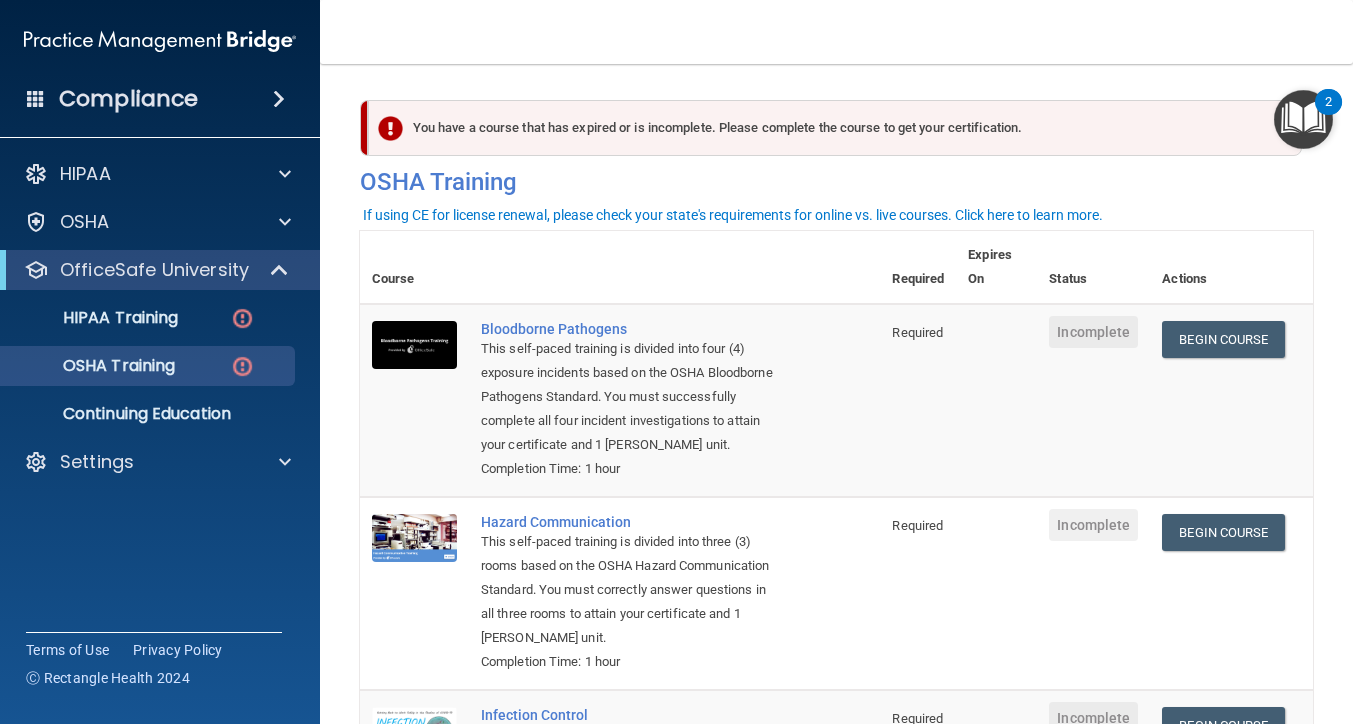scroll, scrollTop: 0, scrollLeft: 0, axis: both 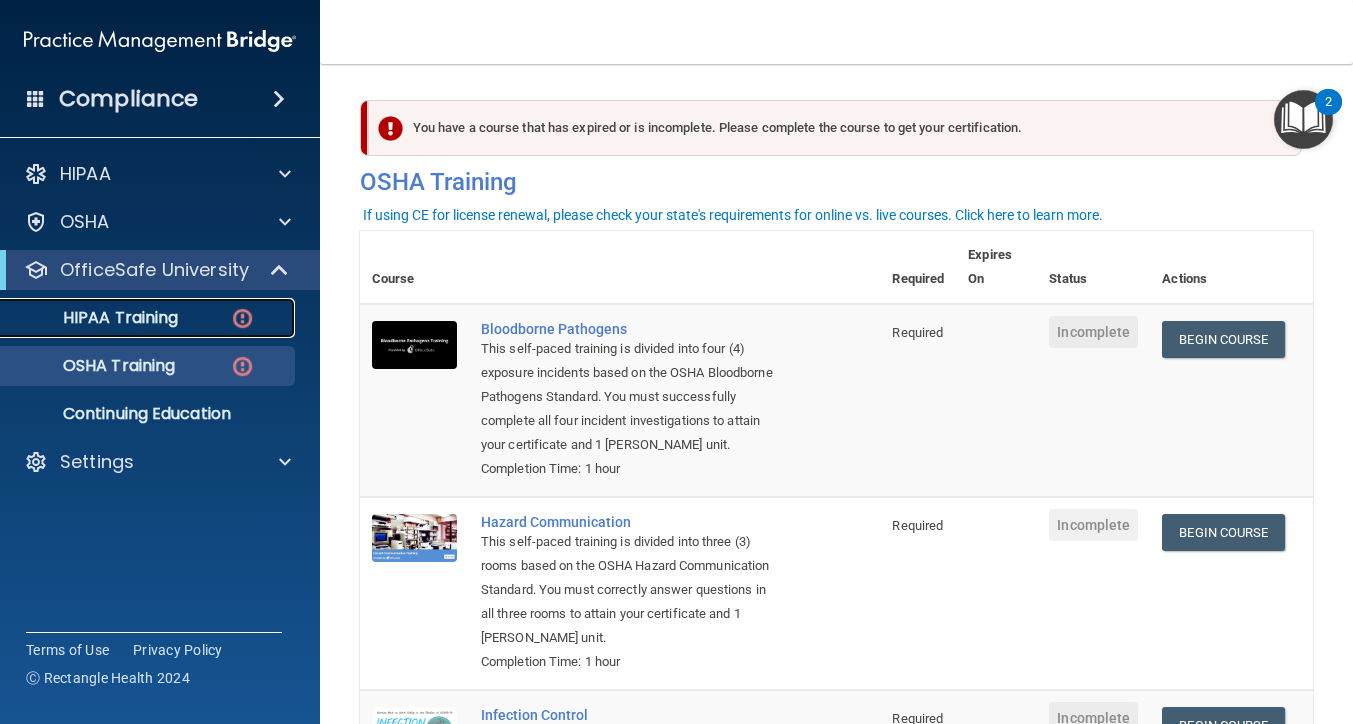click on "HIPAA Training" at bounding box center [95, 318] 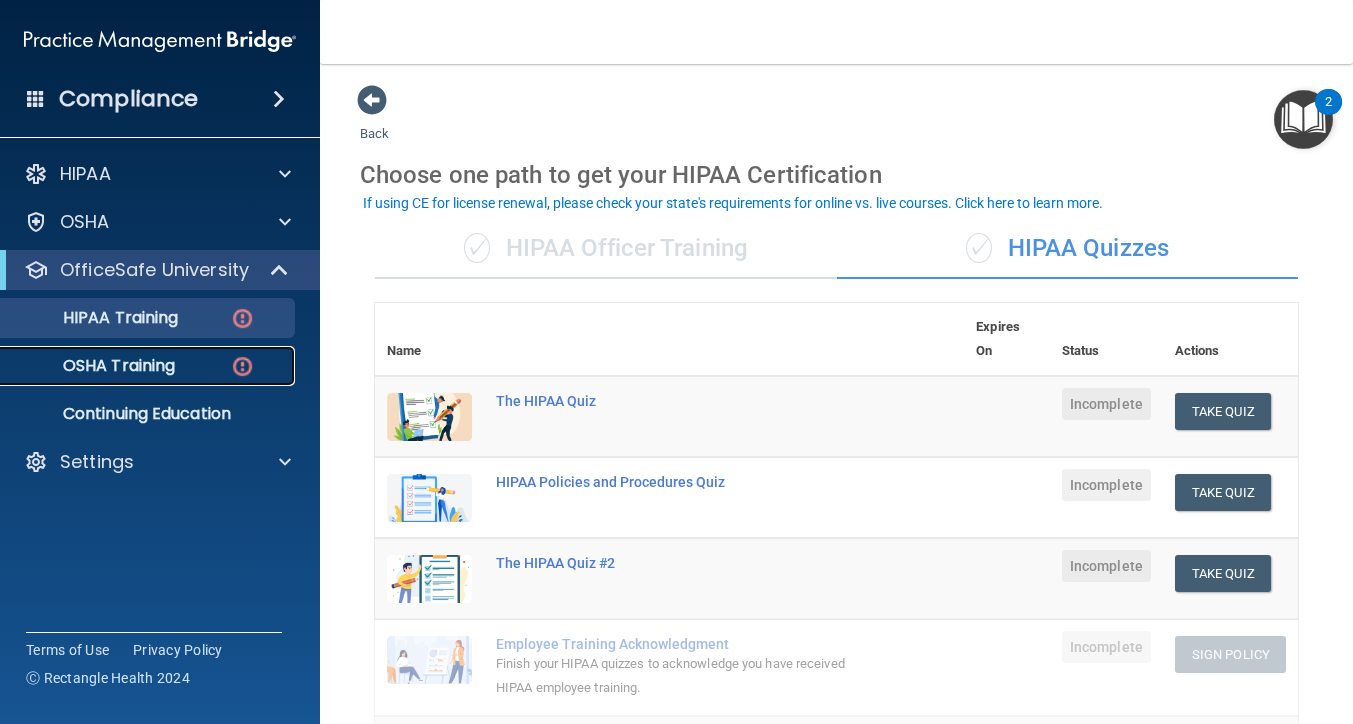 click on "OSHA Training" at bounding box center (94, 366) 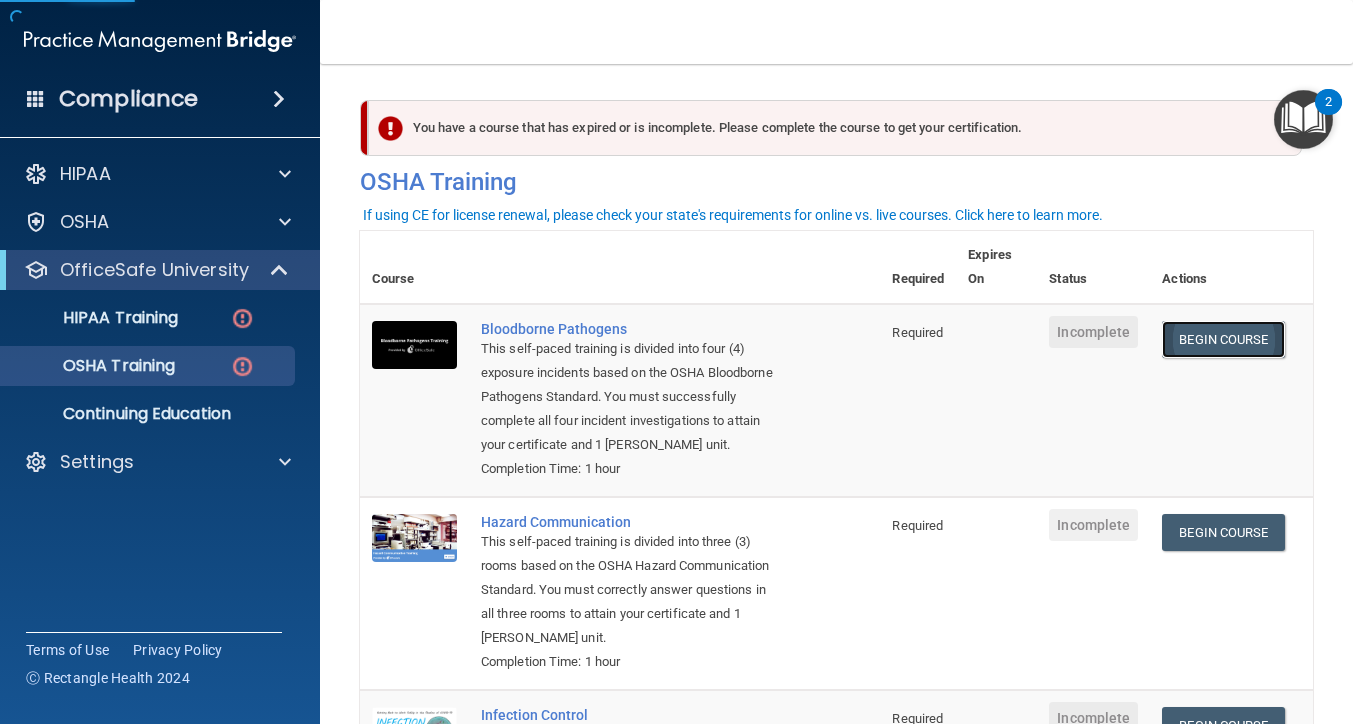 click on "Begin Course" at bounding box center (1223, 339) 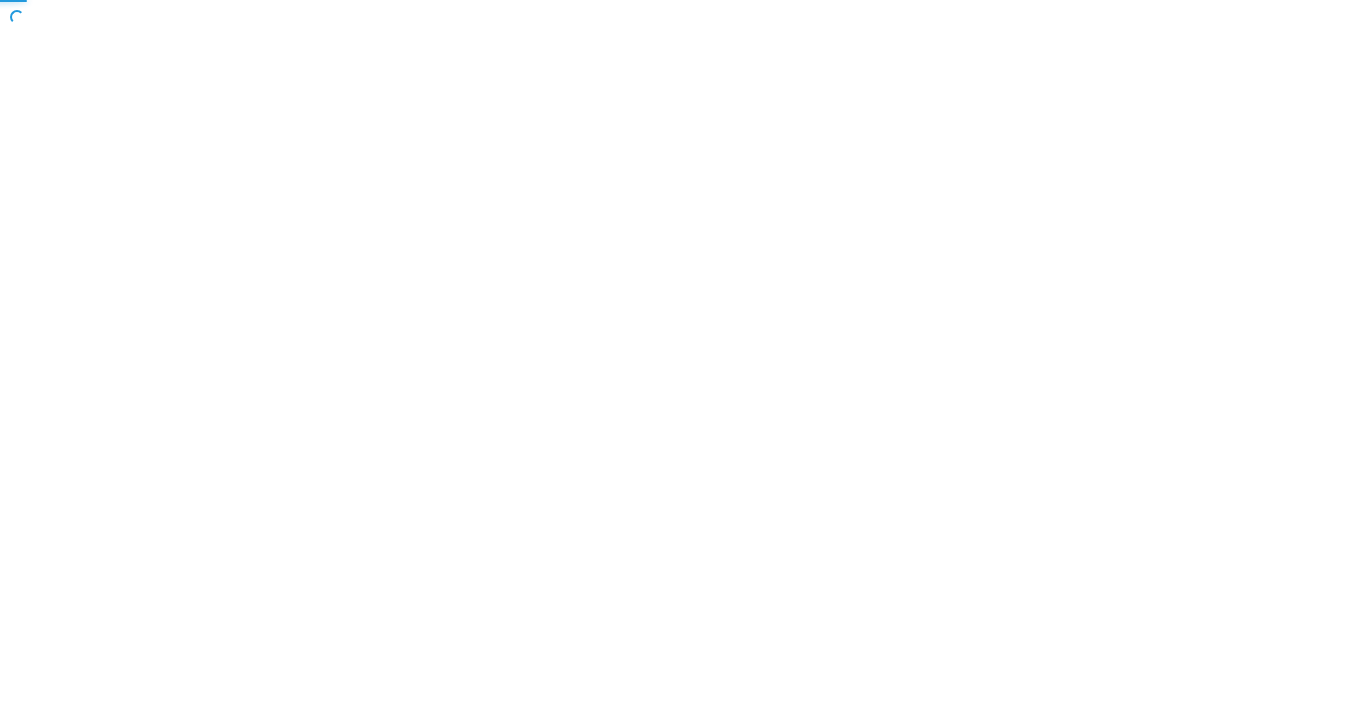 scroll, scrollTop: 0, scrollLeft: 0, axis: both 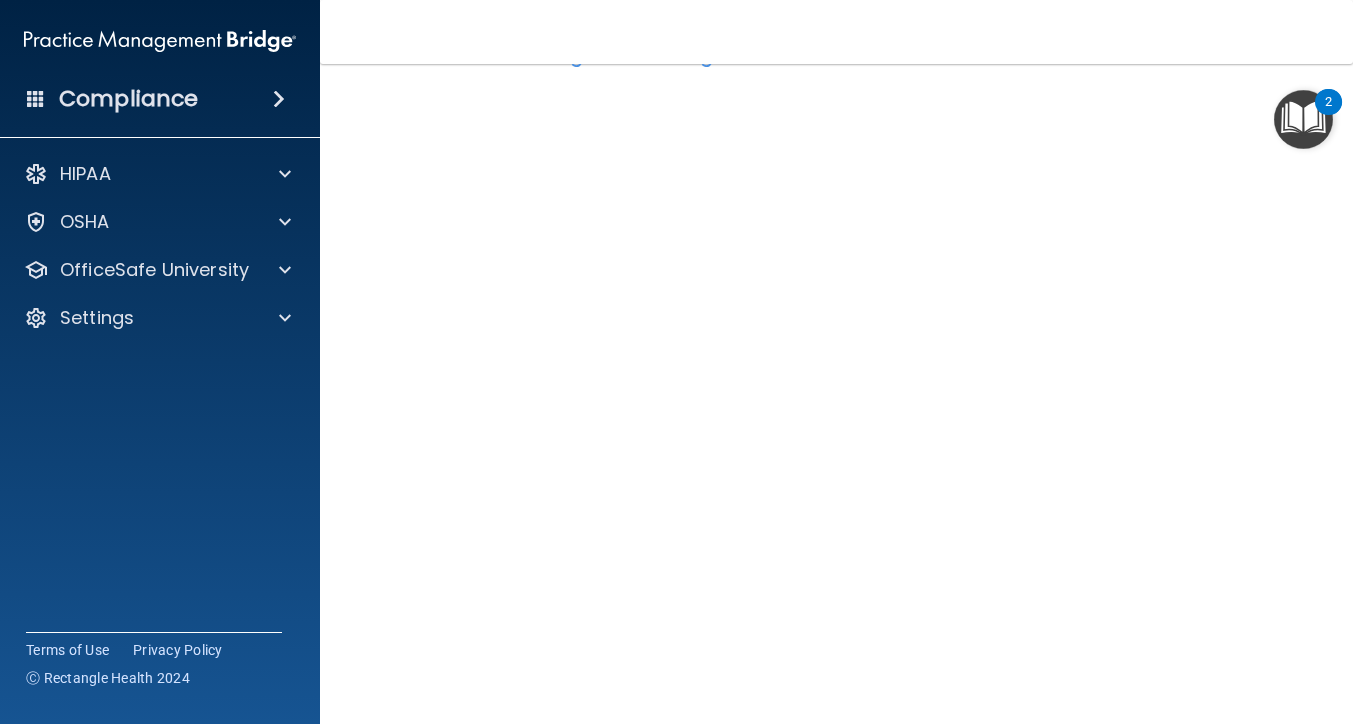 click at bounding box center (1303, 119) 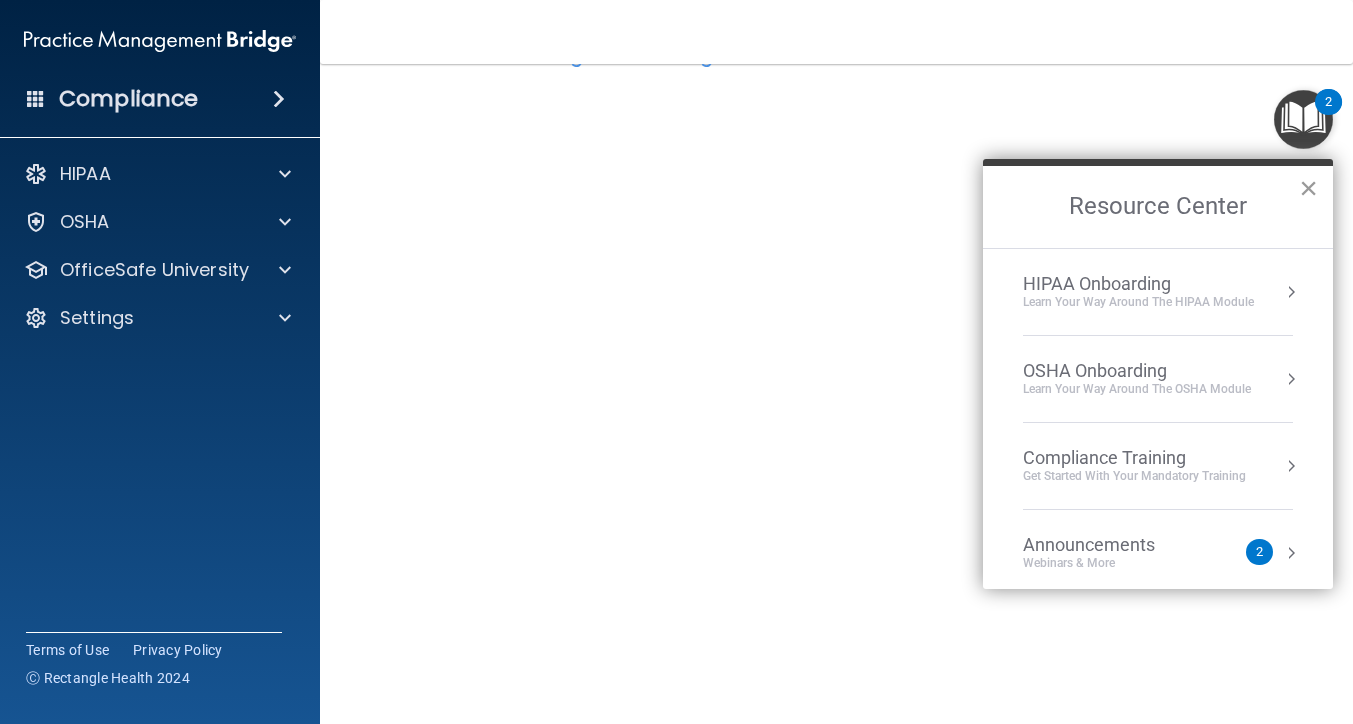 click on "×" at bounding box center [1308, 188] 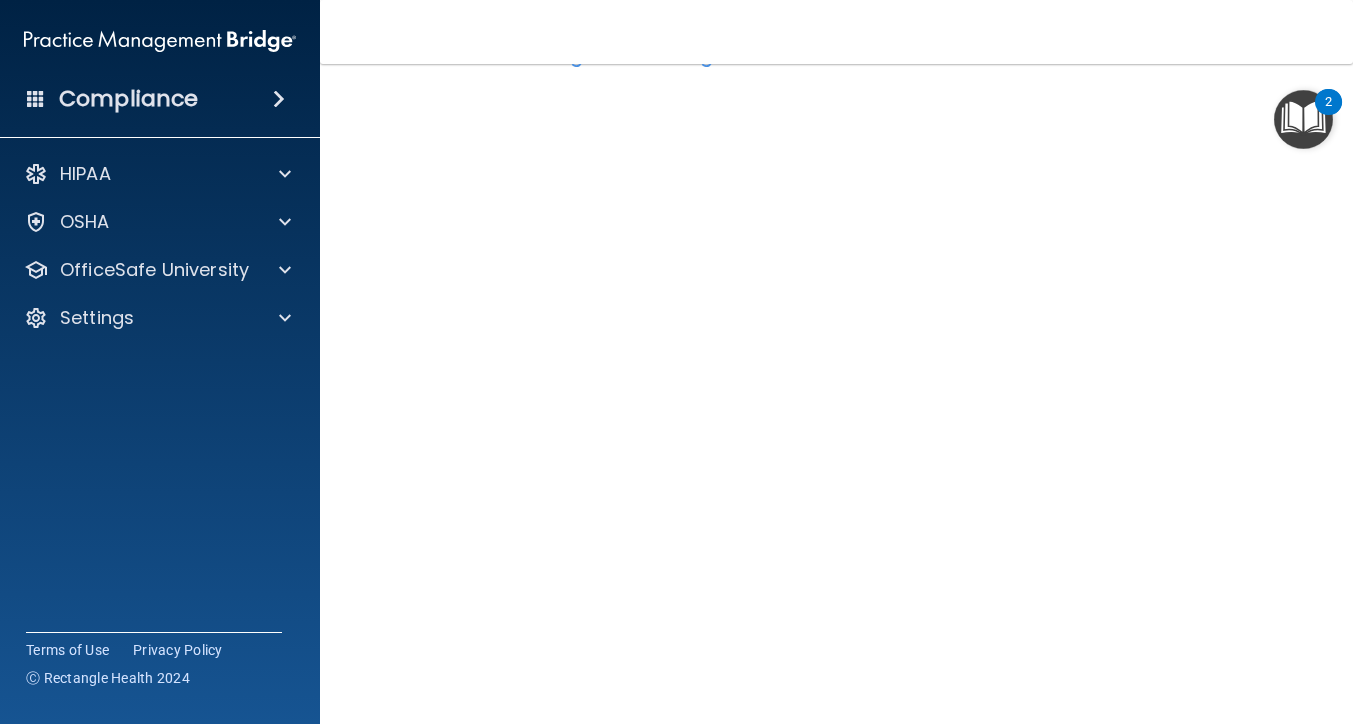 click at bounding box center [1303, 119] 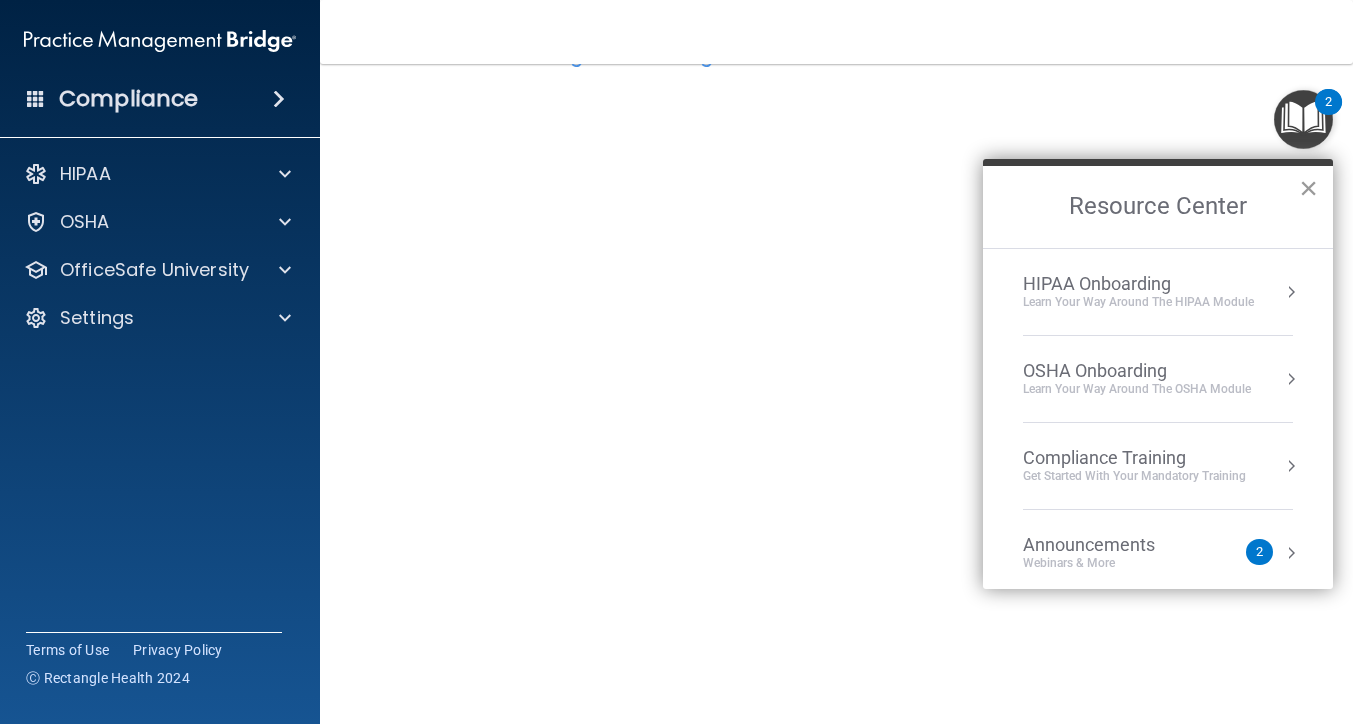 click on "×" at bounding box center (1308, 188) 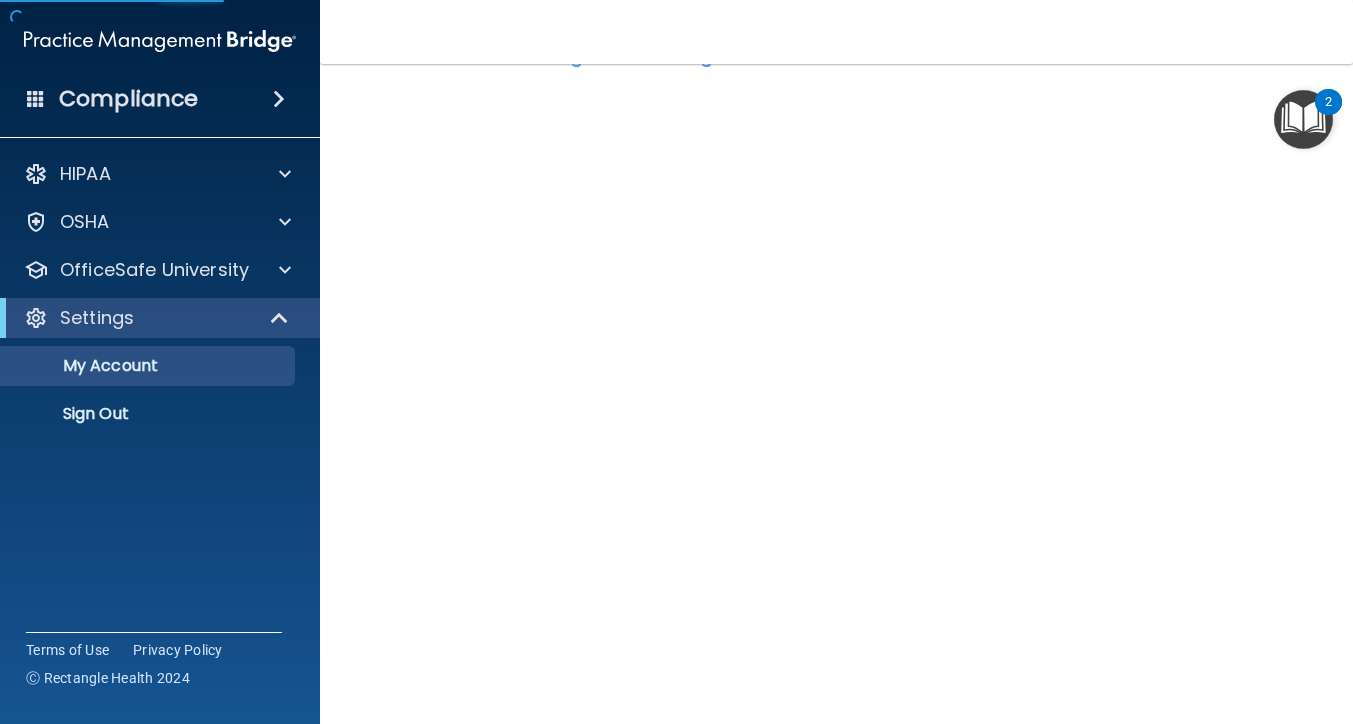 scroll, scrollTop: 0, scrollLeft: 0, axis: both 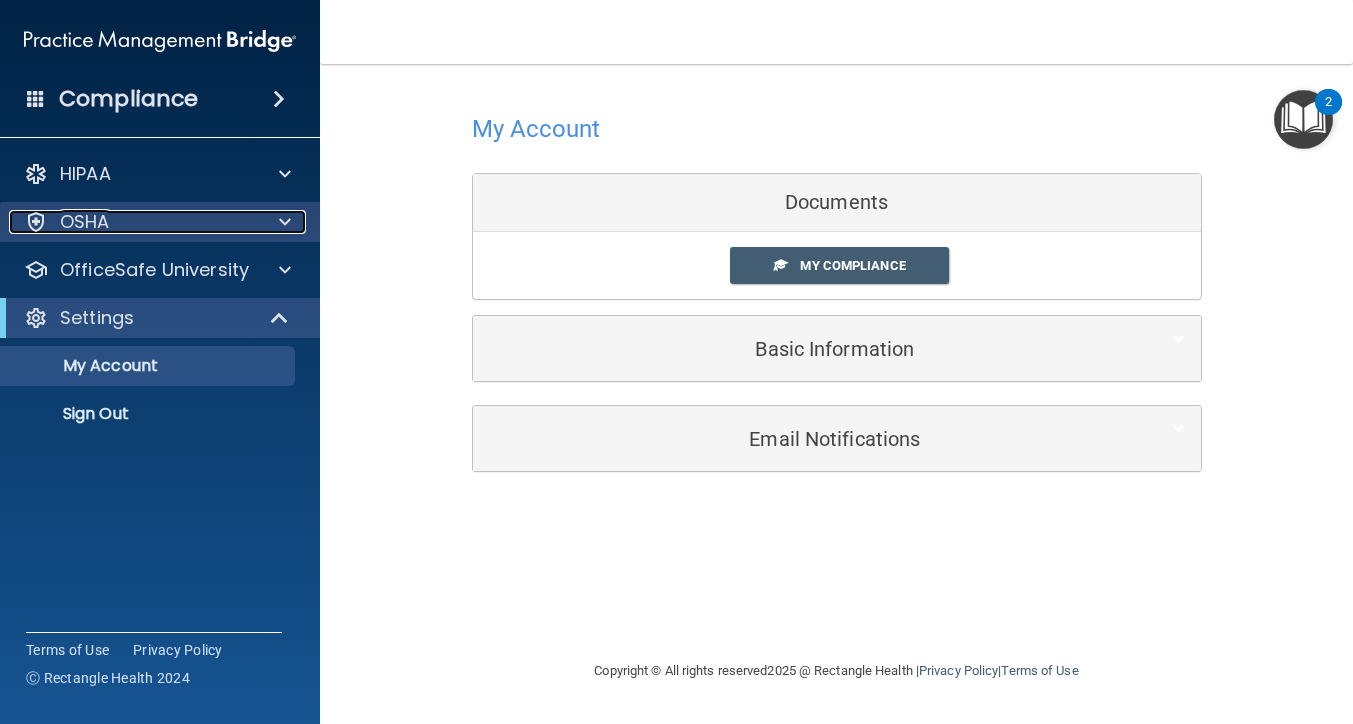 click at bounding box center [285, 222] 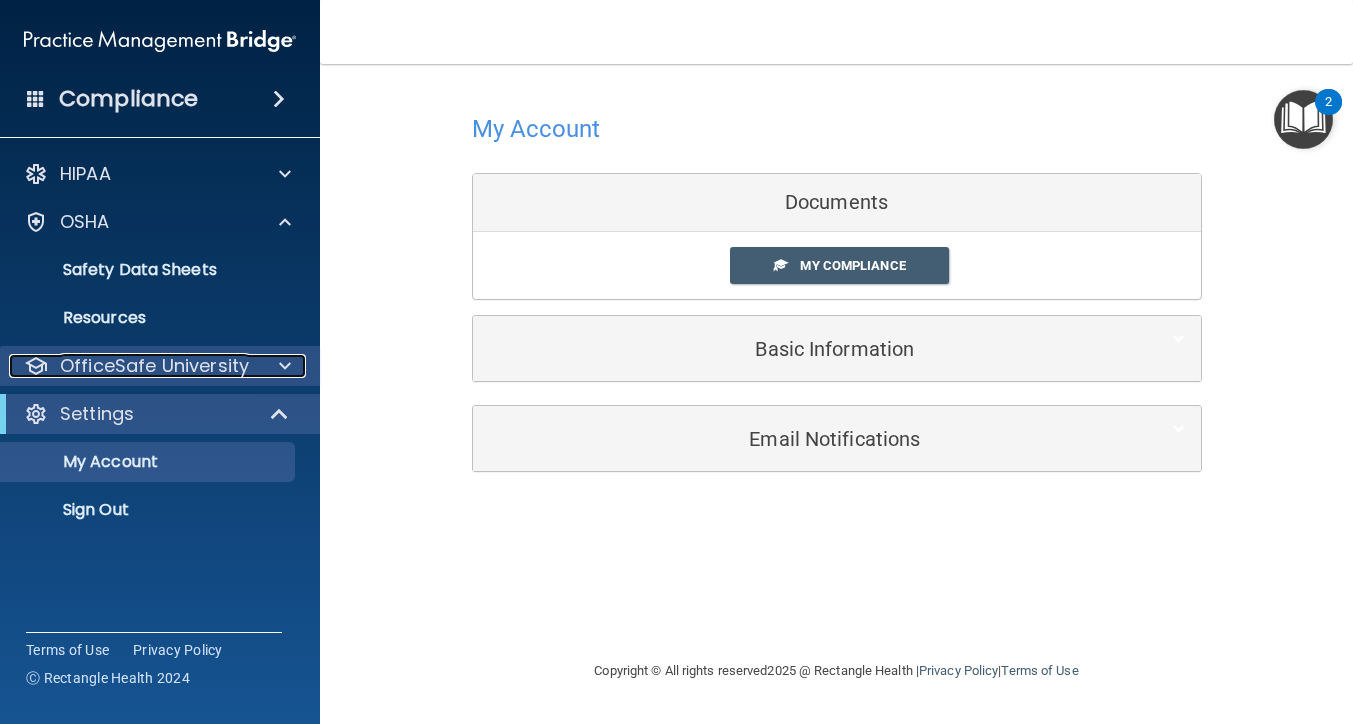 click at bounding box center (285, 366) 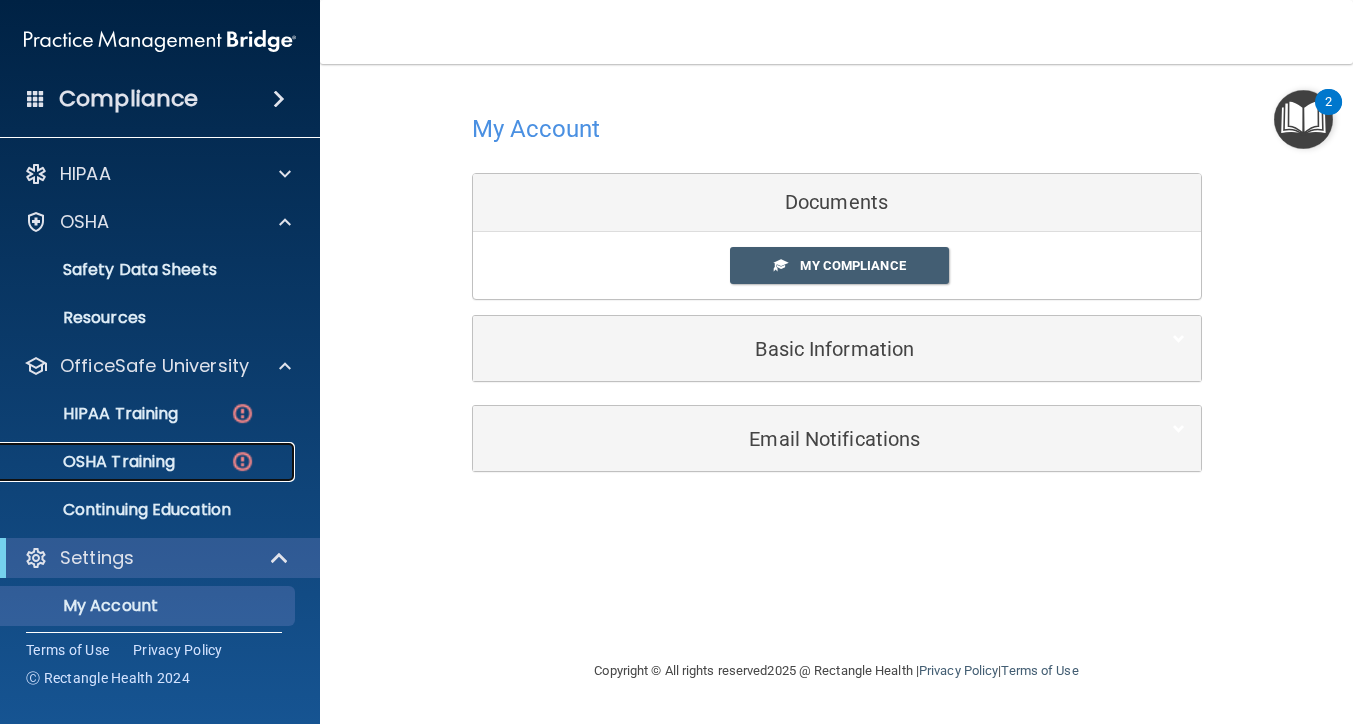 click on "OSHA Training" at bounding box center [94, 462] 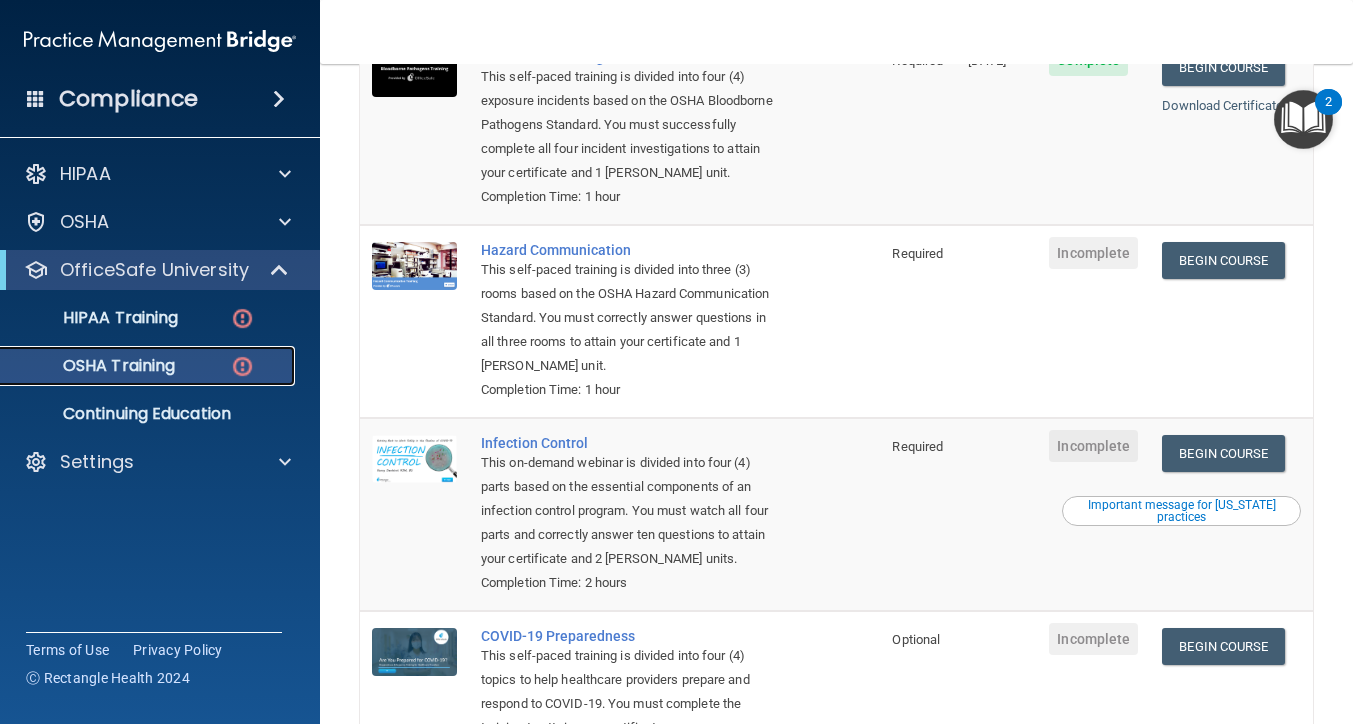 scroll, scrollTop: 275, scrollLeft: 0, axis: vertical 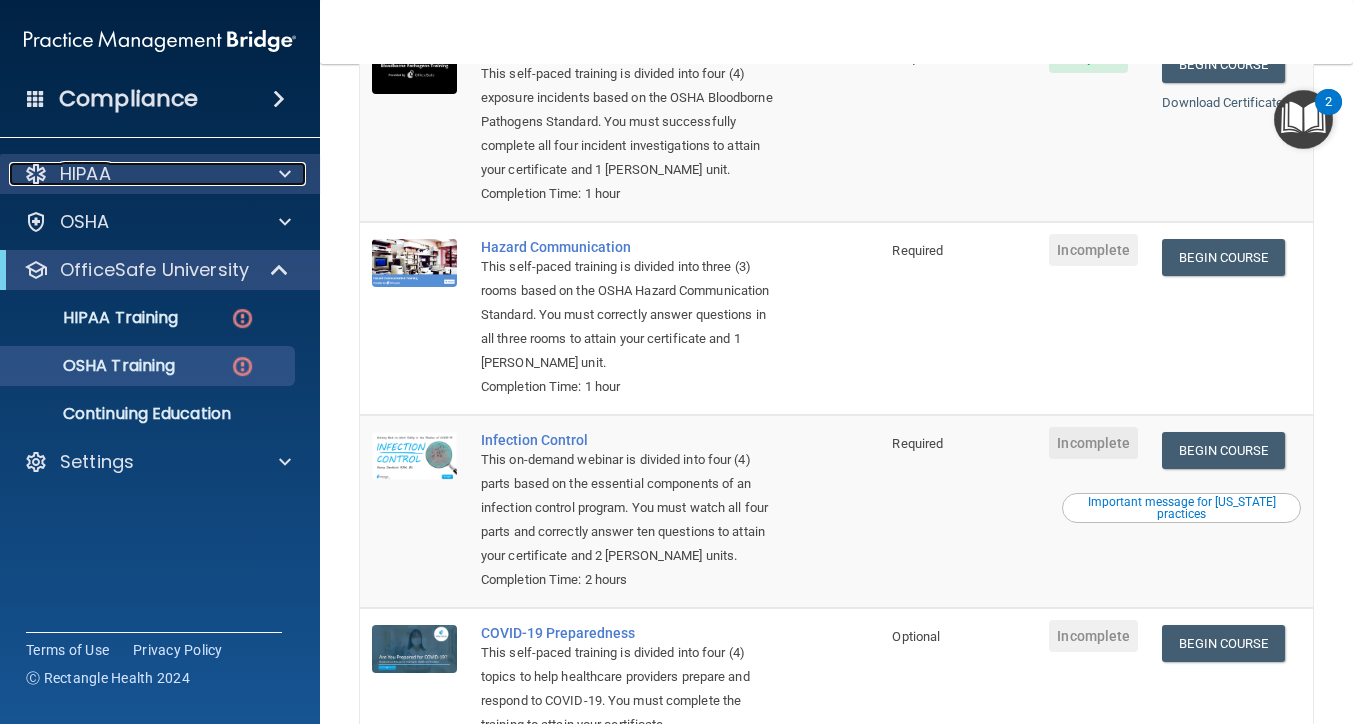 click at bounding box center [282, 174] 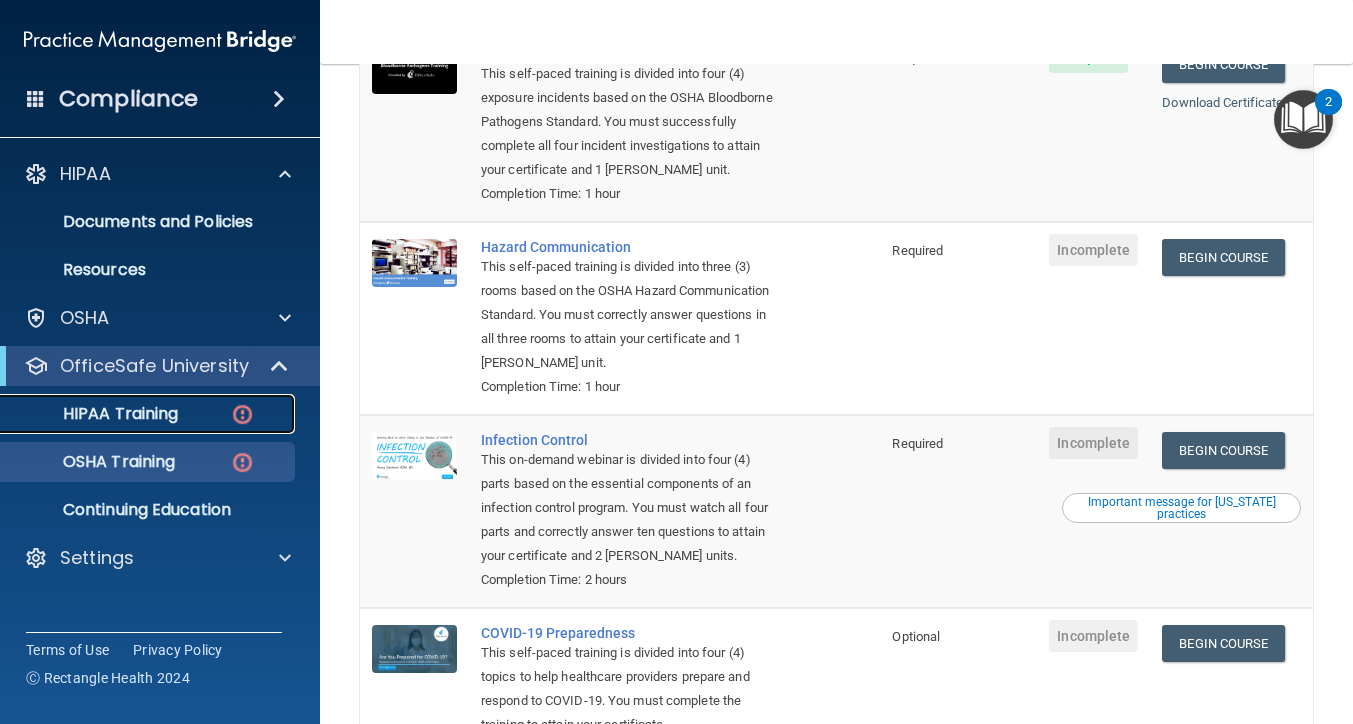 click on "HIPAA Training" at bounding box center [149, 414] 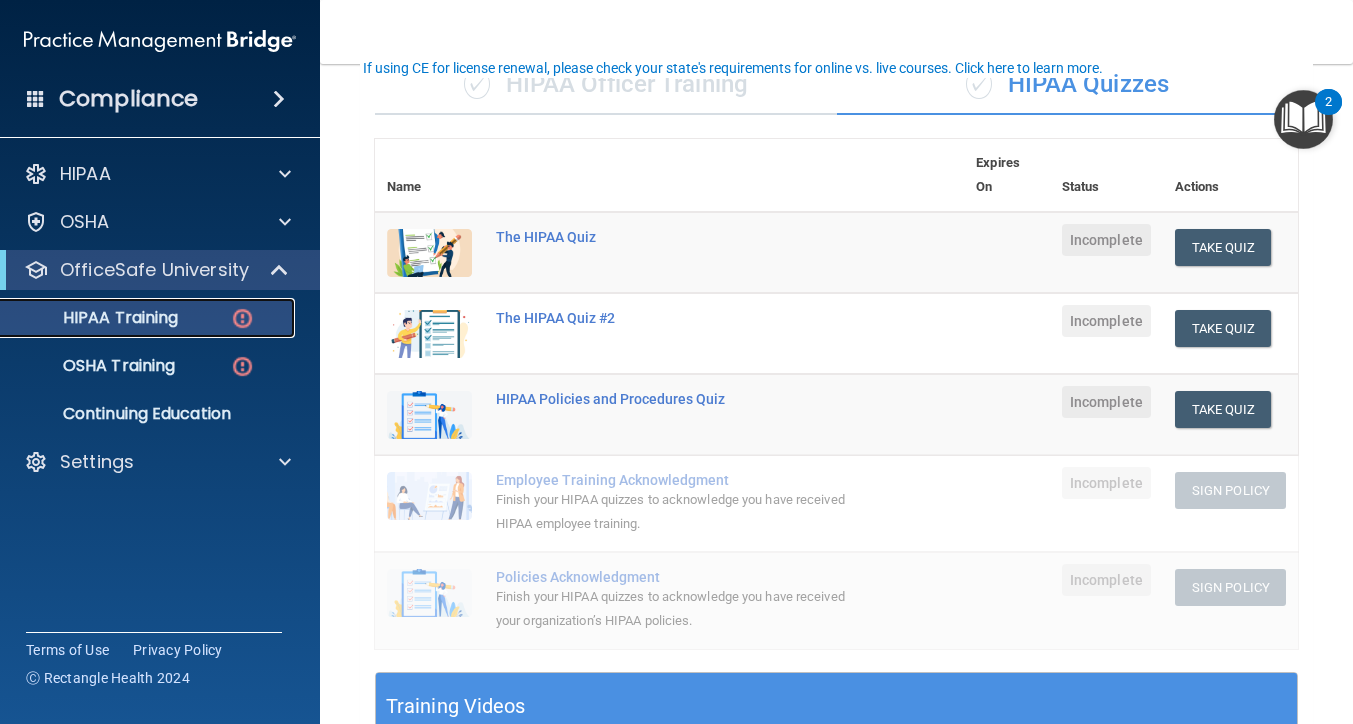 scroll, scrollTop: 133, scrollLeft: 0, axis: vertical 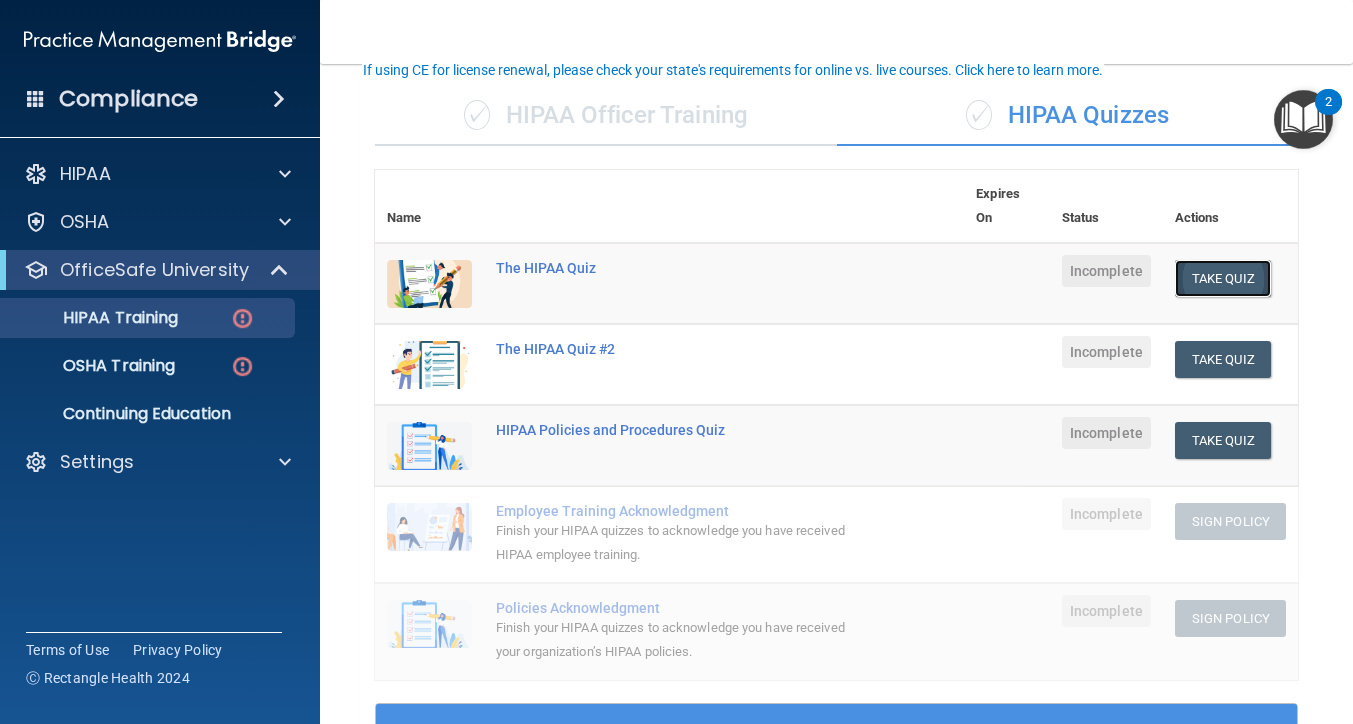 click on "Take Quiz" at bounding box center [1223, 278] 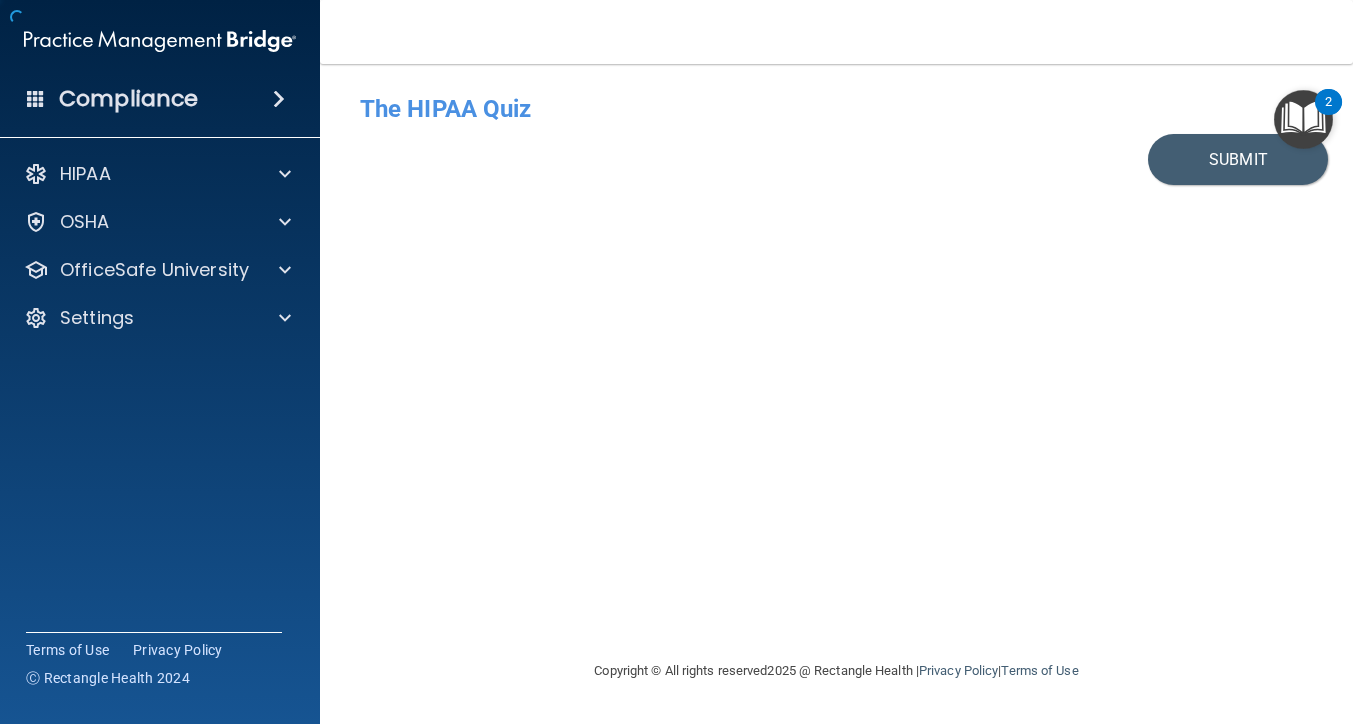 scroll, scrollTop: 0, scrollLeft: 0, axis: both 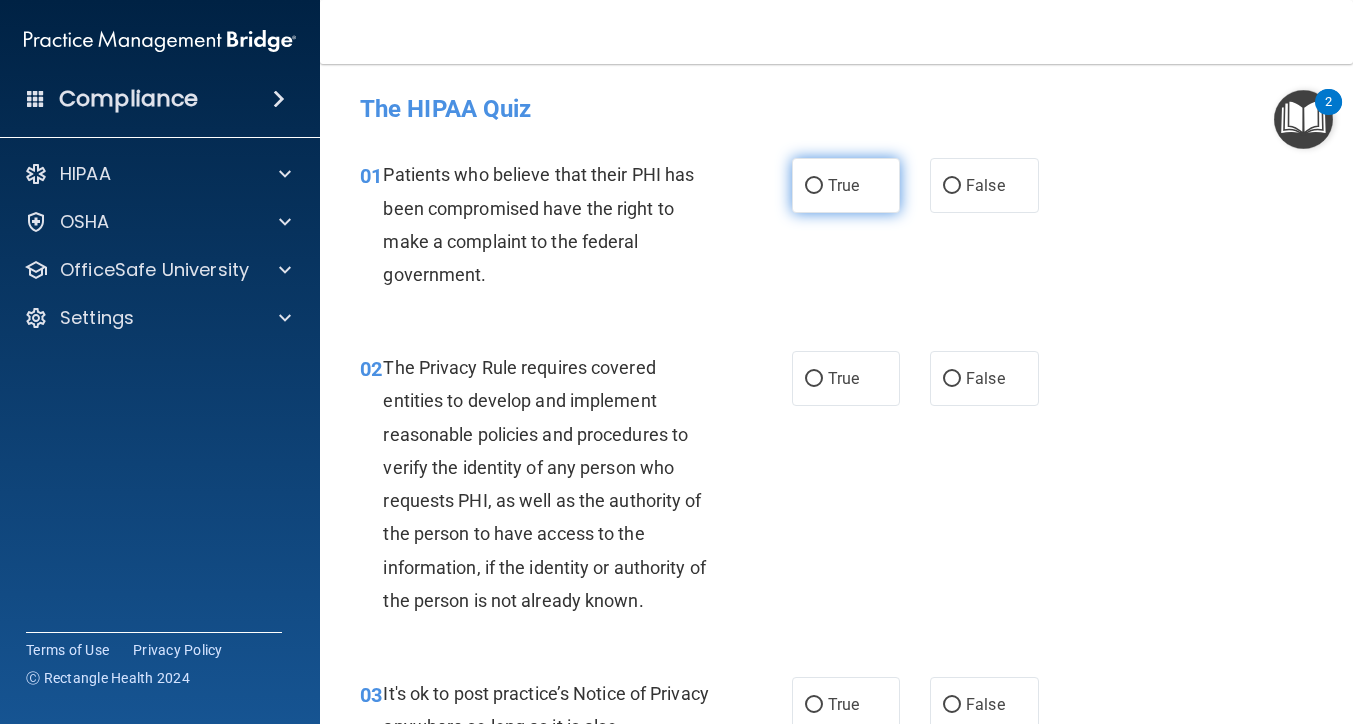 click on "True" at bounding box center [846, 185] 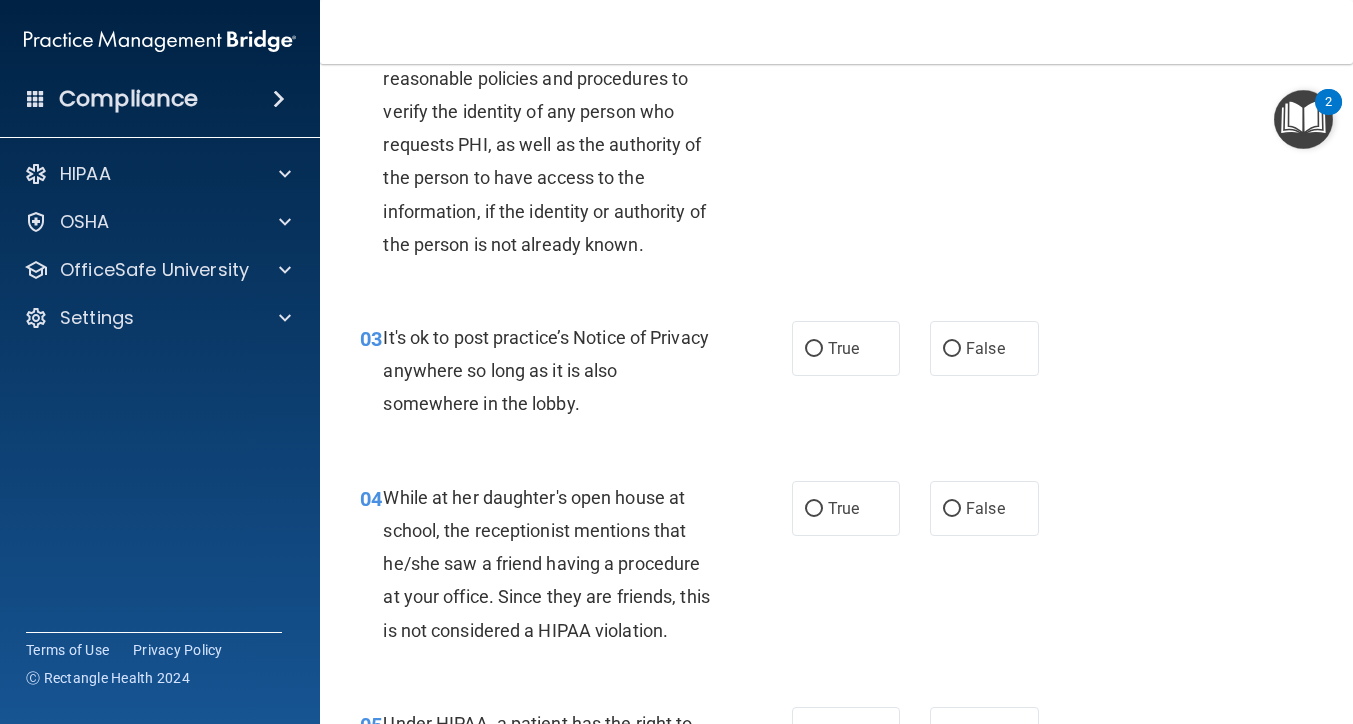 scroll, scrollTop: 0, scrollLeft: 0, axis: both 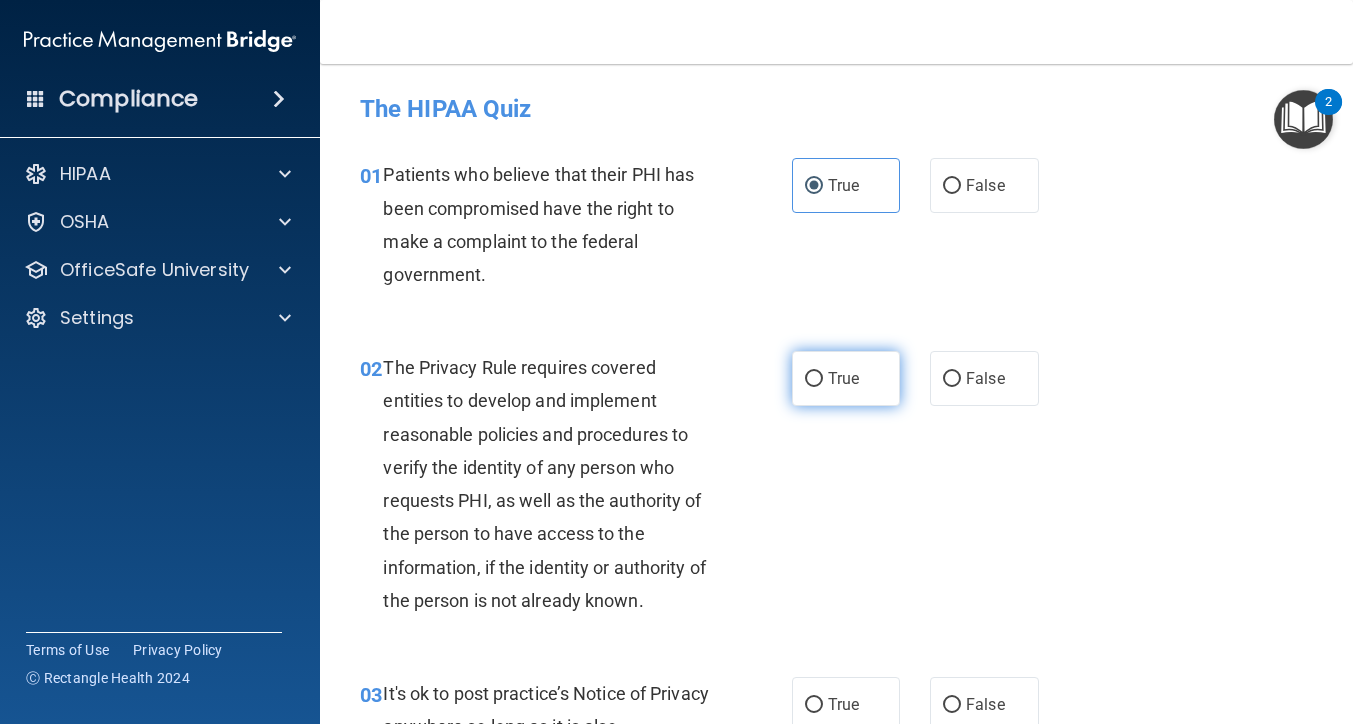 click on "True" at bounding box center (846, 378) 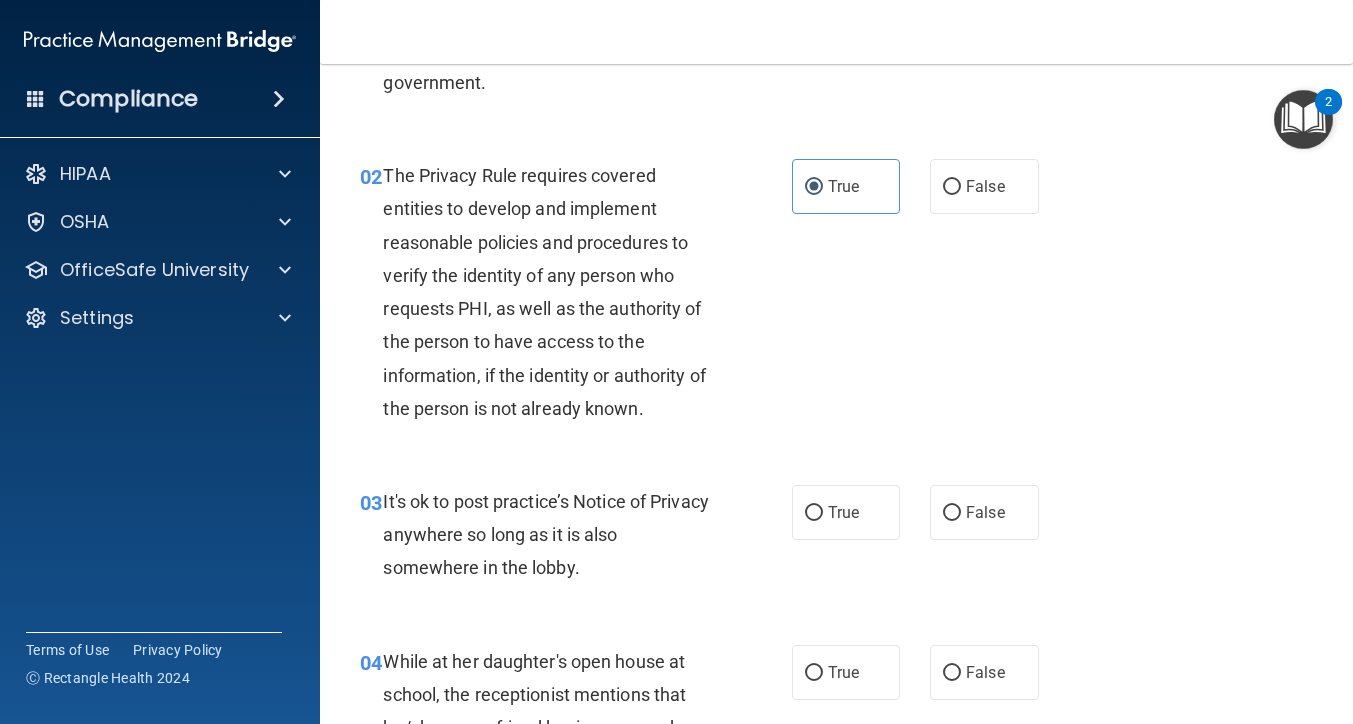 scroll, scrollTop: 237, scrollLeft: 0, axis: vertical 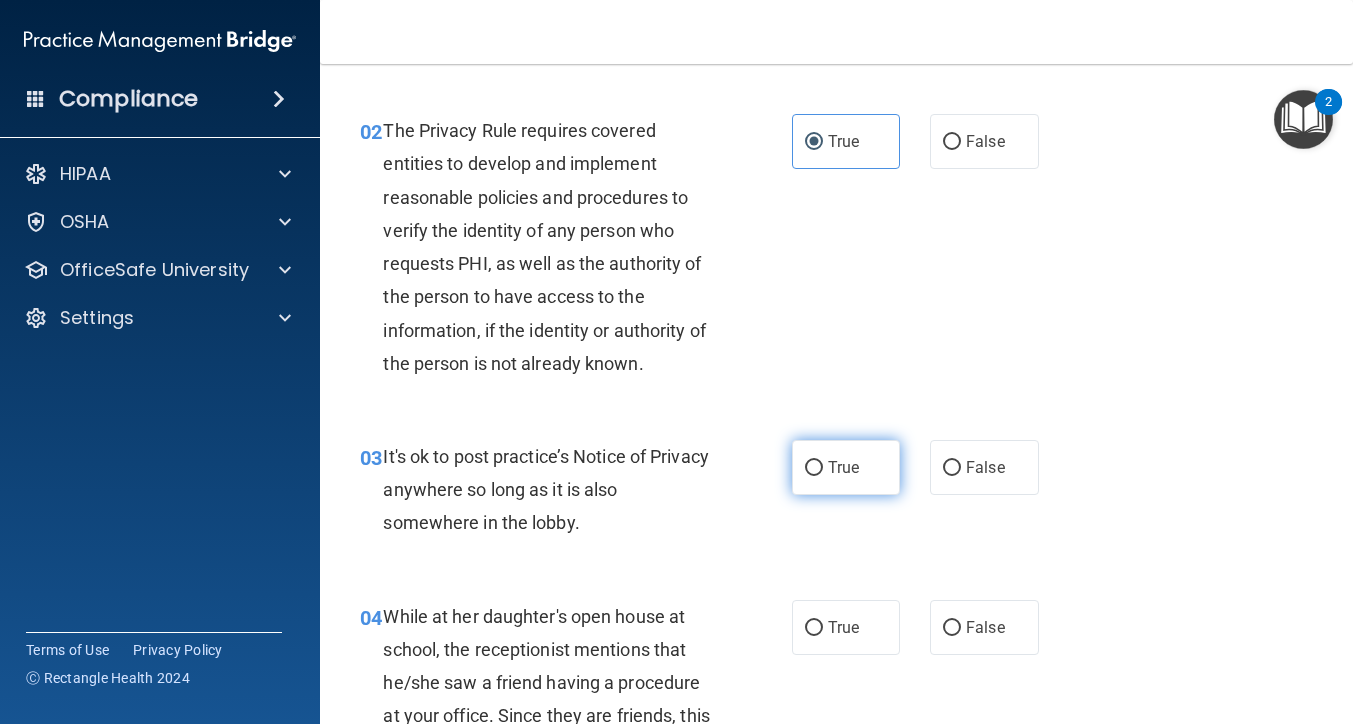 click on "True" at bounding box center (846, 467) 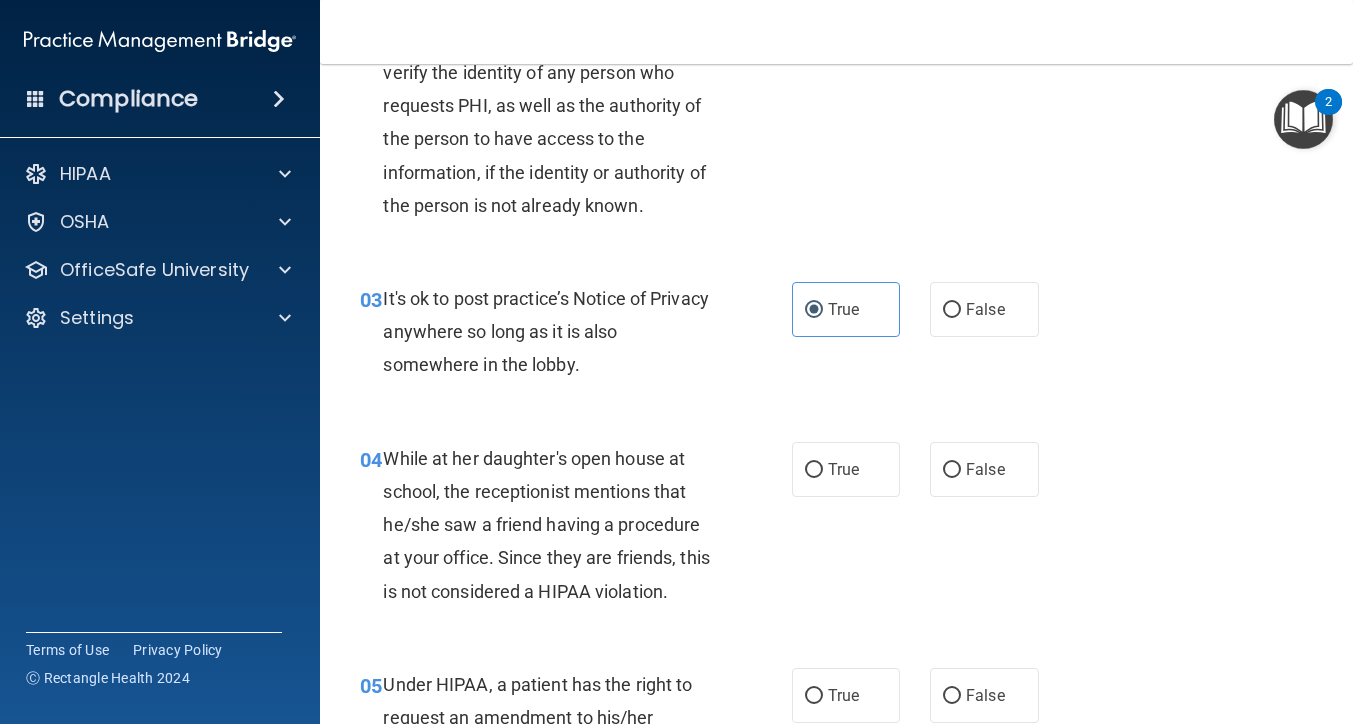 scroll, scrollTop: 396, scrollLeft: 0, axis: vertical 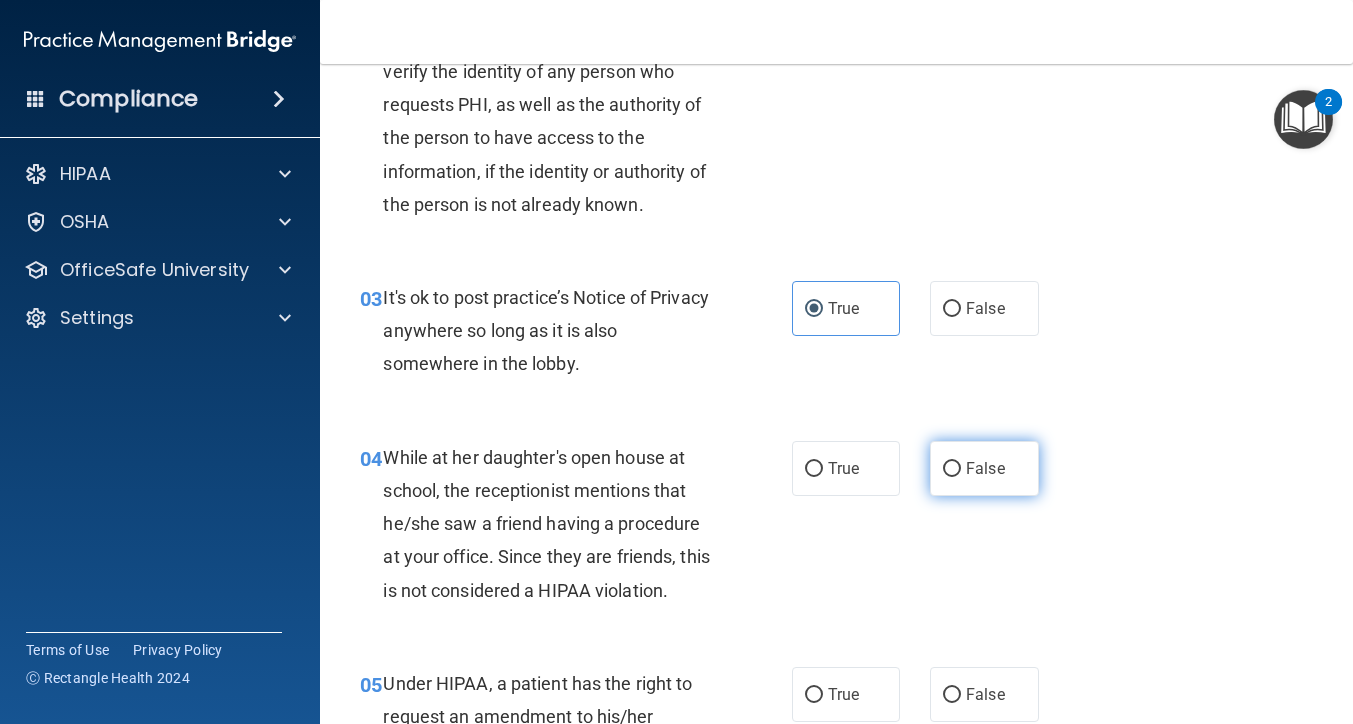 click on "False" at bounding box center [985, 468] 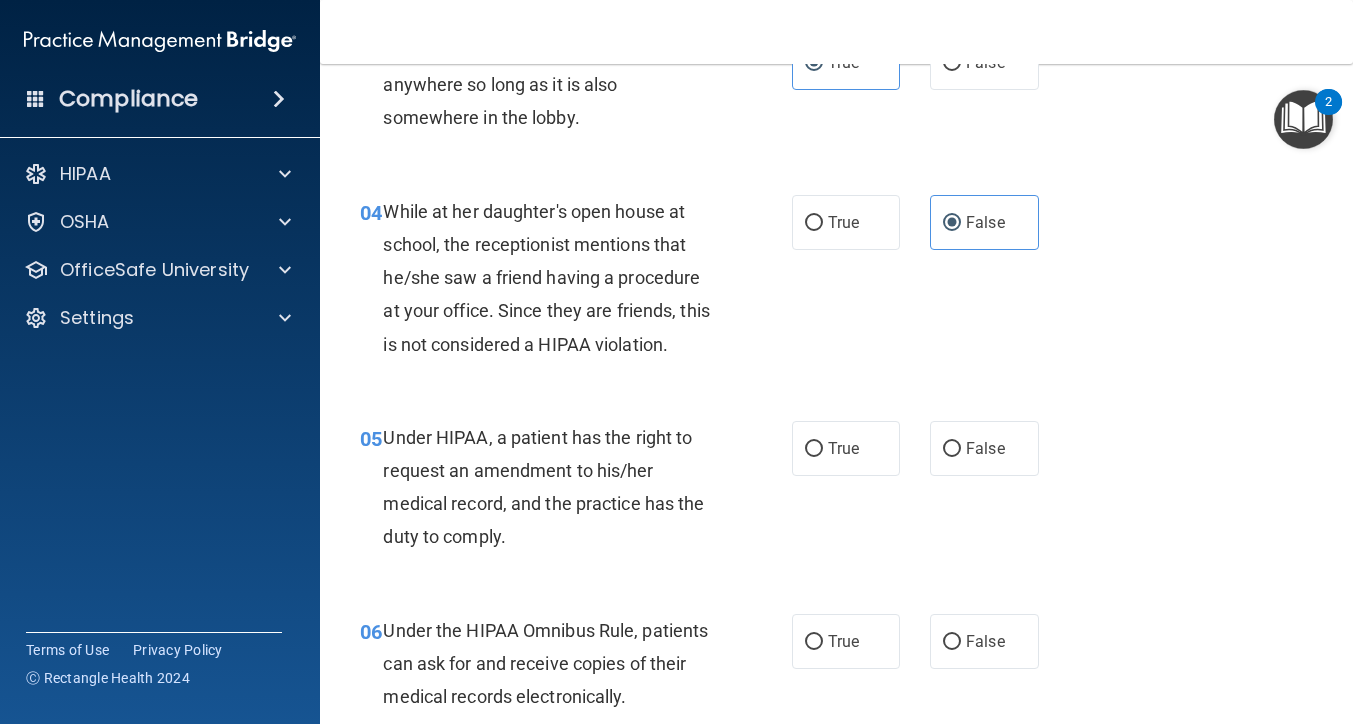 scroll, scrollTop: 643, scrollLeft: 0, axis: vertical 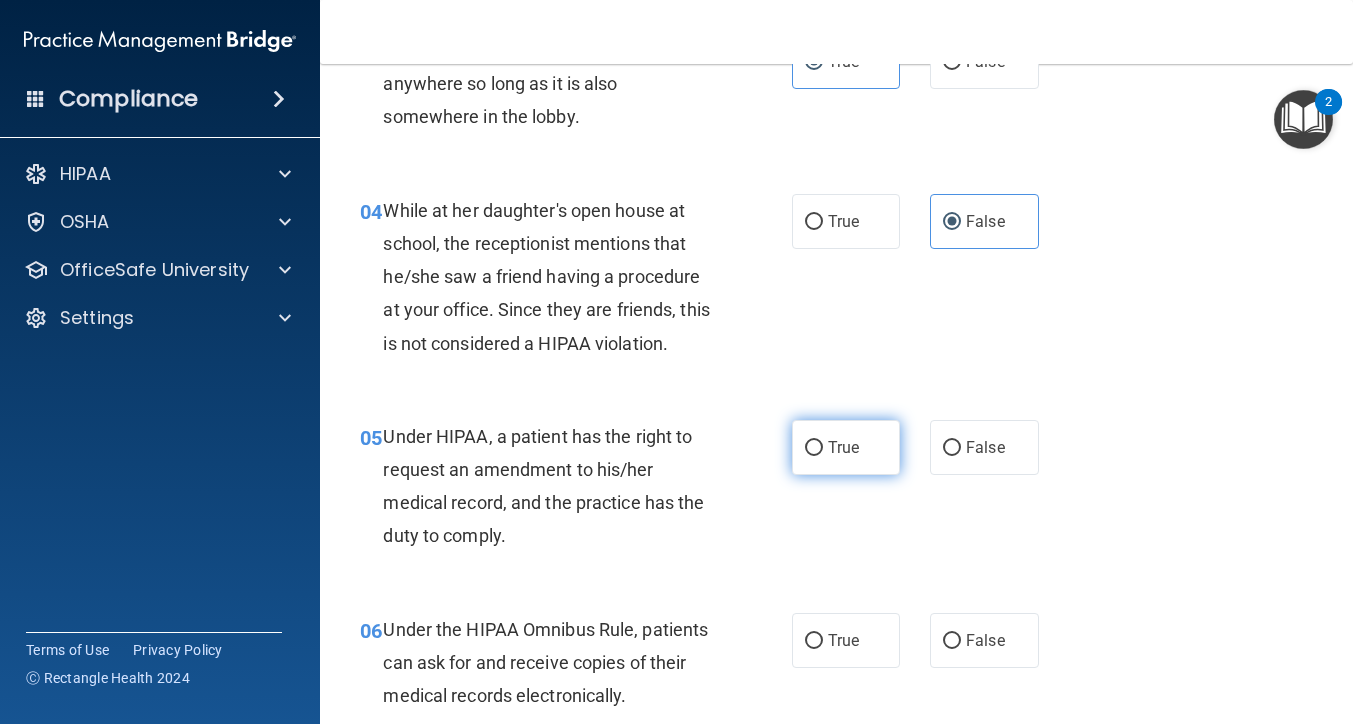 click on "True" at bounding box center (843, 447) 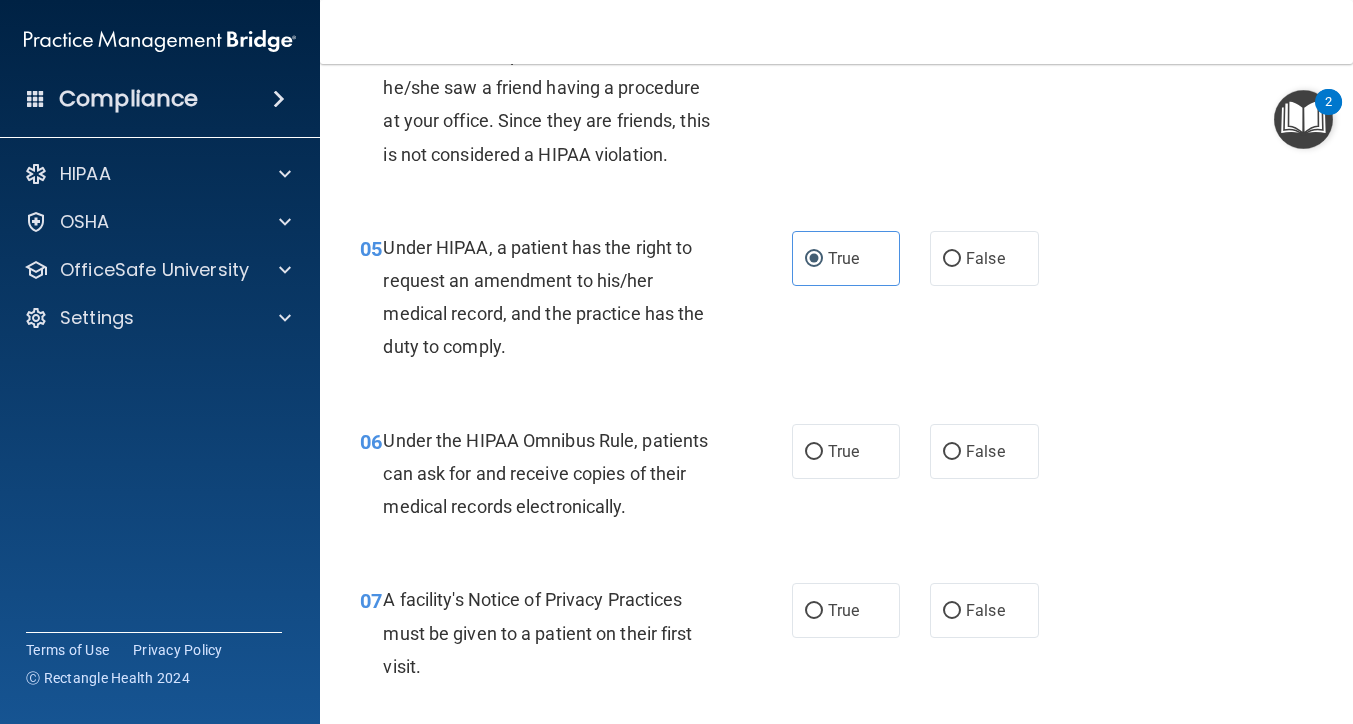 scroll, scrollTop: 834, scrollLeft: 0, axis: vertical 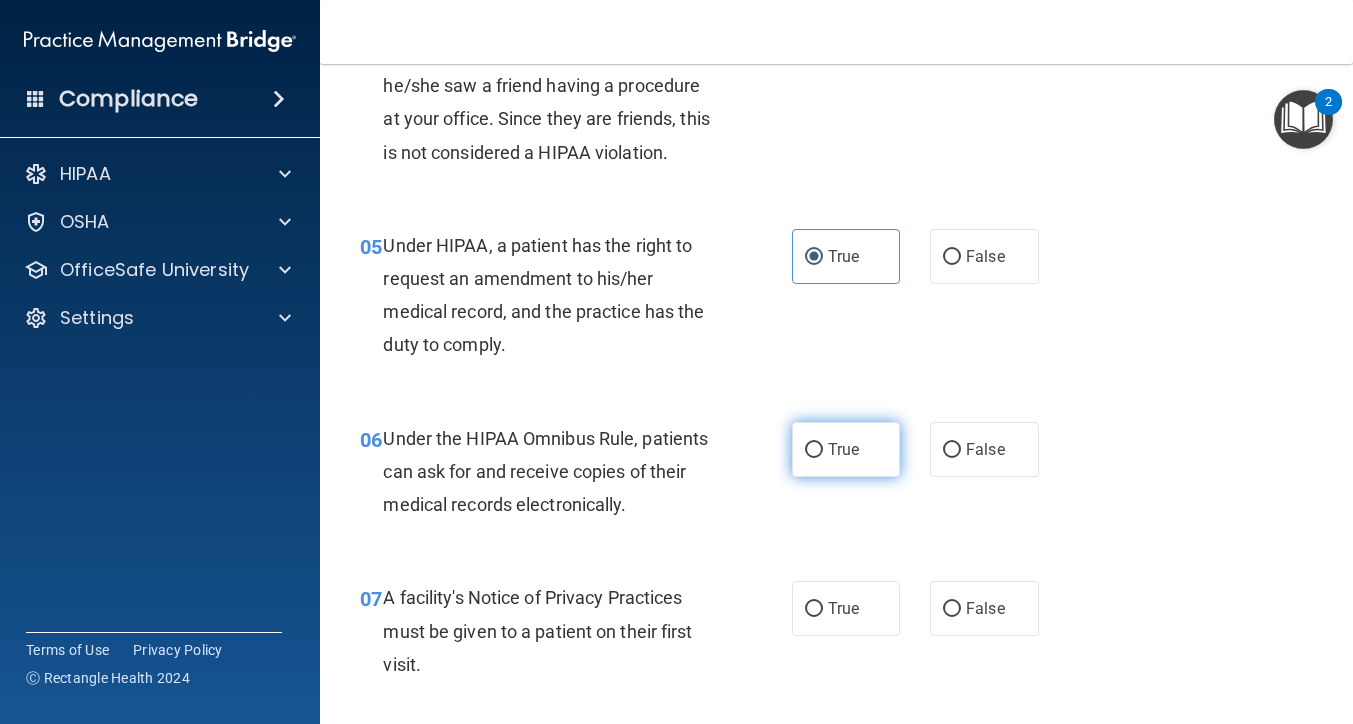 click on "True" at bounding box center (846, 449) 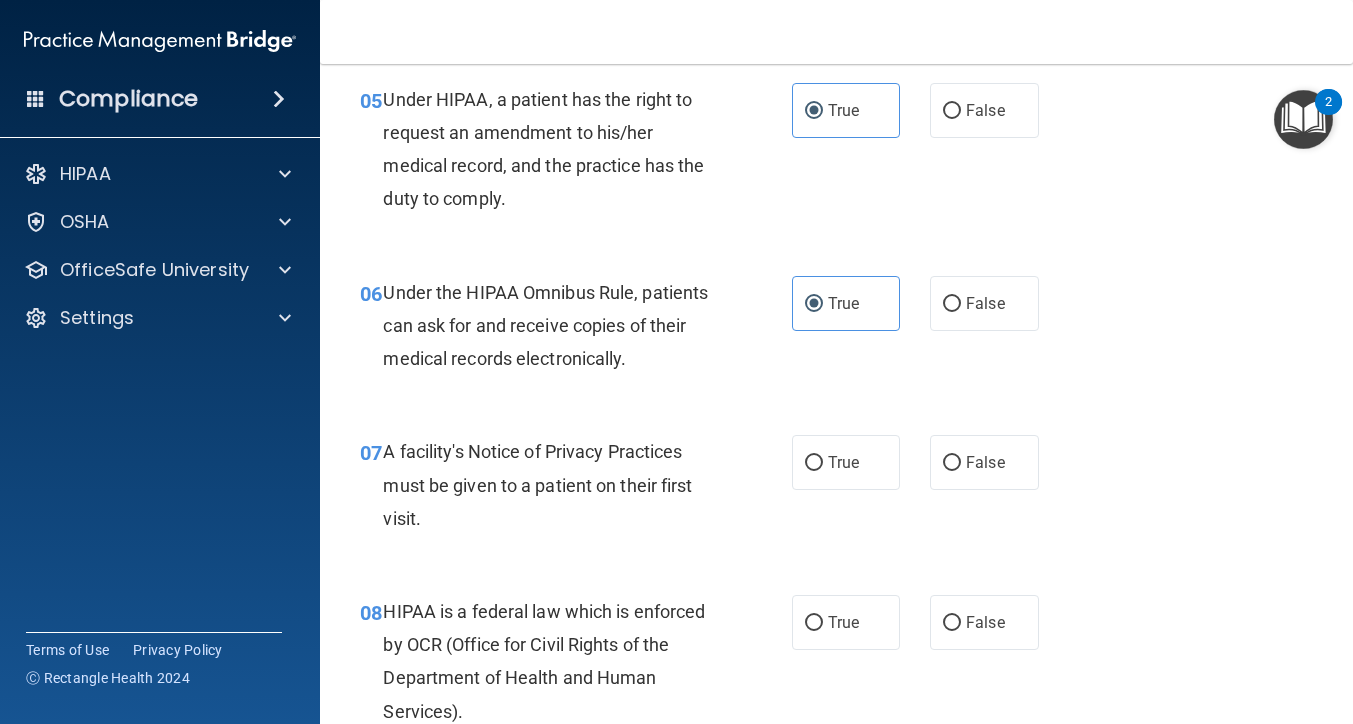 scroll, scrollTop: 999, scrollLeft: 0, axis: vertical 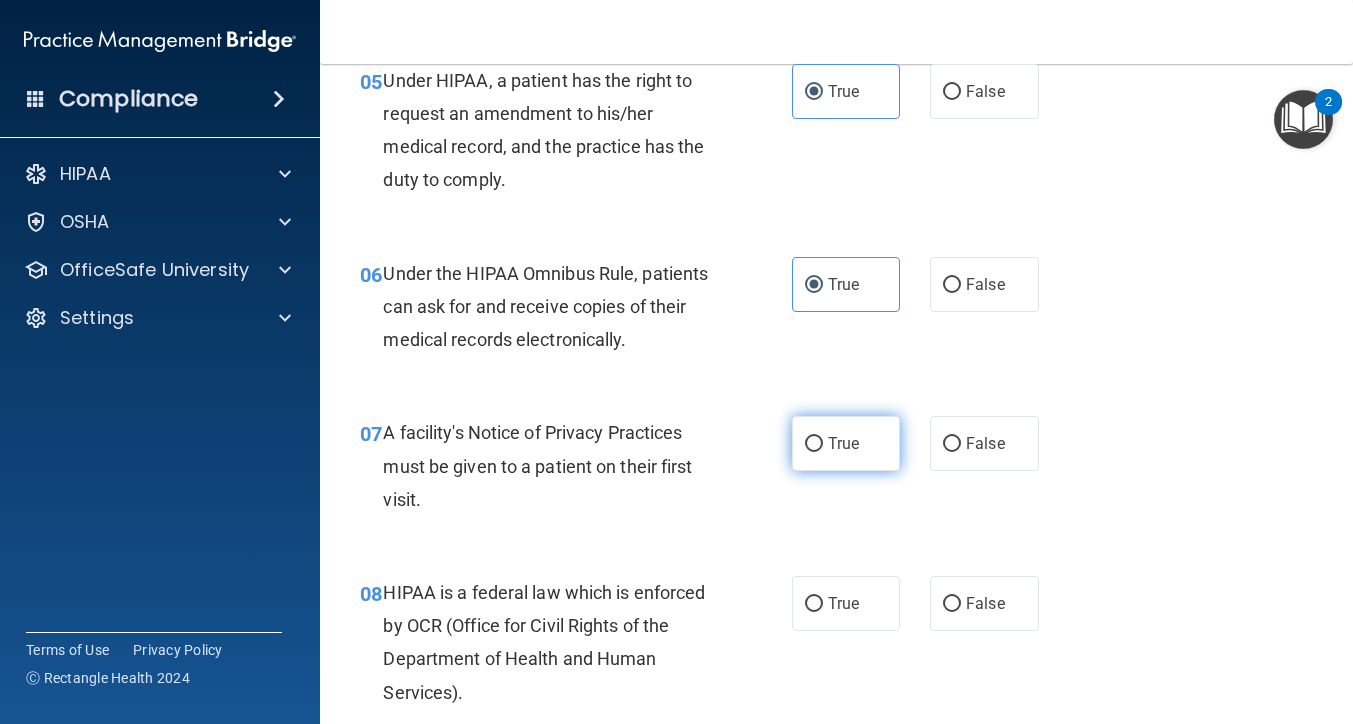 click on "True" at bounding box center (846, 443) 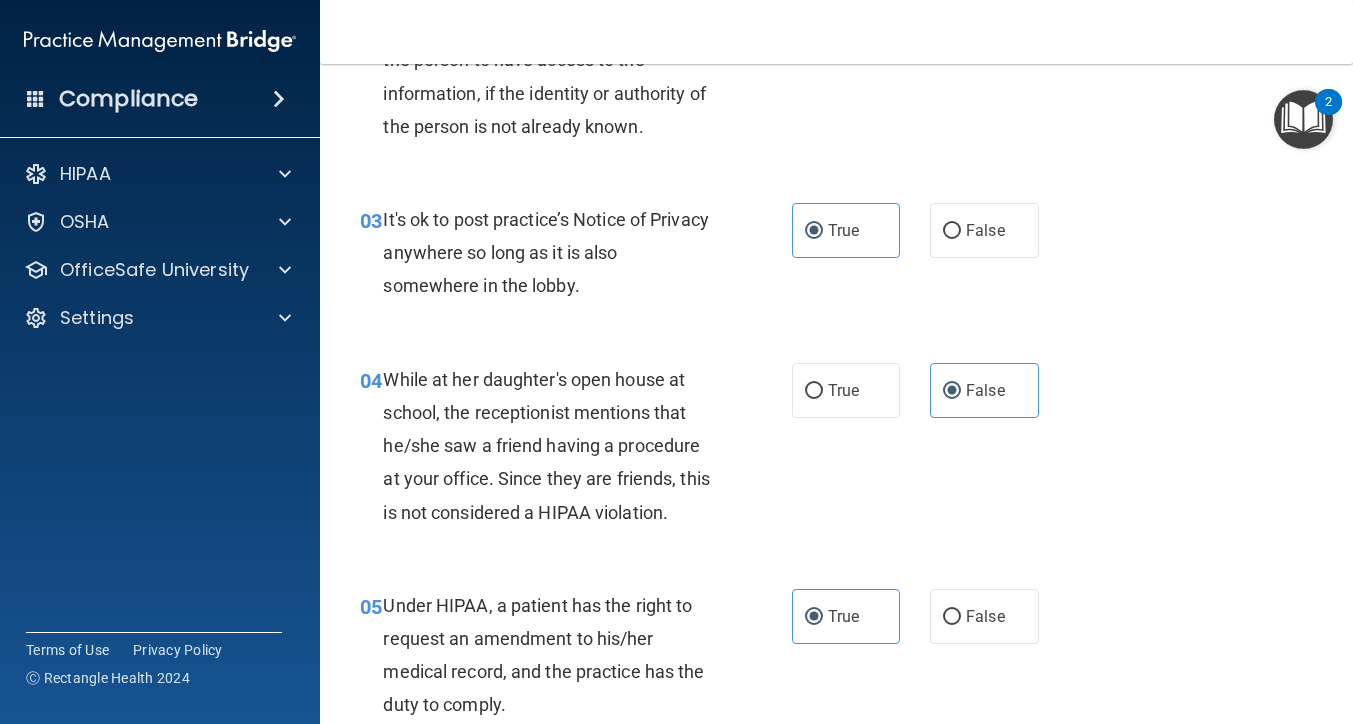 scroll, scrollTop: 475, scrollLeft: 0, axis: vertical 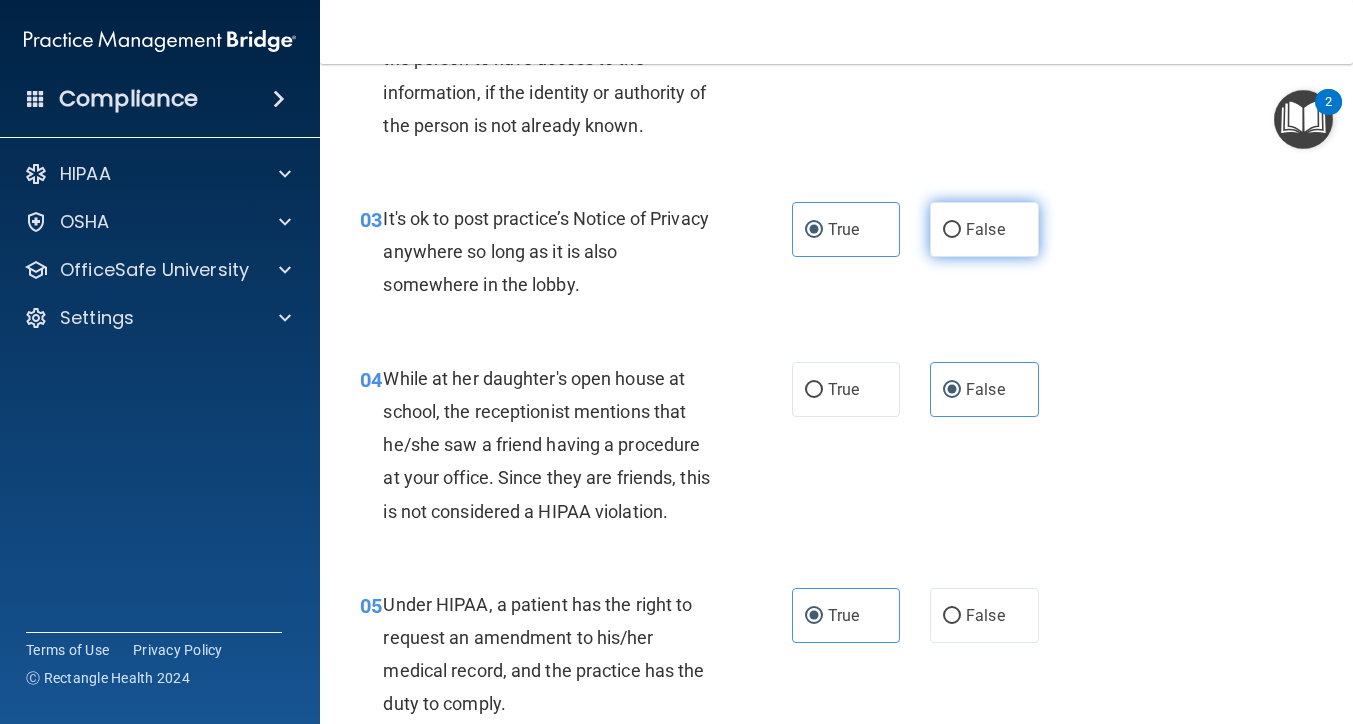 click on "False" at bounding box center (984, 229) 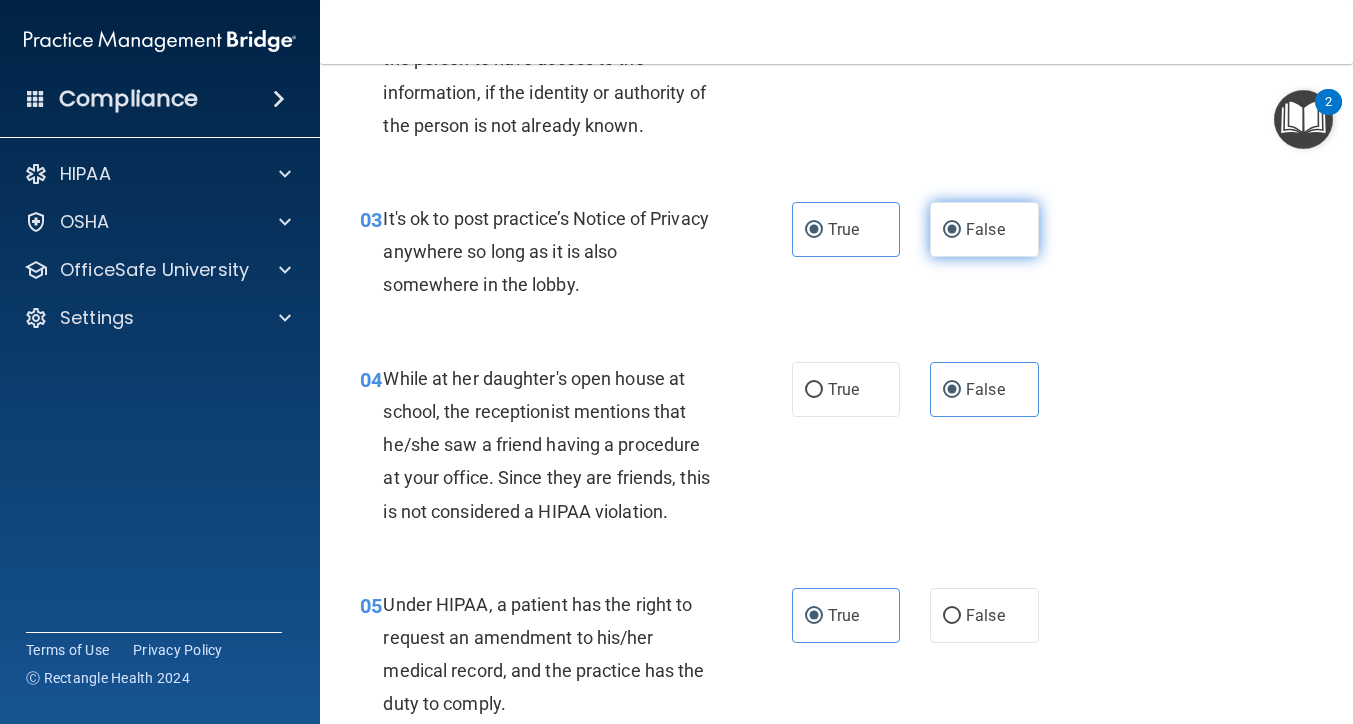 radio on "false" 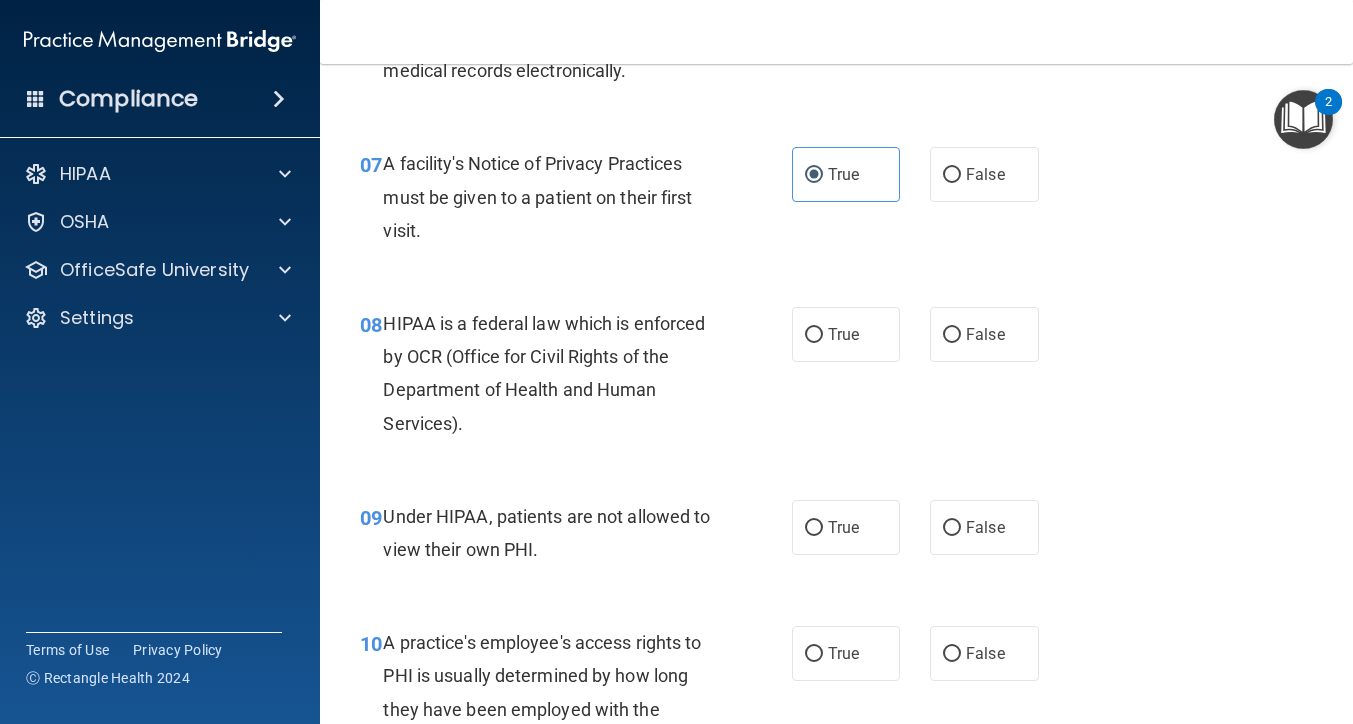 scroll, scrollTop: 1270, scrollLeft: 0, axis: vertical 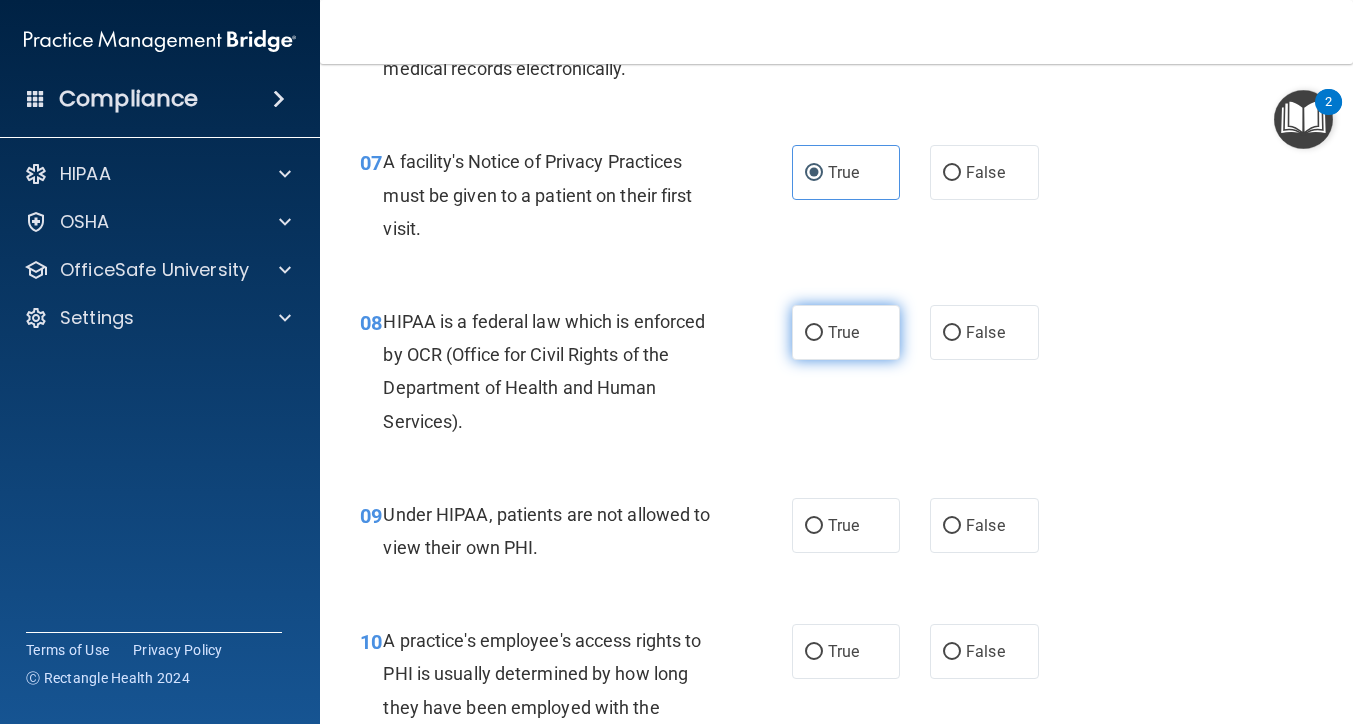 click on "True" at bounding box center (846, 332) 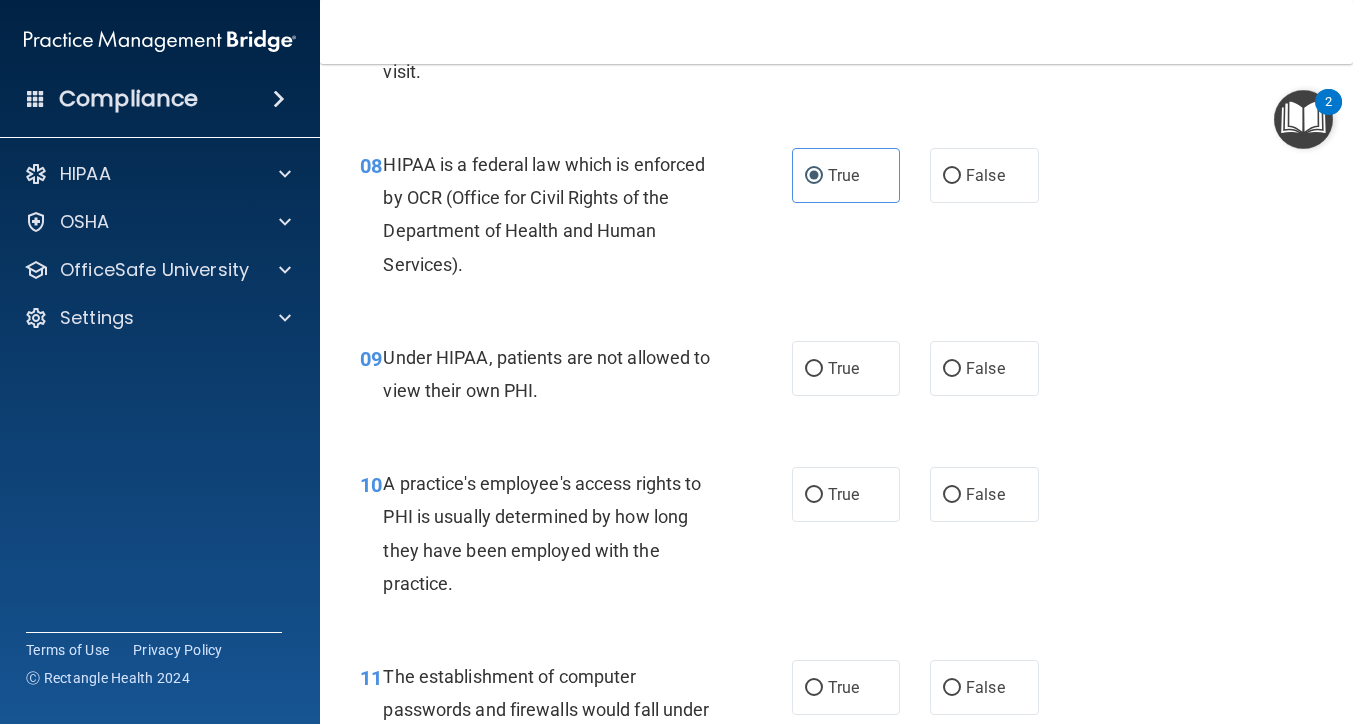 scroll, scrollTop: 1437, scrollLeft: 0, axis: vertical 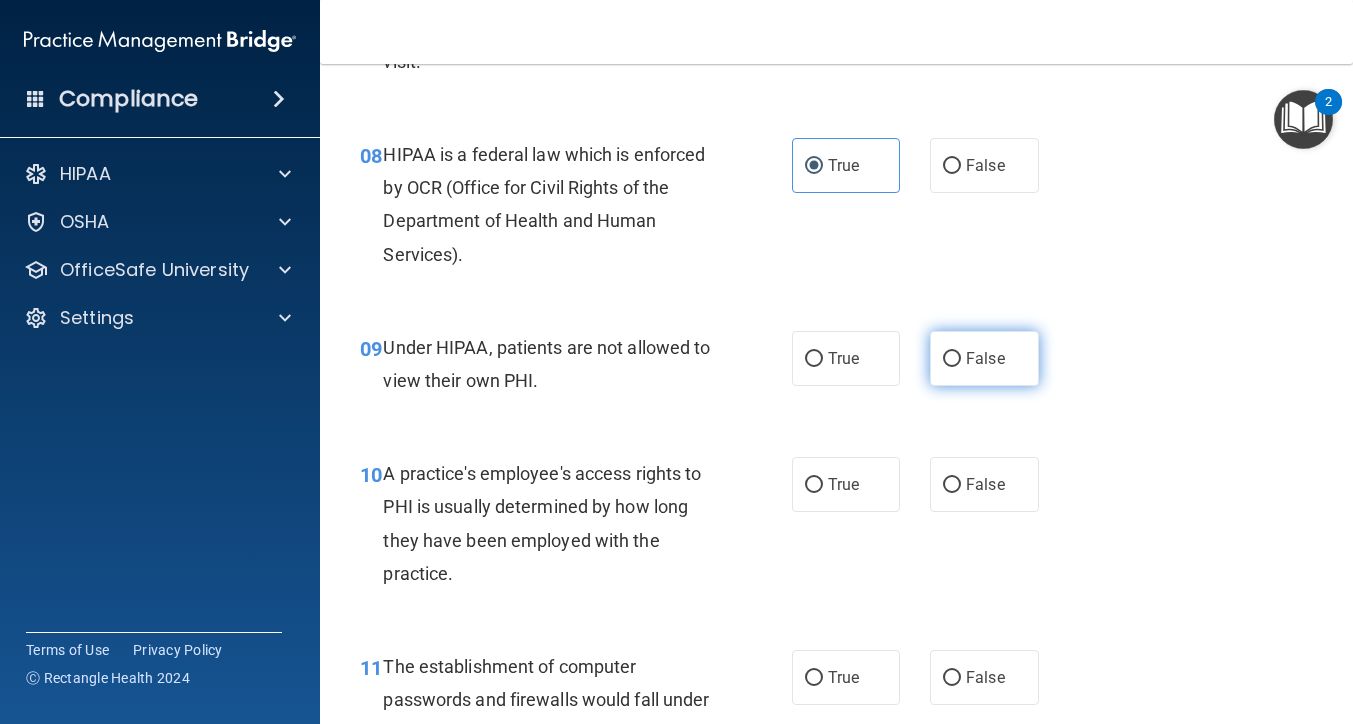 click on "False" at bounding box center (984, 358) 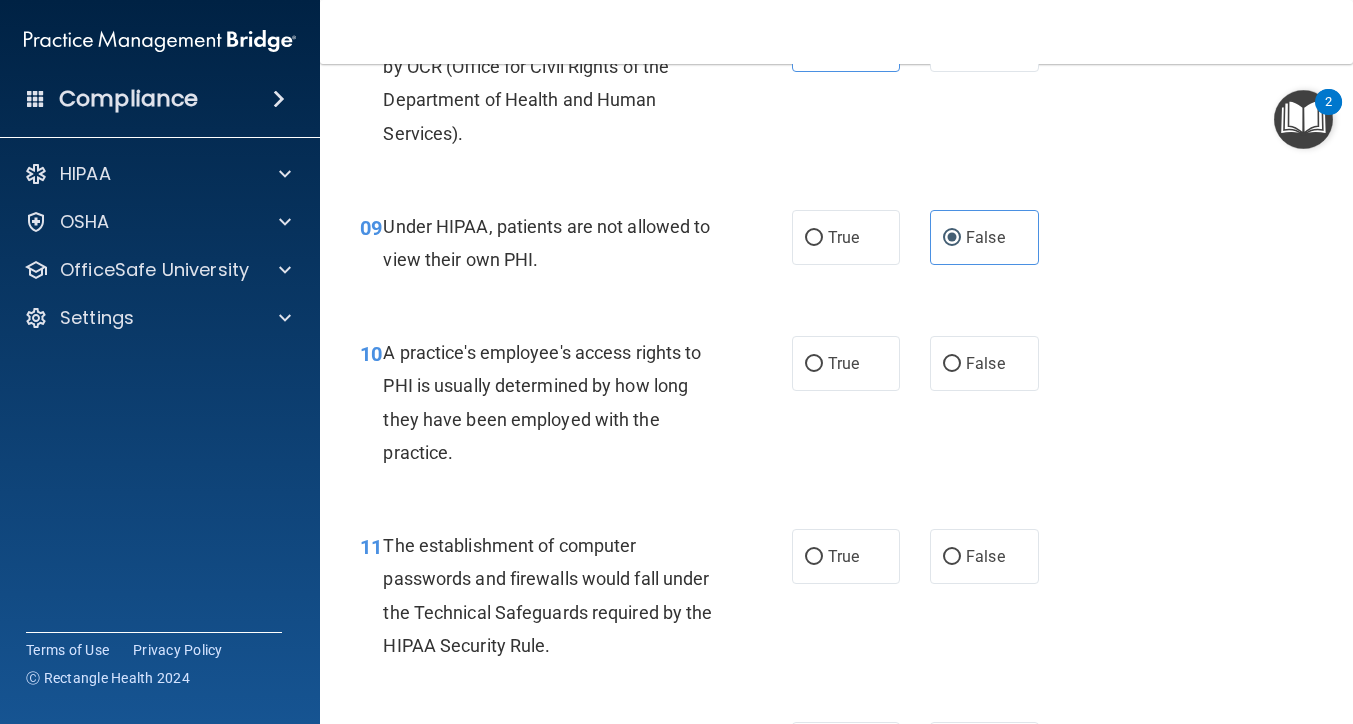 scroll, scrollTop: 1557, scrollLeft: 0, axis: vertical 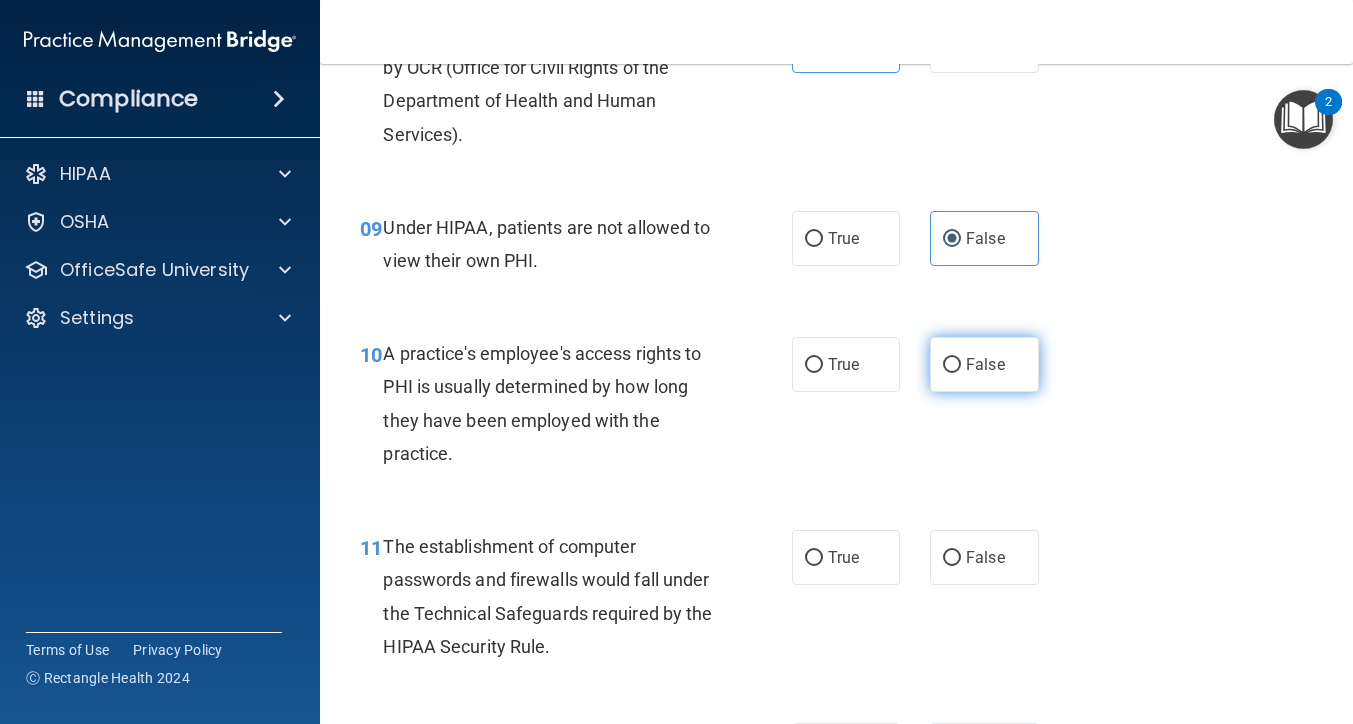 click on "False" at bounding box center (984, 364) 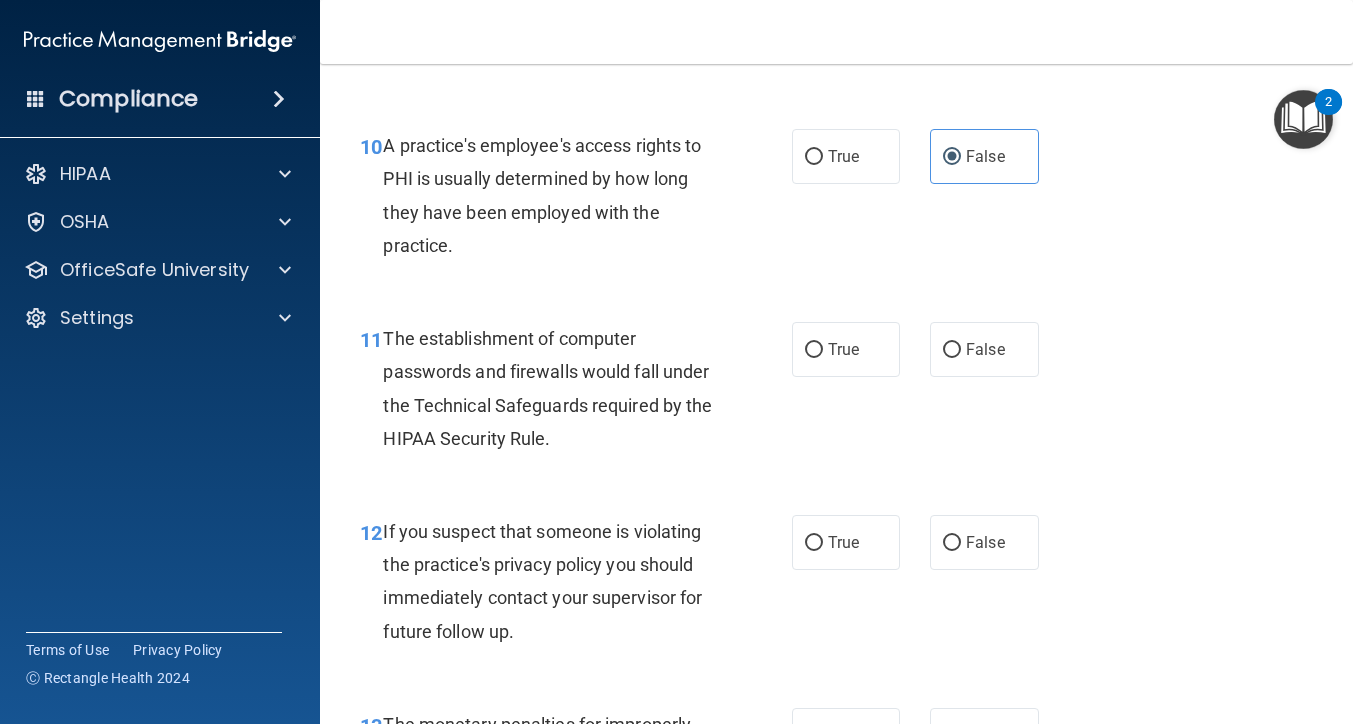 scroll, scrollTop: 1766, scrollLeft: 0, axis: vertical 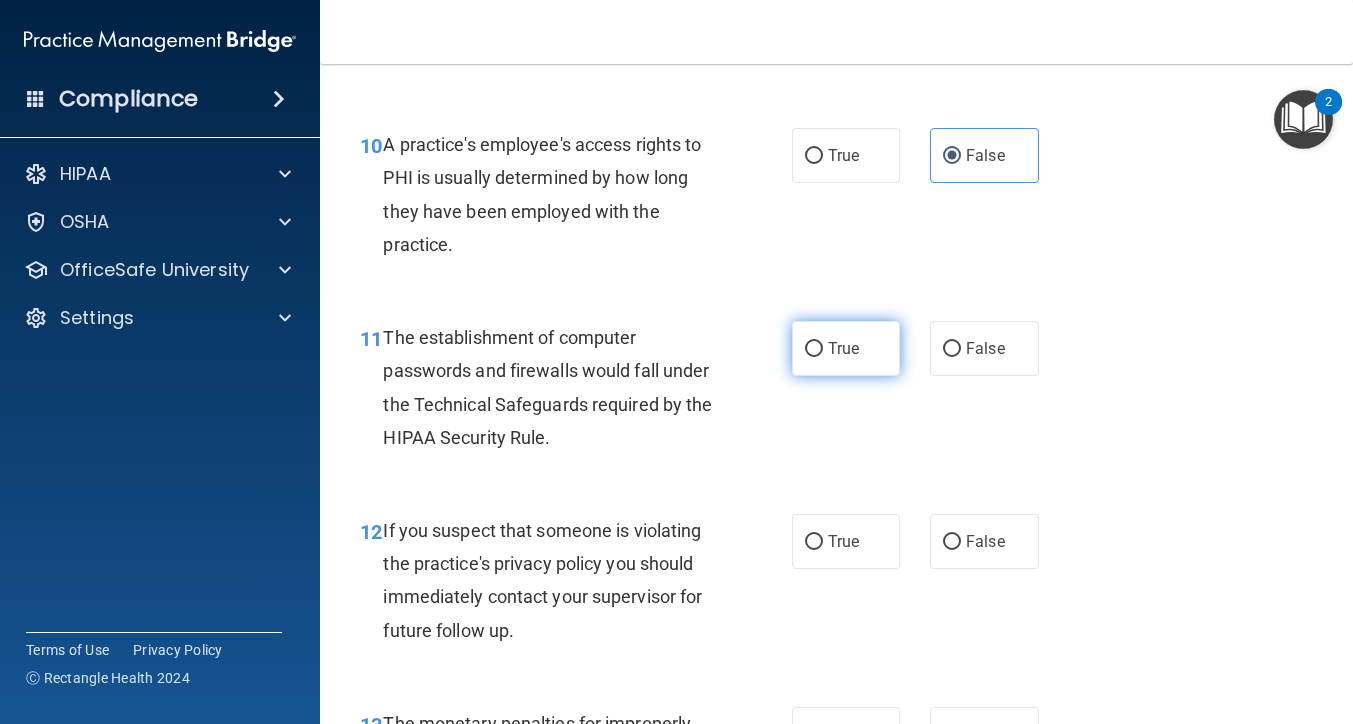 click on "True" at bounding box center (846, 348) 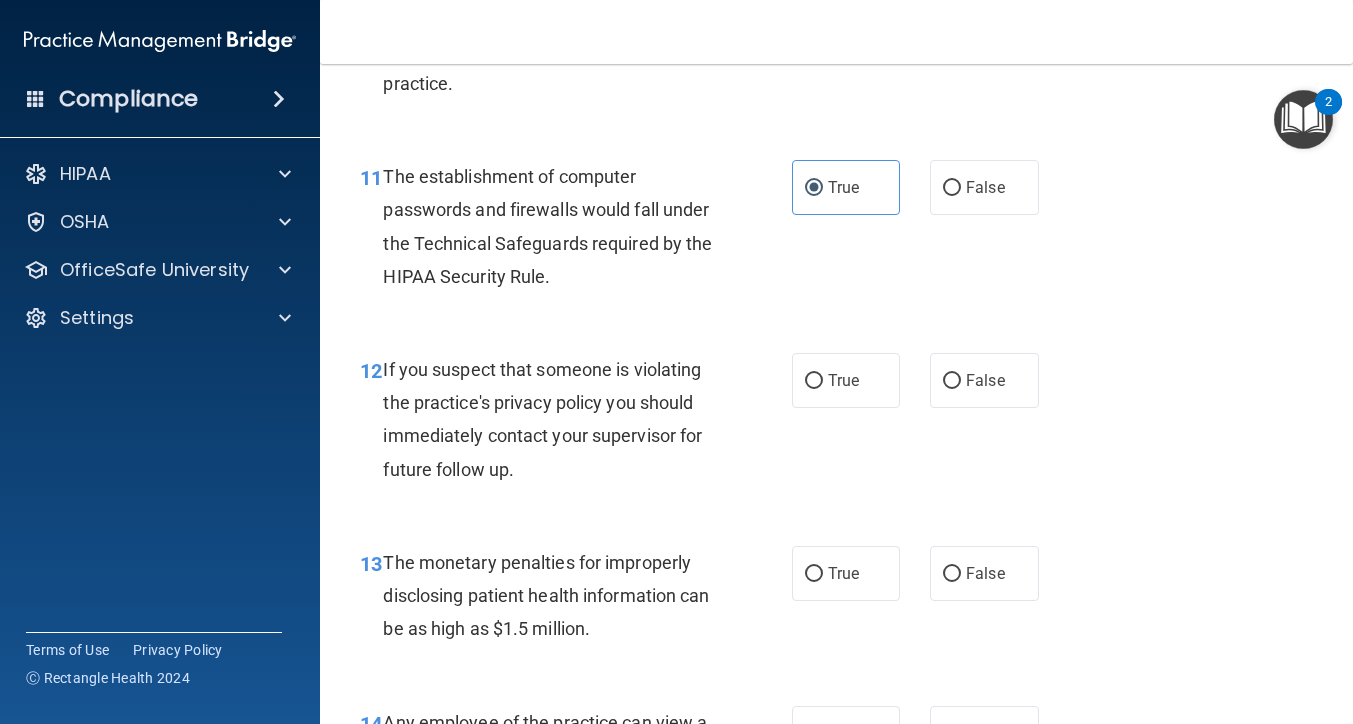 scroll, scrollTop: 1928, scrollLeft: 0, axis: vertical 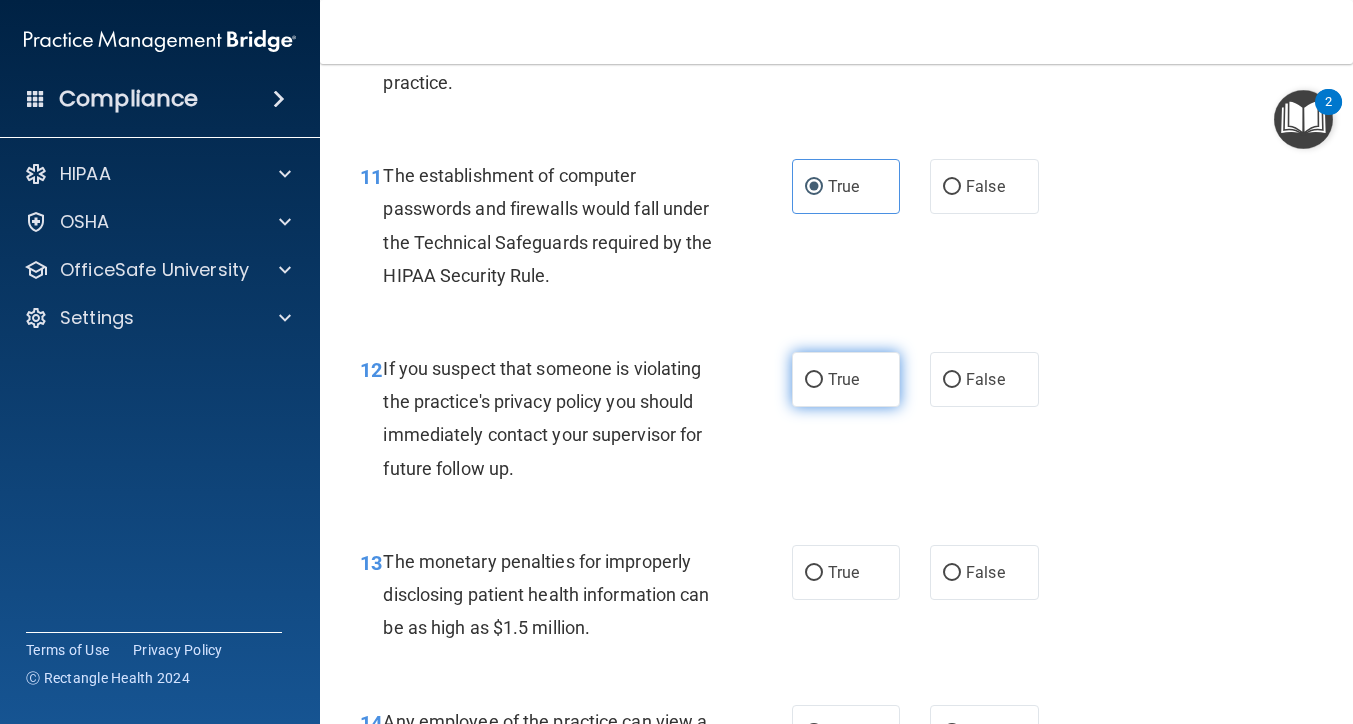 click on "True" at bounding box center (846, 379) 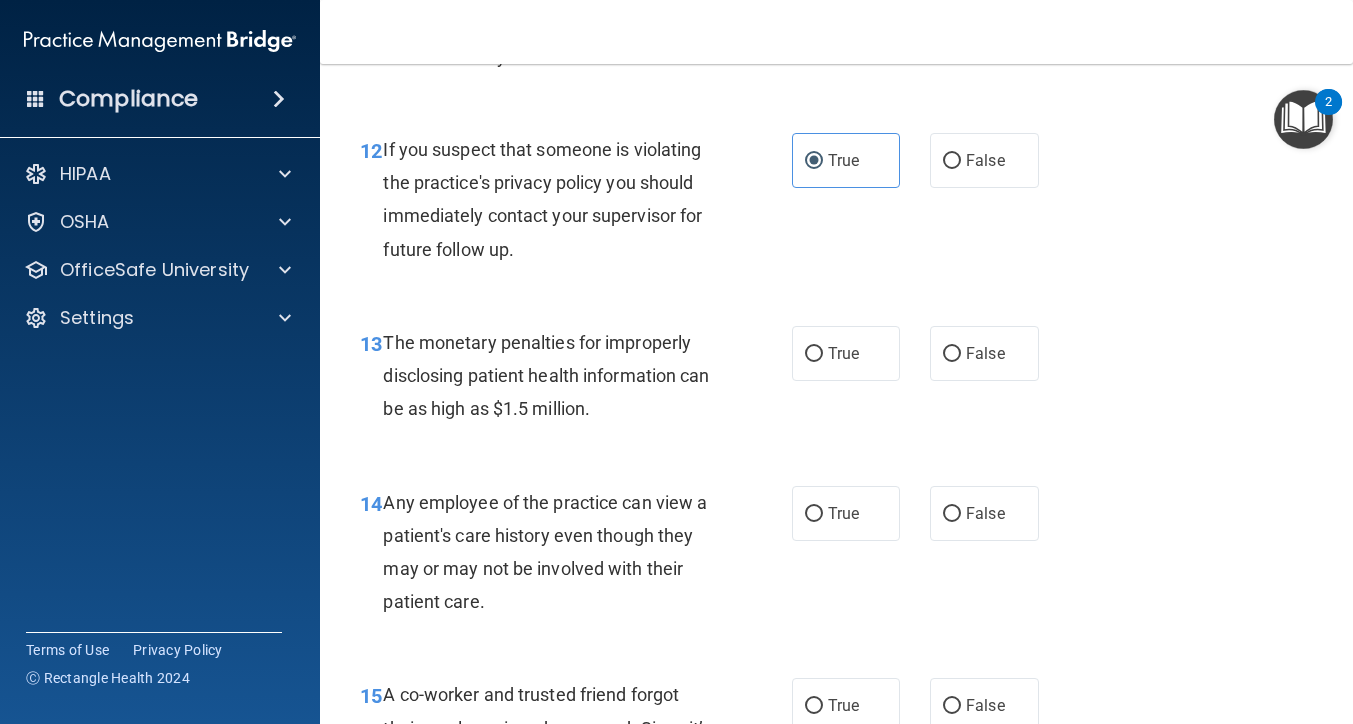 scroll, scrollTop: 2146, scrollLeft: 0, axis: vertical 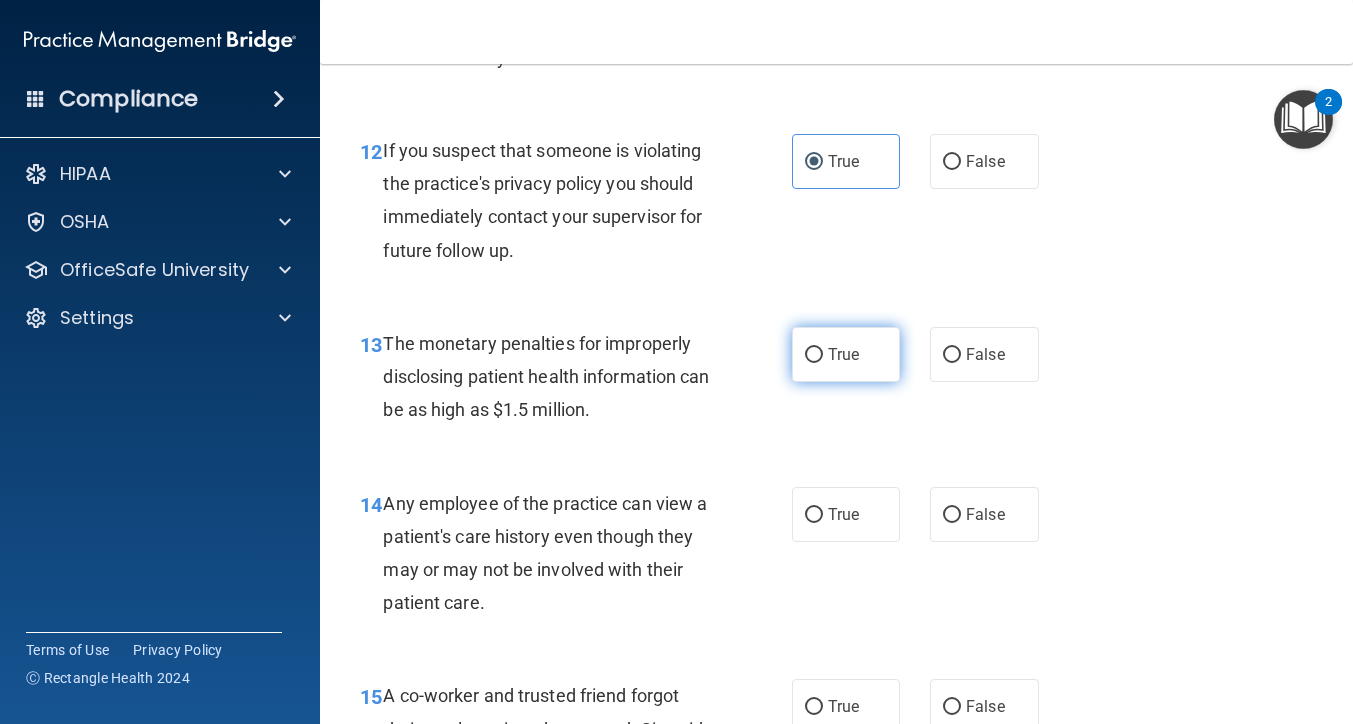 click on "True" at bounding box center (846, 354) 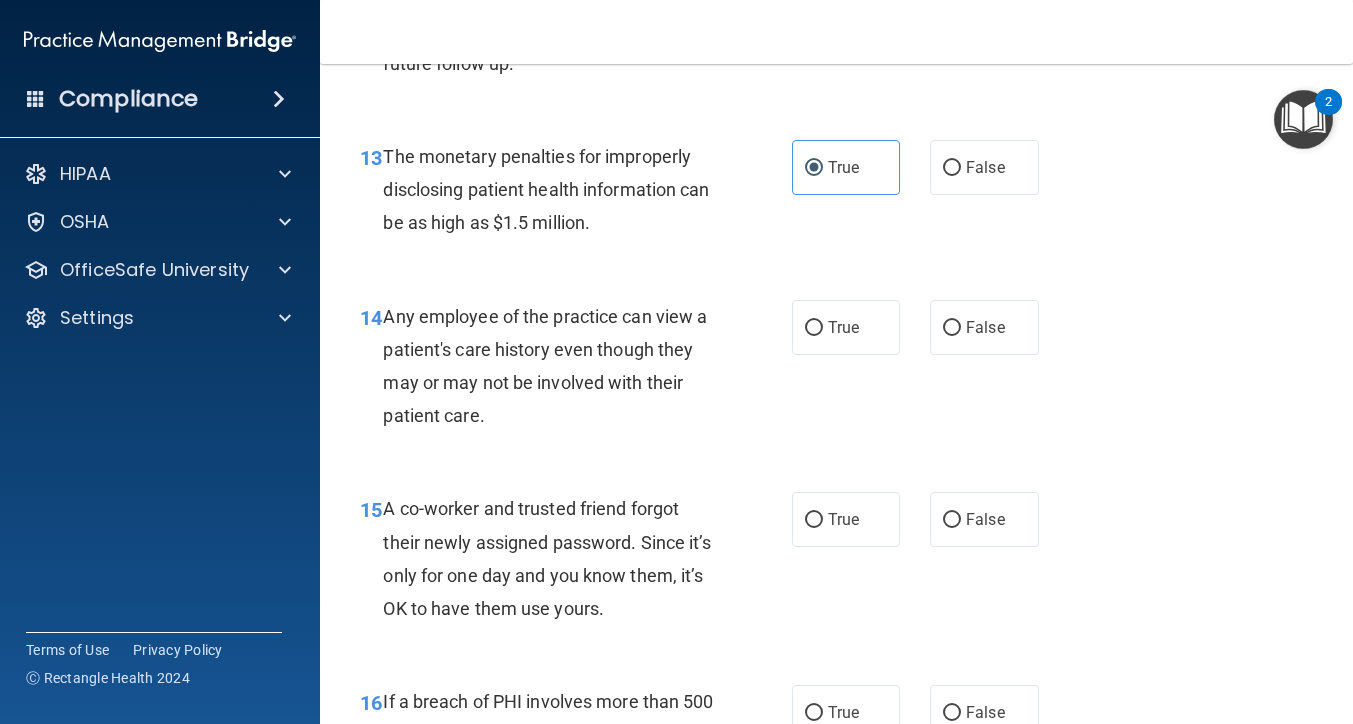 scroll, scrollTop: 2336, scrollLeft: 0, axis: vertical 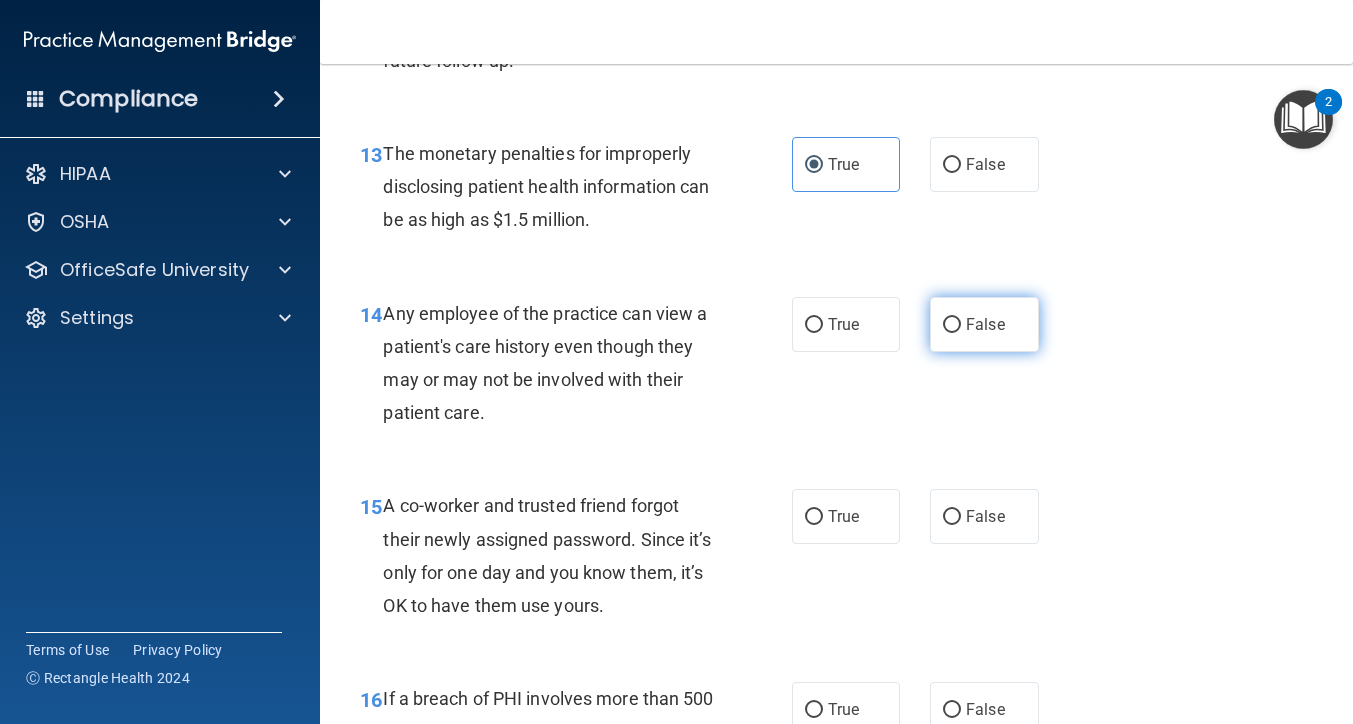 click on "False" at bounding box center (985, 324) 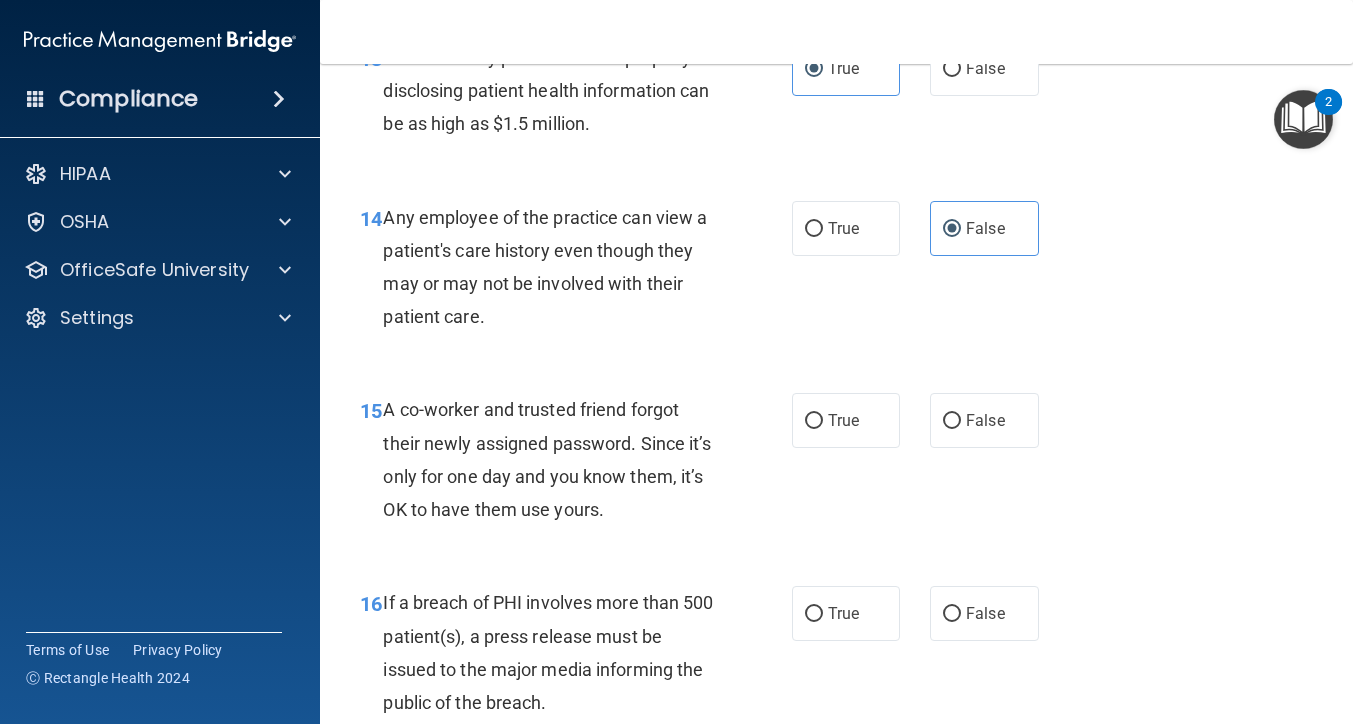 scroll, scrollTop: 2436, scrollLeft: 0, axis: vertical 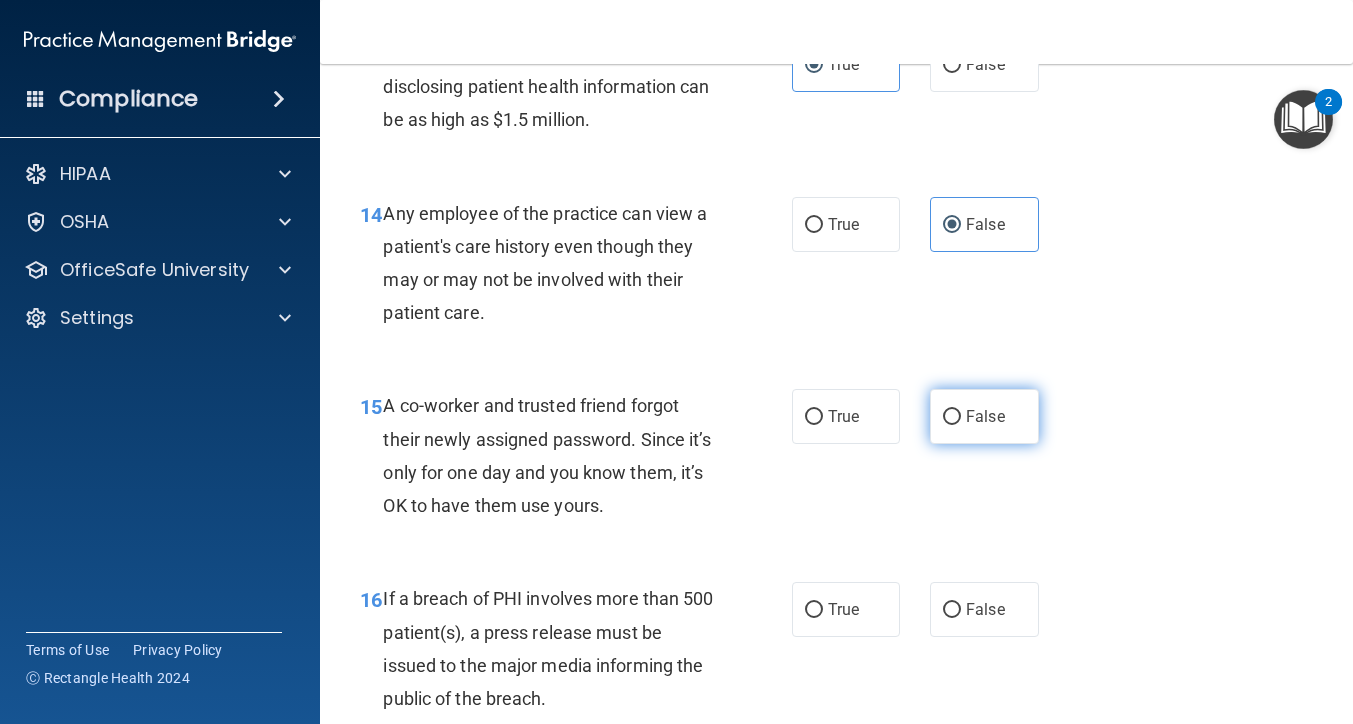 click on "False" at bounding box center [984, 416] 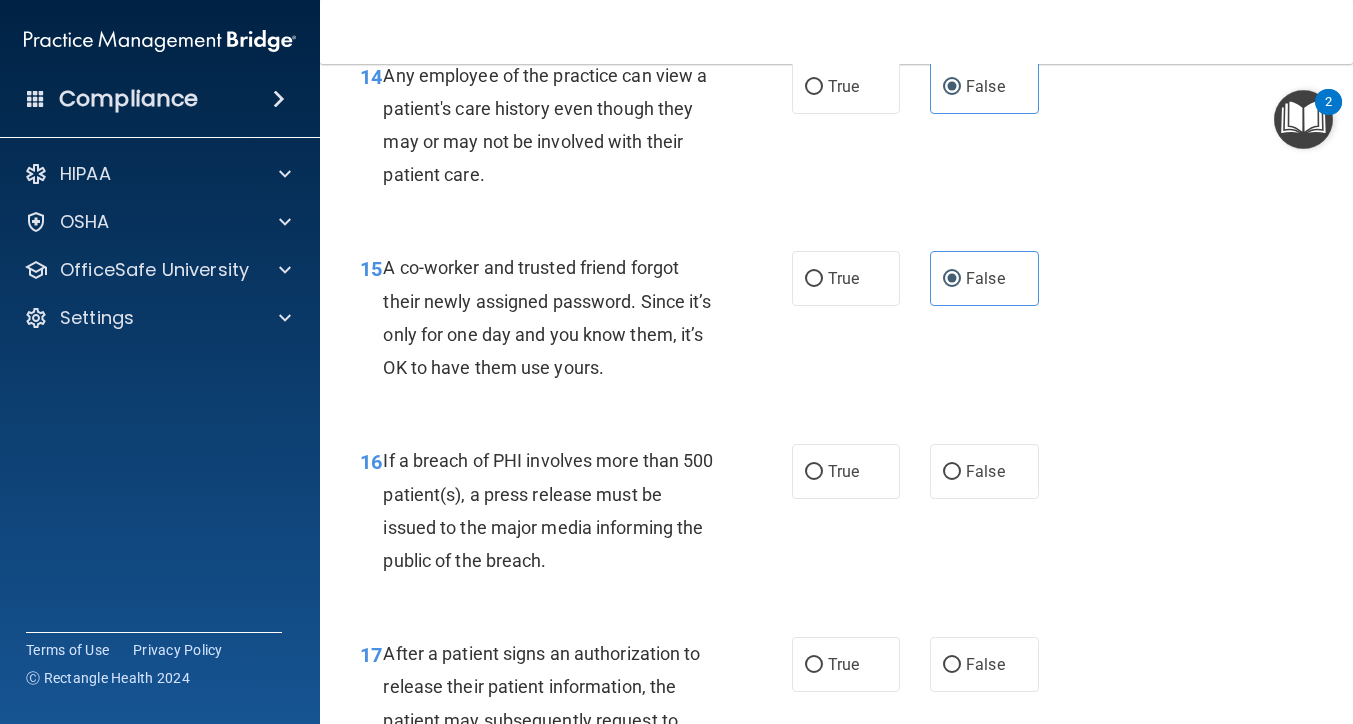 scroll, scrollTop: 2578, scrollLeft: 0, axis: vertical 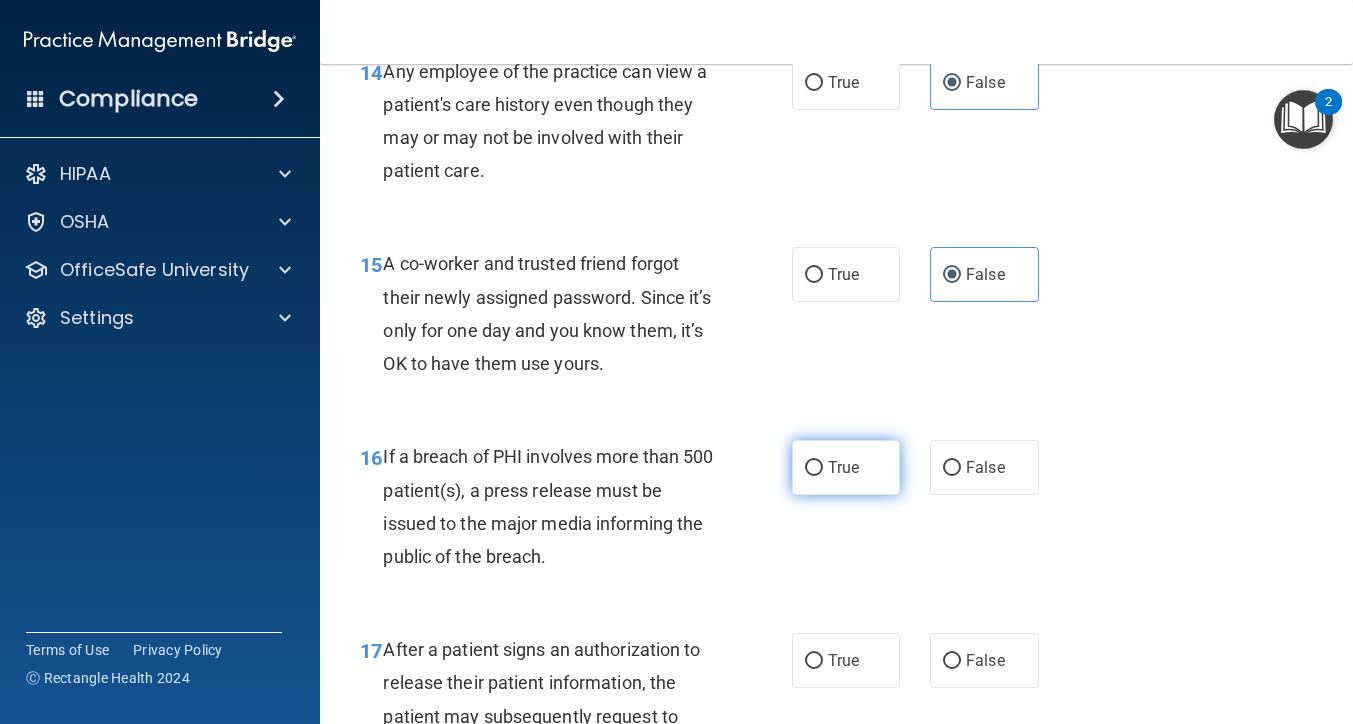 click on "True" at bounding box center [846, 467] 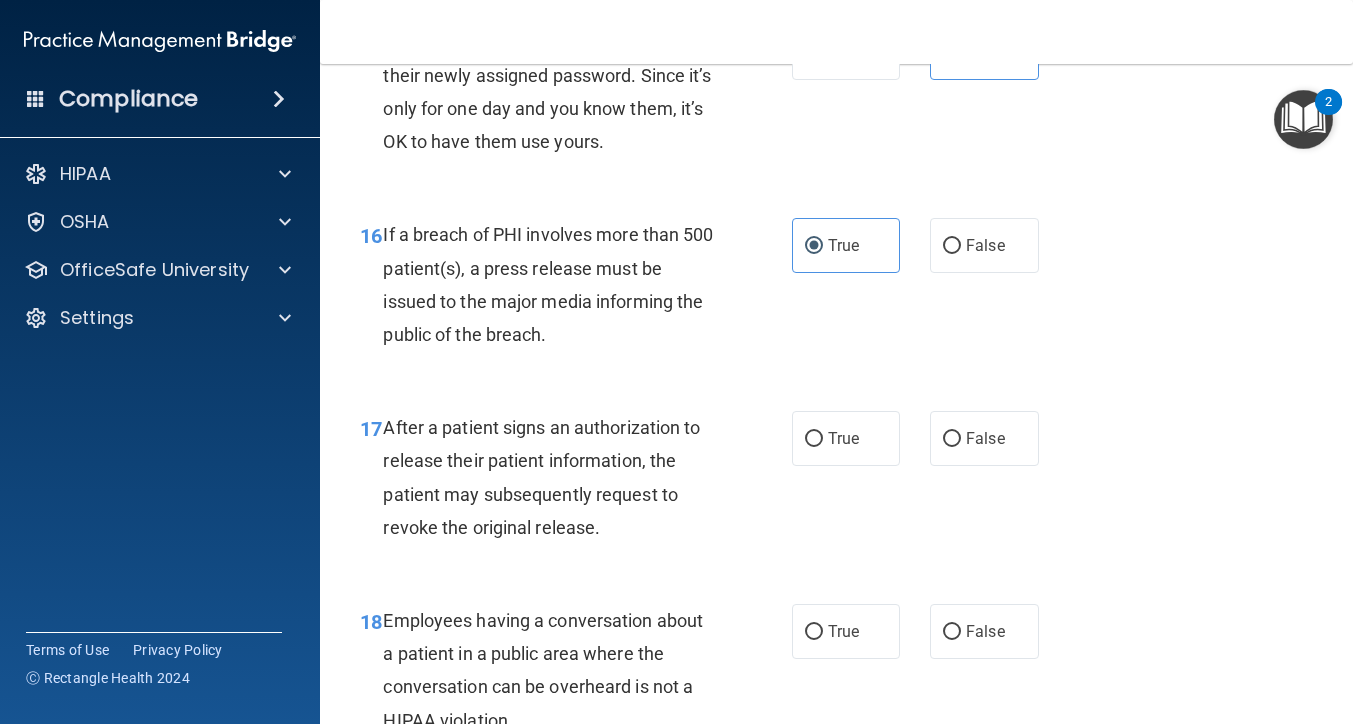 scroll, scrollTop: 2799, scrollLeft: 0, axis: vertical 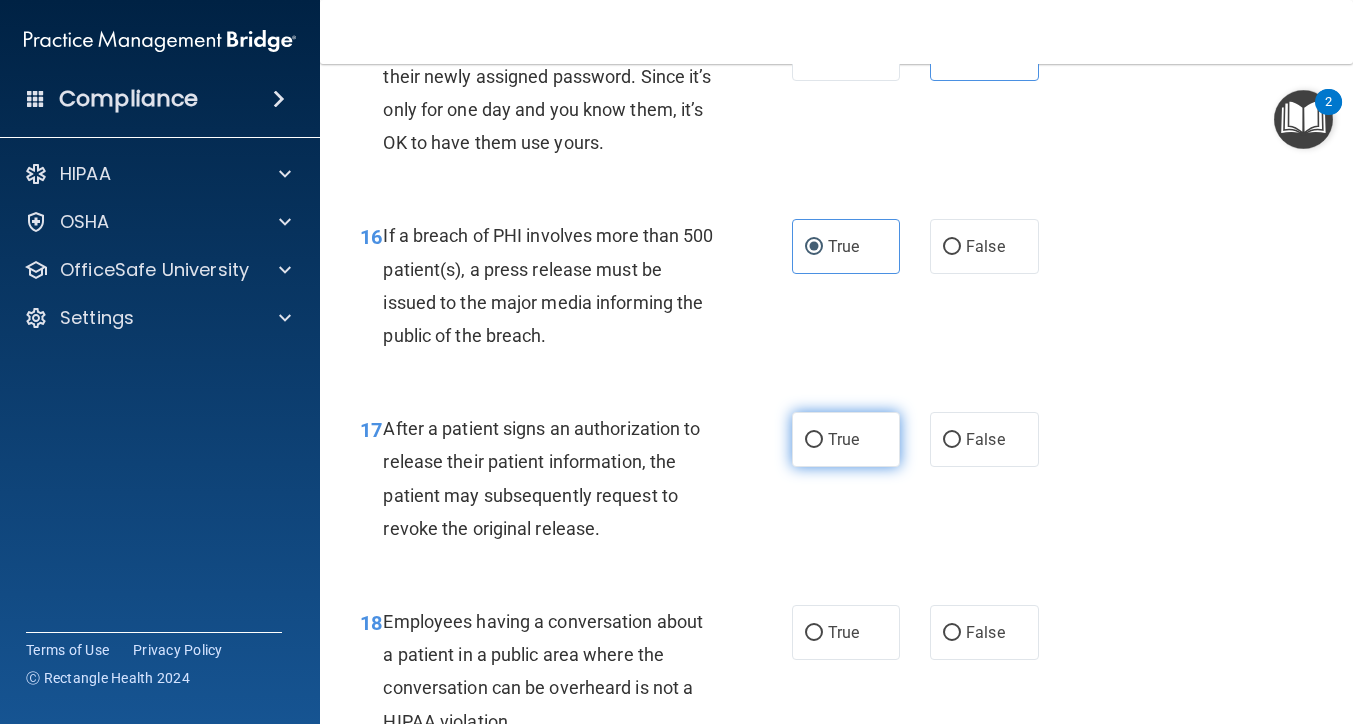 click on "True" at bounding box center [843, 439] 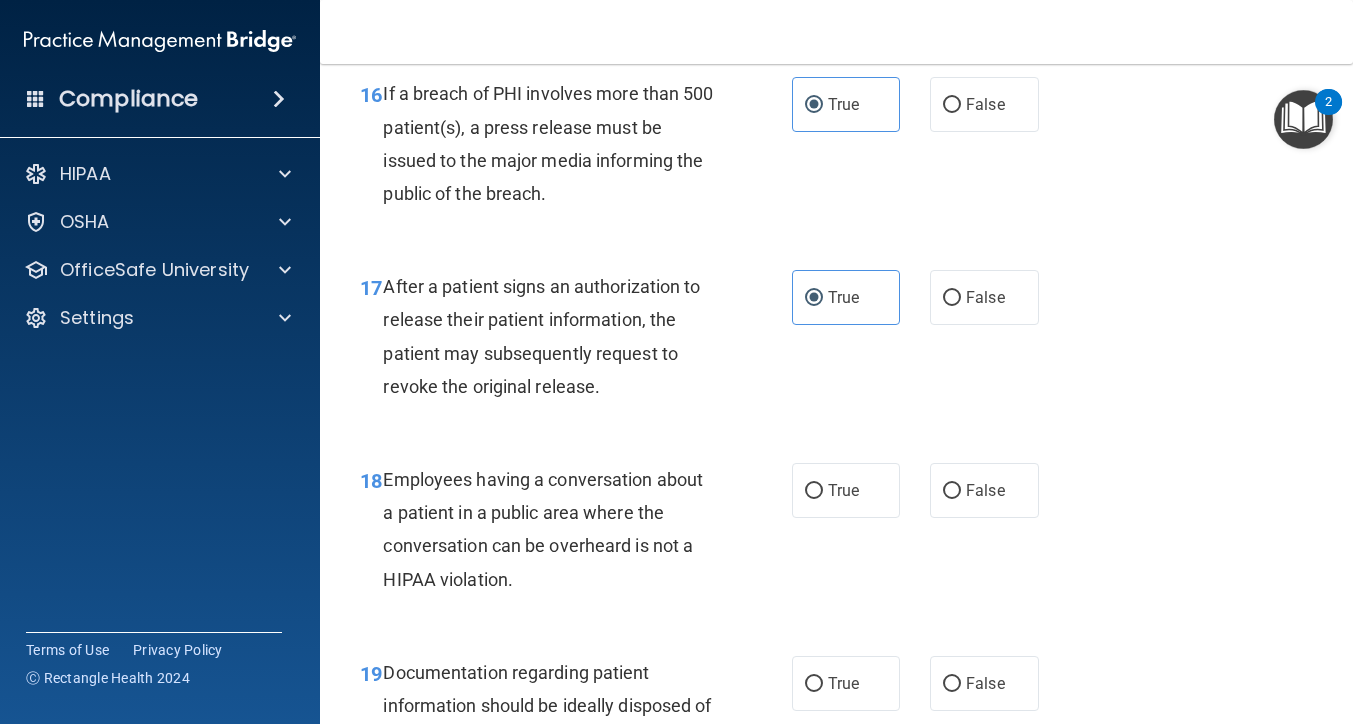 scroll, scrollTop: 2944, scrollLeft: 0, axis: vertical 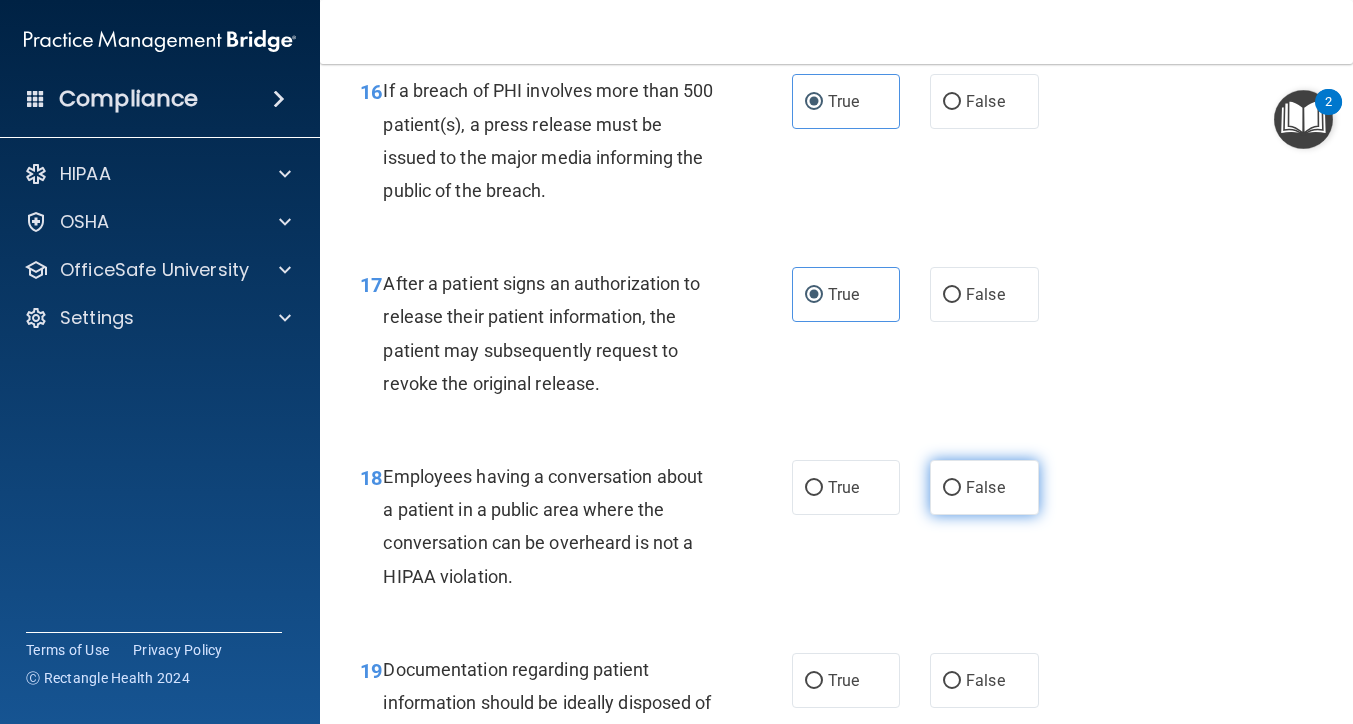 click on "False" at bounding box center (984, 487) 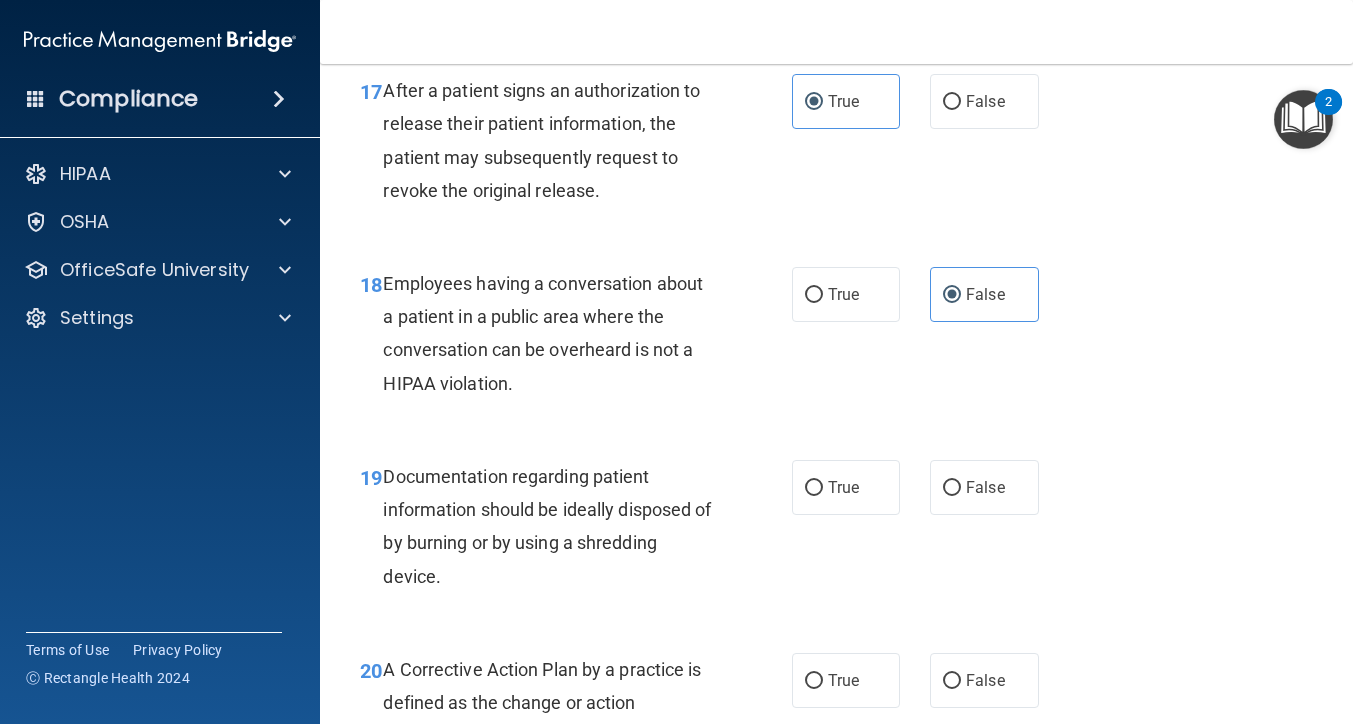 scroll, scrollTop: 3140, scrollLeft: 0, axis: vertical 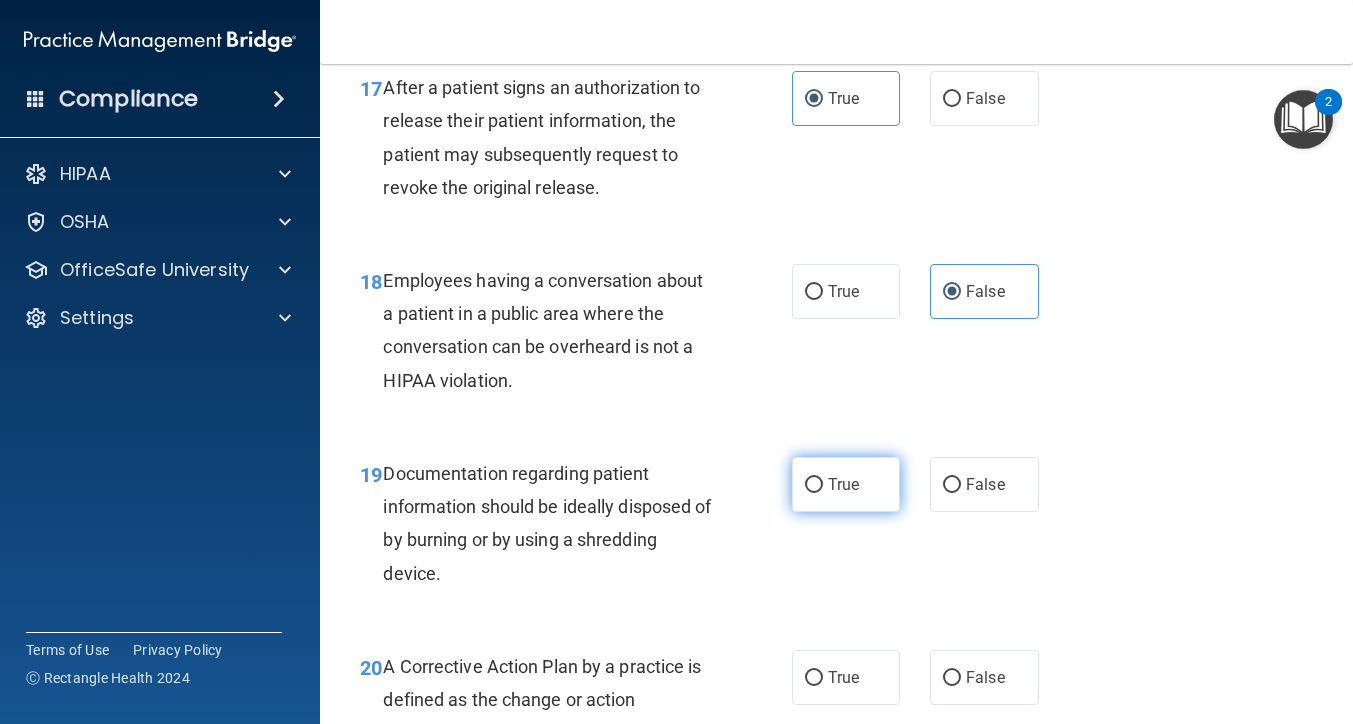 click on "True" at bounding box center [846, 484] 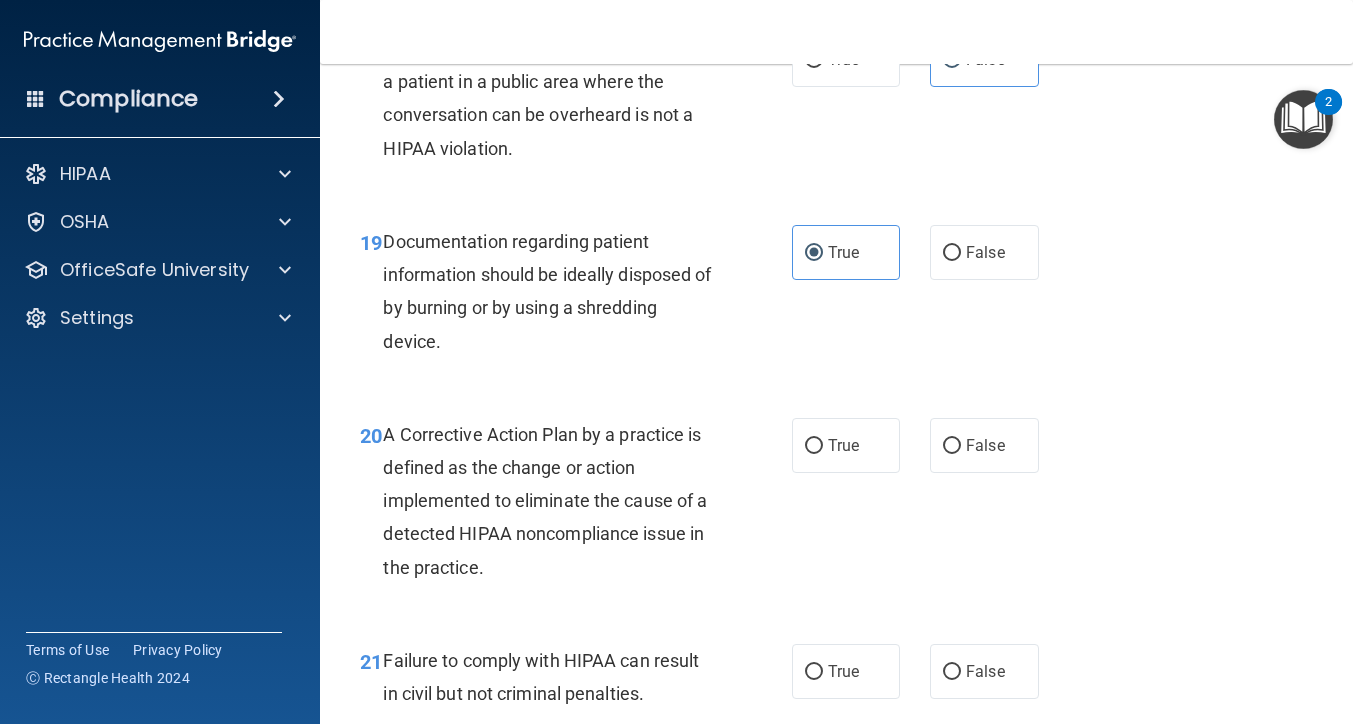 scroll, scrollTop: 3379, scrollLeft: 0, axis: vertical 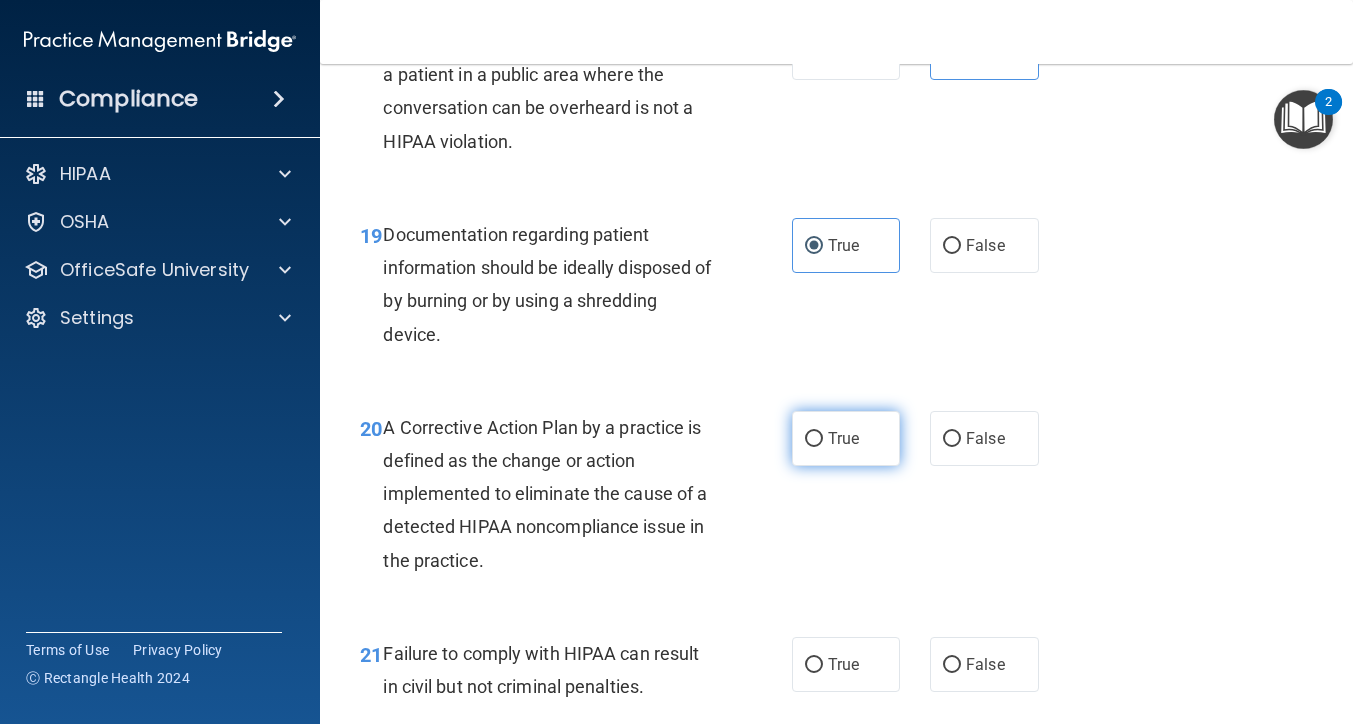 click on "True" at bounding box center [843, 438] 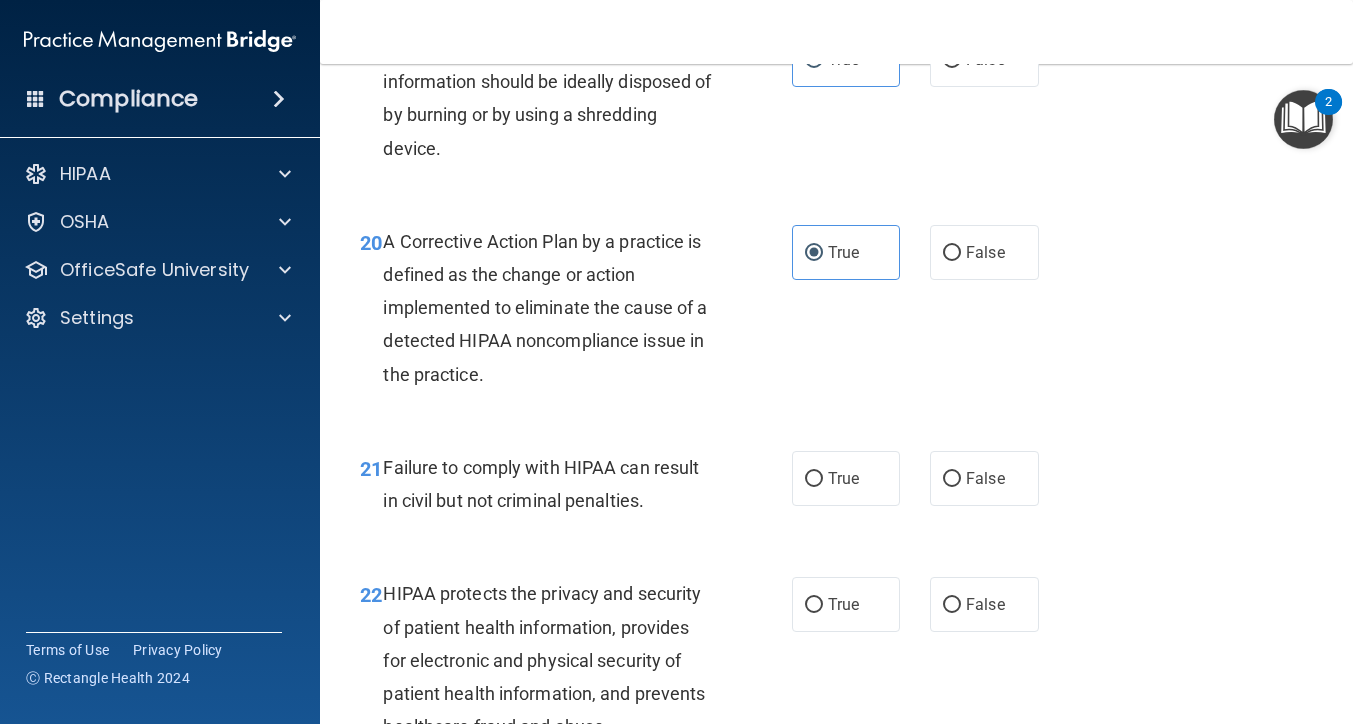 scroll, scrollTop: 3569, scrollLeft: 0, axis: vertical 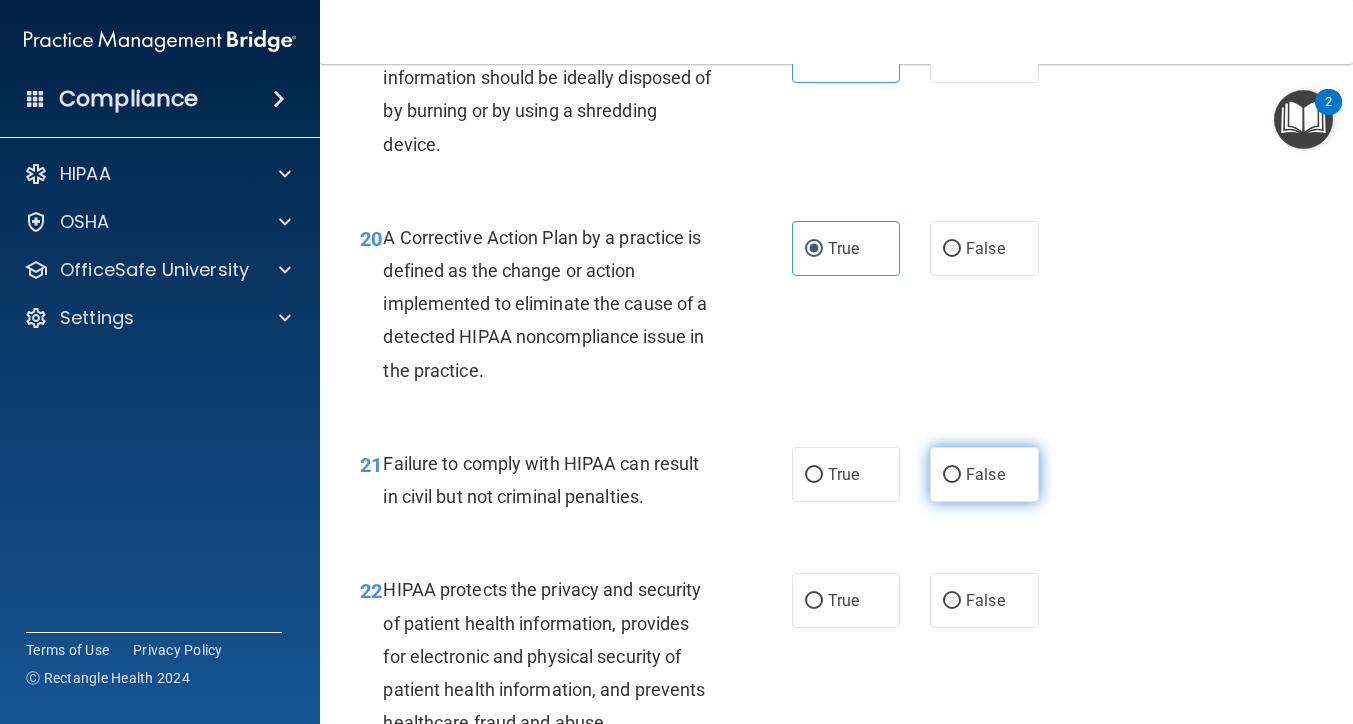 click on "False" at bounding box center (984, 474) 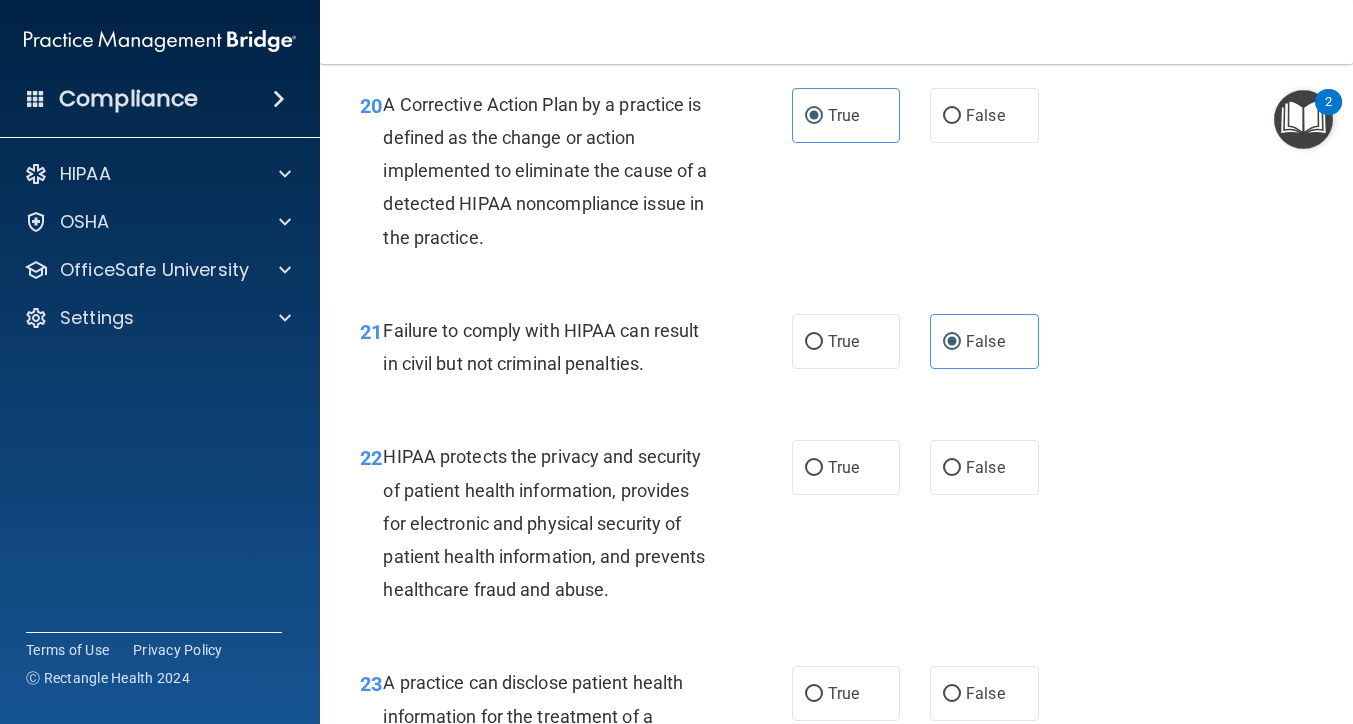 scroll, scrollTop: 3709, scrollLeft: 0, axis: vertical 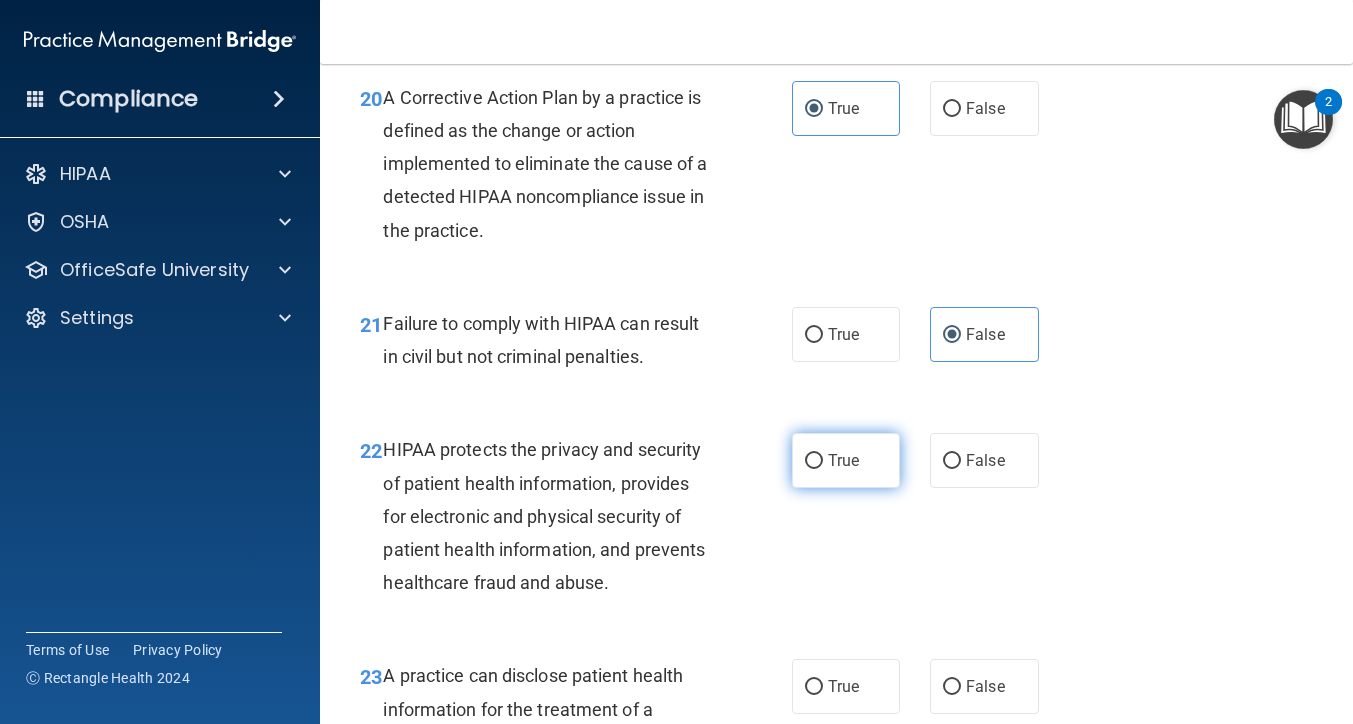 click on "True" at bounding box center [846, 460] 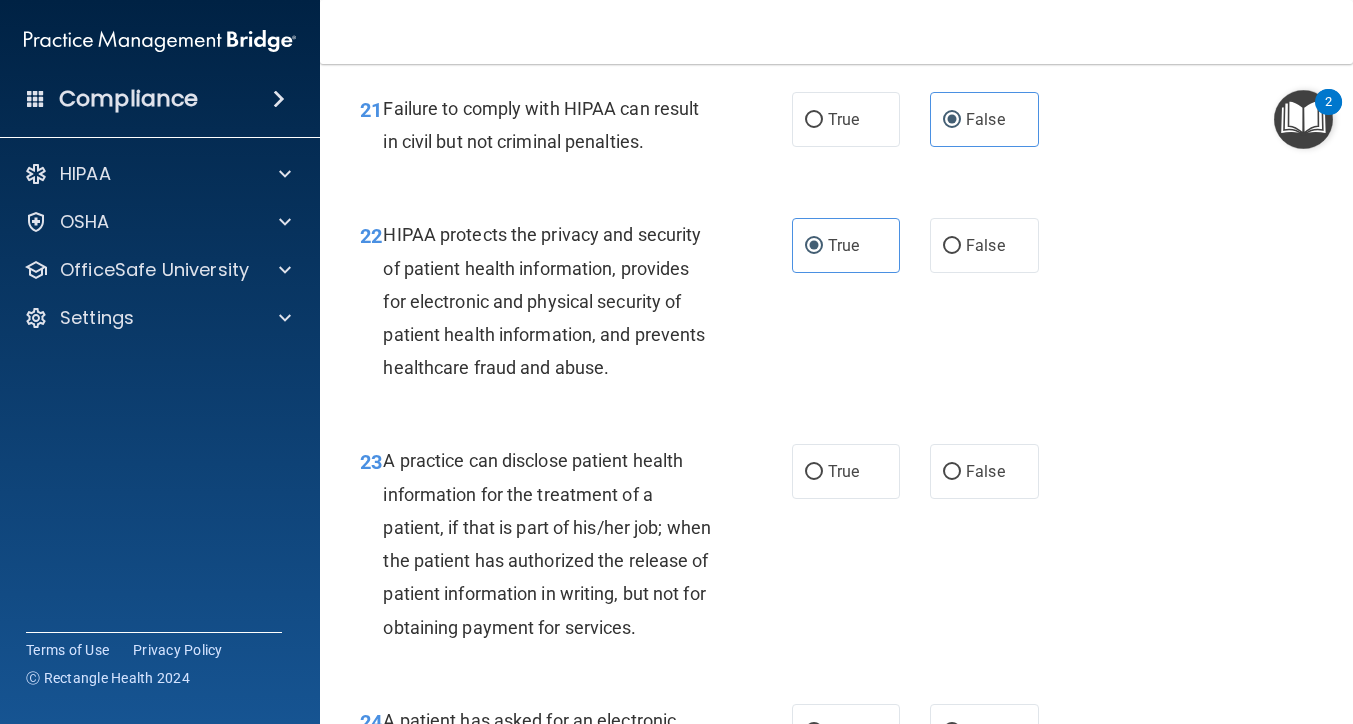 scroll, scrollTop: 3941, scrollLeft: 0, axis: vertical 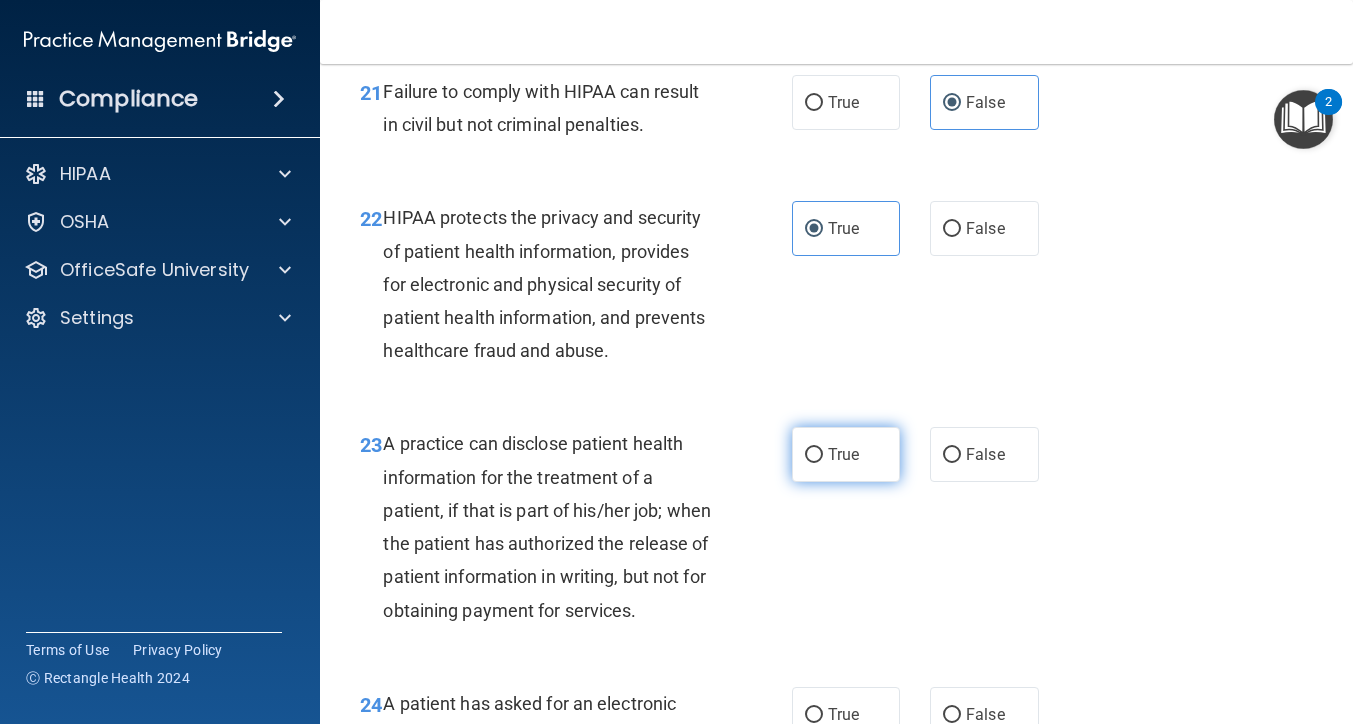 click on "True" at bounding box center (846, 454) 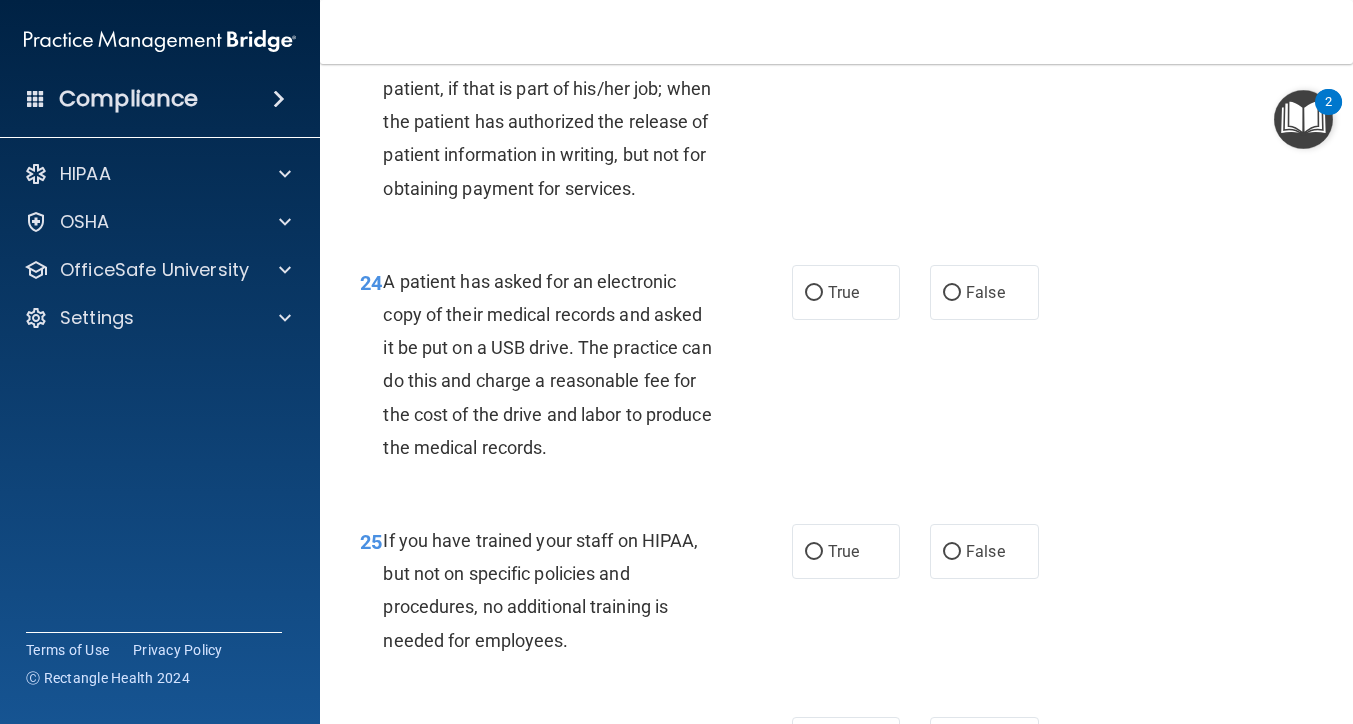 scroll, scrollTop: 4387, scrollLeft: 0, axis: vertical 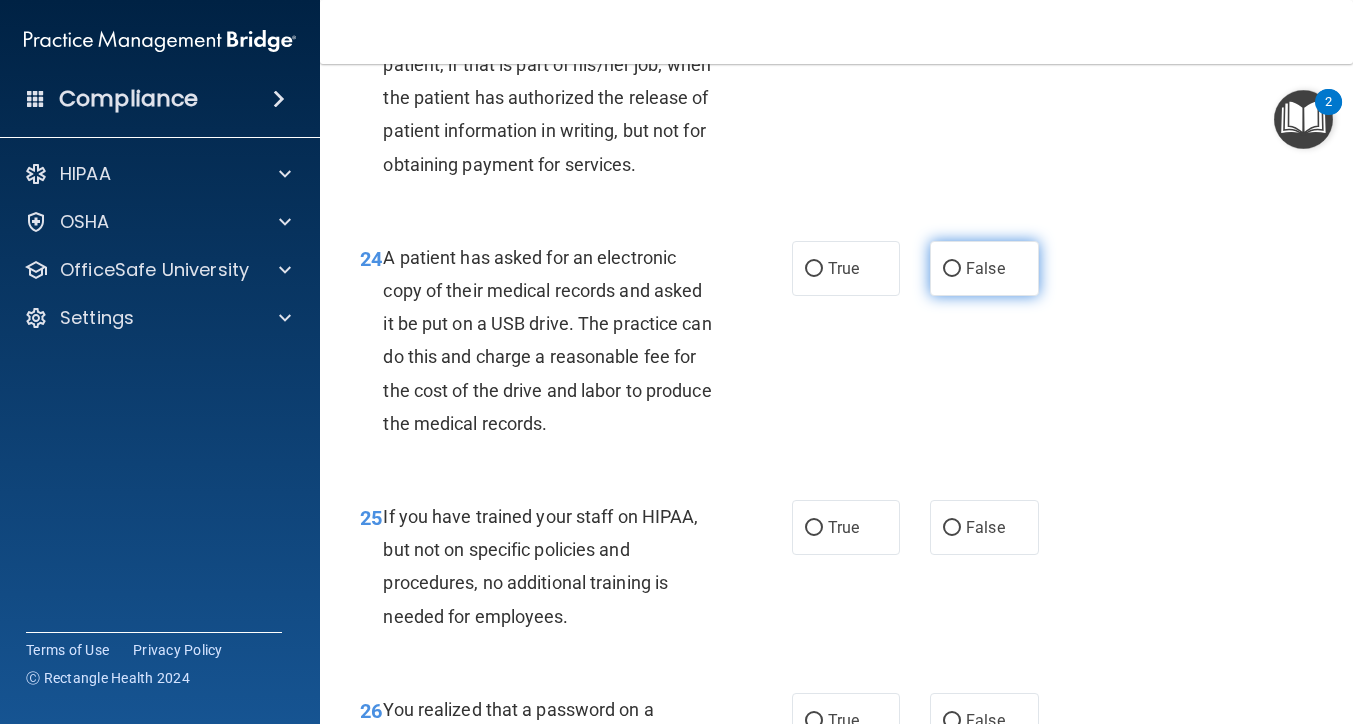 click on "False" at bounding box center (984, 268) 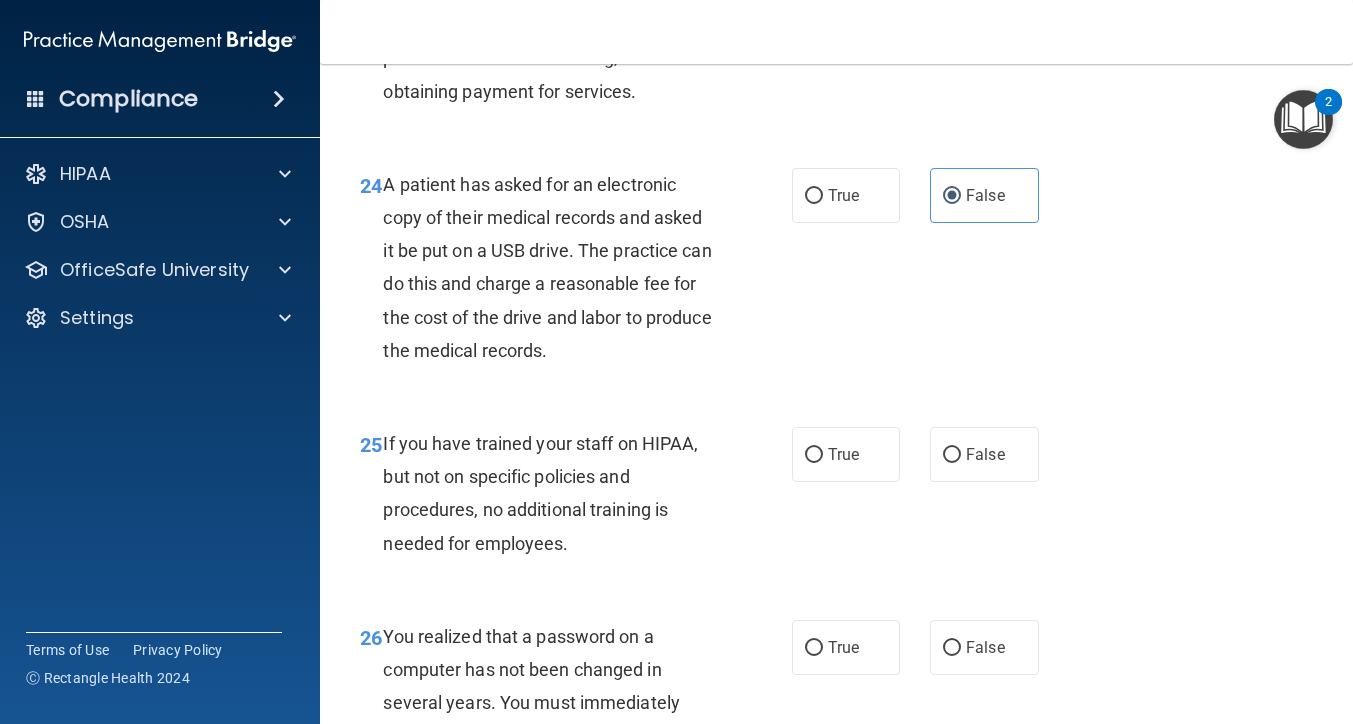 scroll, scrollTop: 4473, scrollLeft: 0, axis: vertical 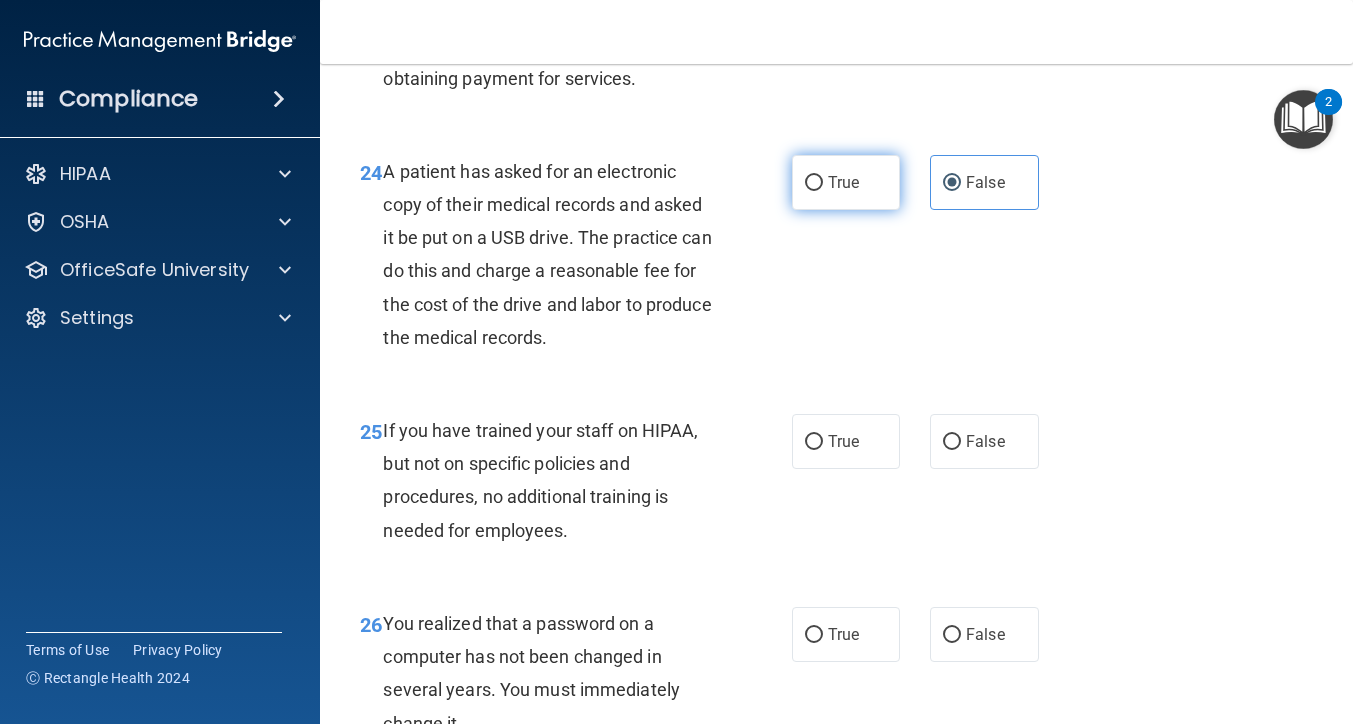 click on "True" at bounding box center [846, 182] 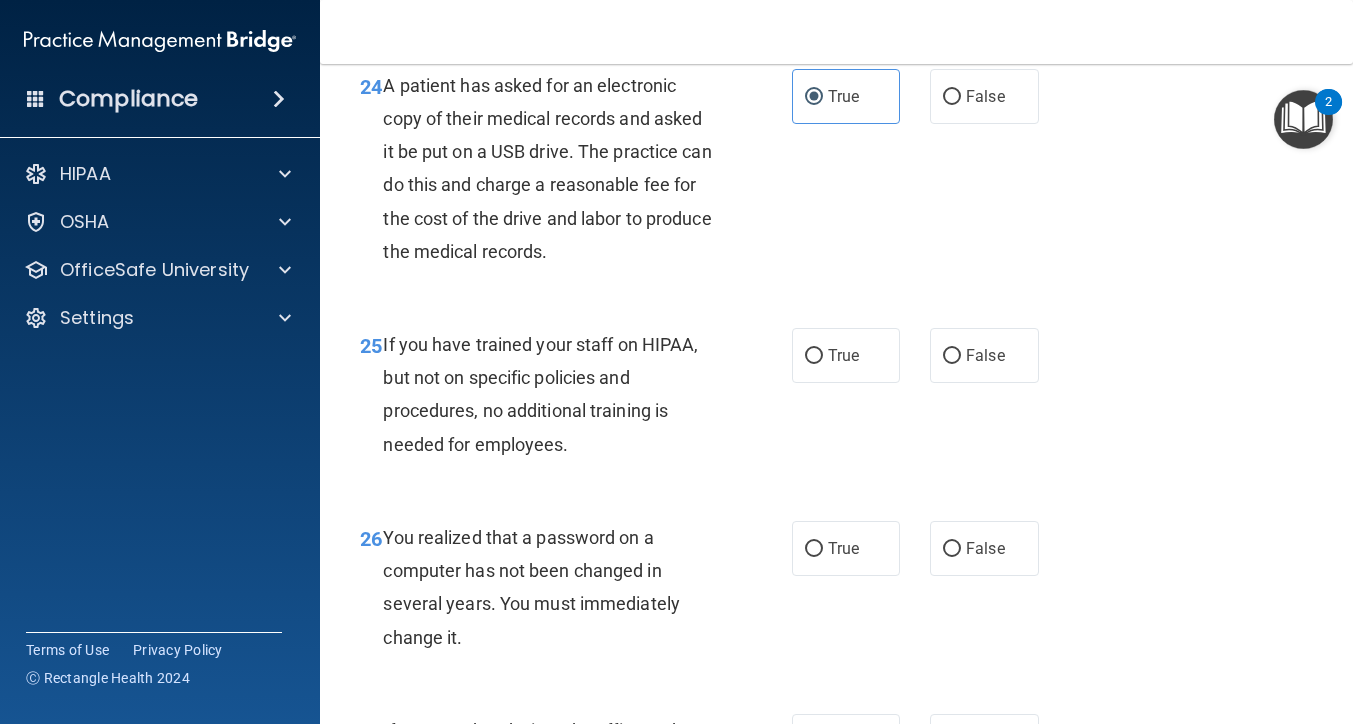 scroll, scrollTop: 4562, scrollLeft: 0, axis: vertical 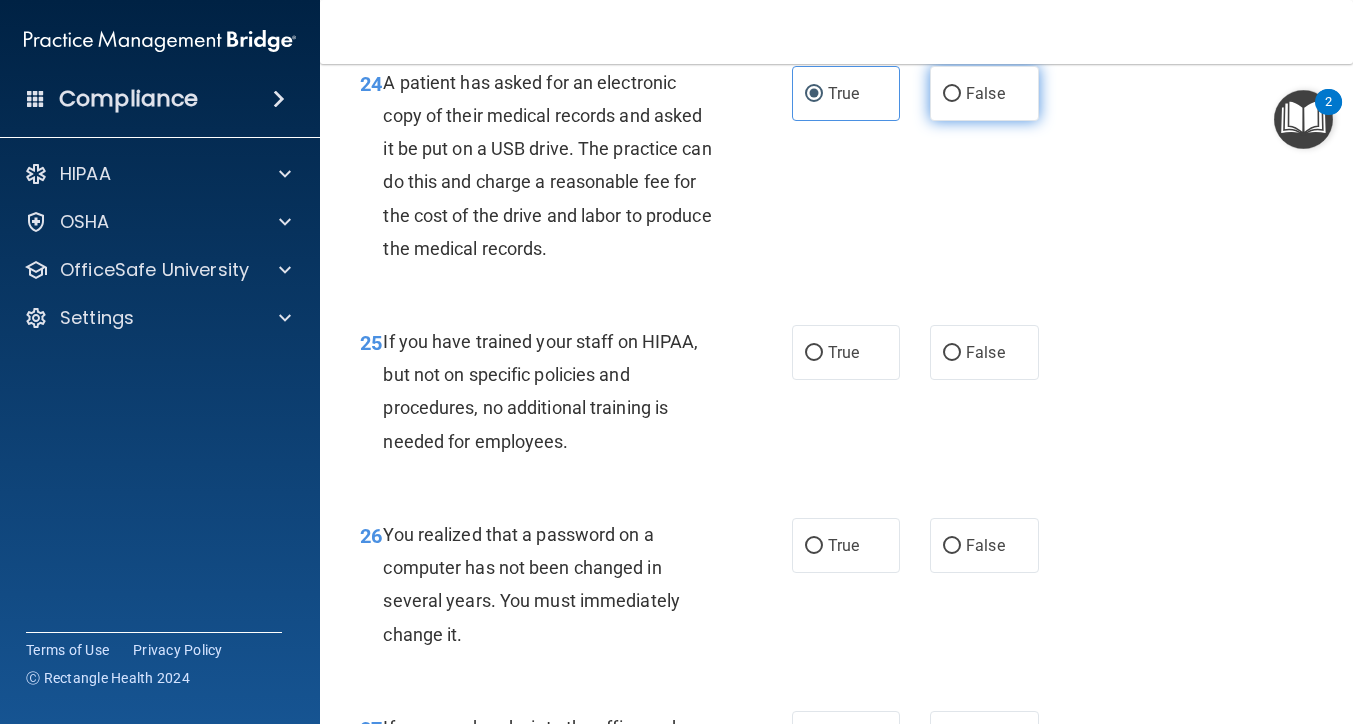 click on "False" at bounding box center [984, 93] 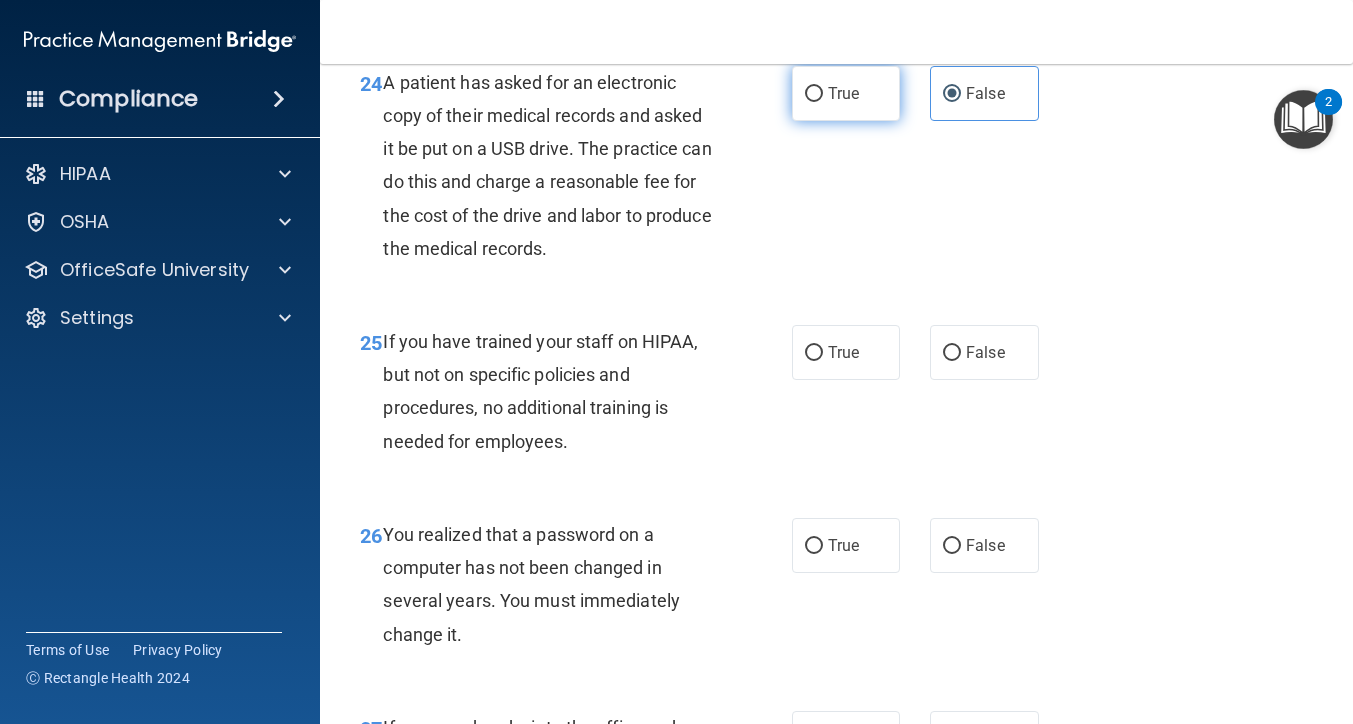 click on "True" at bounding box center (843, 93) 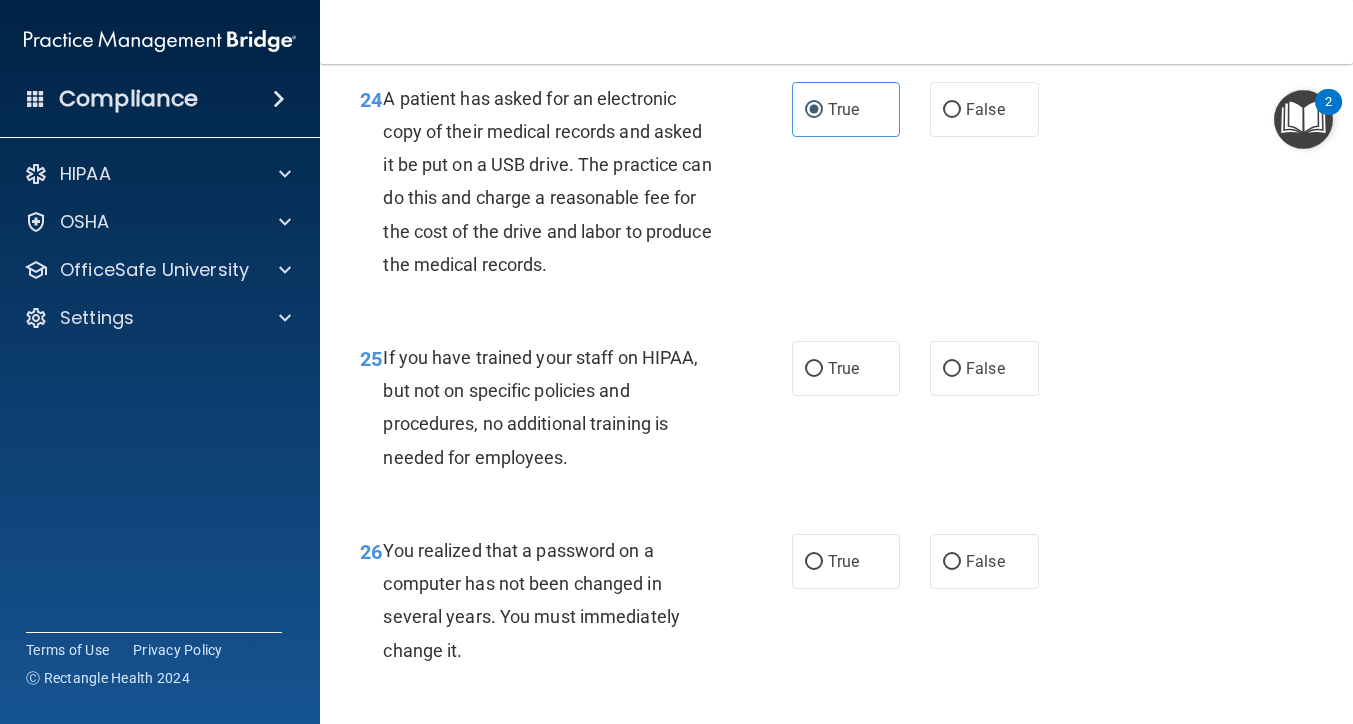 scroll, scrollTop: 4541, scrollLeft: 0, axis: vertical 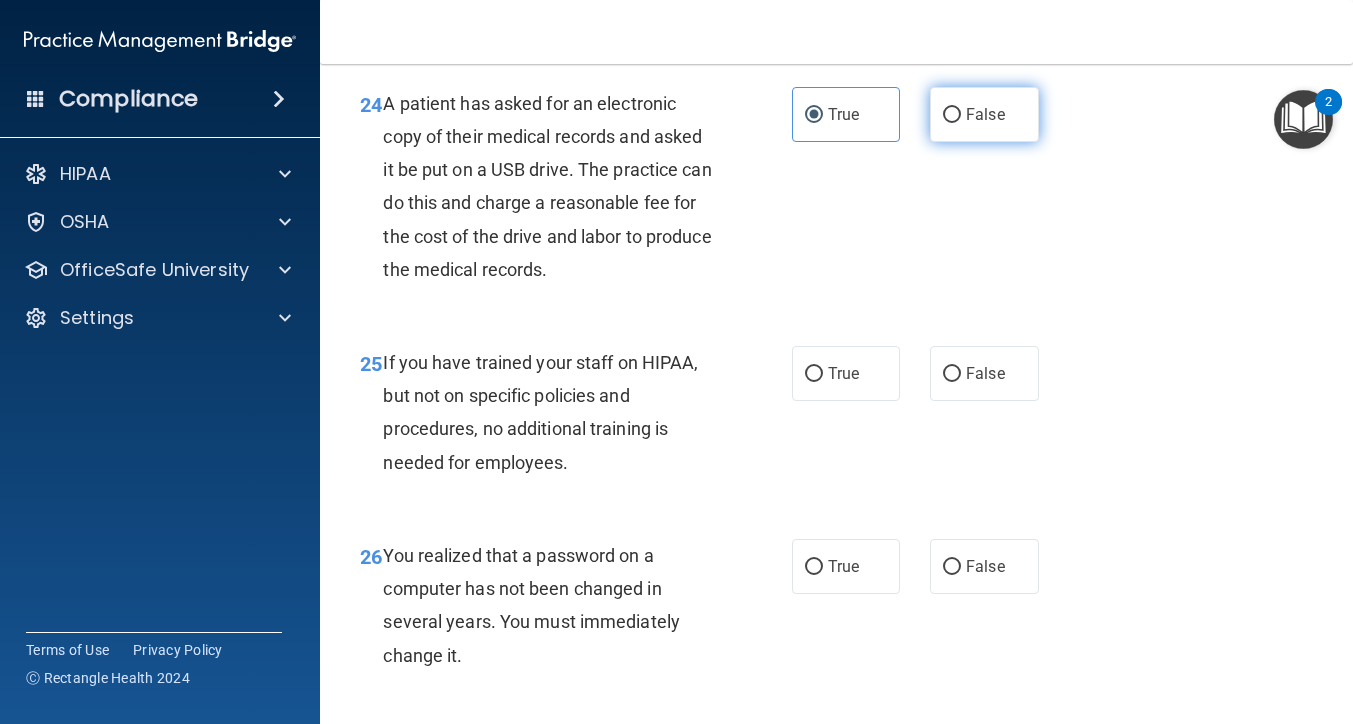 click on "False" at bounding box center [984, 114] 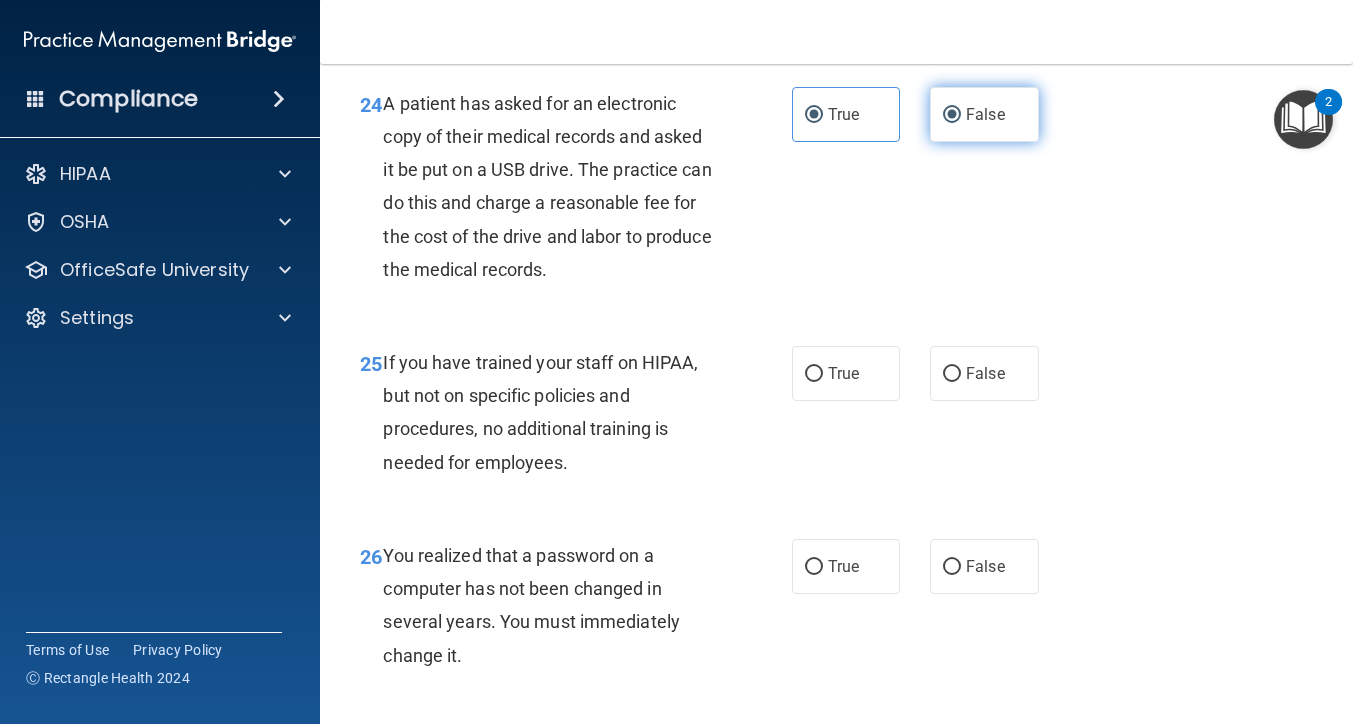 radio on "false" 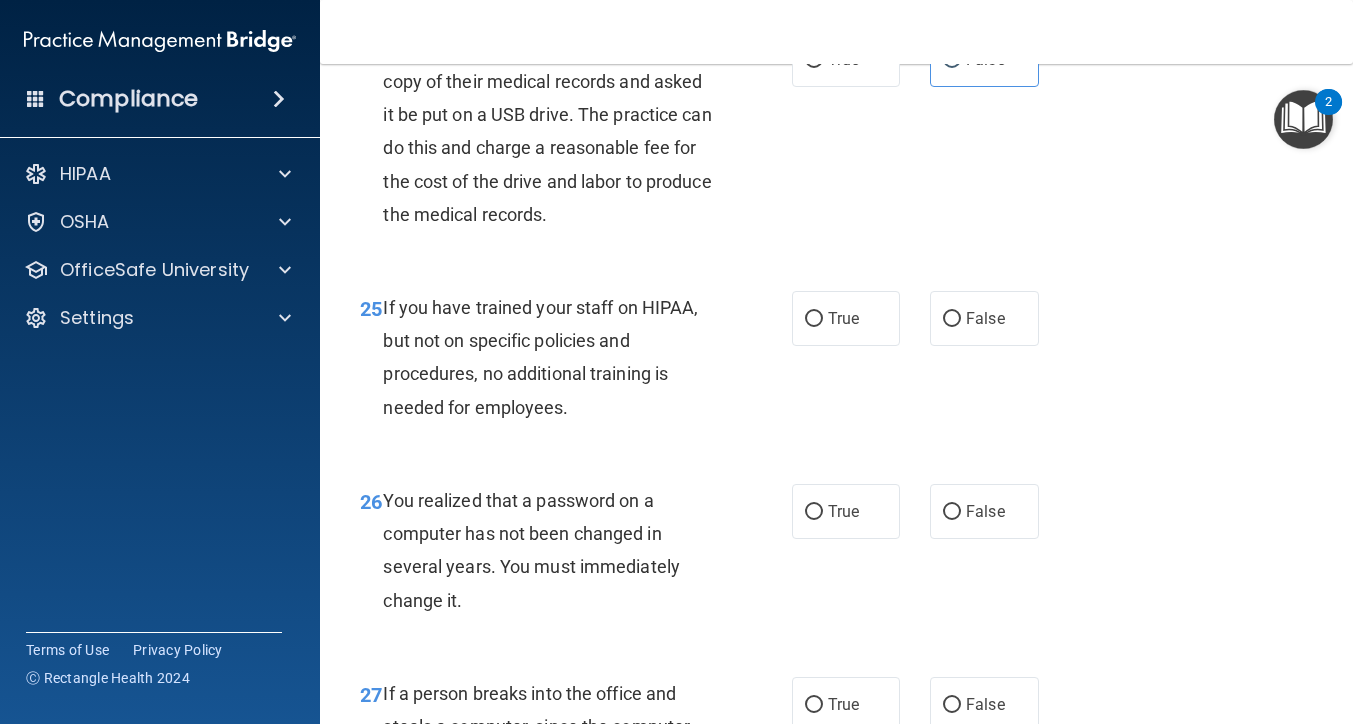scroll, scrollTop: 4598, scrollLeft: 0, axis: vertical 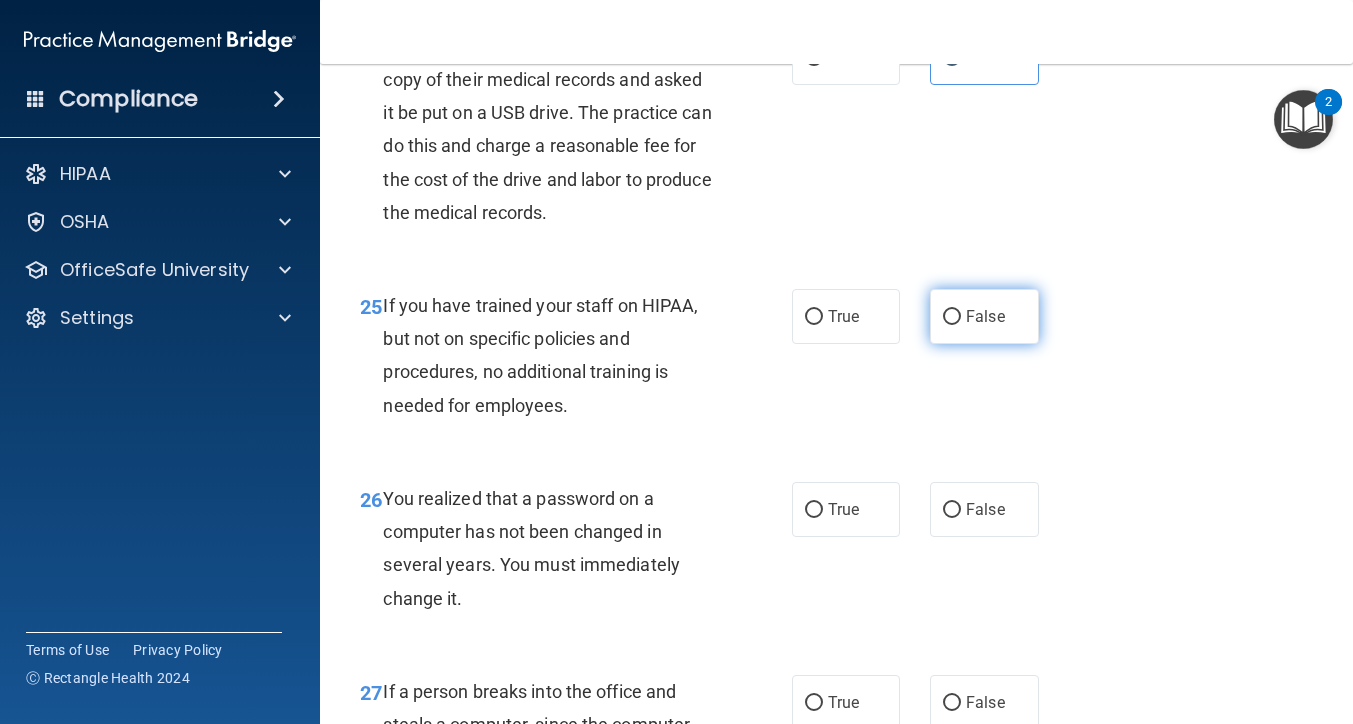 click on "False" at bounding box center [985, 316] 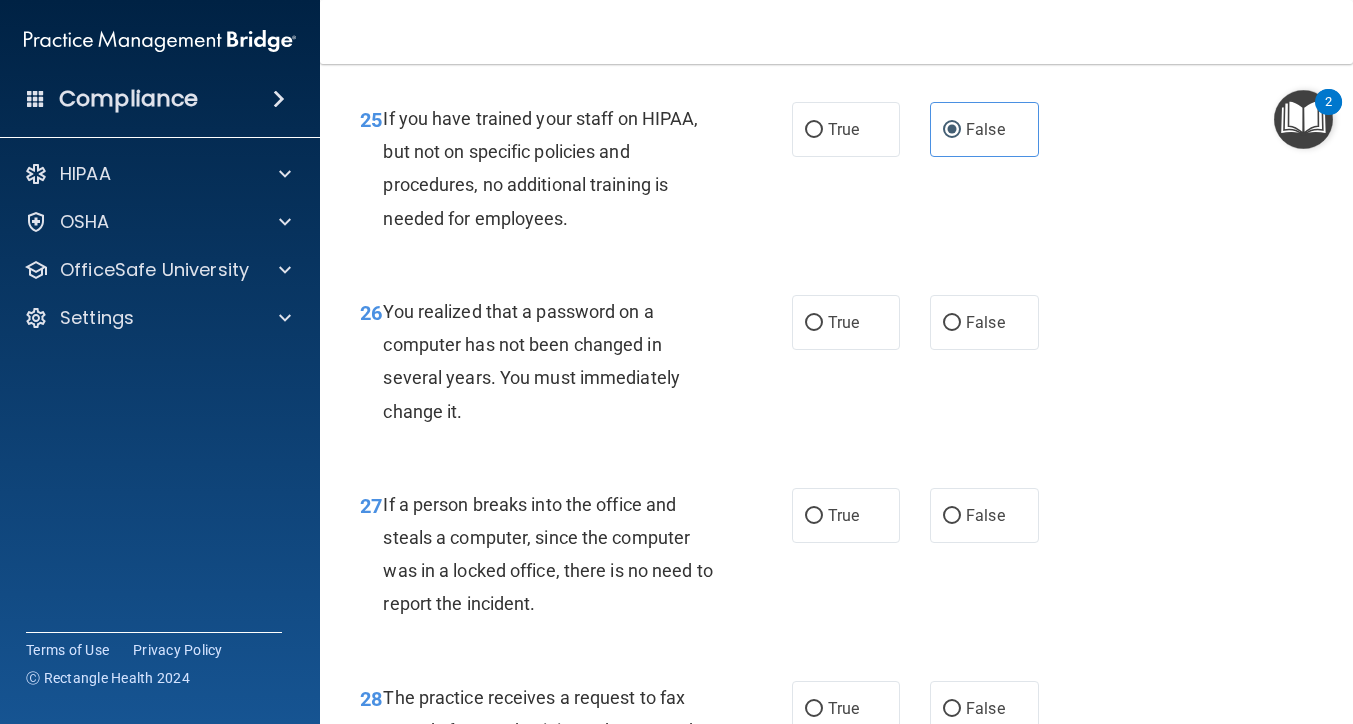 scroll, scrollTop: 4795, scrollLeft: 0, axis: vertical 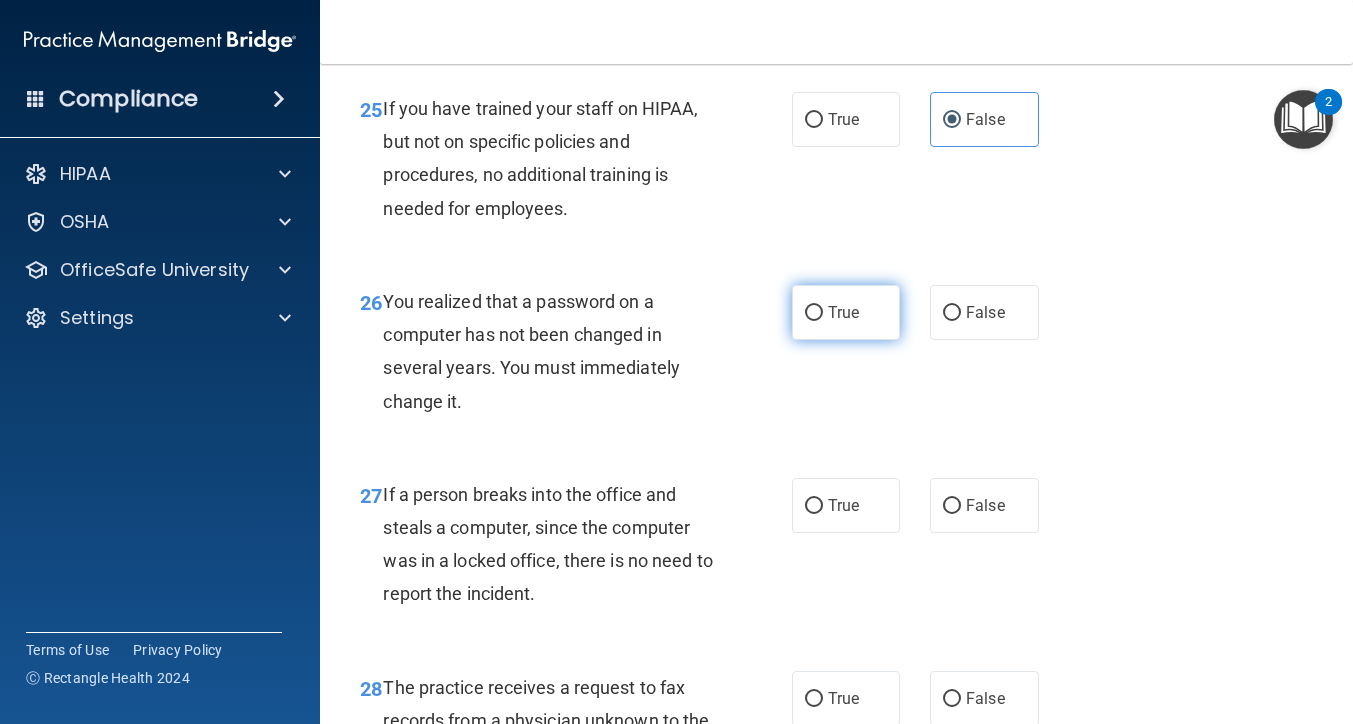 click on "True" at bounding box center (846, 312) 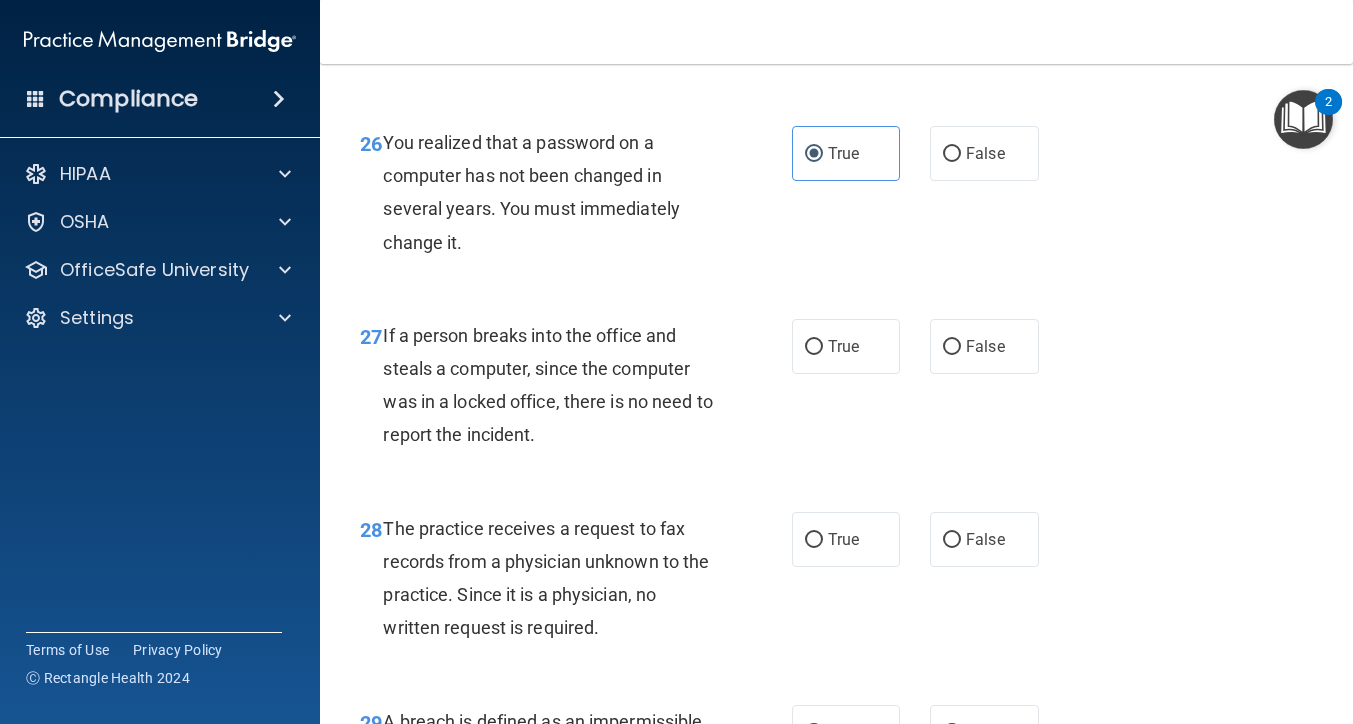 scroll, scrollTop: 4957, scrollLeft: 0, axis: vertical 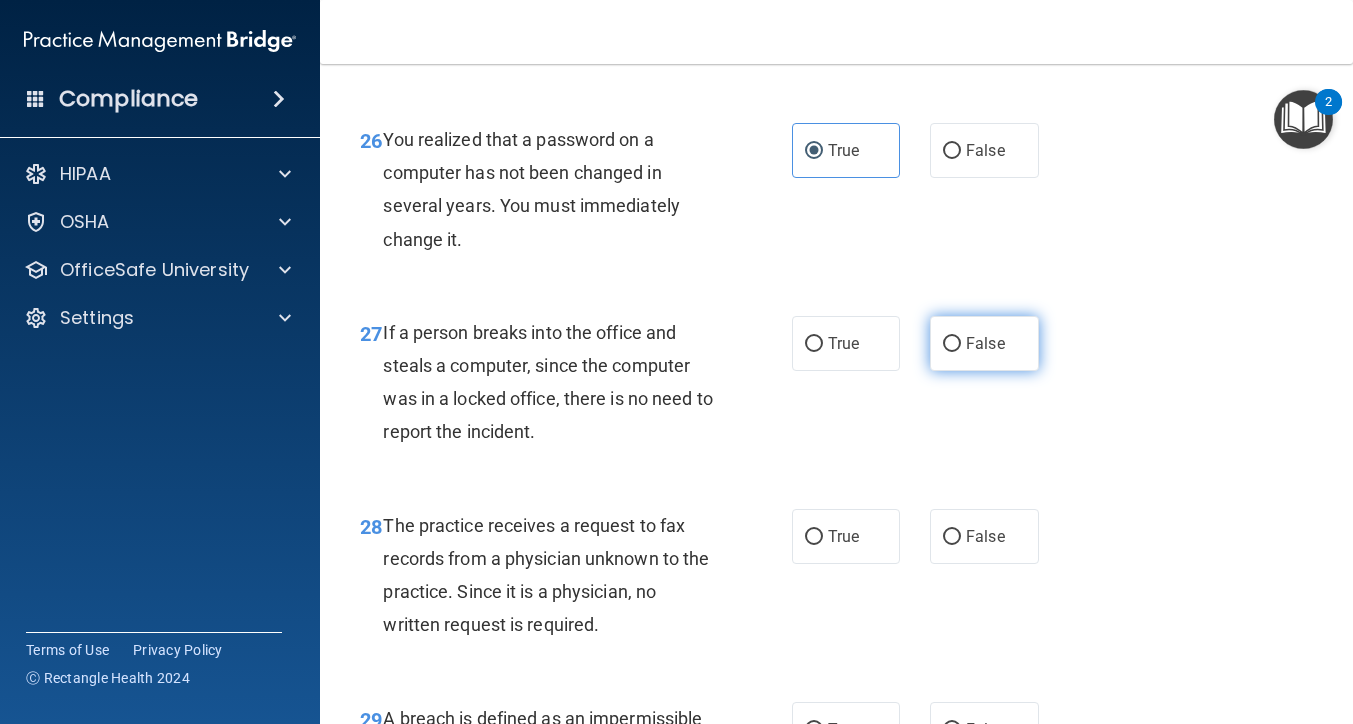 click on "False" at bounding box center [984, 343] 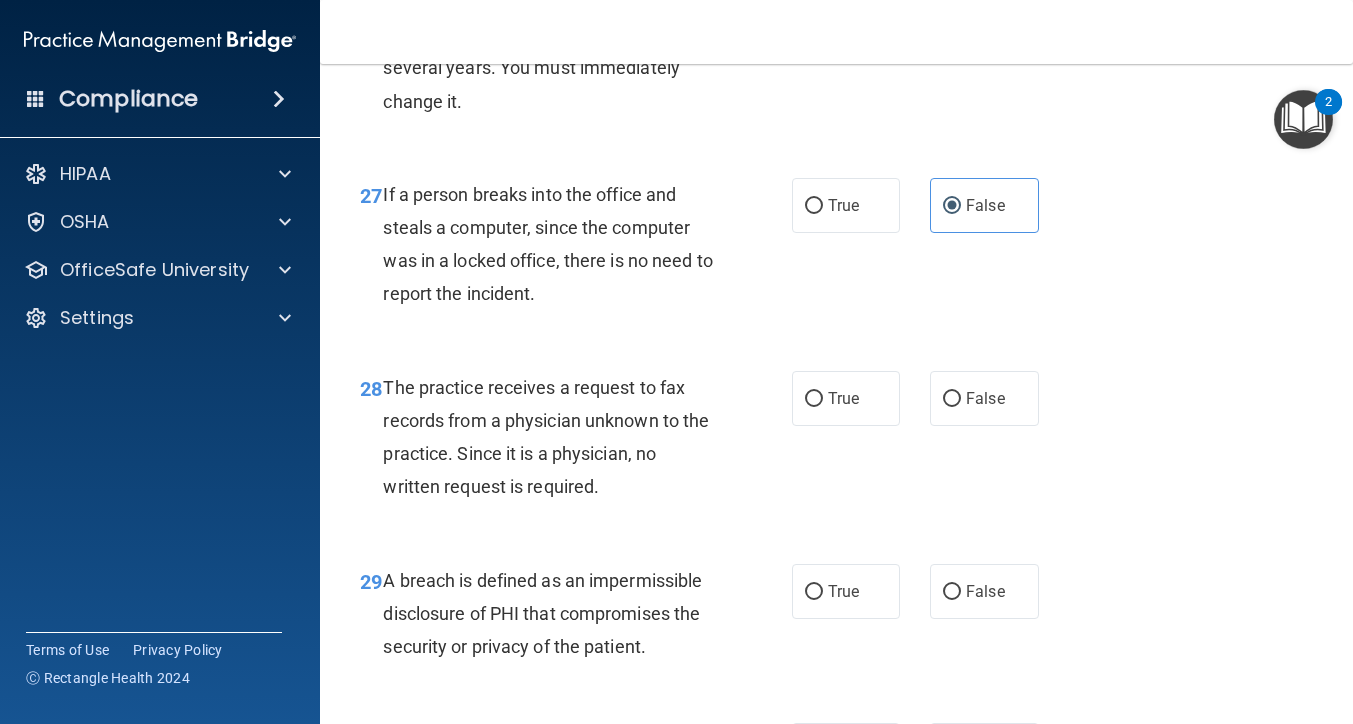 scroll, scrollTop: 5106, scrollLeft: 0, axis: vertical 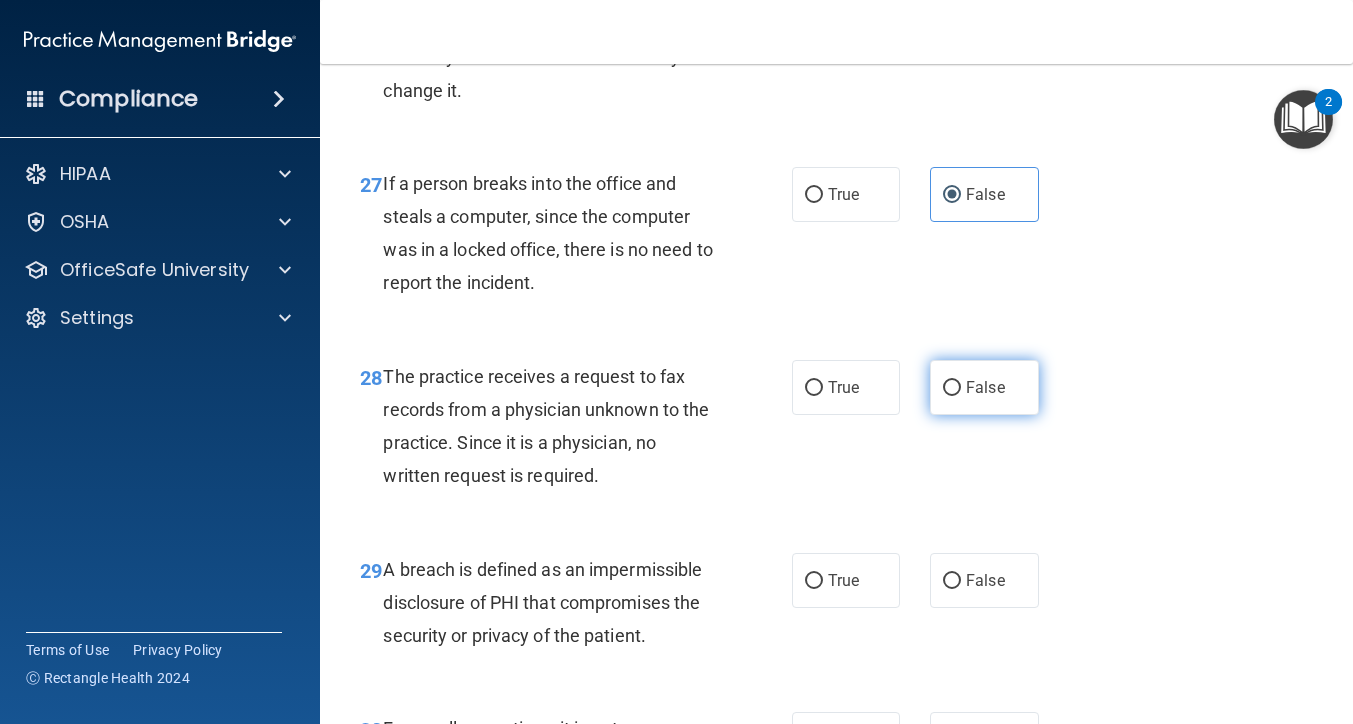 click on "False" at bounding box center [985, 387] 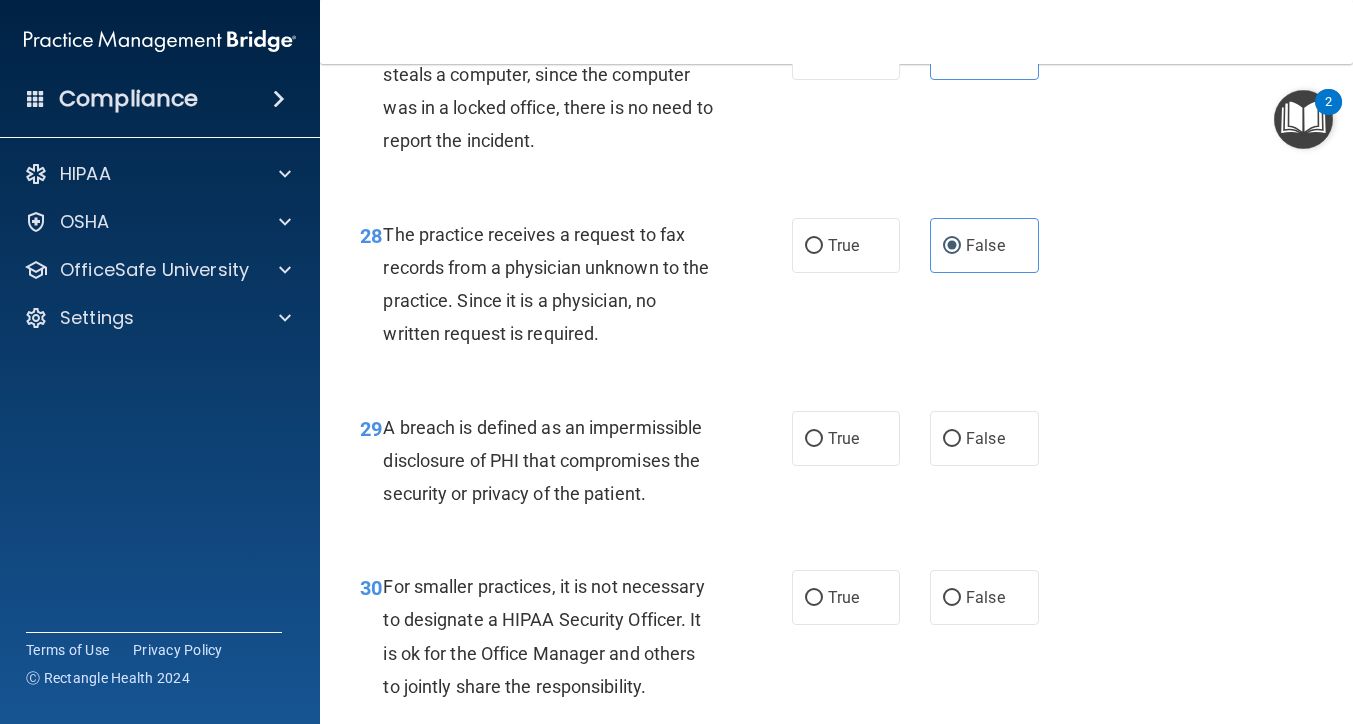 scroll, scrollTop: 5249, scrollLeft: 0, axis: vertical 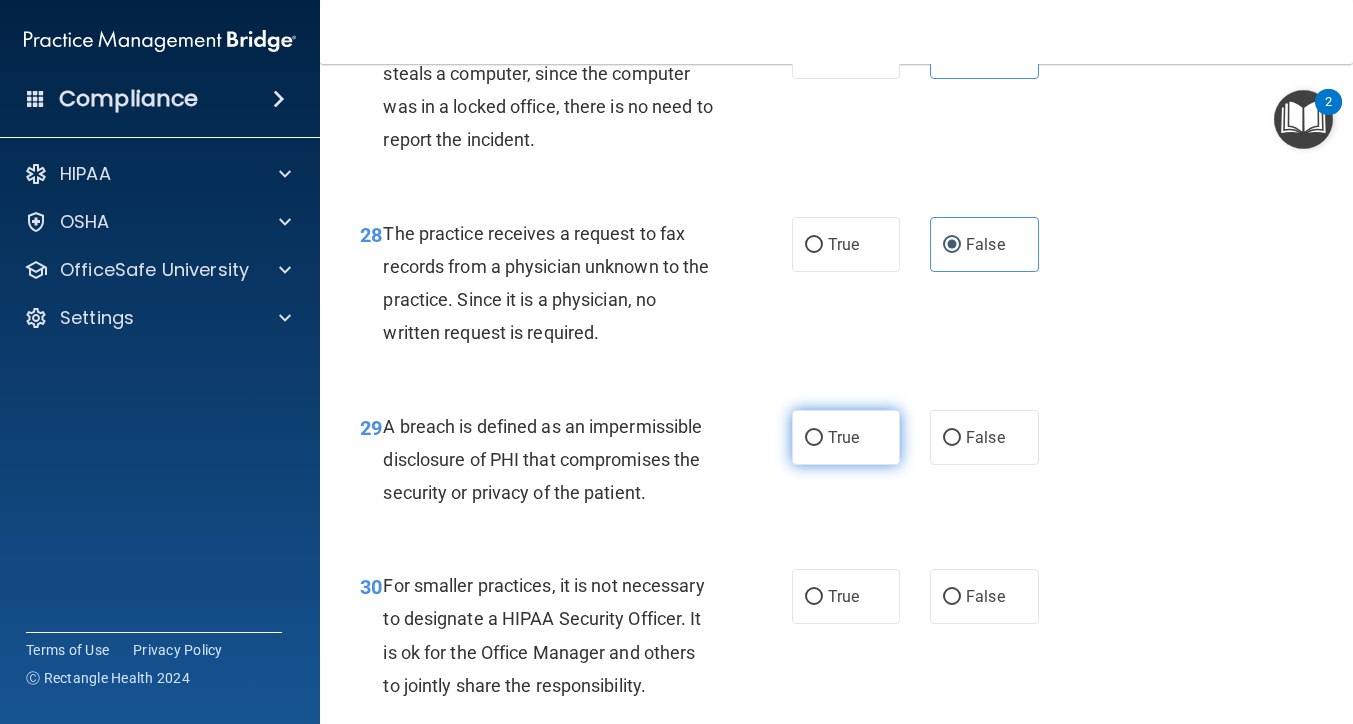 click on "True" at bounding box center [843, 437] 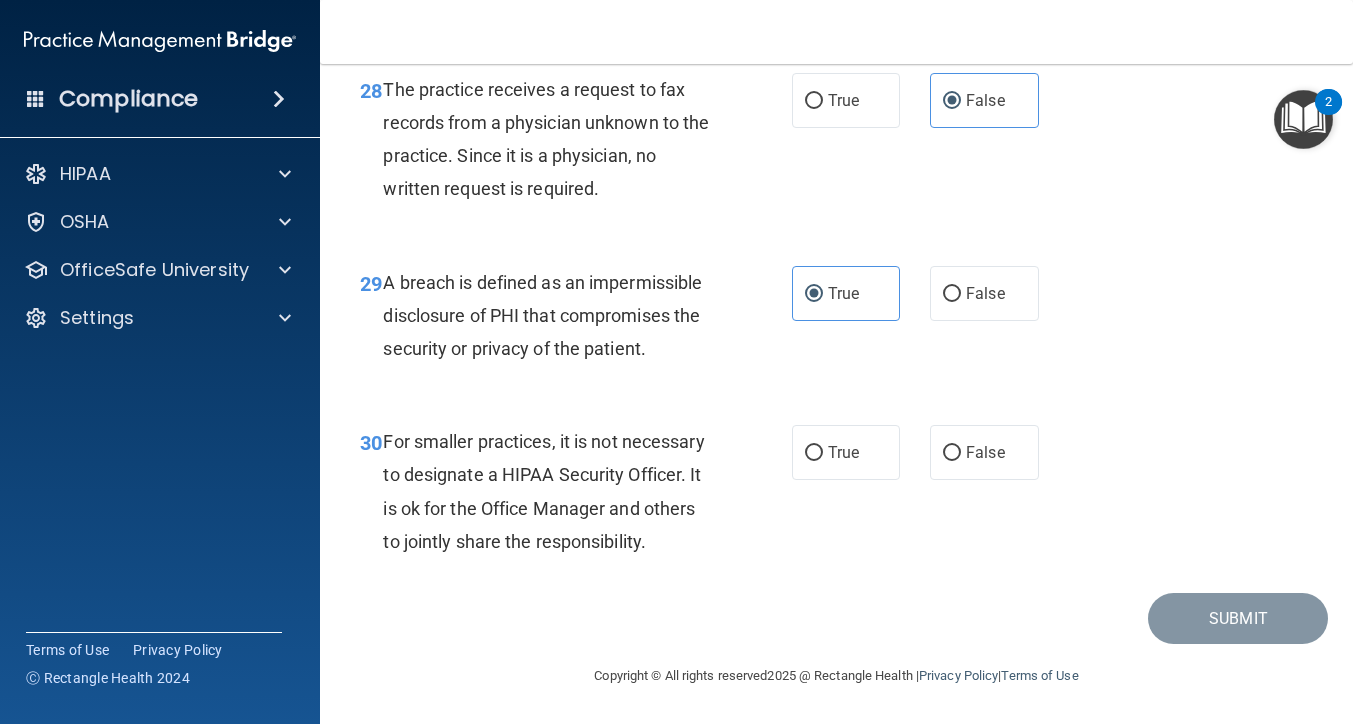 scroll, scrollTop: 5401, scrollLeft: 0, axis: vertical 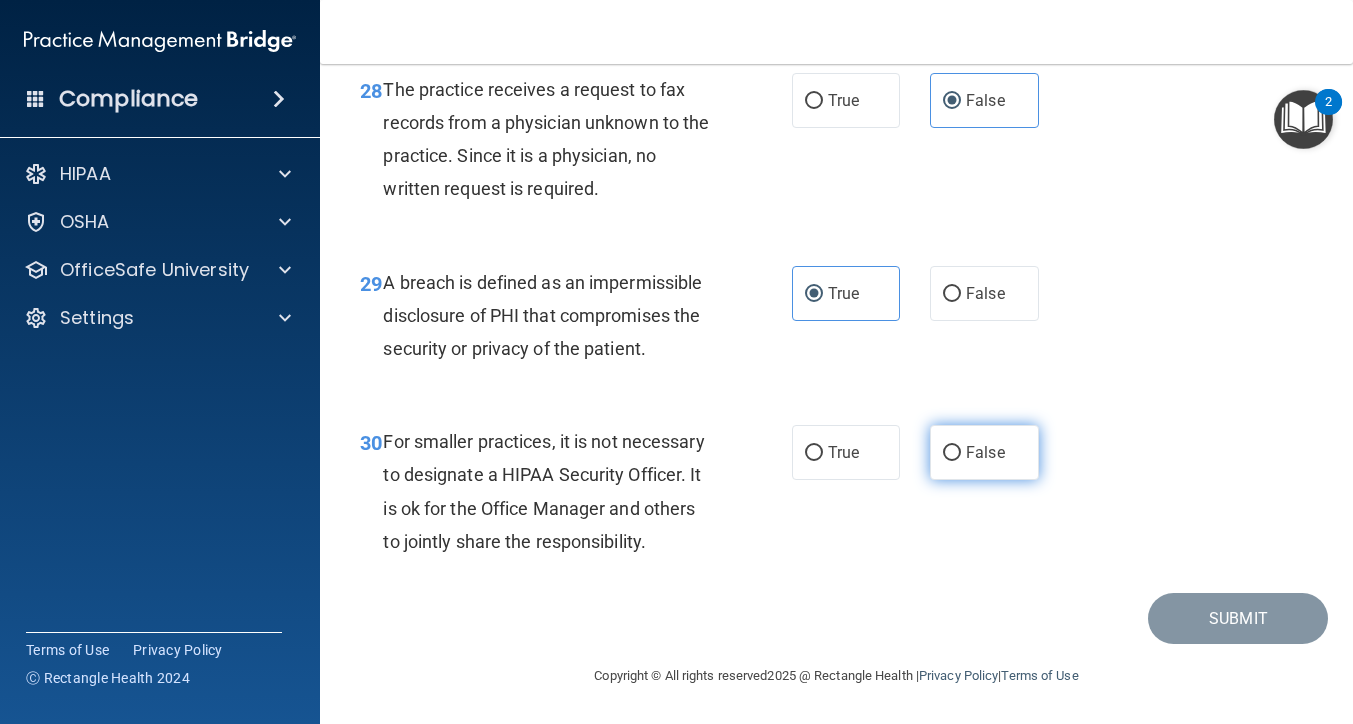 click on "False" at bounding box center [984, 452] 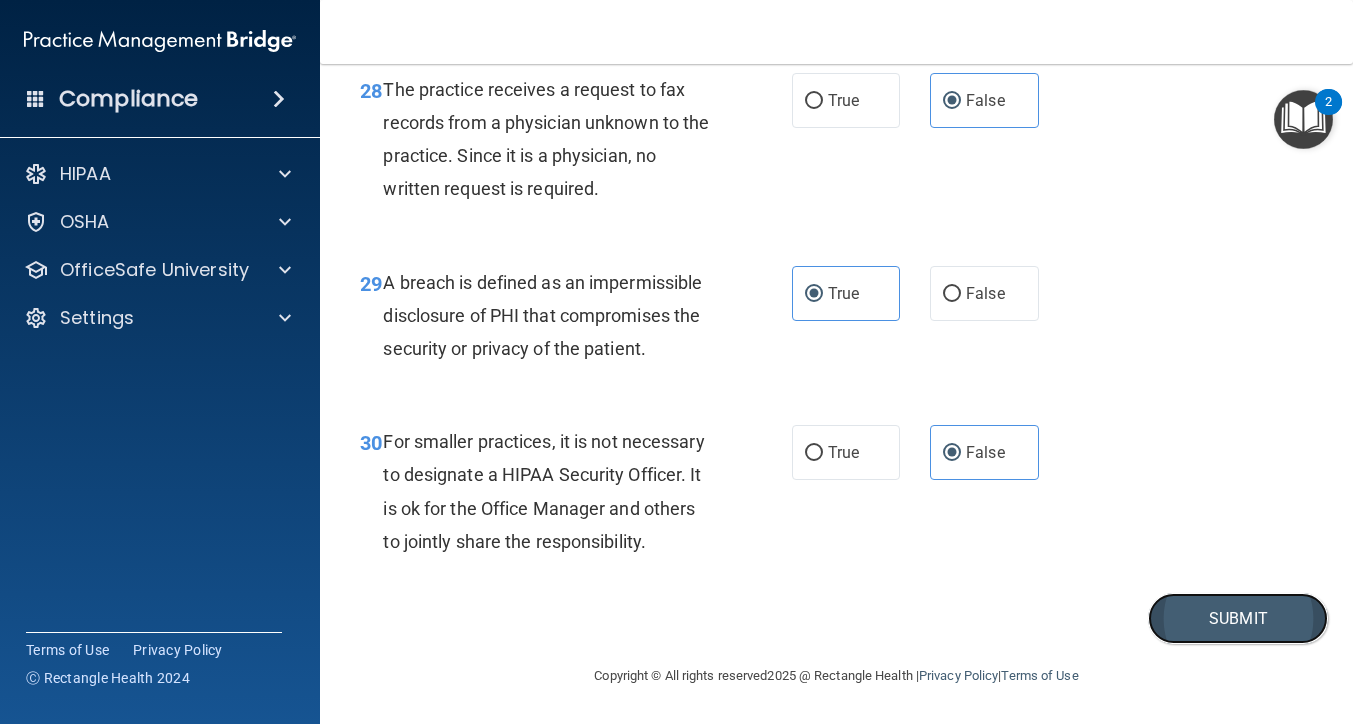 click on "Submit" at bounding box center [1238, 618] 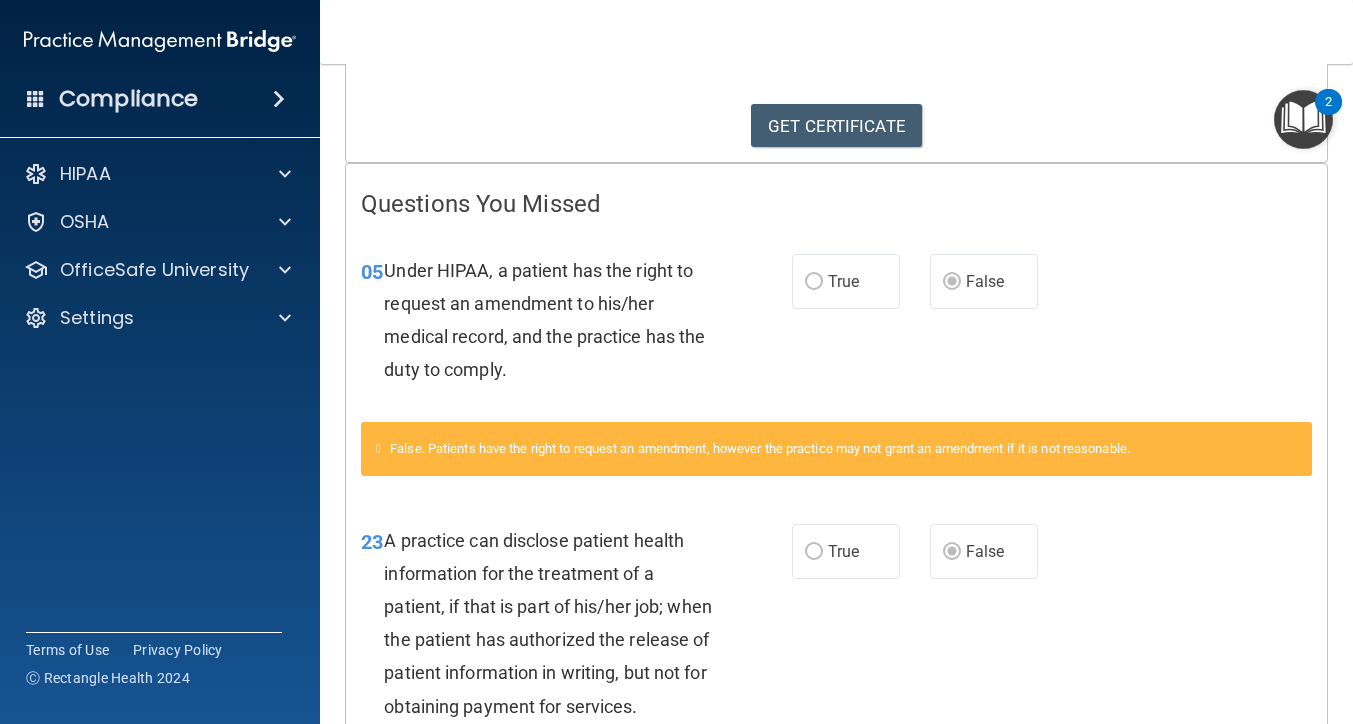 scroll, scrollTop: 313, scrollLeft: 0, axis: vertical 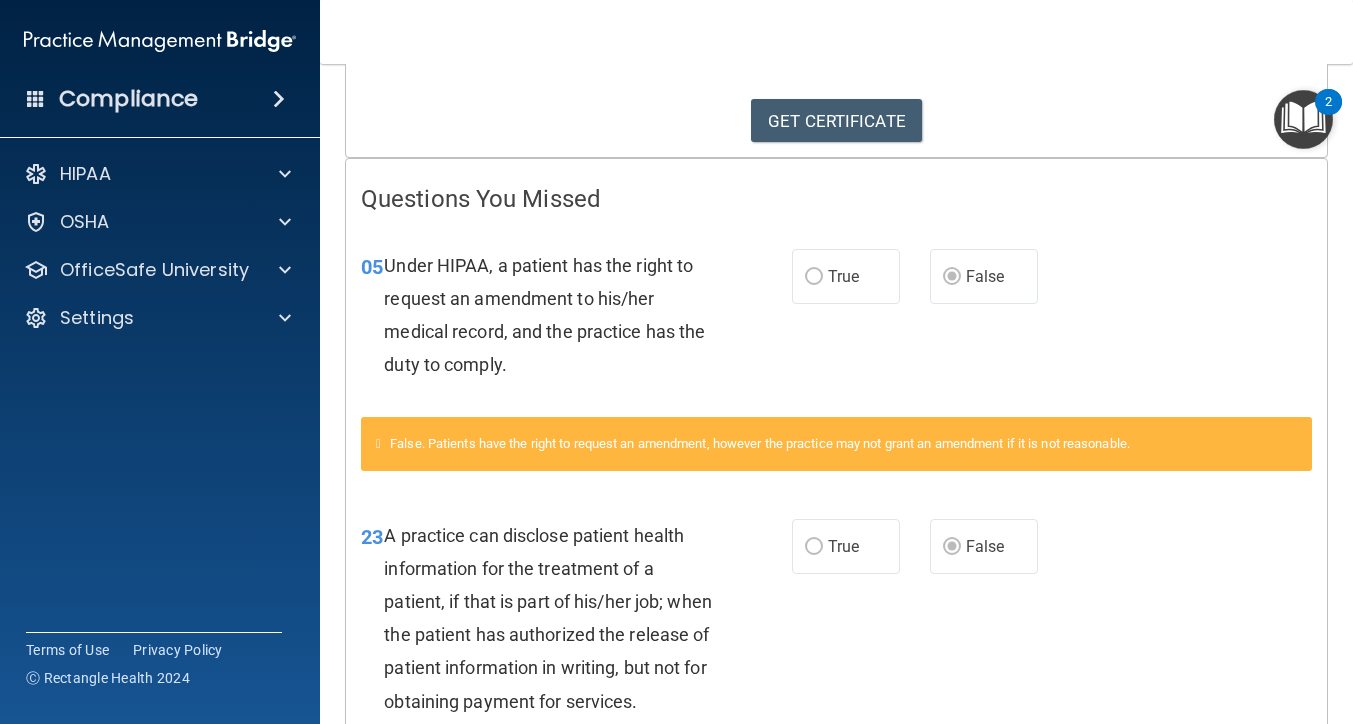 click on "True" at bounding box center (846, 276) 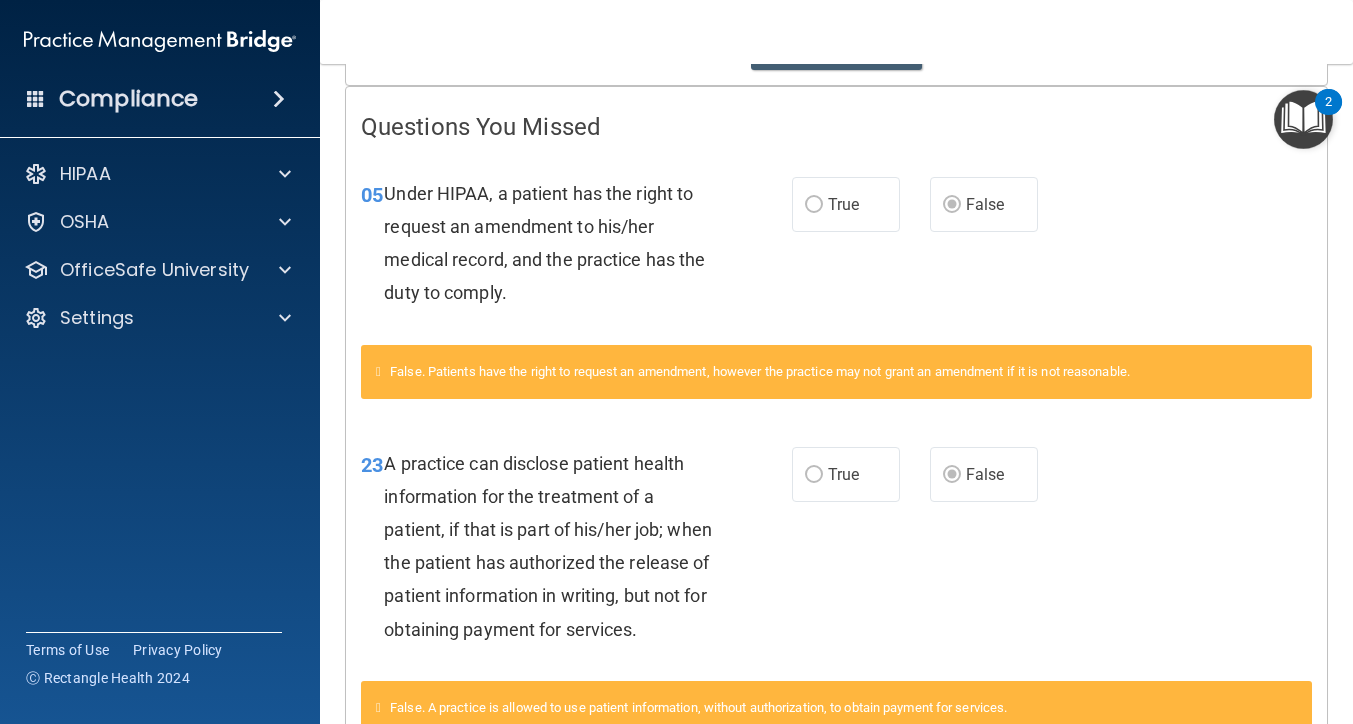 scroll, scrollTop: 0, scrollLeft: 0, axis: both 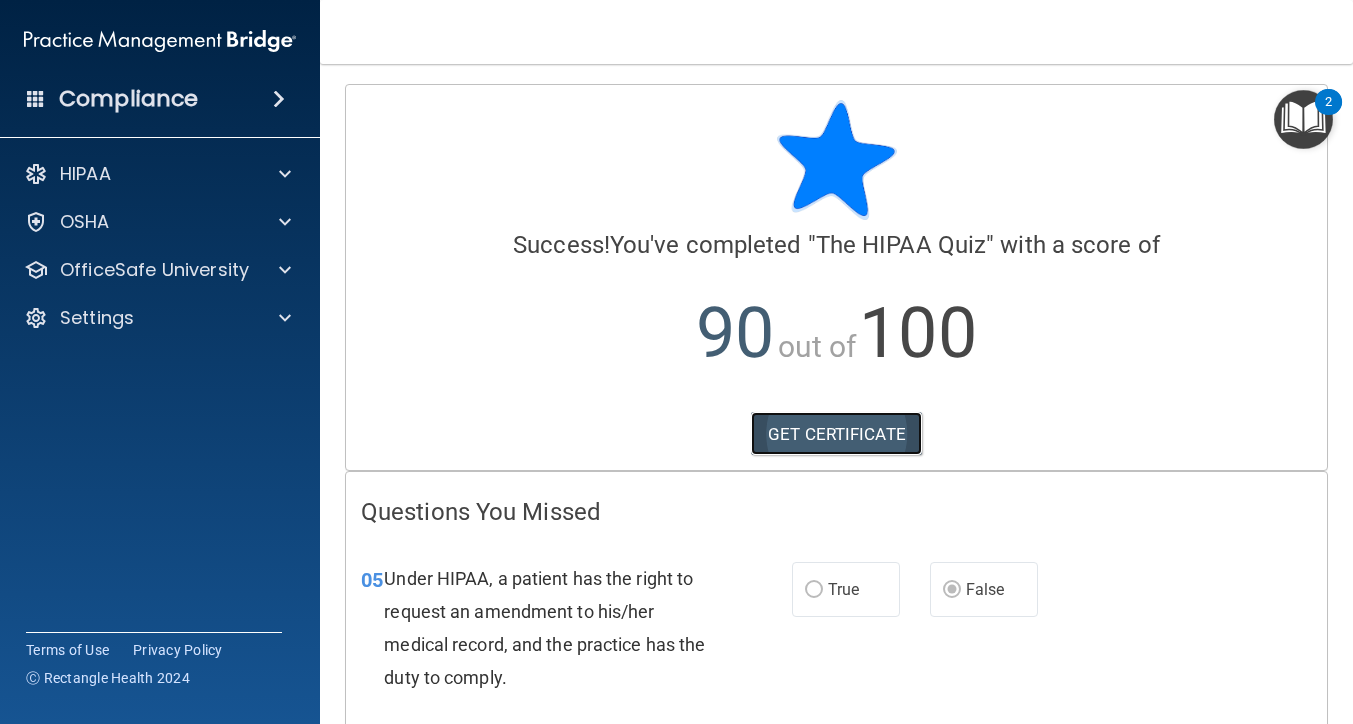 click on "GET CERTIFICATE" at bounding box center [836, 434] 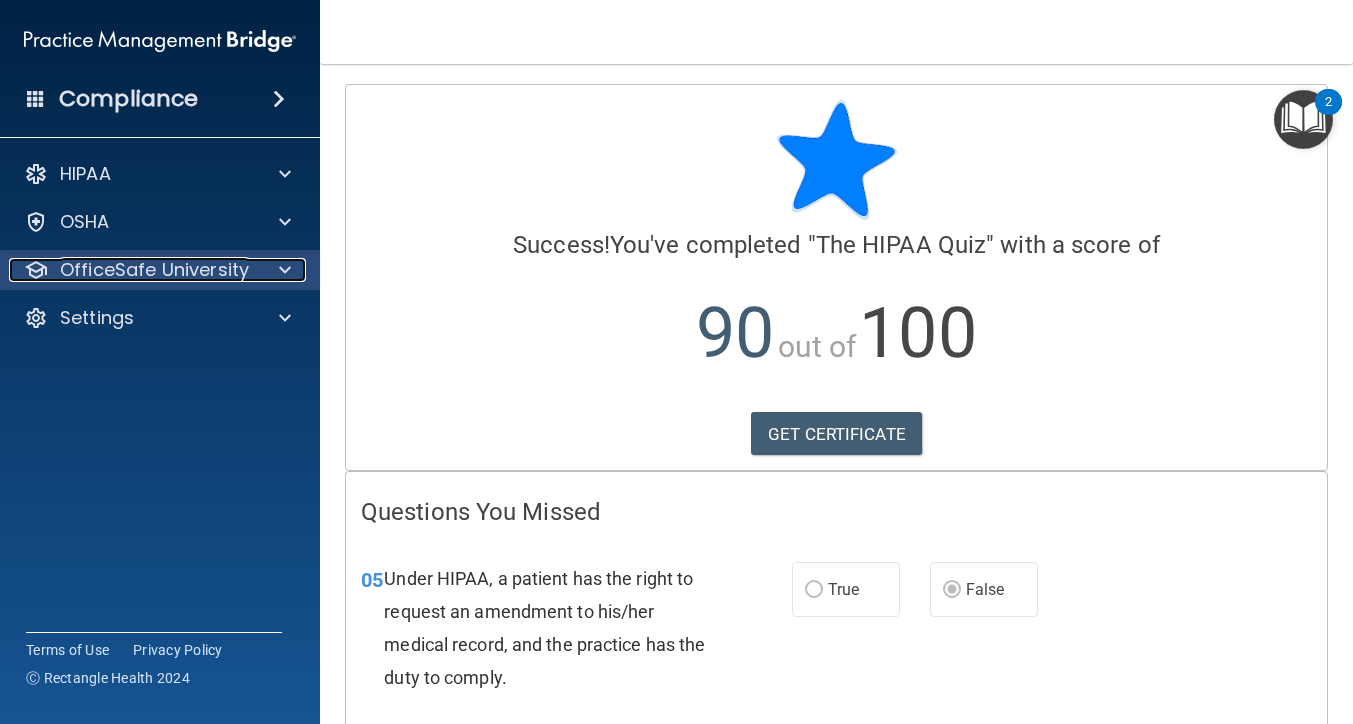 click at bounding box center (282, 270) 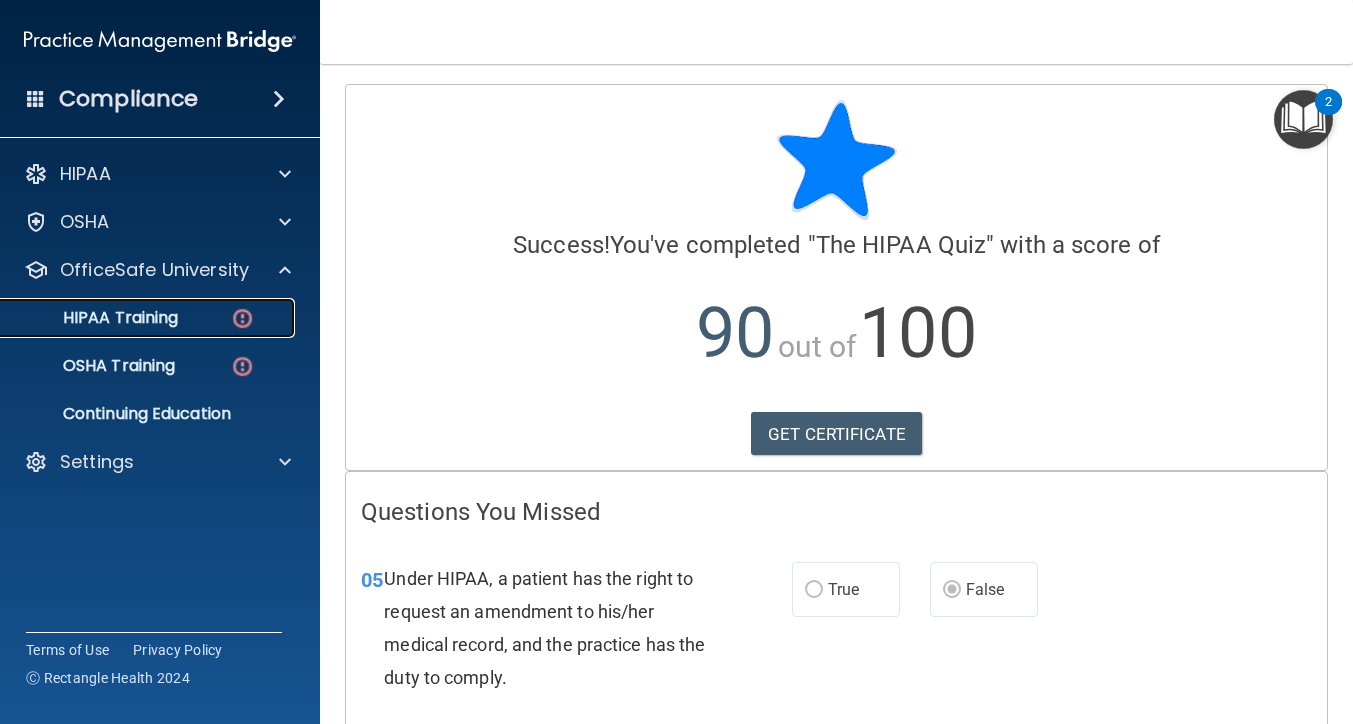click on "HIPAA Training" at bounding box center (149, 318) 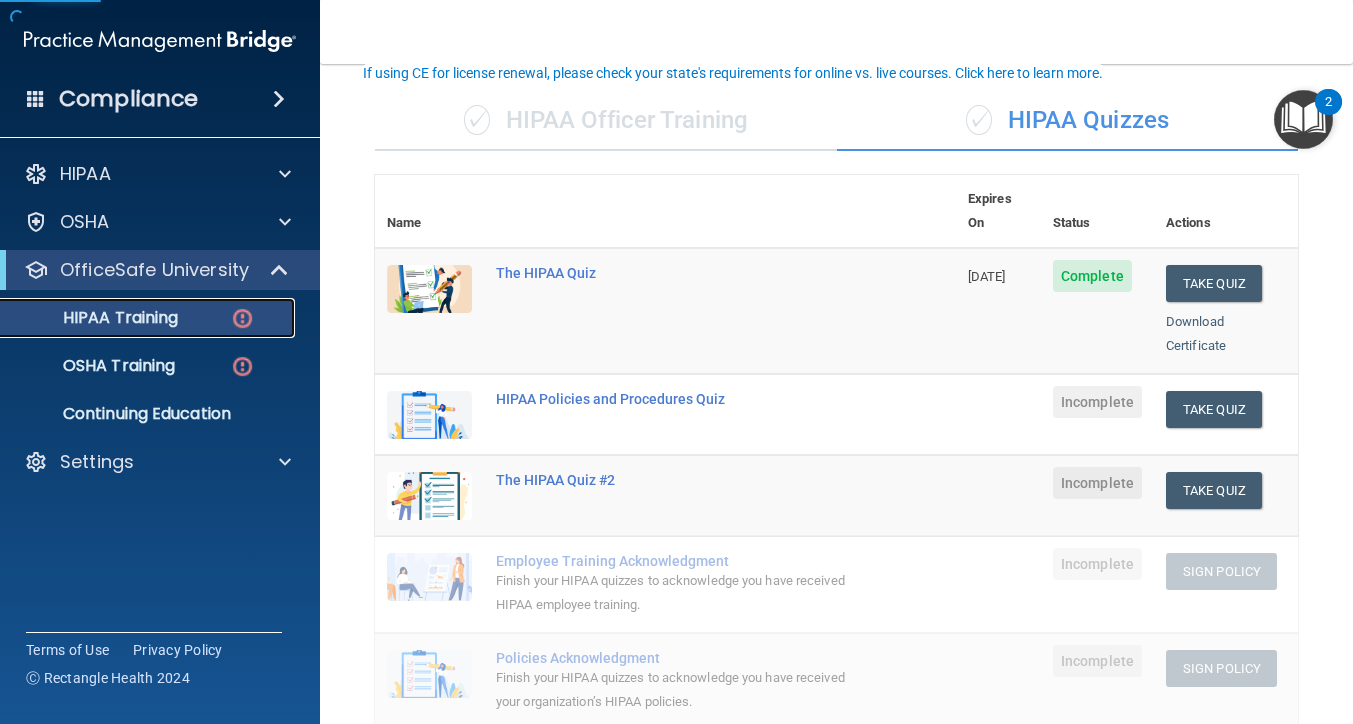 scroll, scrollTop: 130, scrollLeft: 0, axis: vertical 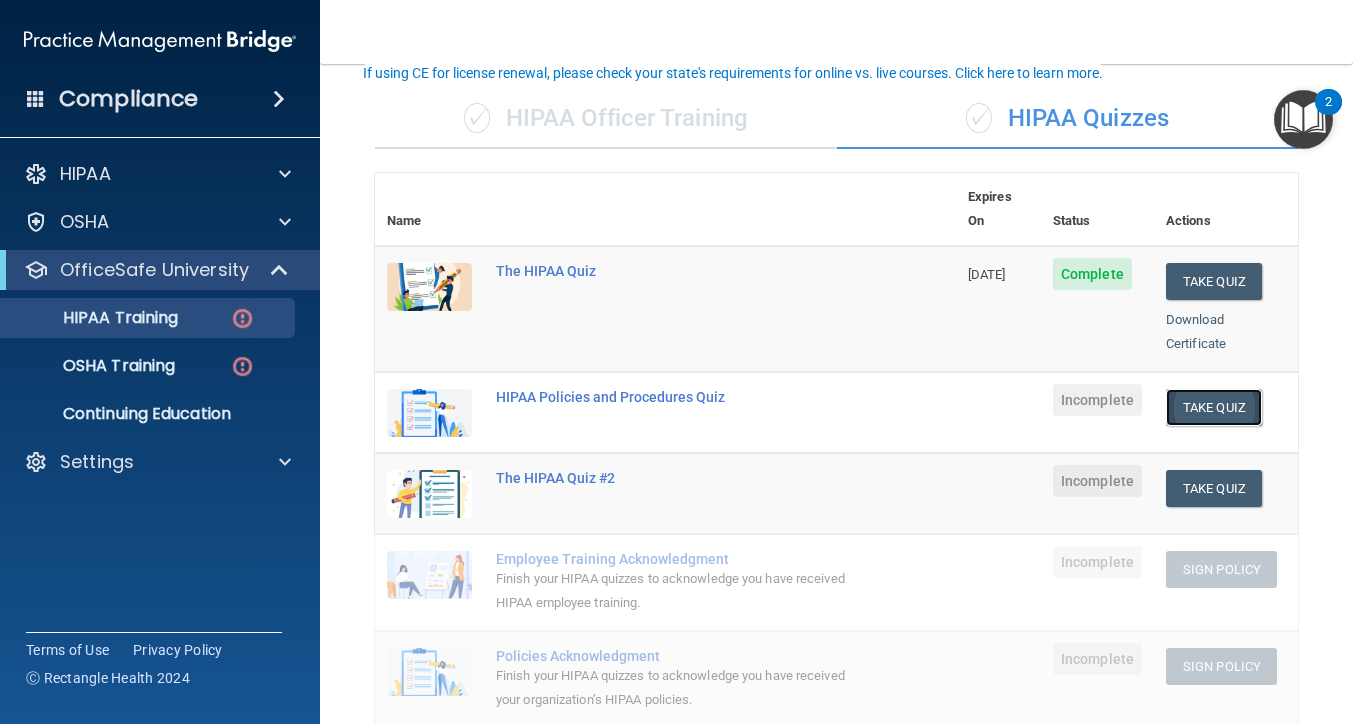 click on "Take Quiz" at bounding box center [1214, 407] 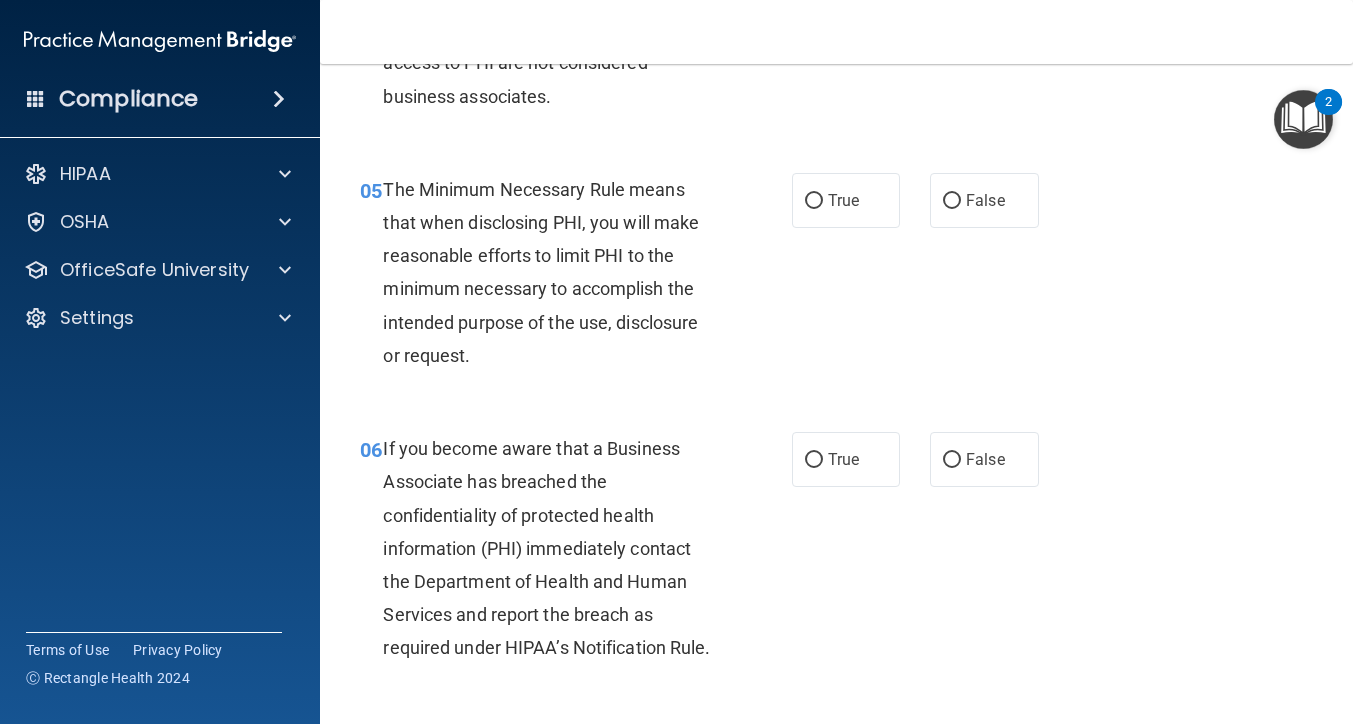 scroll, scrollTop: 0, scrollLeft: 0, axis: both 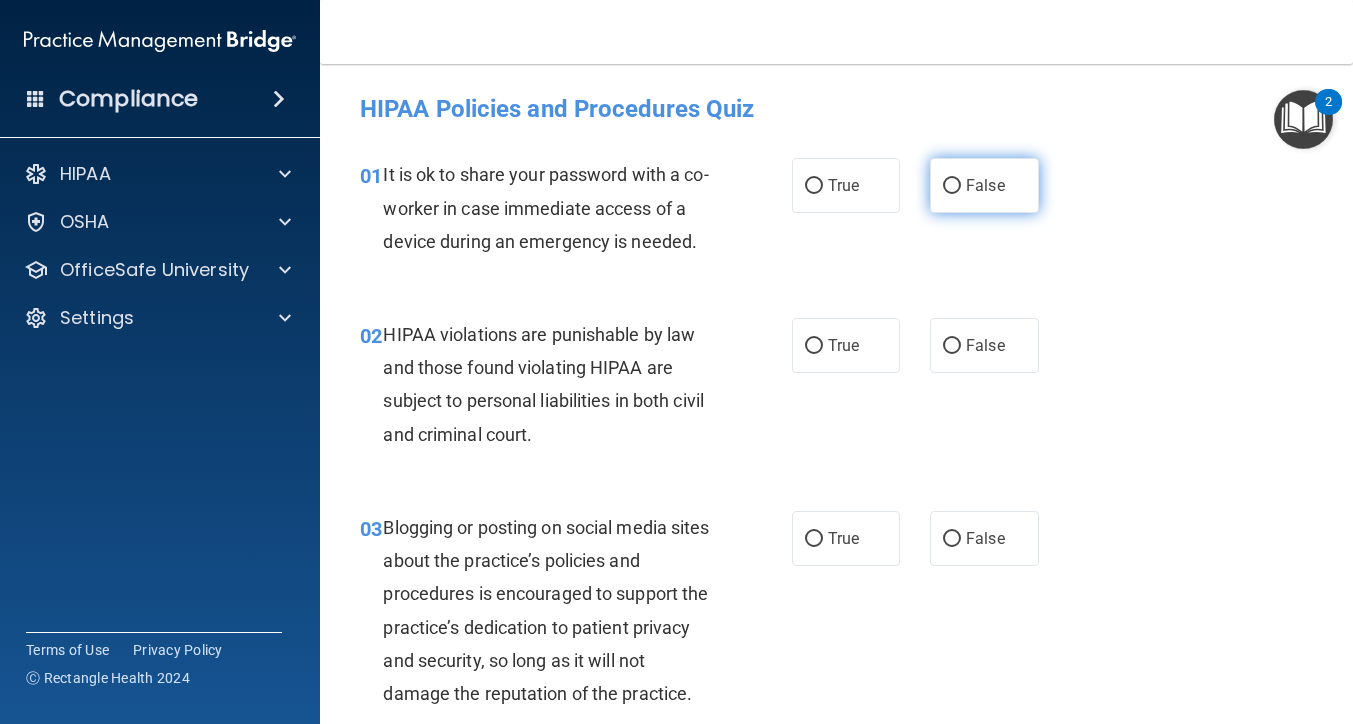 click on "False" at bounding box center (952, 186) 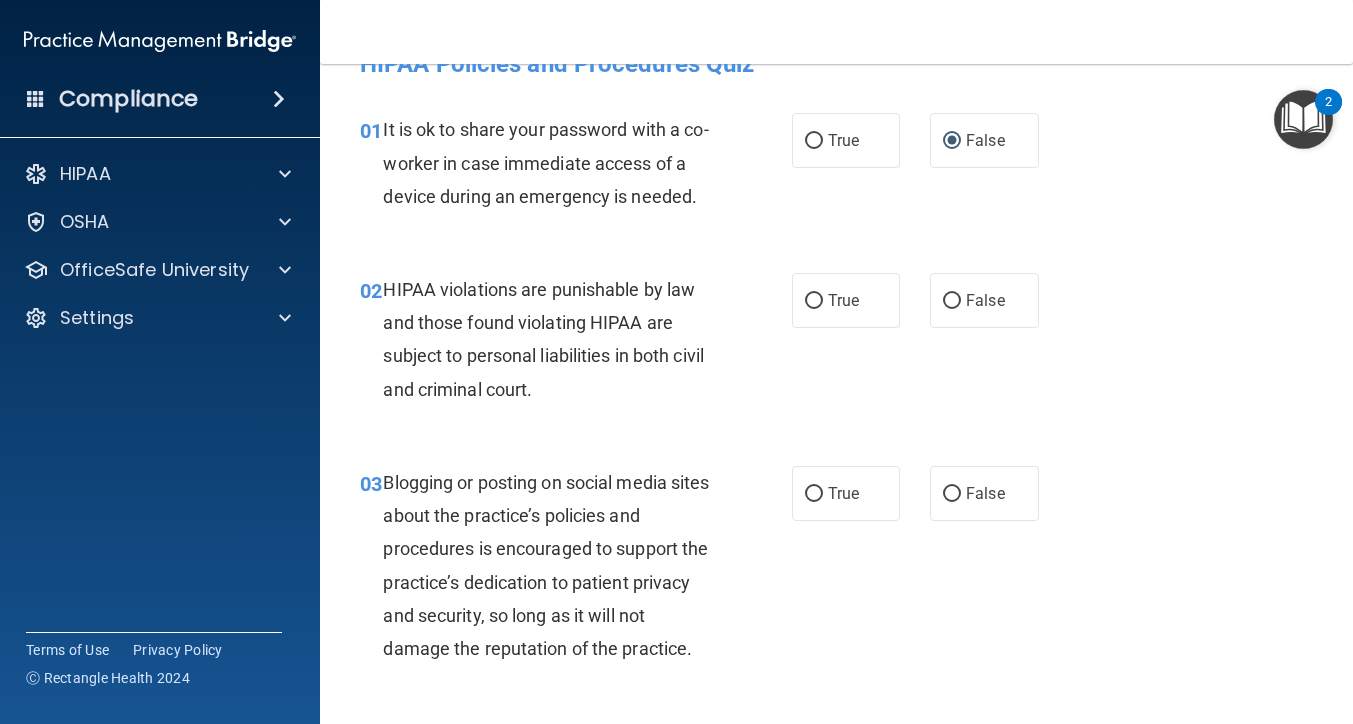 scroll, scrollTop: 47, scrollLeft: 0, axis: vertical 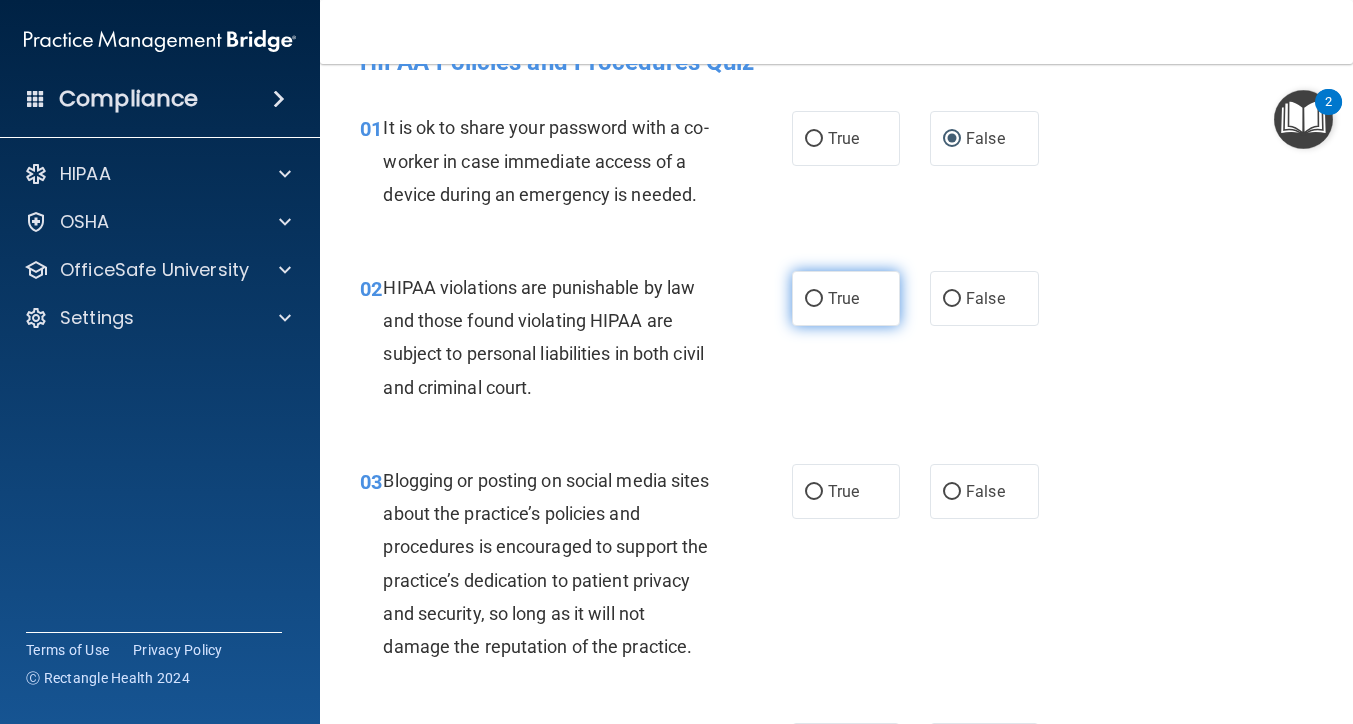 click on "True" at bounding box center [846, 298] 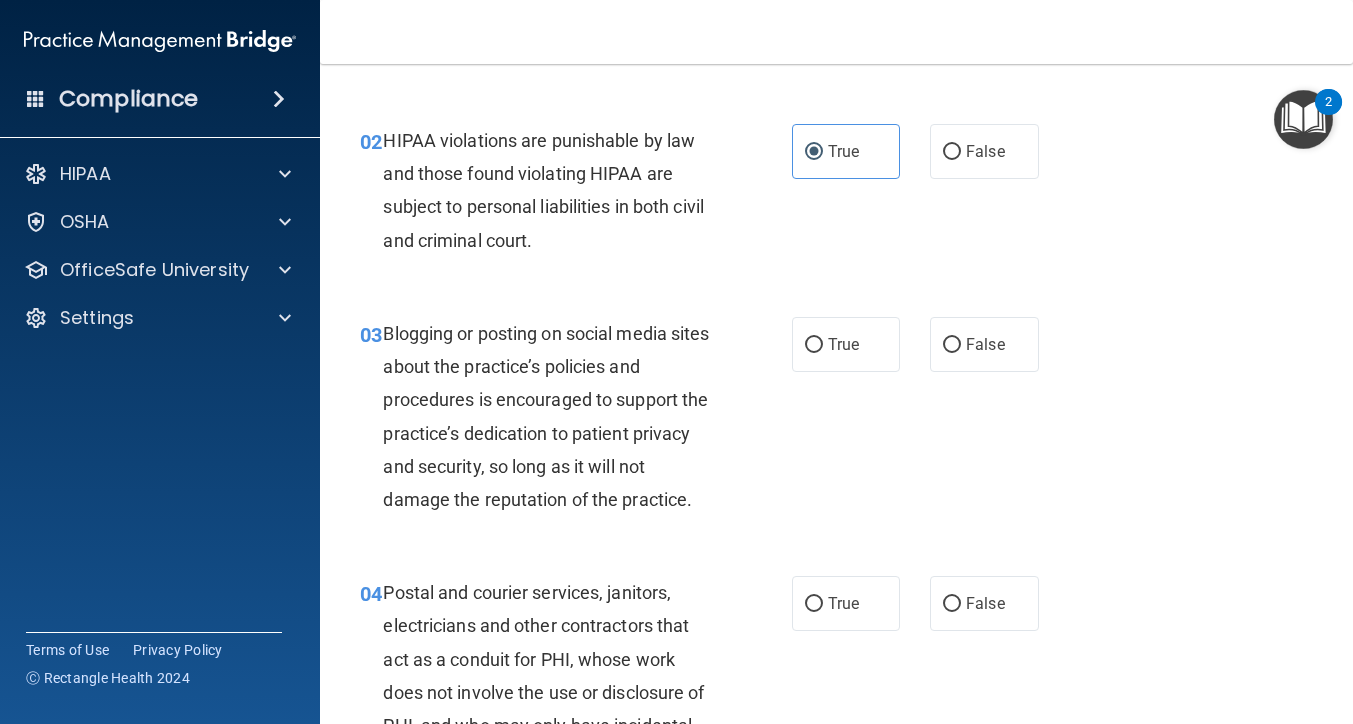 scroll, scrollTop: 195, scrollLeft: 0, axis: vertical 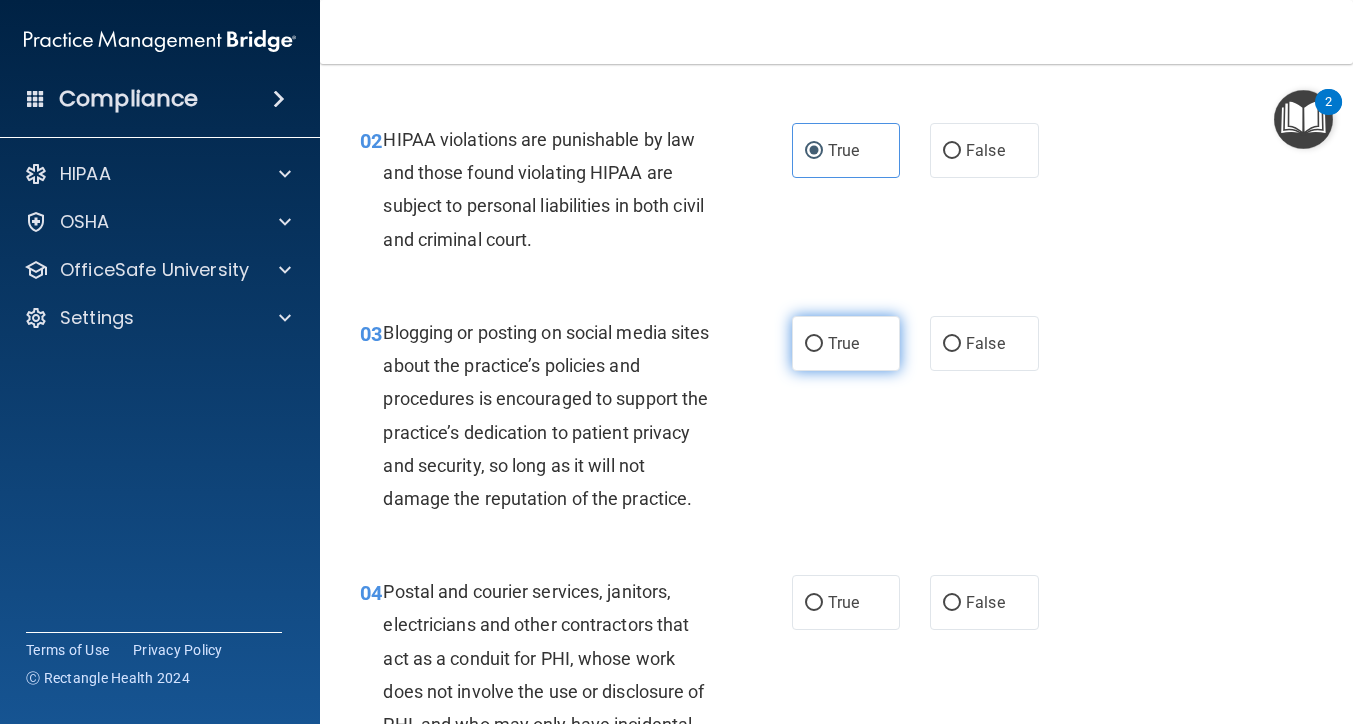 click on "True" at bounding box center (846, 343) 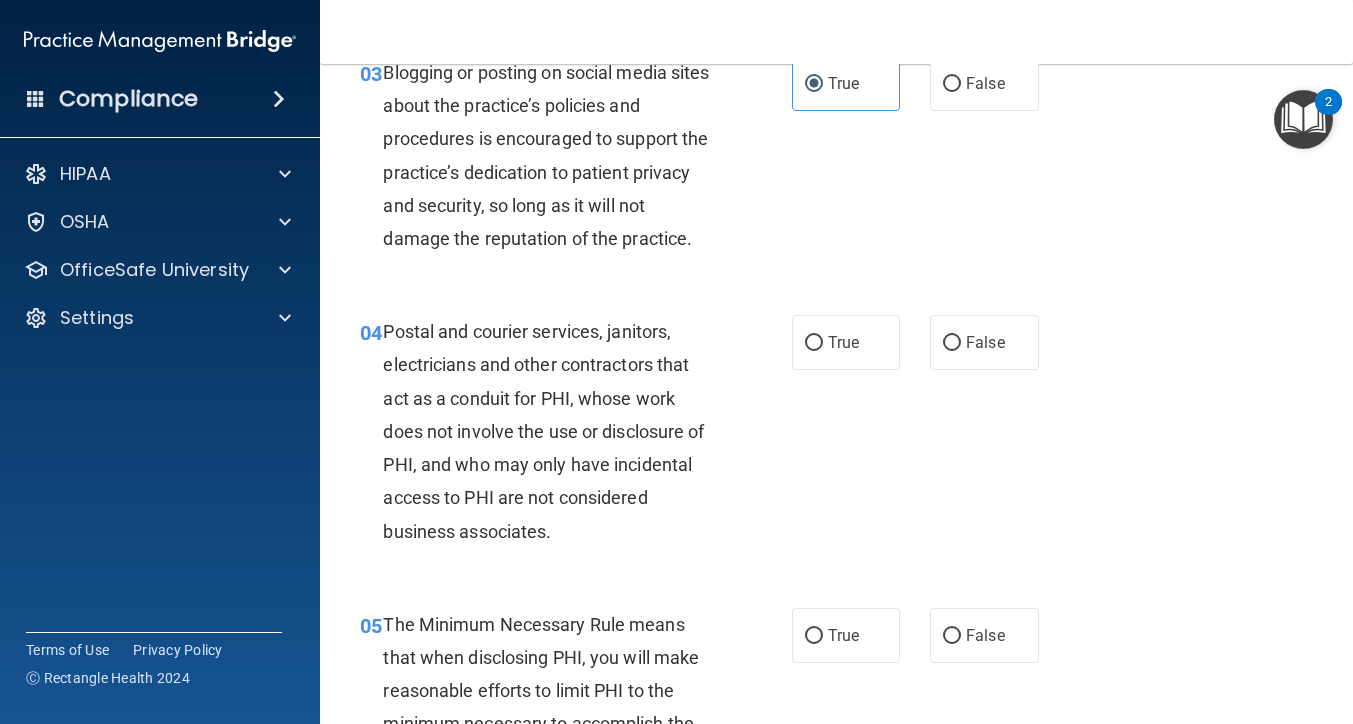 scroll, scrollTop: 456, scrollLeft: 0, axis: vertical 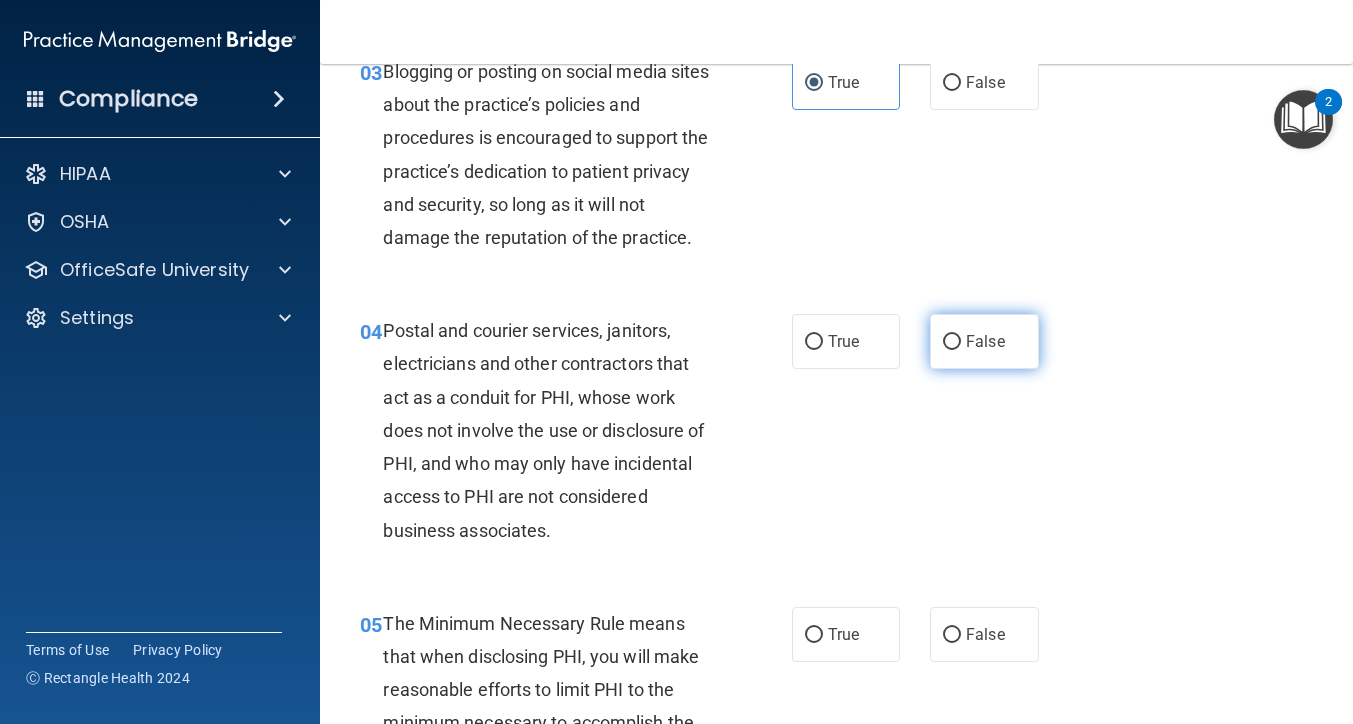 click on "False" at bounding box center (984, 341) 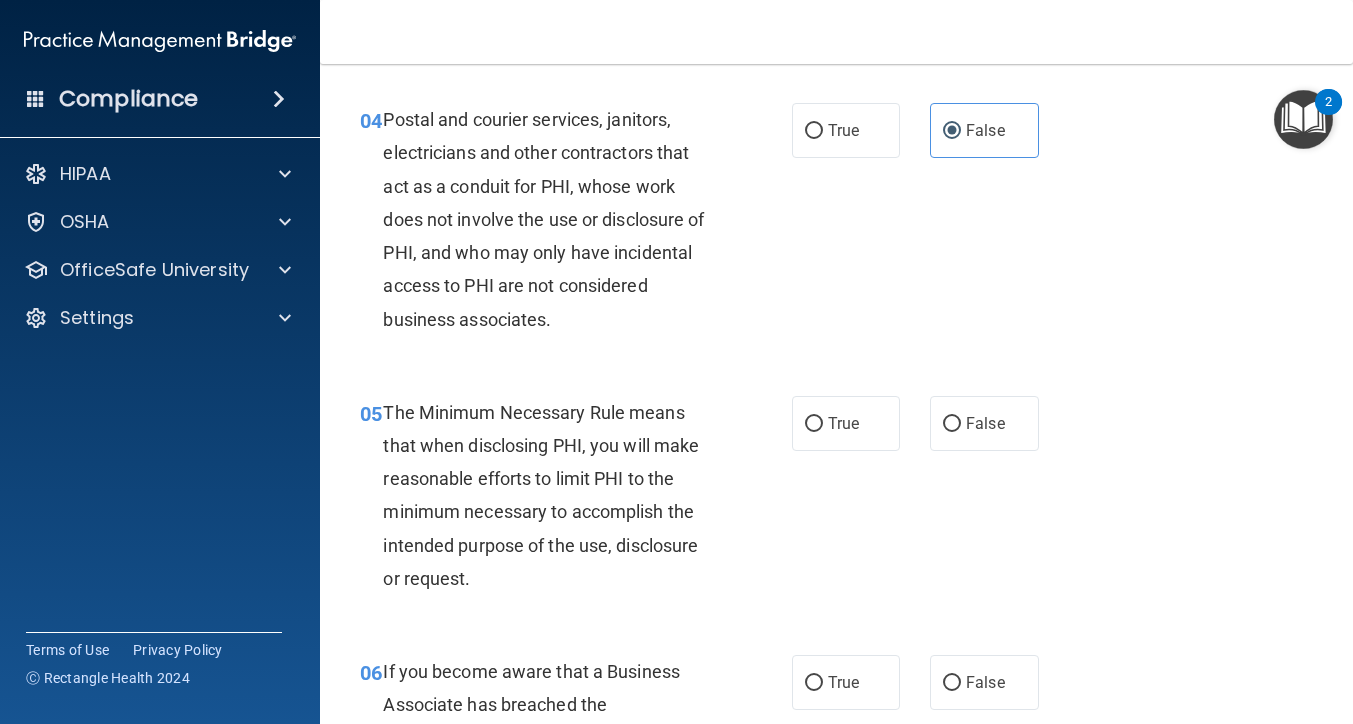scroll, scrollTop: 702, scrollLeft: 0, axis: vertical 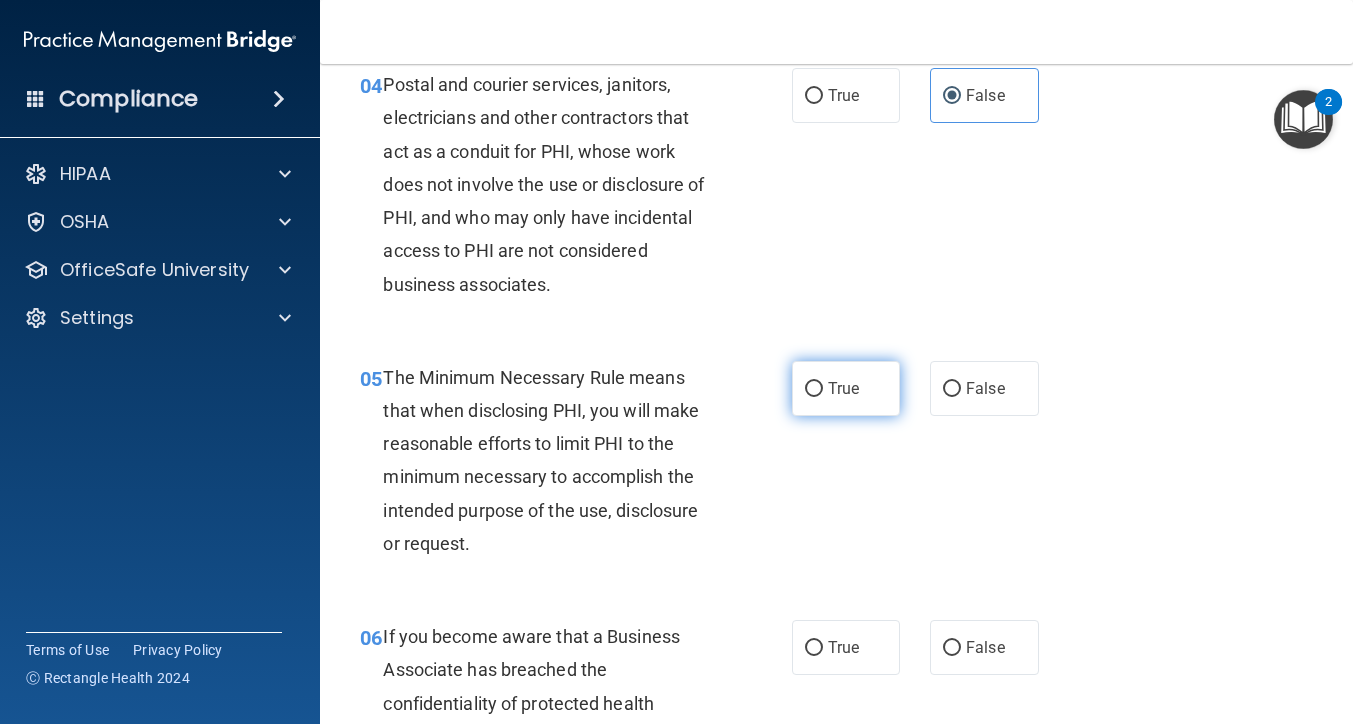 click on "True" at bounding box center [843, 388] 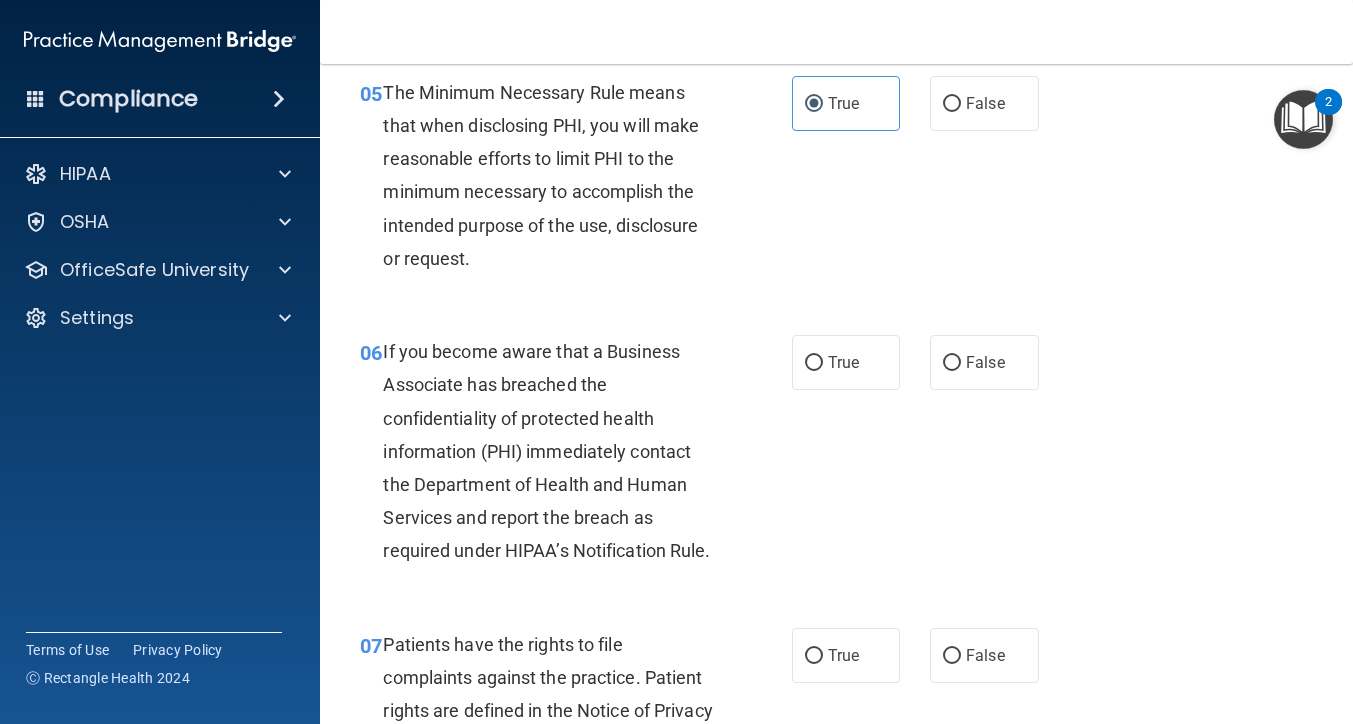 scroll, scrollTop: 988, scrollLeft: 0, axis: vertical 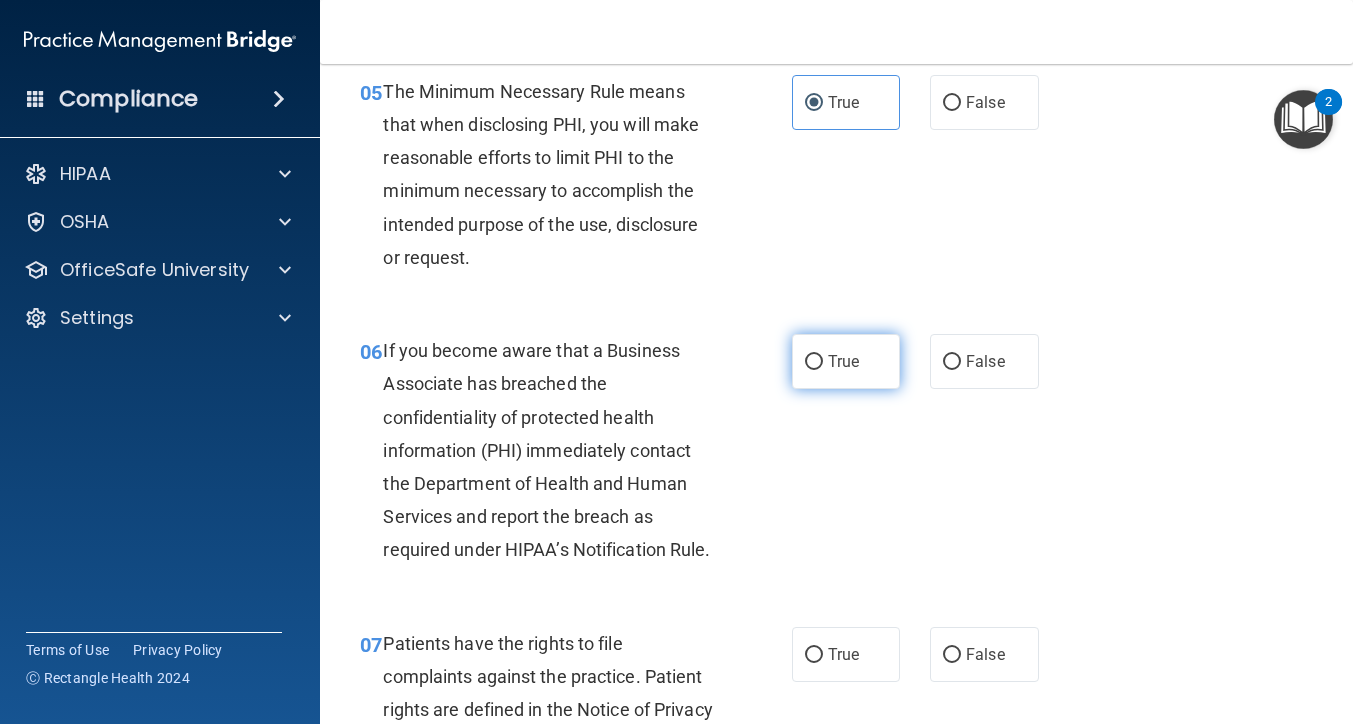 click on "True" at bounding box center [843, 361] 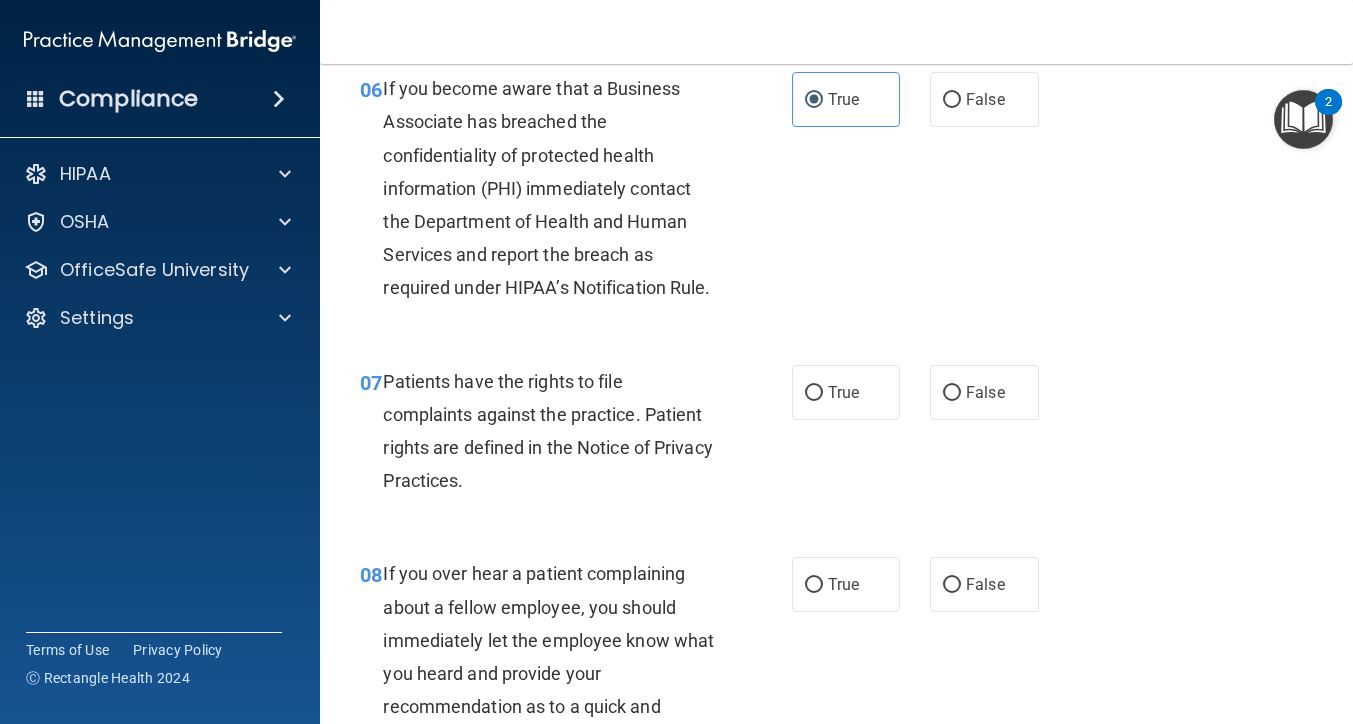 scroll, scrollTop: 1254, scrollLeft: 0, axis: vertical 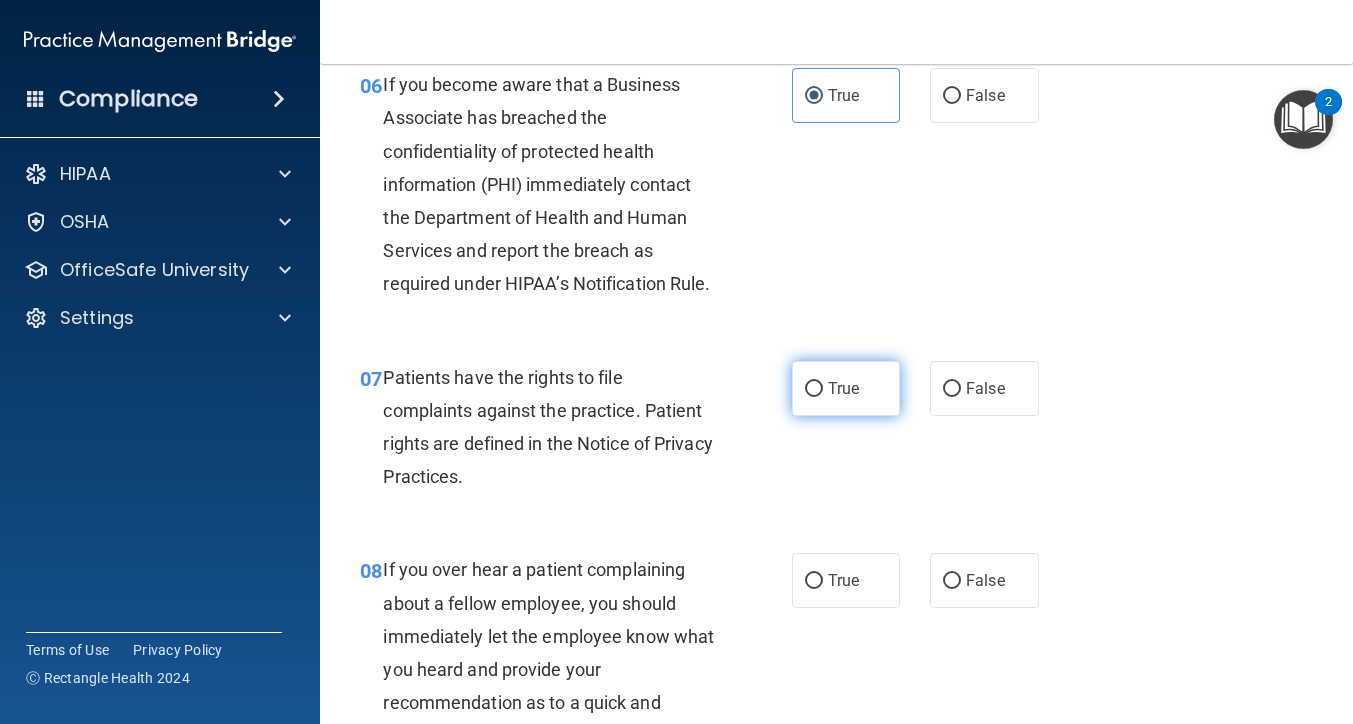 click on "True" at bounding box center (843, 388) 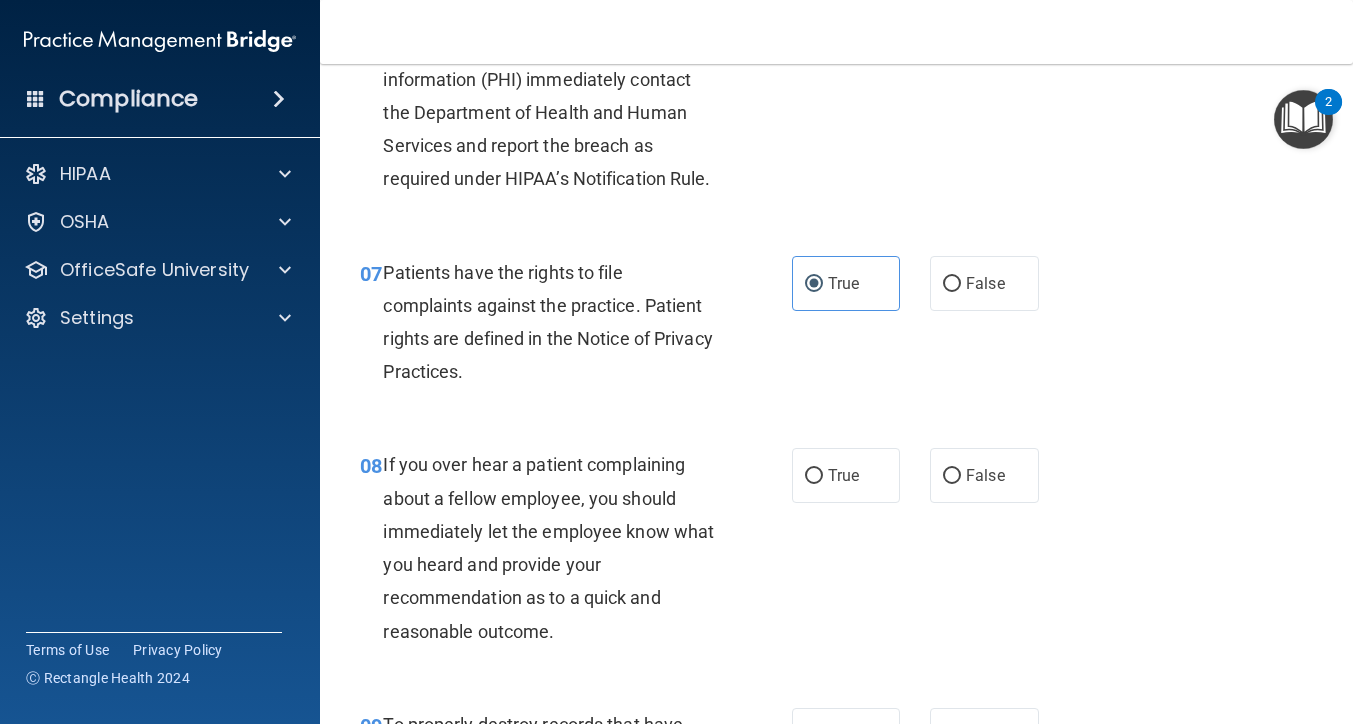 scroll, scrollTop: 1371, scrollLeft: 0, axis: vertical 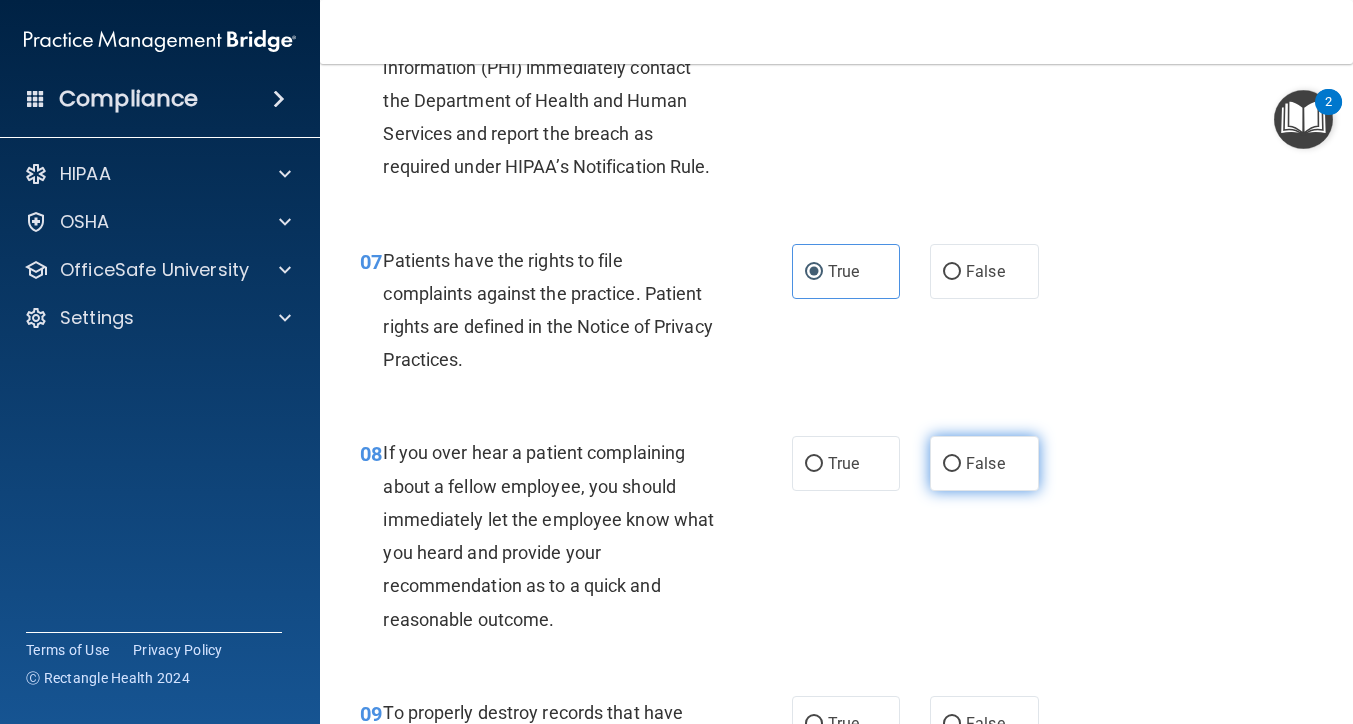 click on "False" at bounding box center [985, 463] 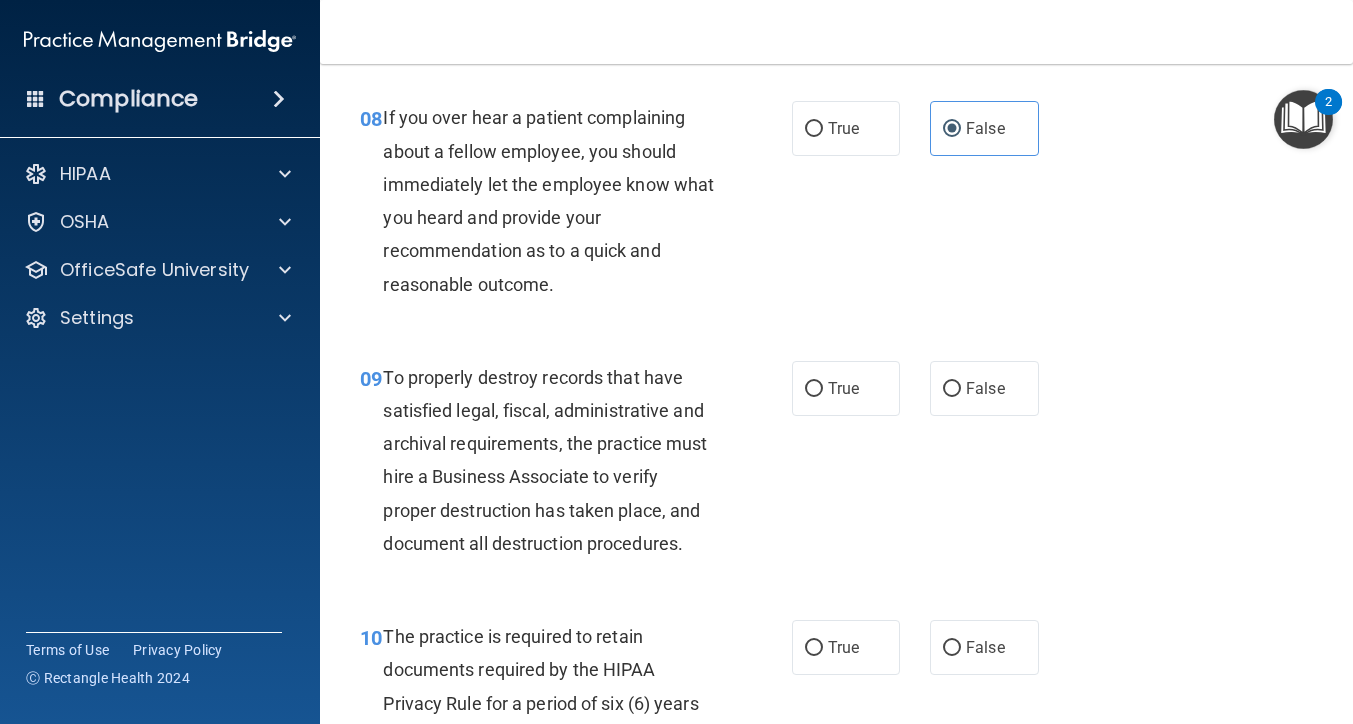 scroll, scrollTop: 1707, scrollLeft: 0, axis: vertical 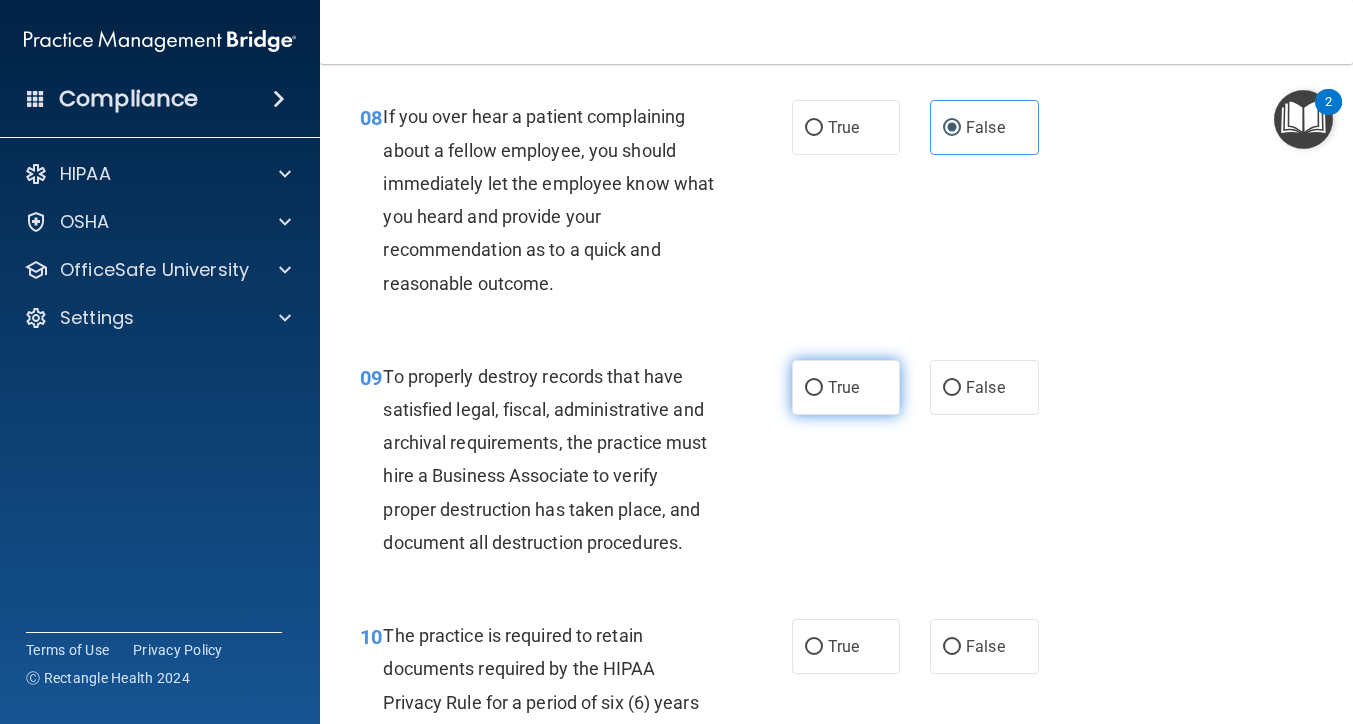 click on "True" at bounding box center (846, 387) 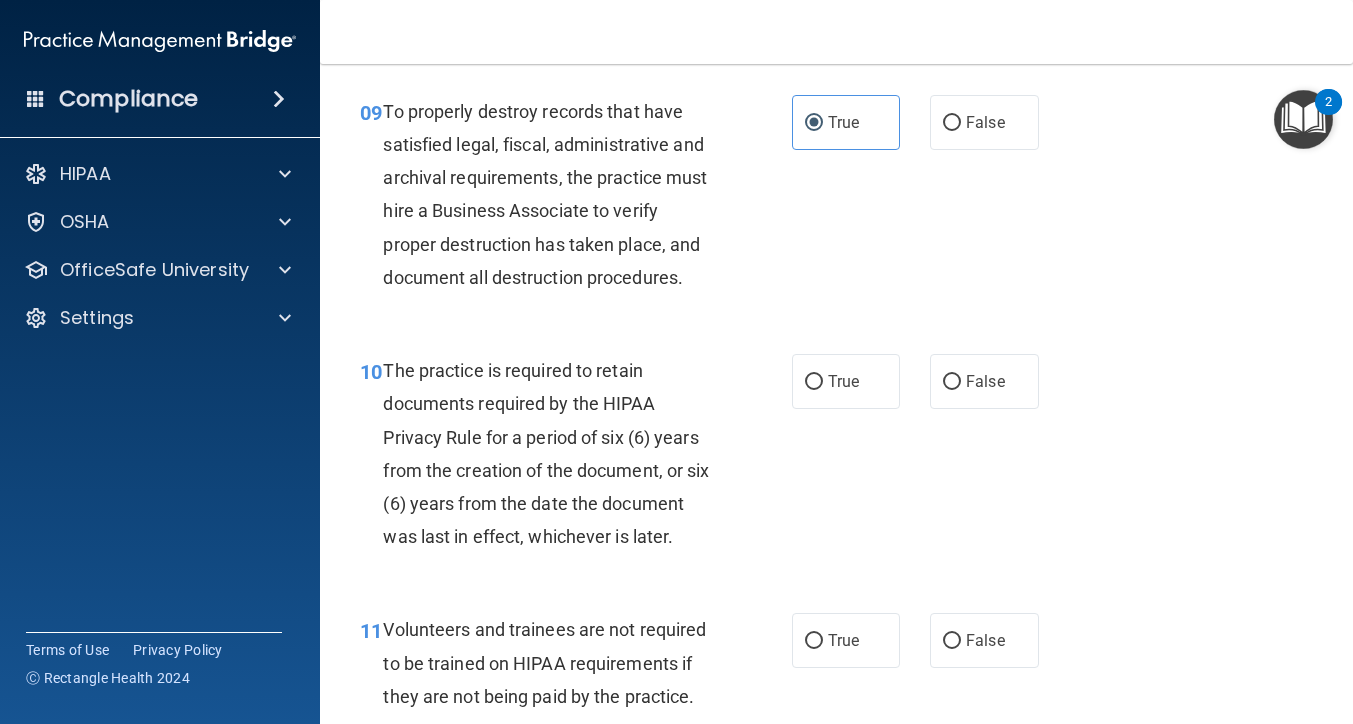 scroll, scrollTop: 1978, scrollLeft: 0, axis: vertical 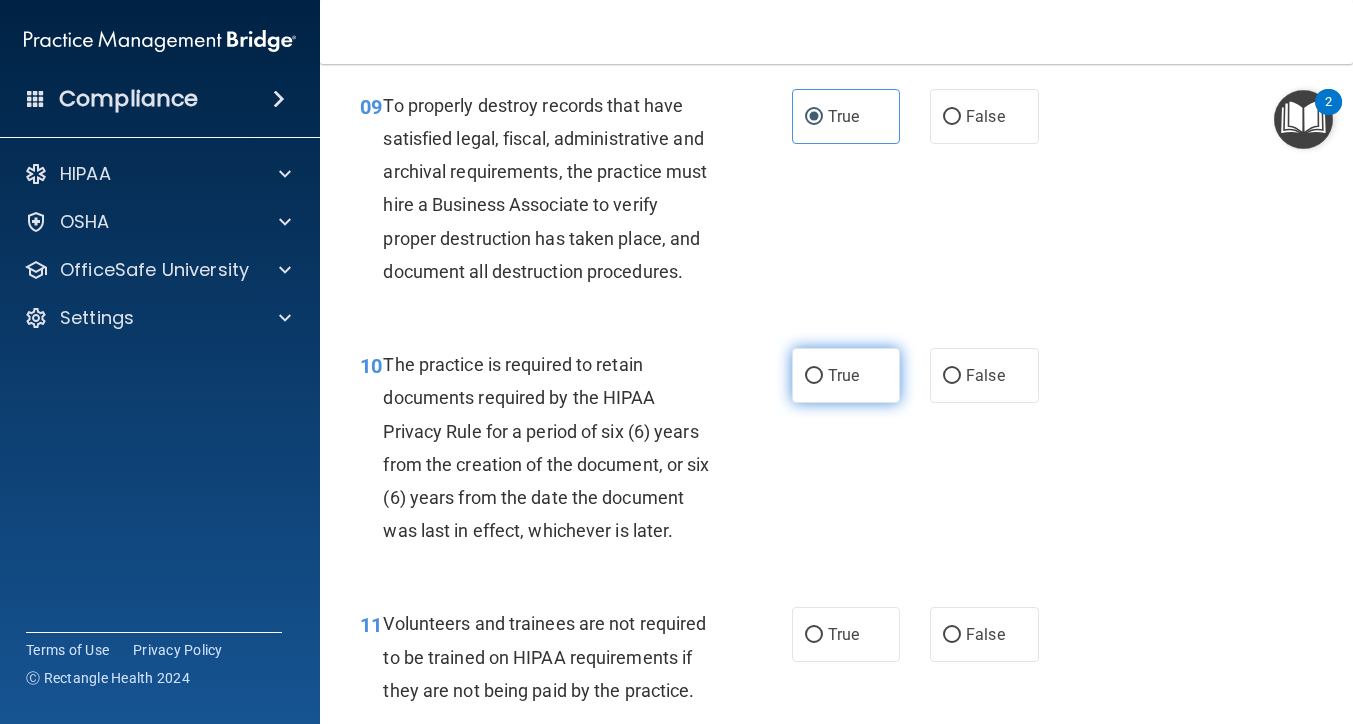 click on "True" at bounding box center (843, 375) 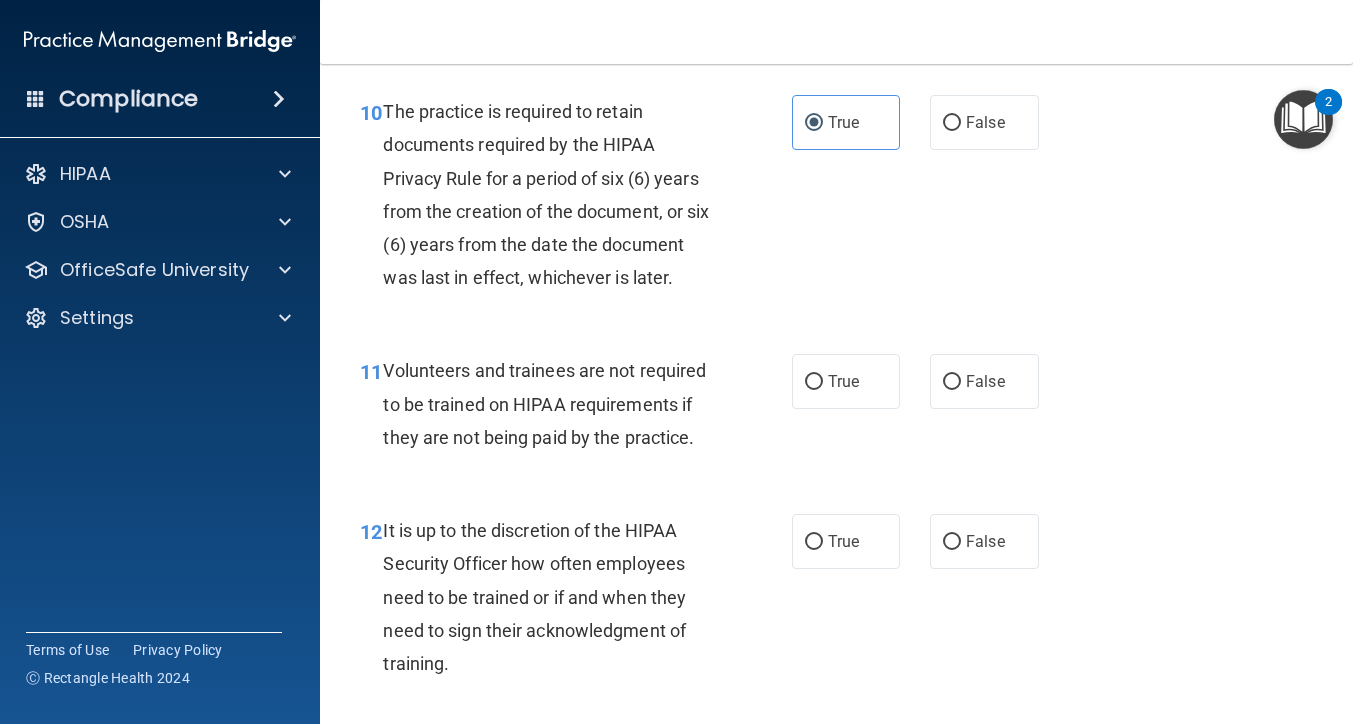 scroll, scrollTop: 2232, scrollLeft: 0, axis: vertical 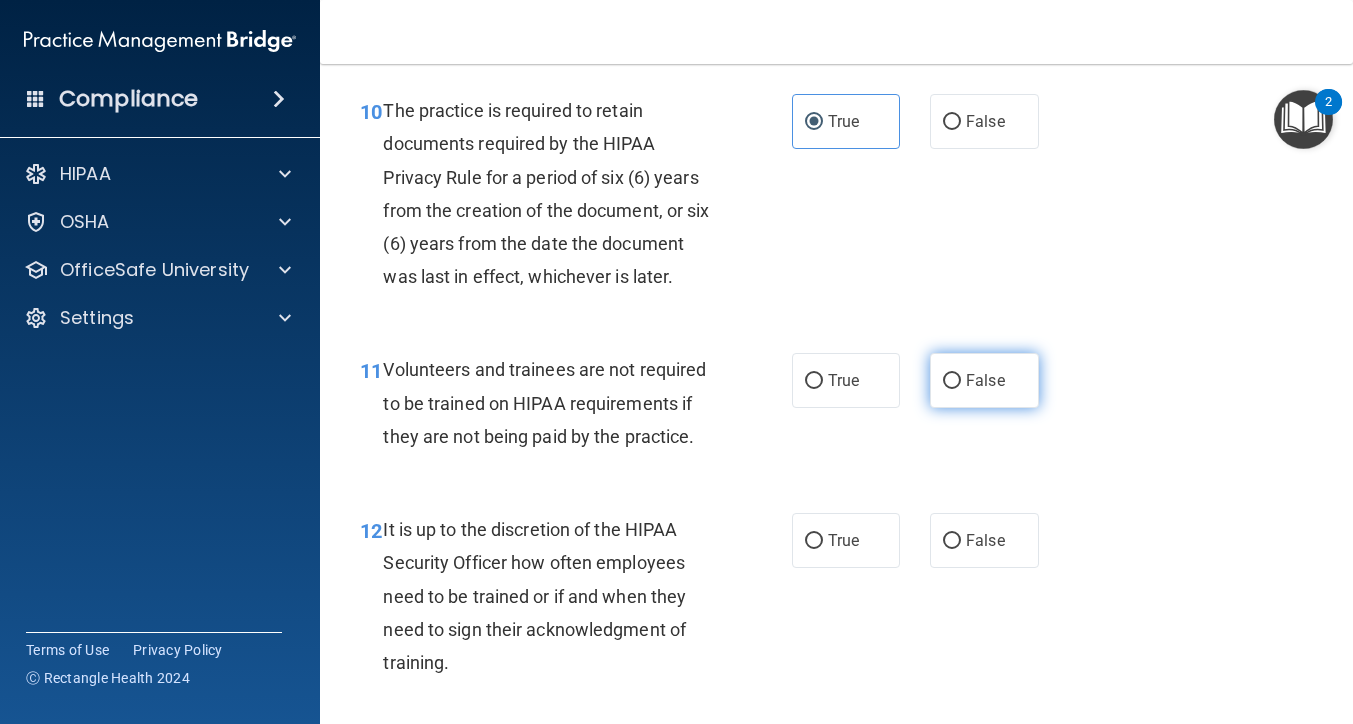 click on "False" at bounding box center [984, 380] 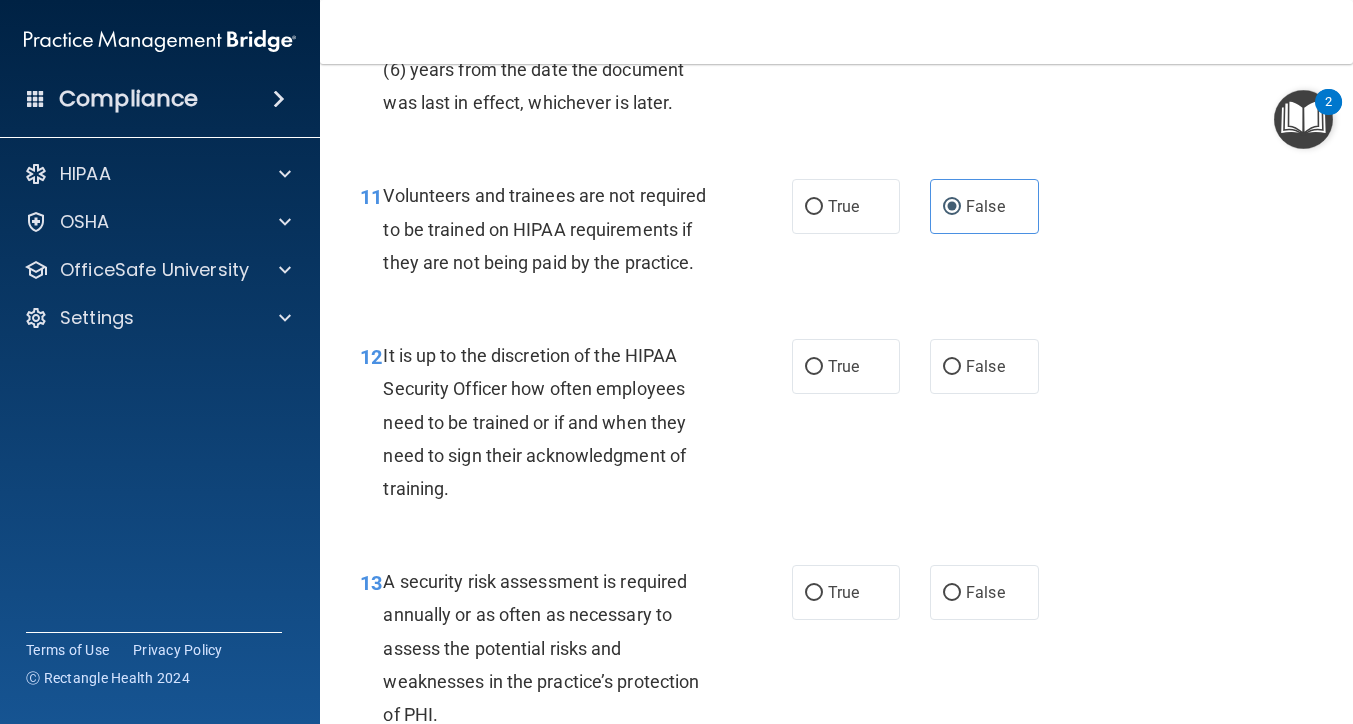 scroll, scrollTop: 2411, scrollLeft: 0, axis: vertical 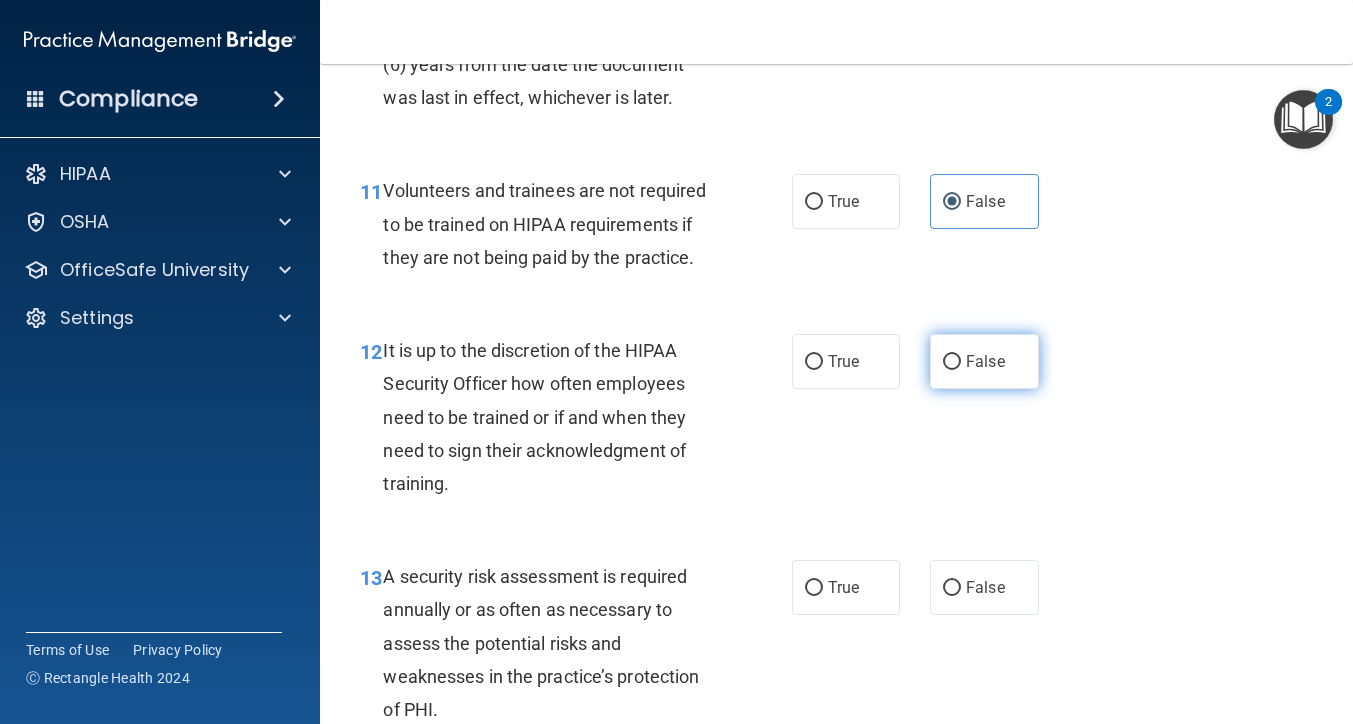 click on "False" at bounding box center (984, 361) 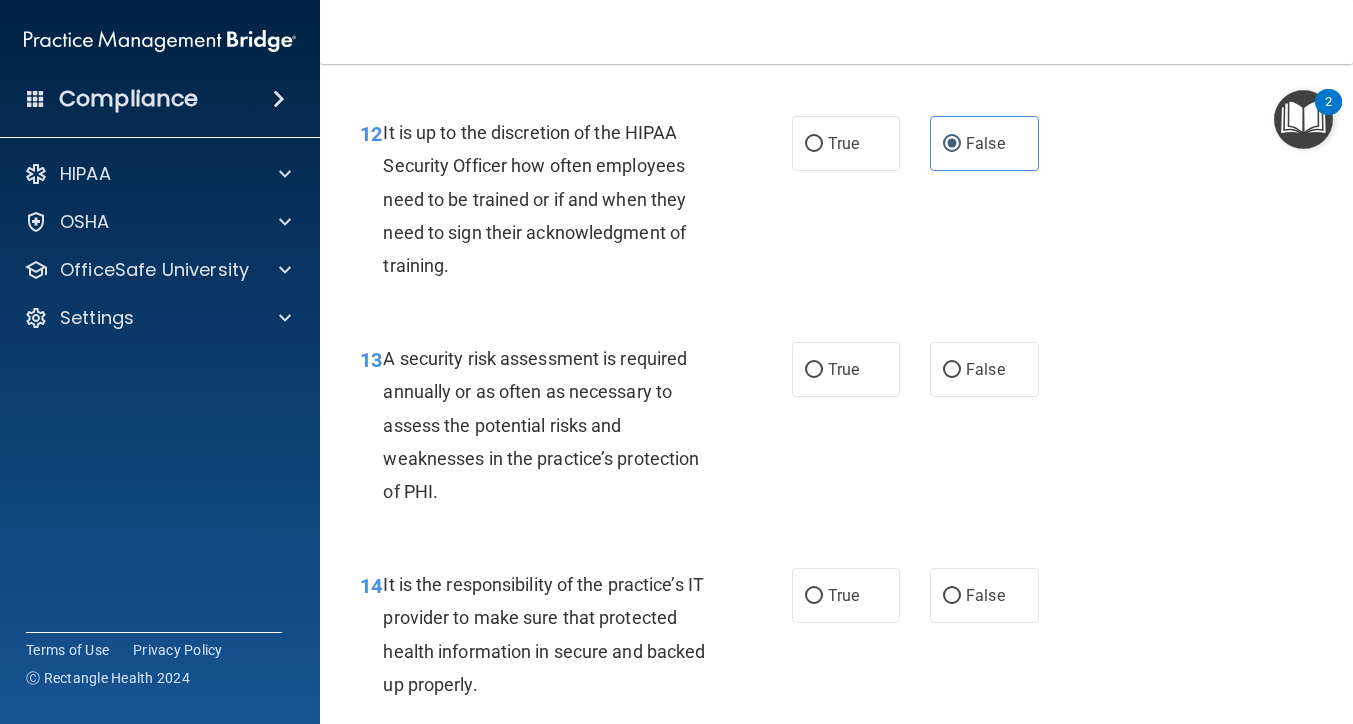scroll, scrollTop: 2635, scrollLeft: 0, axis: vertical 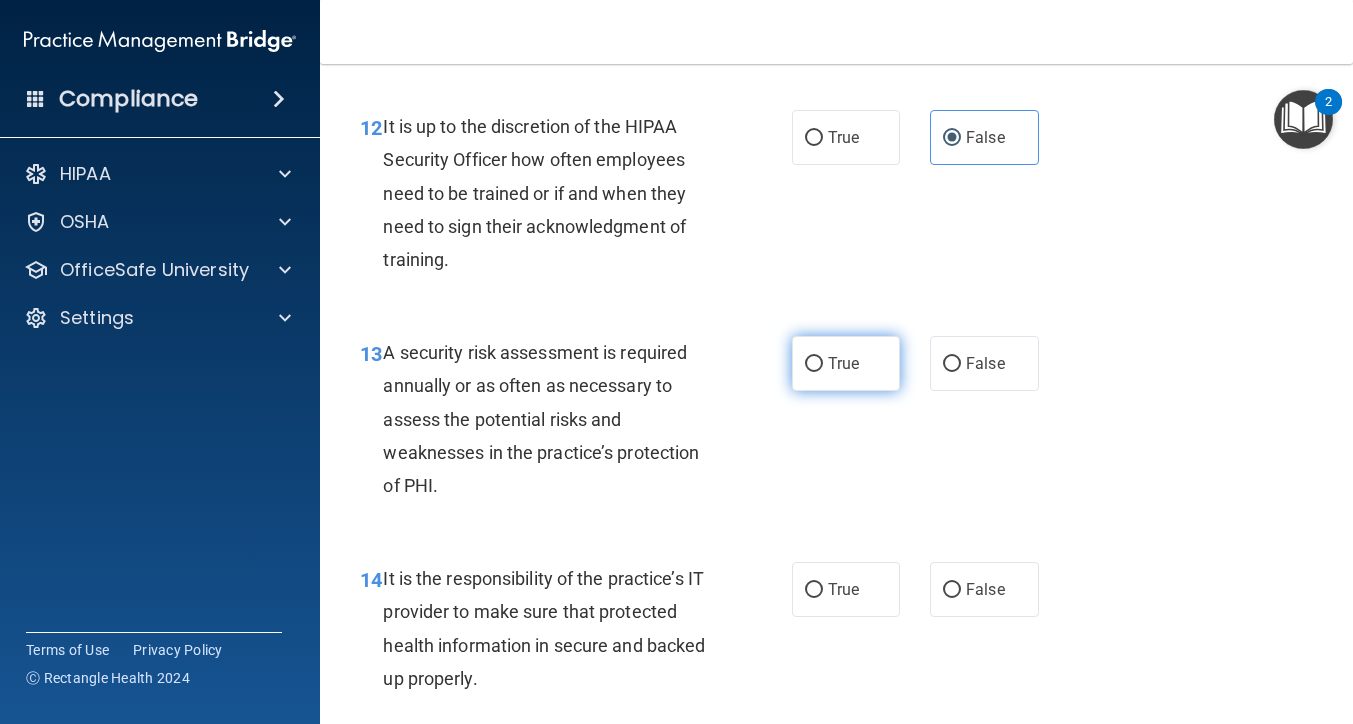 click on "True" at bounding box center (846, 363) 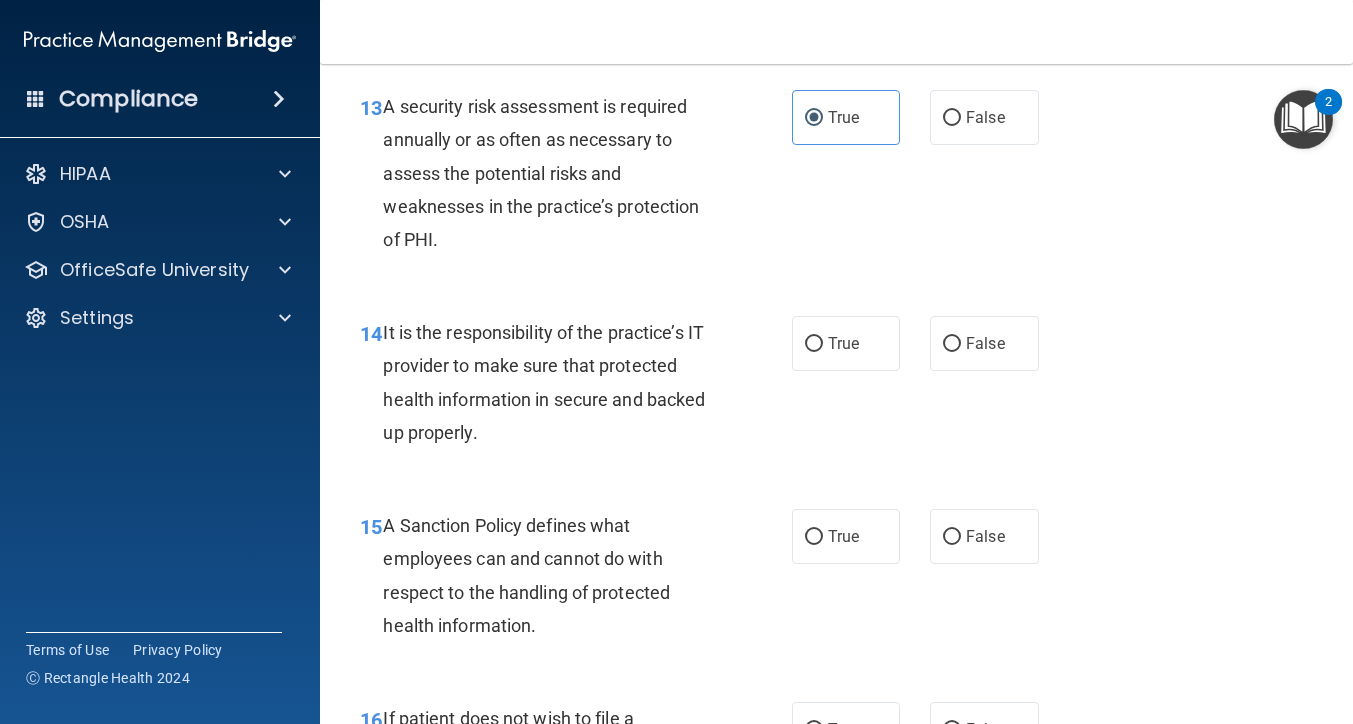 scroll, scrollTop: 2883, scrollLeft: 0, axis: vertical 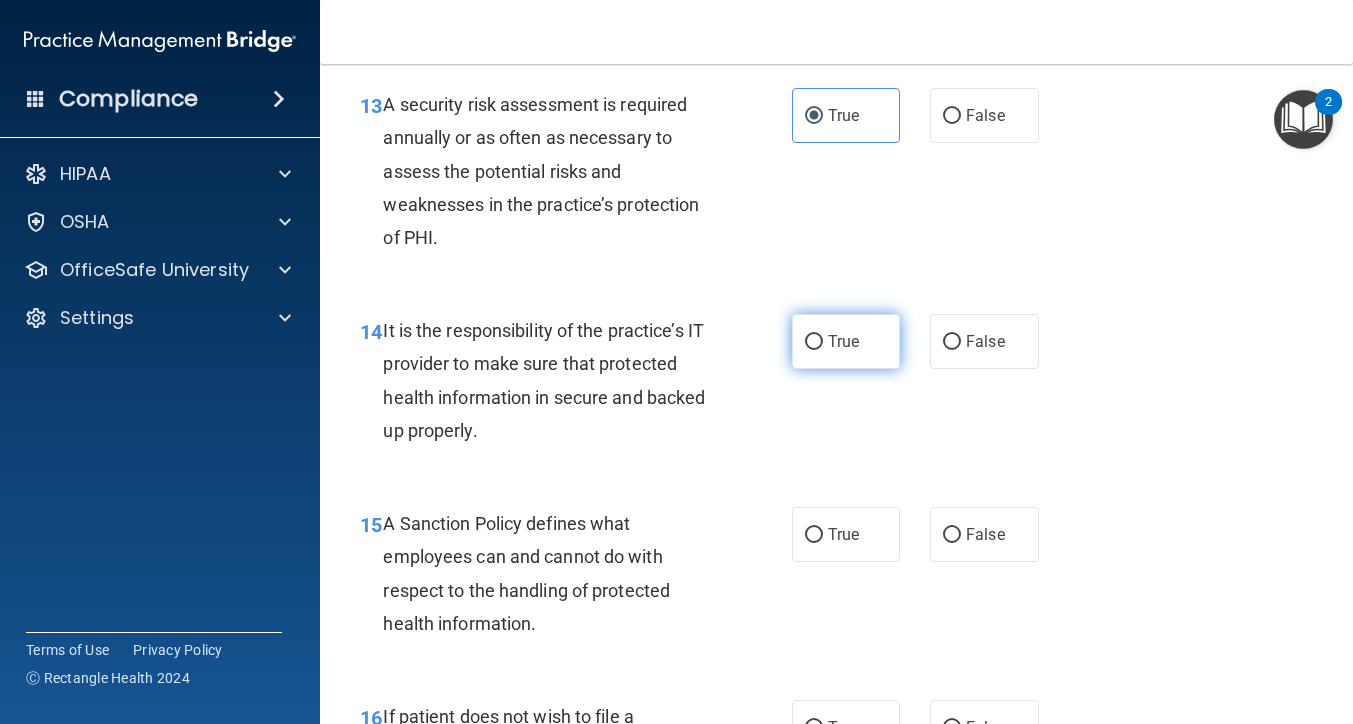 click on "True" at bounding box center [846, 341] 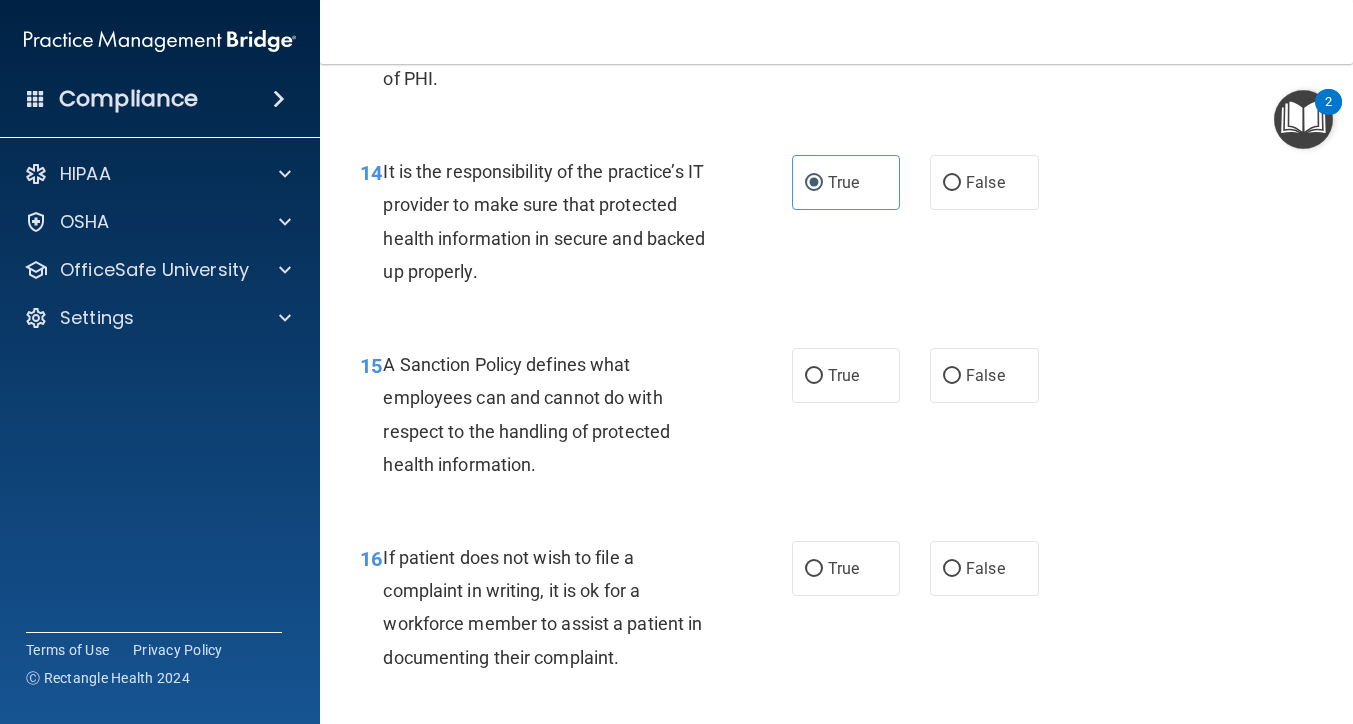 scroll, scrollTop: 3043, scrollLeft: 0, axis: vertical 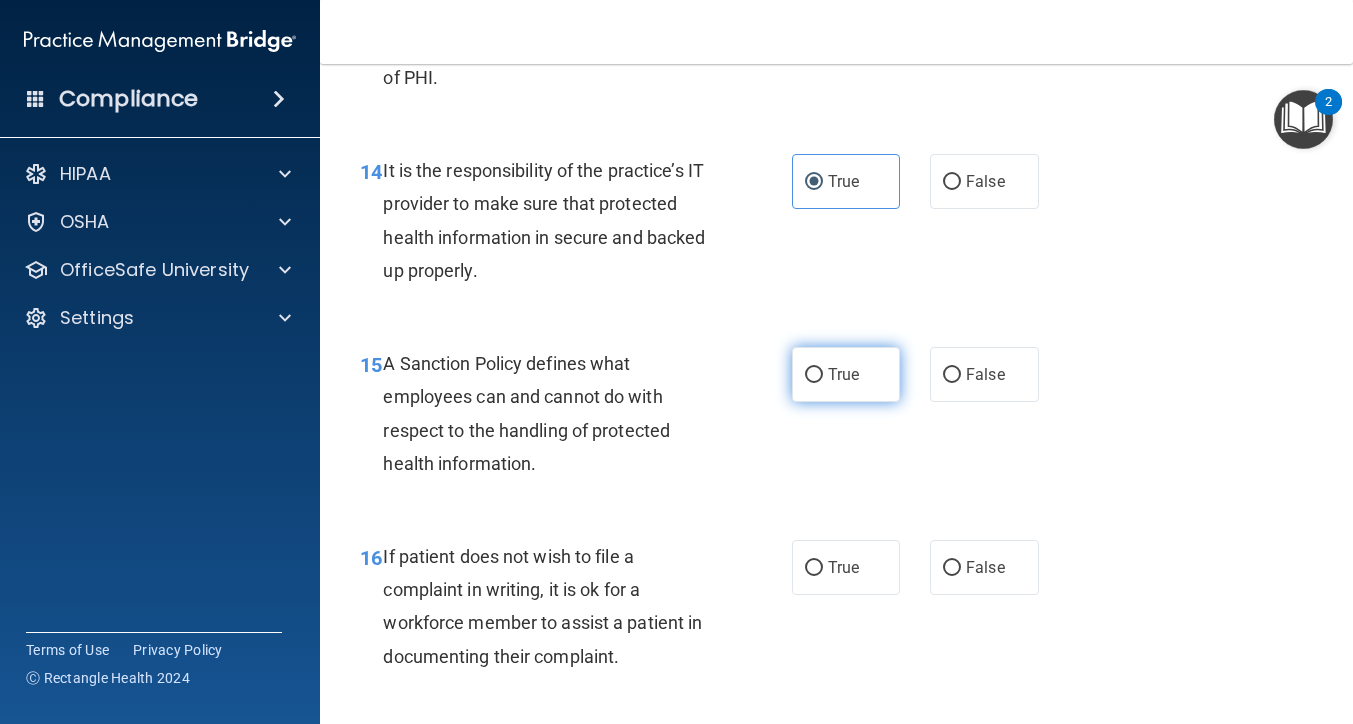 click on "True" at bounding box center [846, 374] 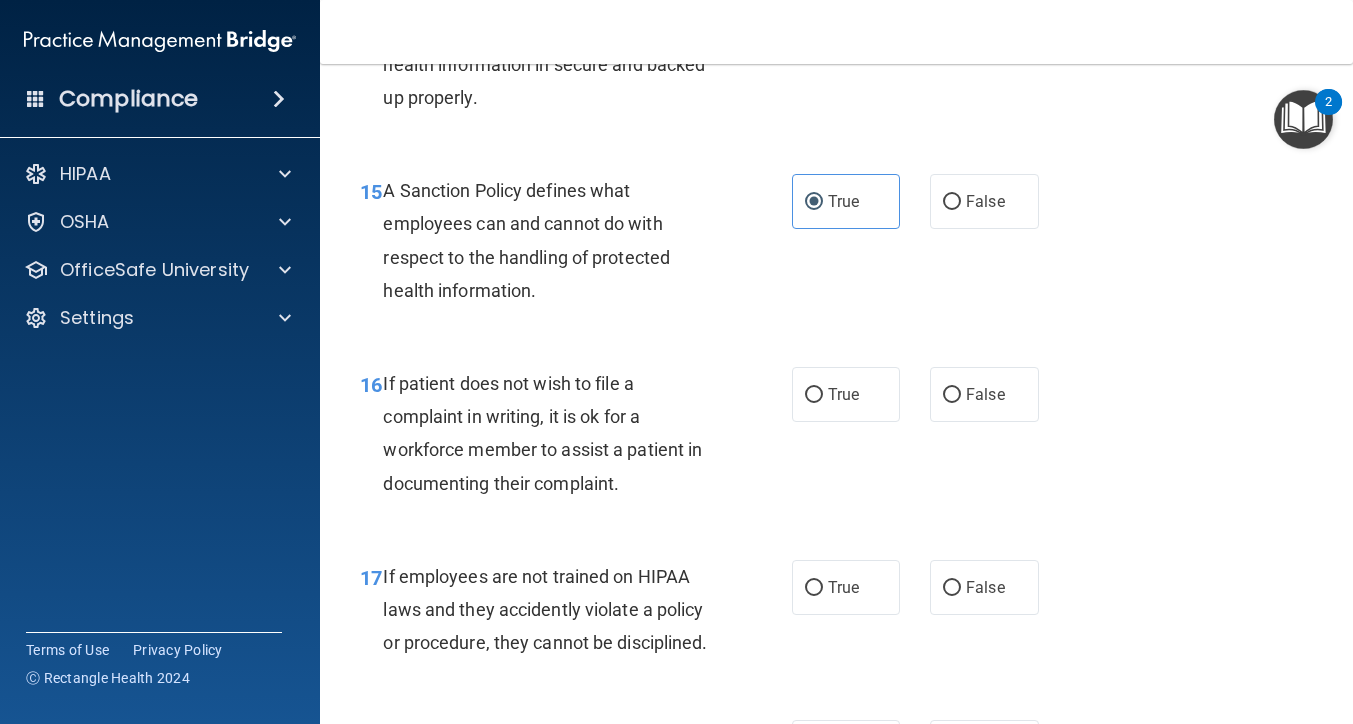 scroll, scrollTop: 3216, scrollLeft: 0, axis: vertical 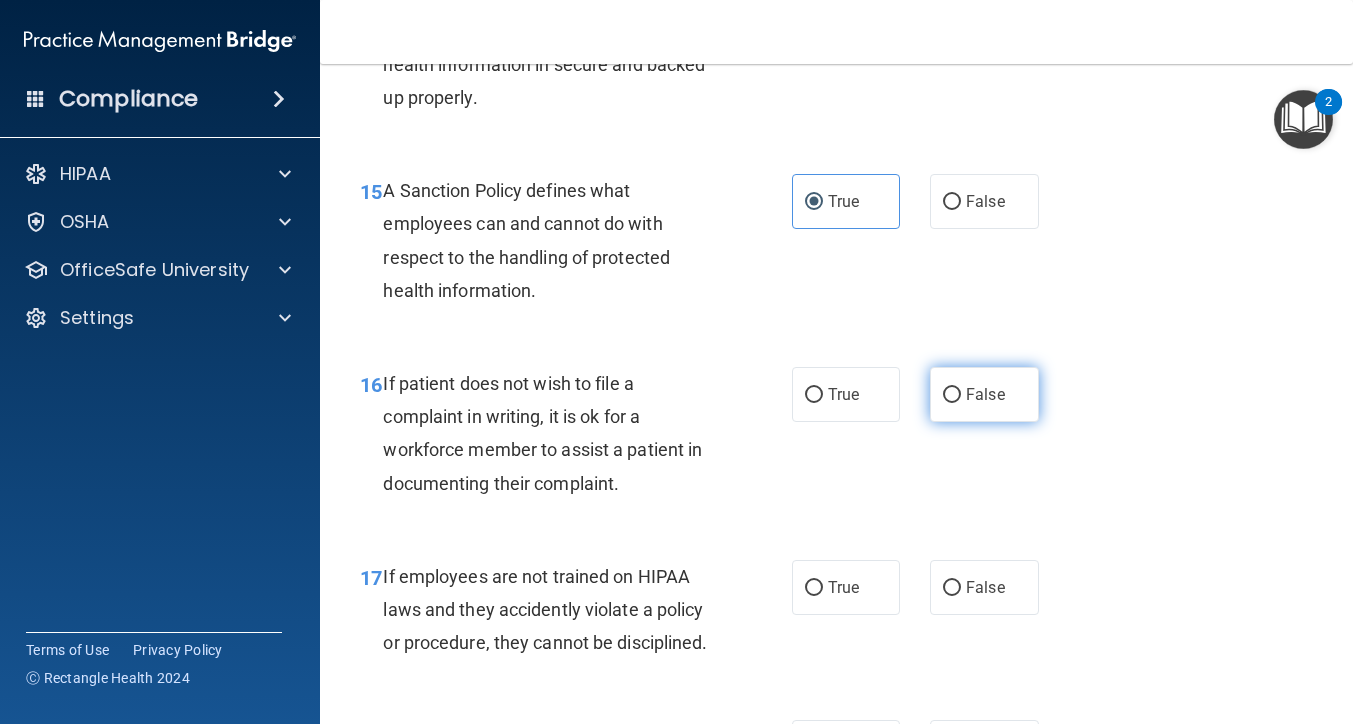click on "False" at bounding box center [984, 394] 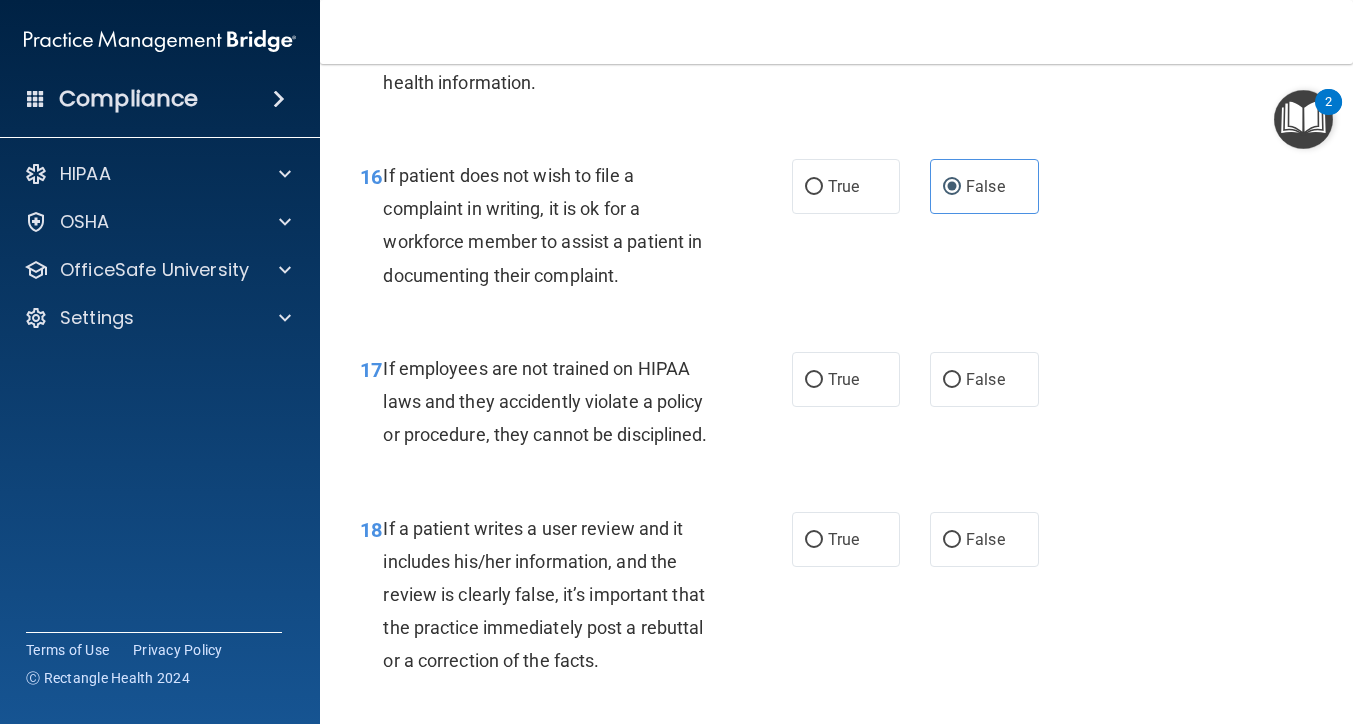 scroll, scrollTop: 3425, scrollLeft: 0, axis: vertical 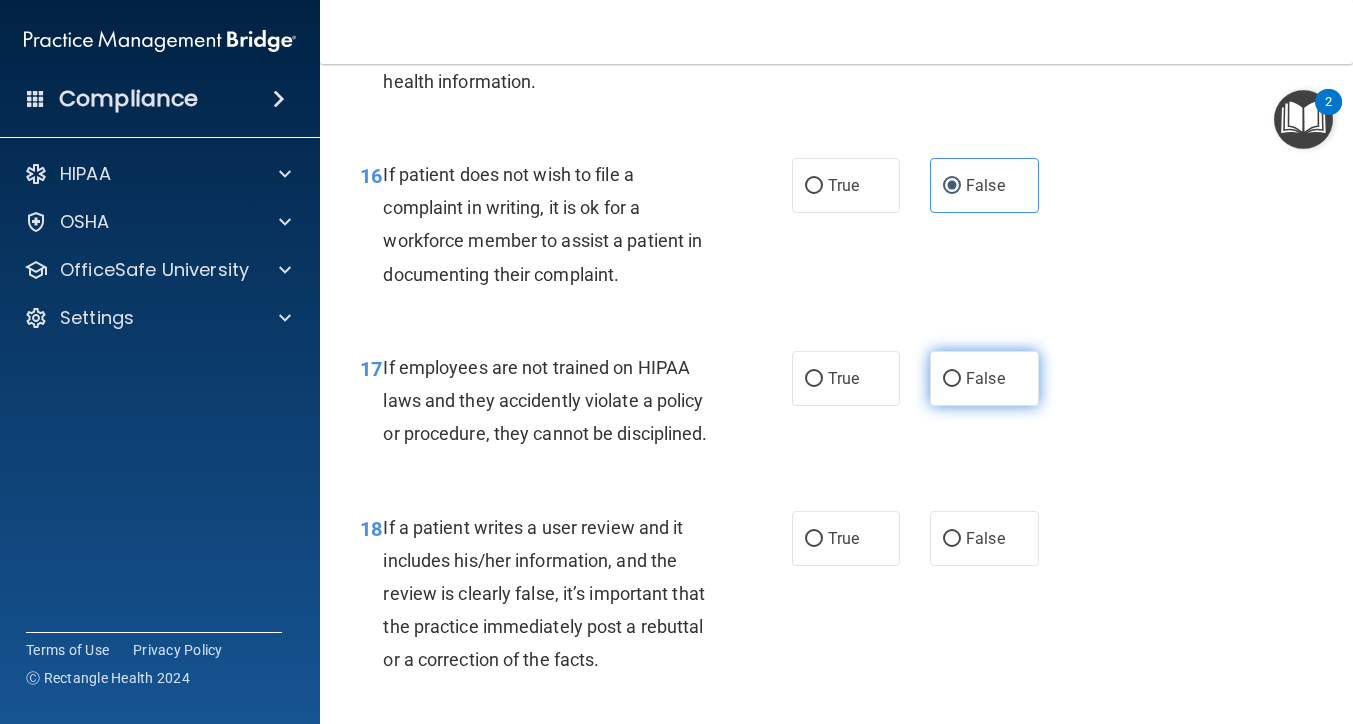 click on "False" at bounding box center [985, 378] 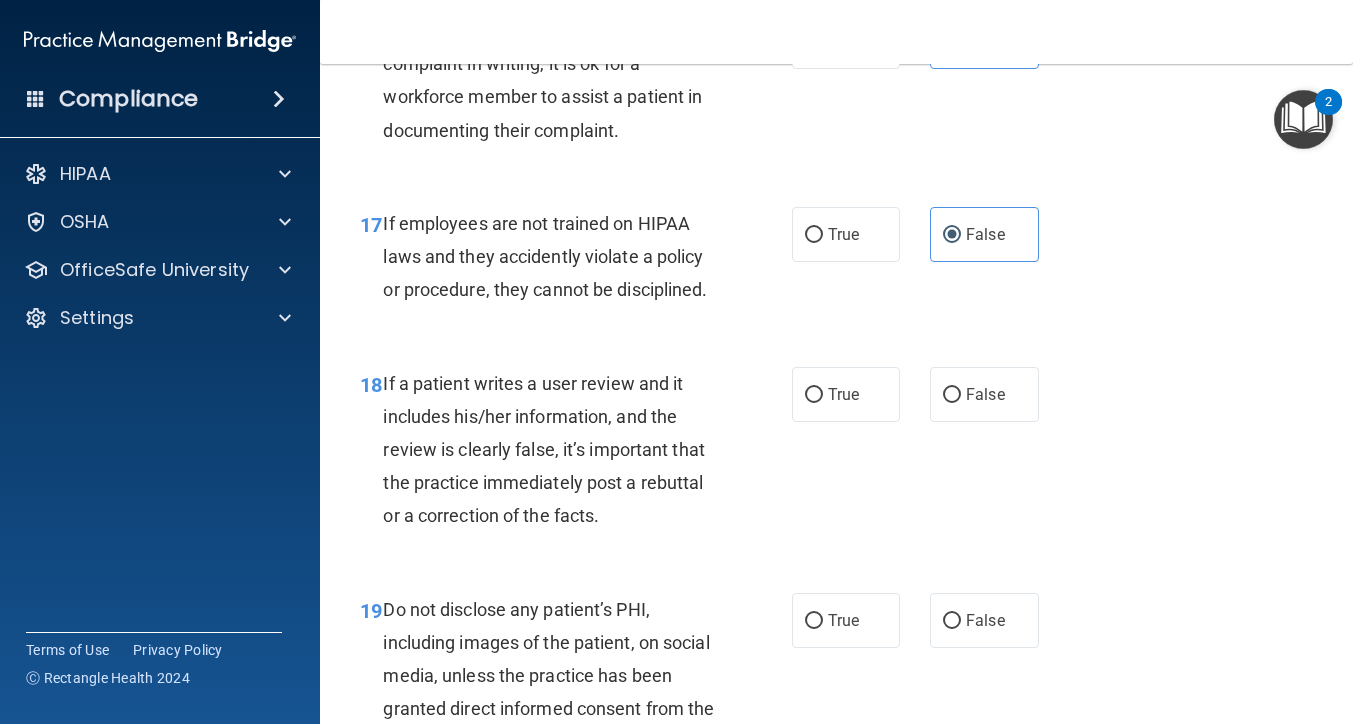 scroll, scrollTop: 3633, scrollLeft: 0, axis: vertical 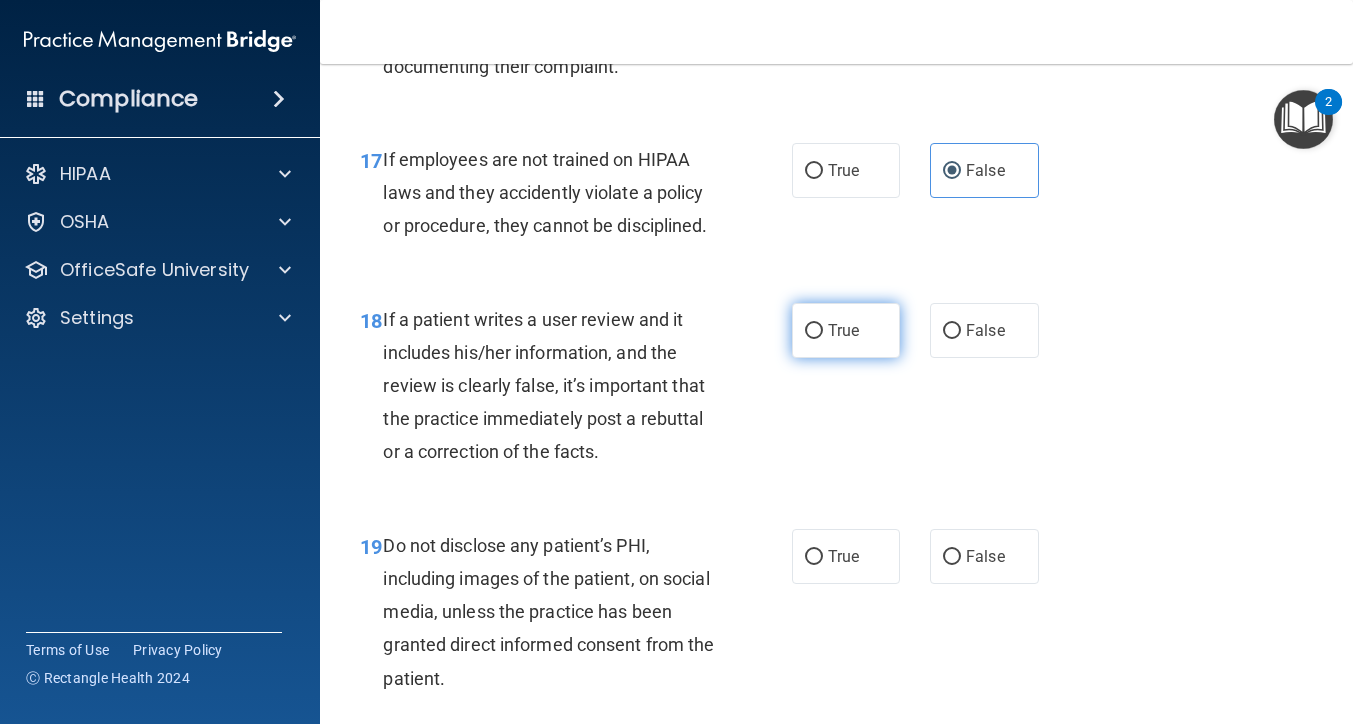 click on "True" at bounding box center [846, 330] 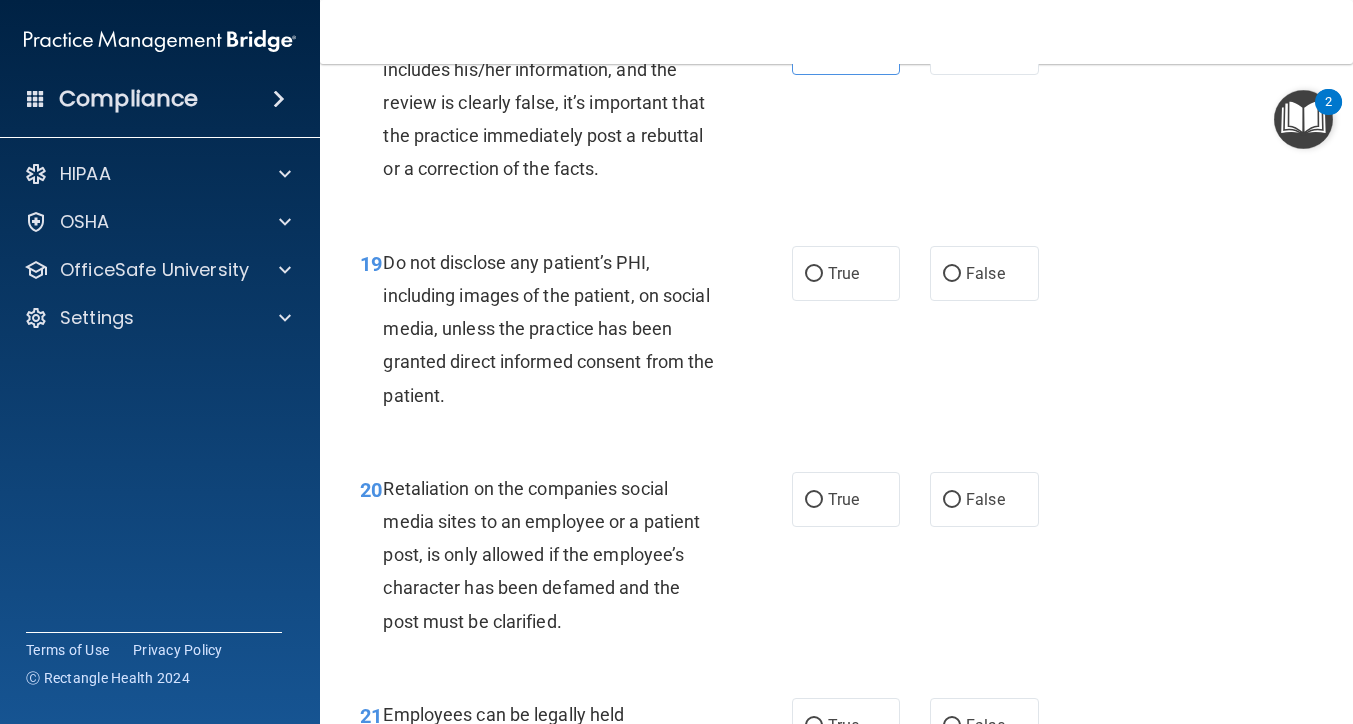 scroll, scrollTop: 3917, scrollLeft: 0, axis: vertical 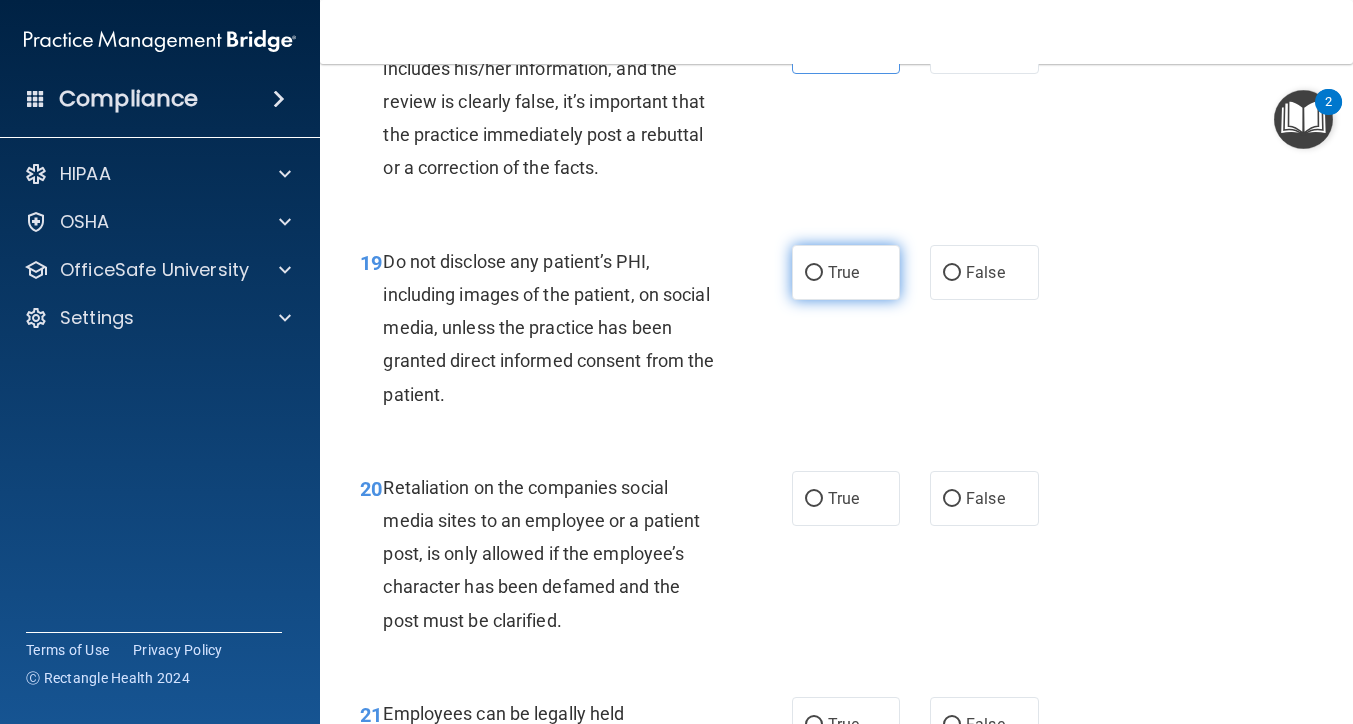 click on "True" at bounding box center (843, 272) 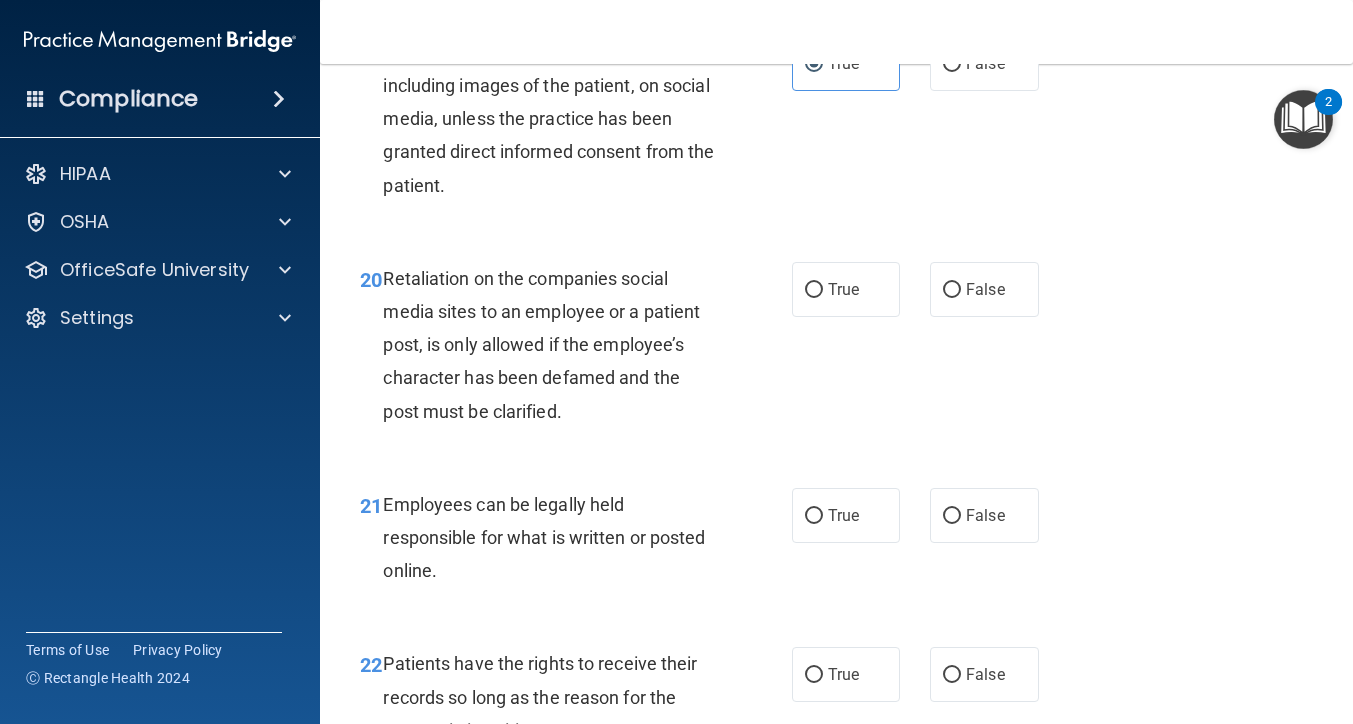 scroll, scrollTop: 4127, scrollLeft: 0, axis: vertical 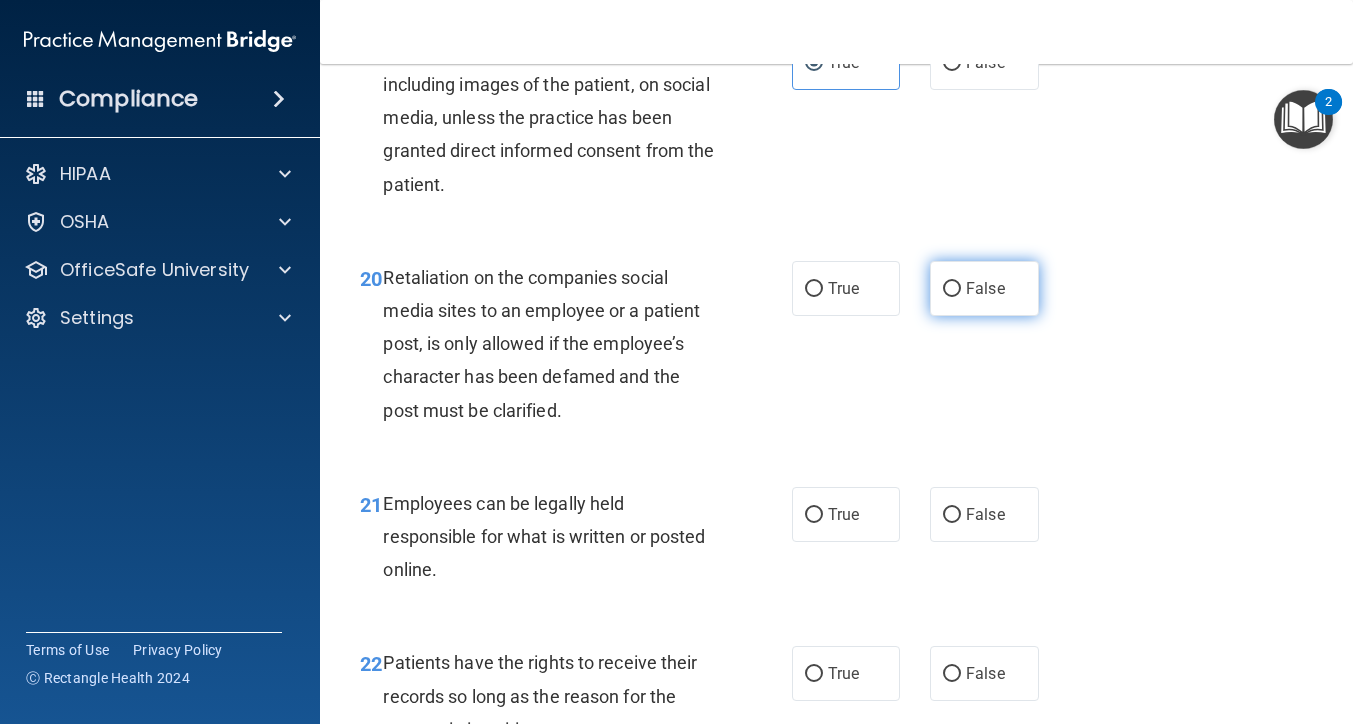 click on "False" at bounding box center (985, 288) 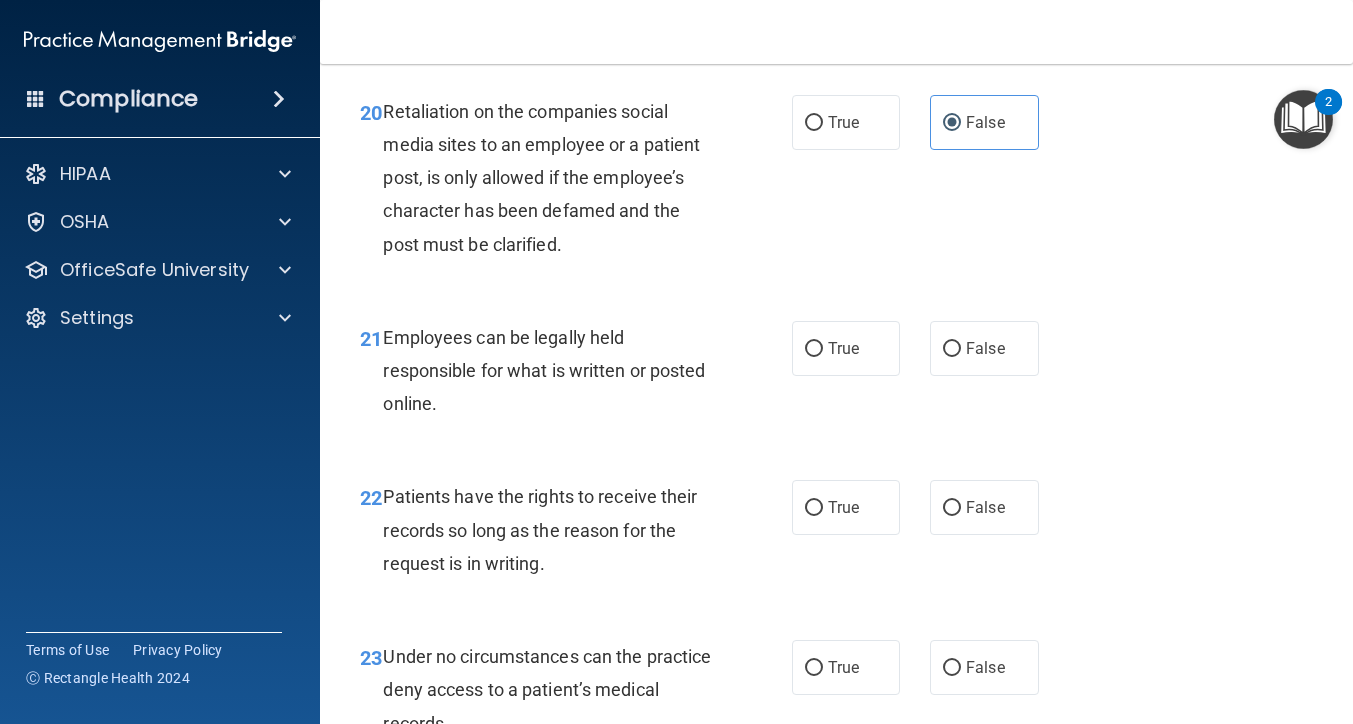 scroll, scrollTop: 4334, scrollLeft: 0, axis: vertical 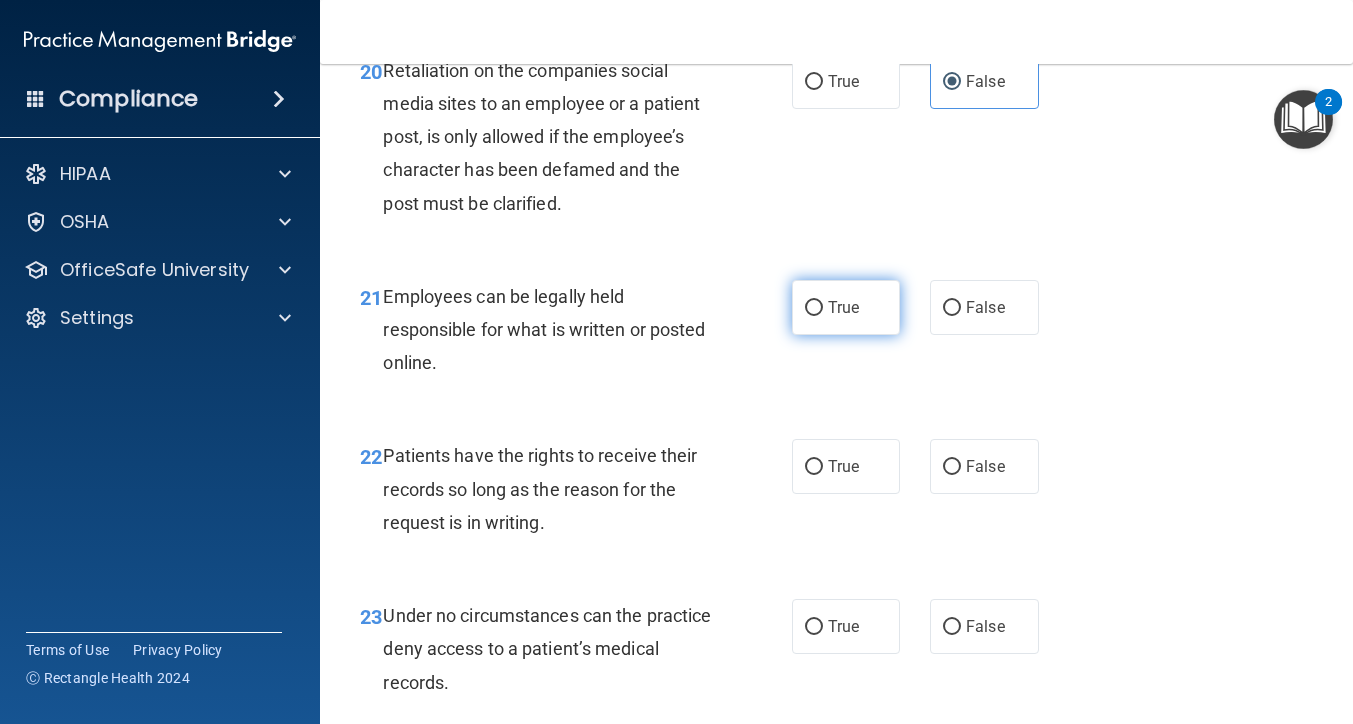 click on "True" at bounding box center (846, 307) 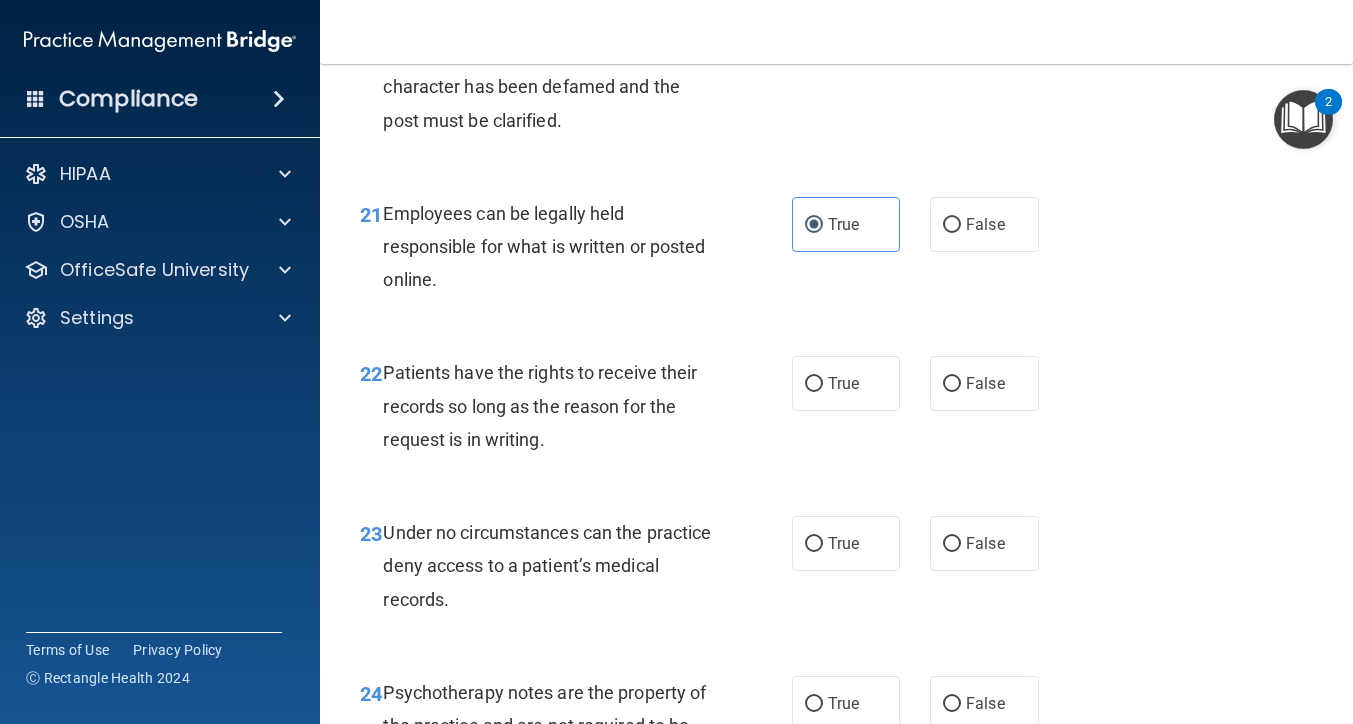 scroll, scrollTop: 4435, scrollLeft: 0, axis: vertical 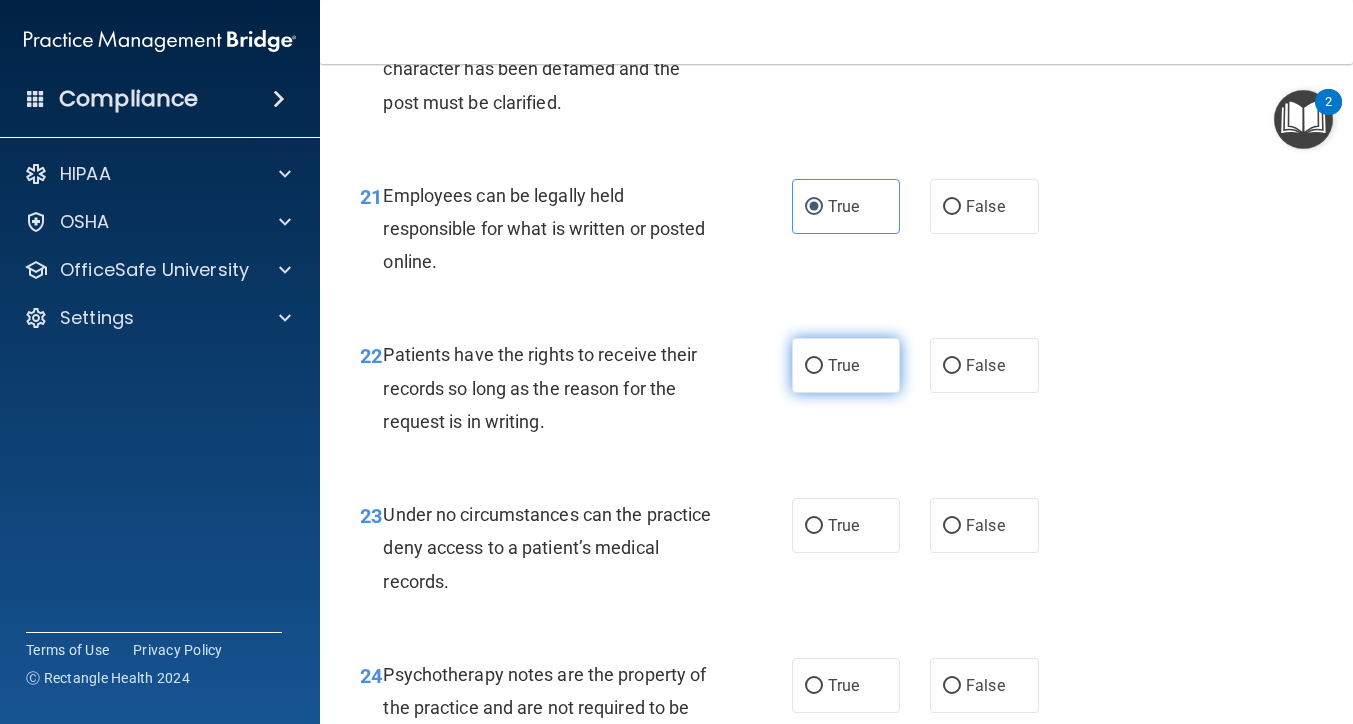 click on "True" at bounding box center [846, 365] 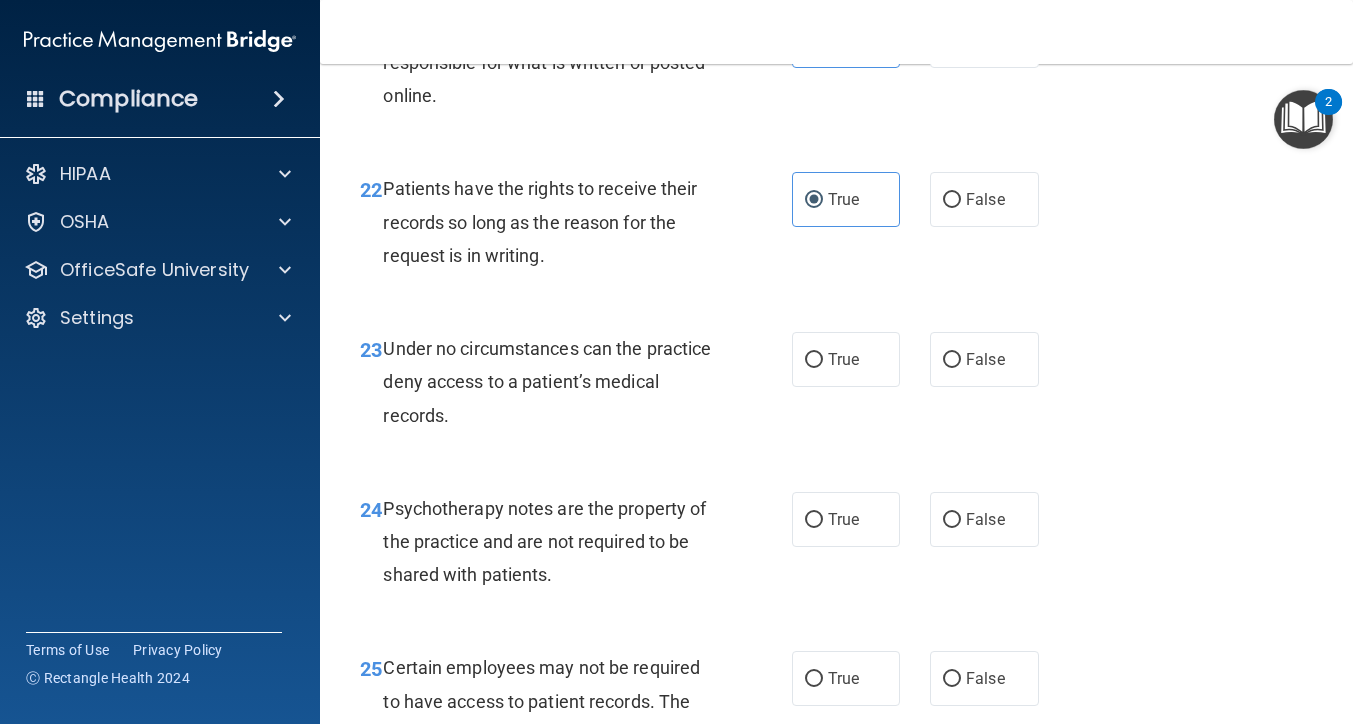scroll, scrollTop: 4604, scrollLeft: 0, axis: vertical 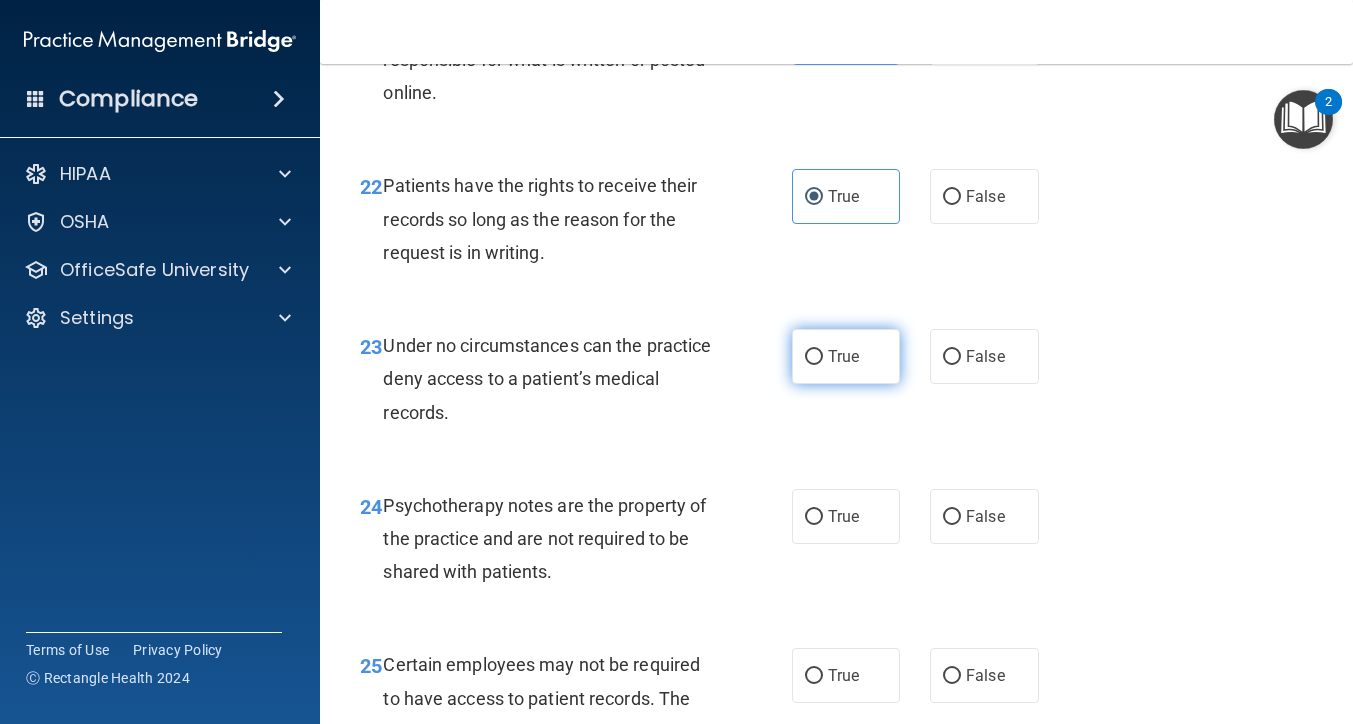 click on "True" at bounding box center [846, 356] 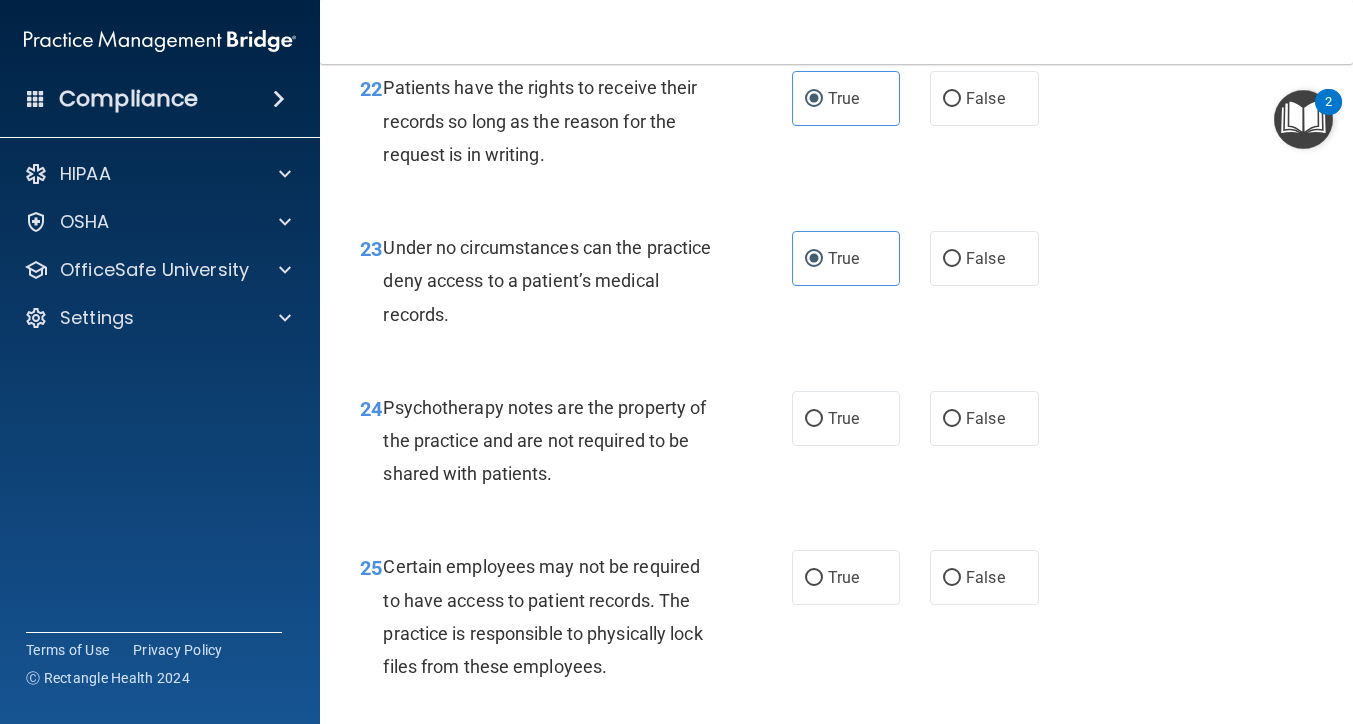 scroll, scrollTop: 4715, scrollLeft: 0, axis: vertical 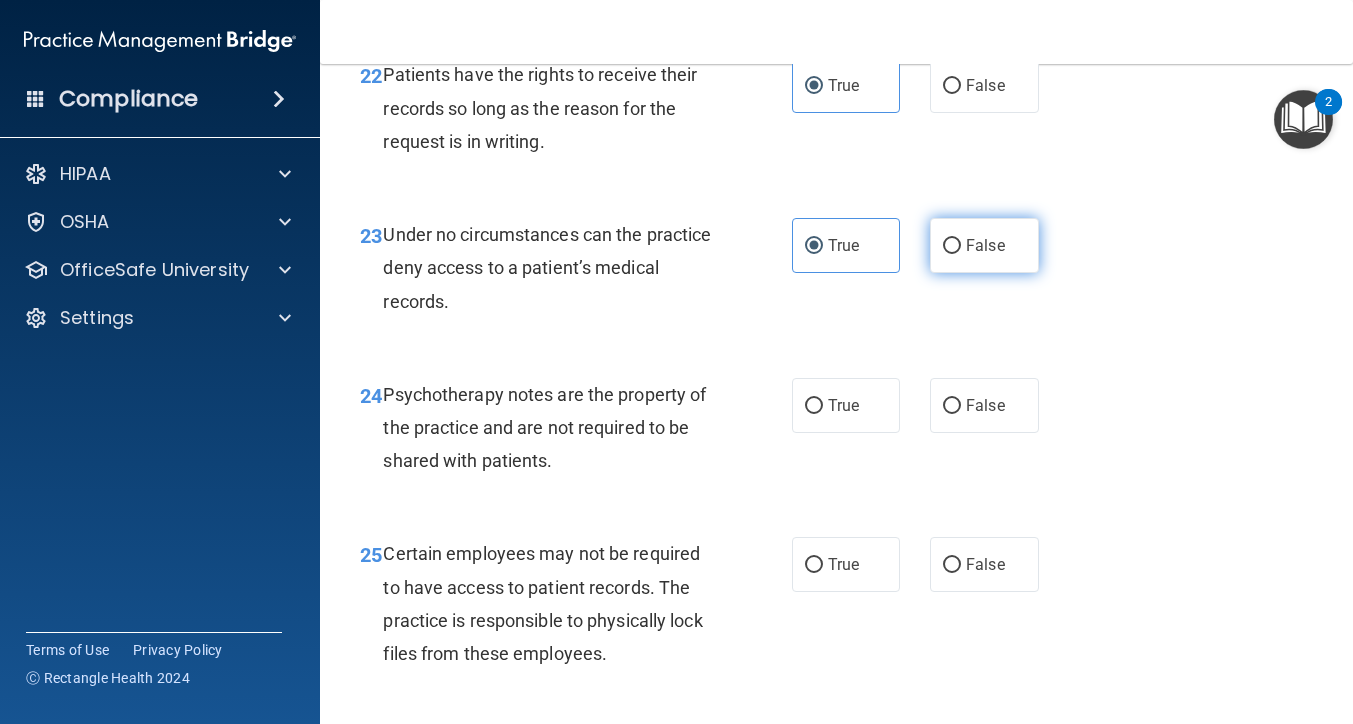 click on "False" at bounding box center [984, 245] 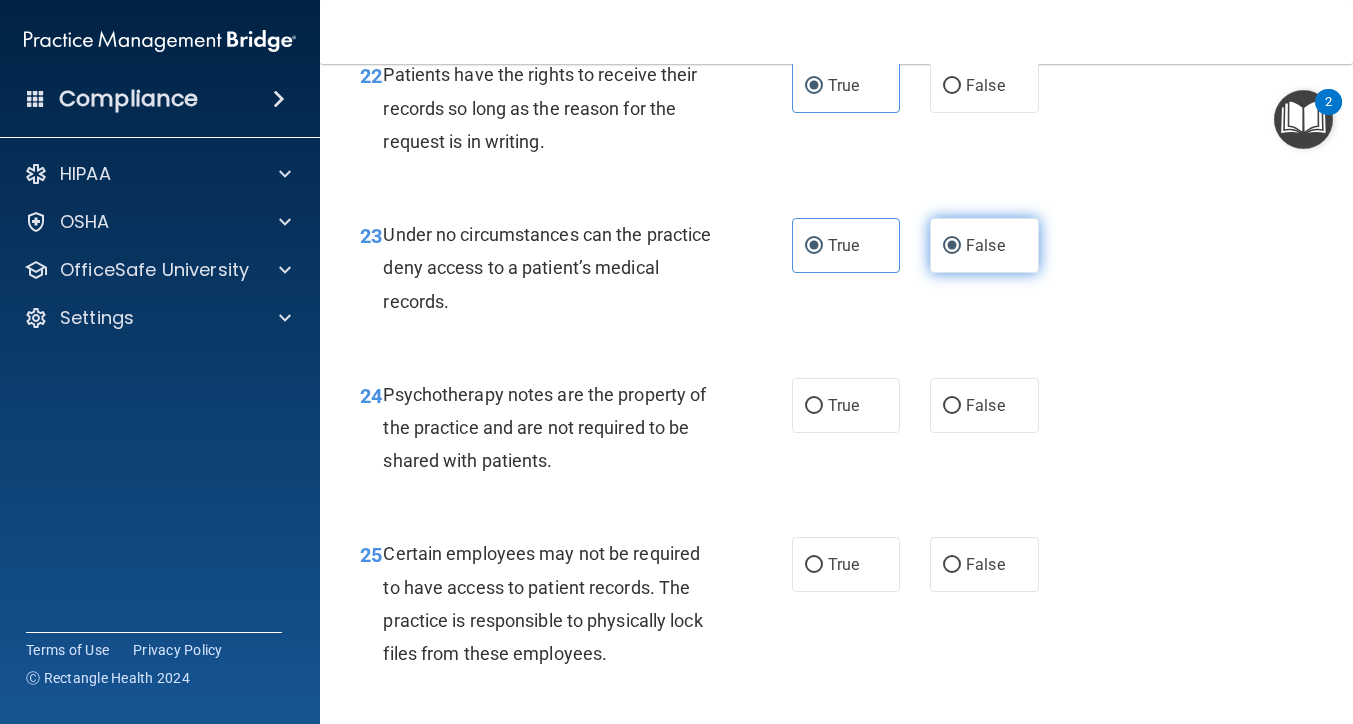 radio on "false" 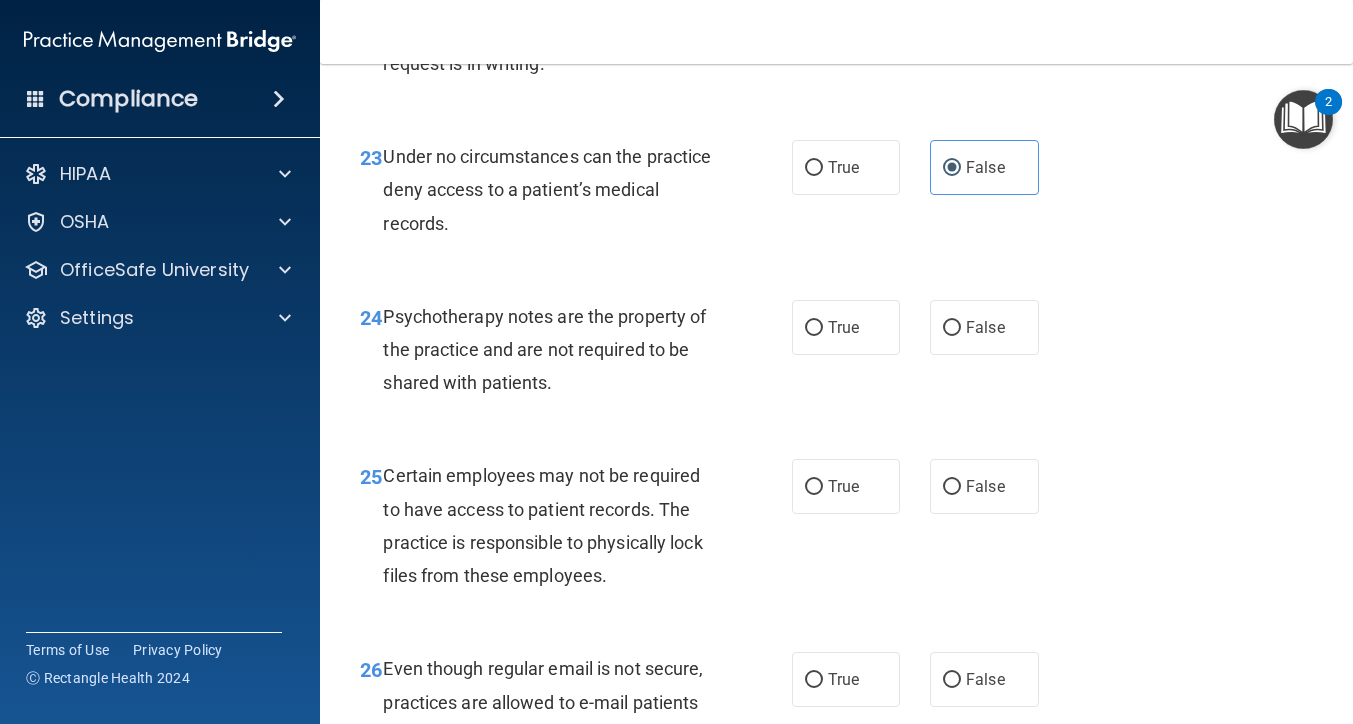 scroll, scrollTop: 4798, scrollLeft: 0, axis: vertical 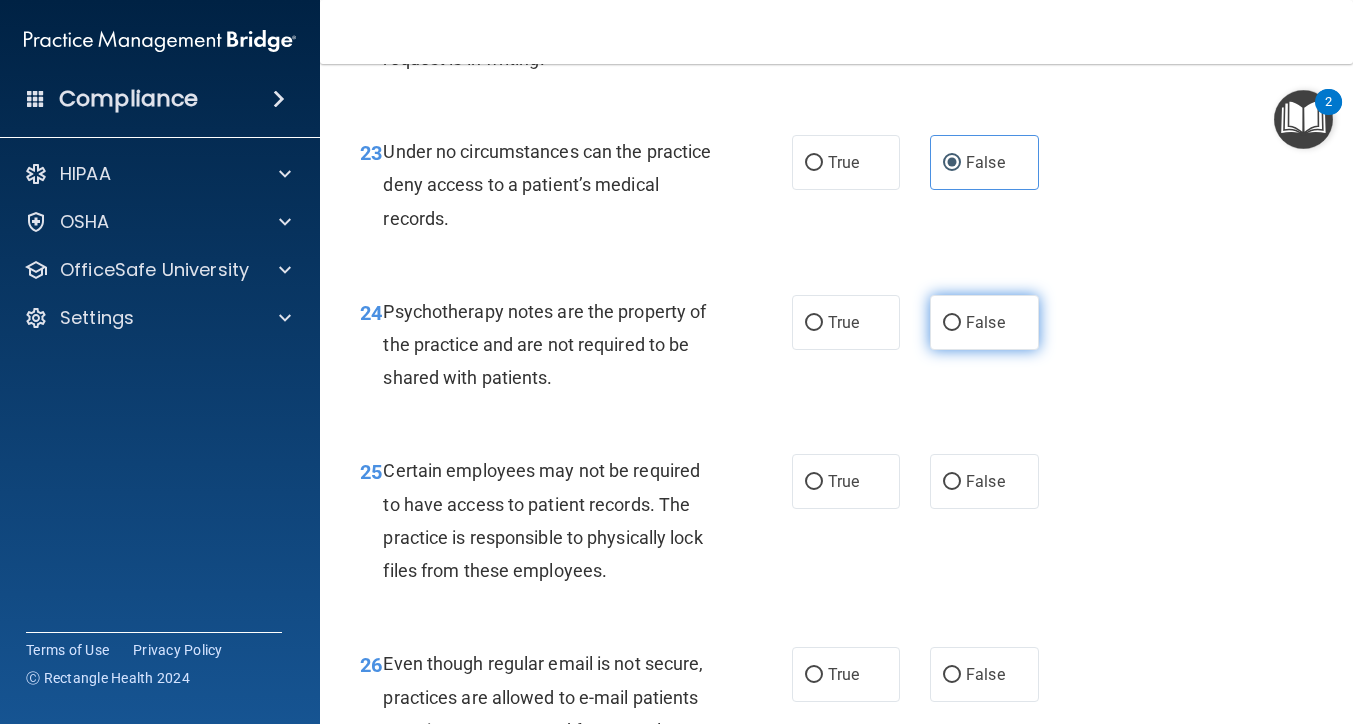 click on "False" at bounding box center [984, 322] 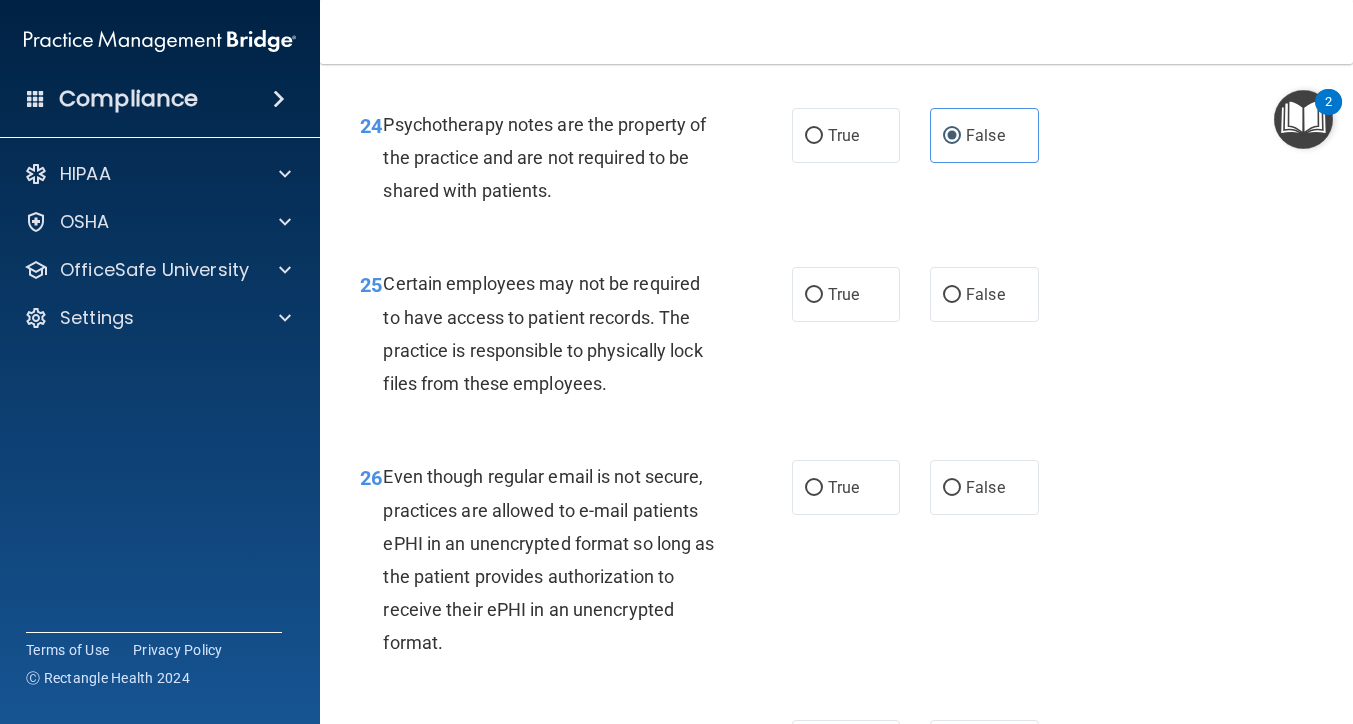 scroll, scrollTop: 4989, scrollLeft: 0, axis: vertical 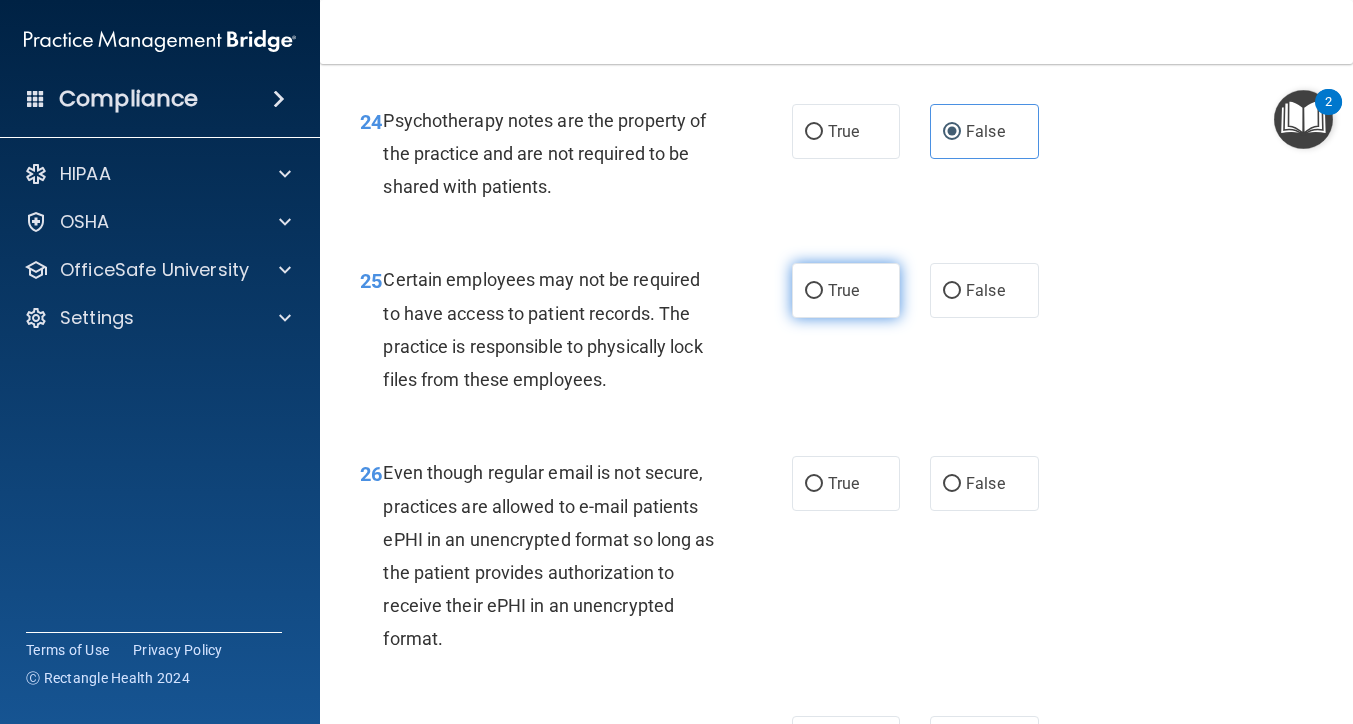 click on "True" at bounding box center (846, 290) 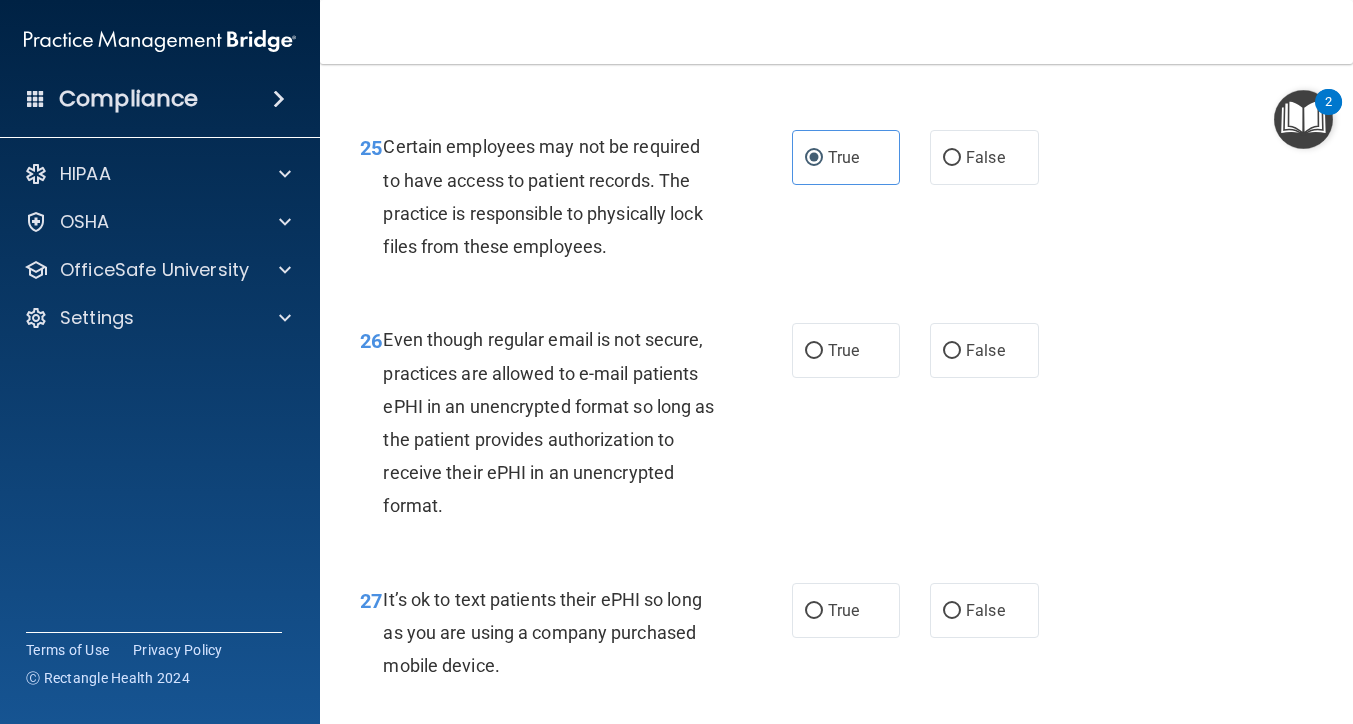 scroll, scrollTop: 5168, scrollLeft: 0, axis: vertical 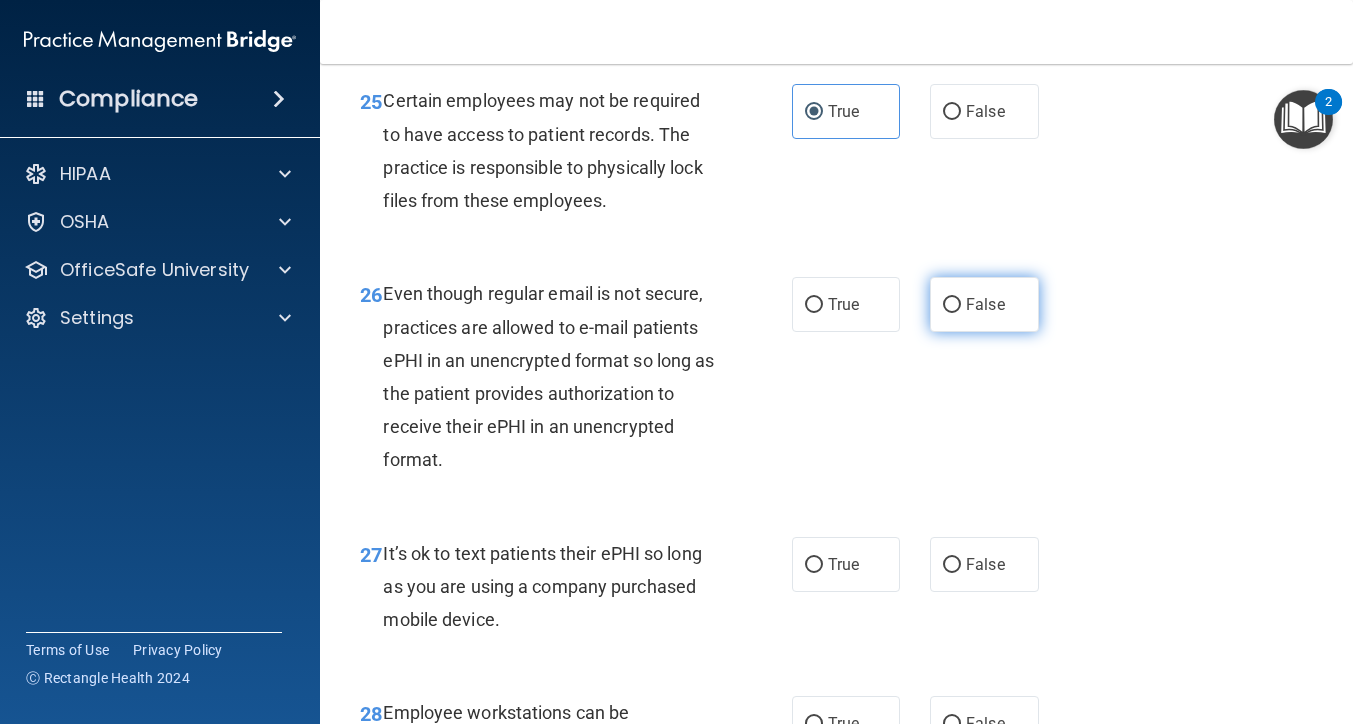 click on "False" at bounding box center [984, 304] 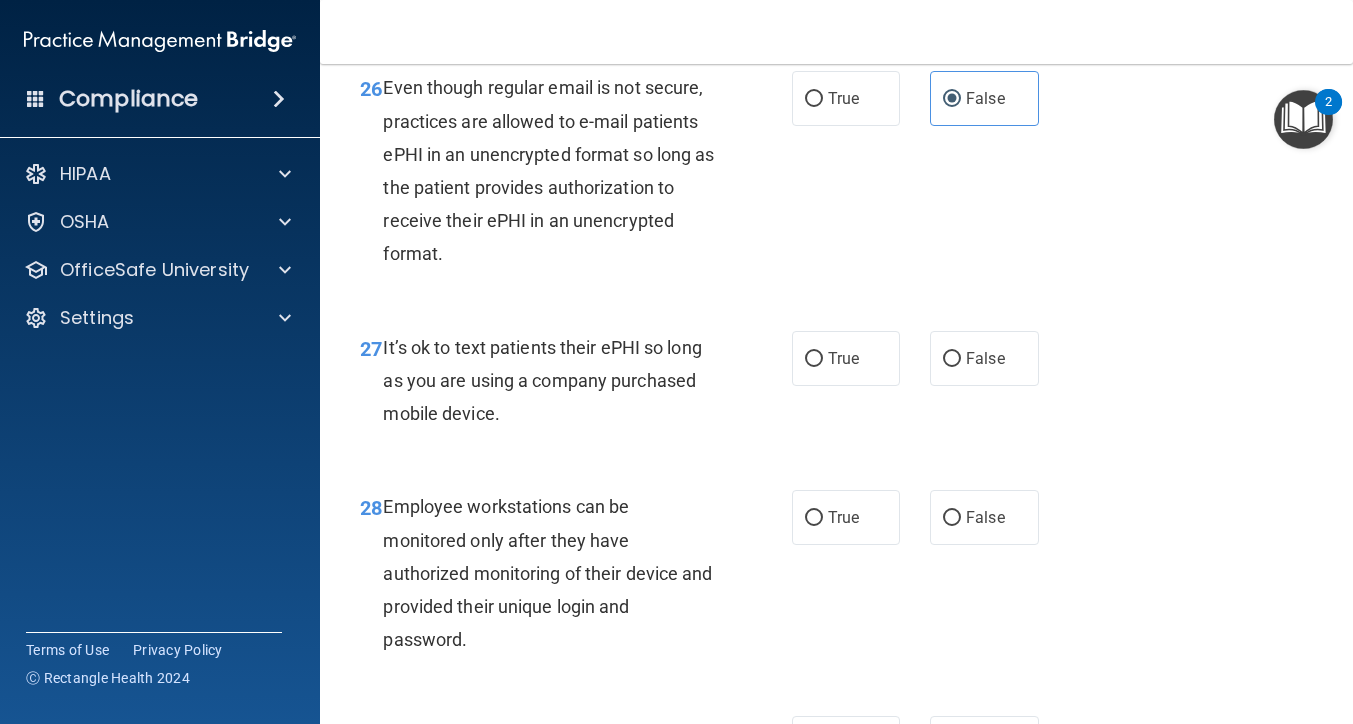 scroll, scrollTop: 5383, scrollLeft: 0, axis: vertical 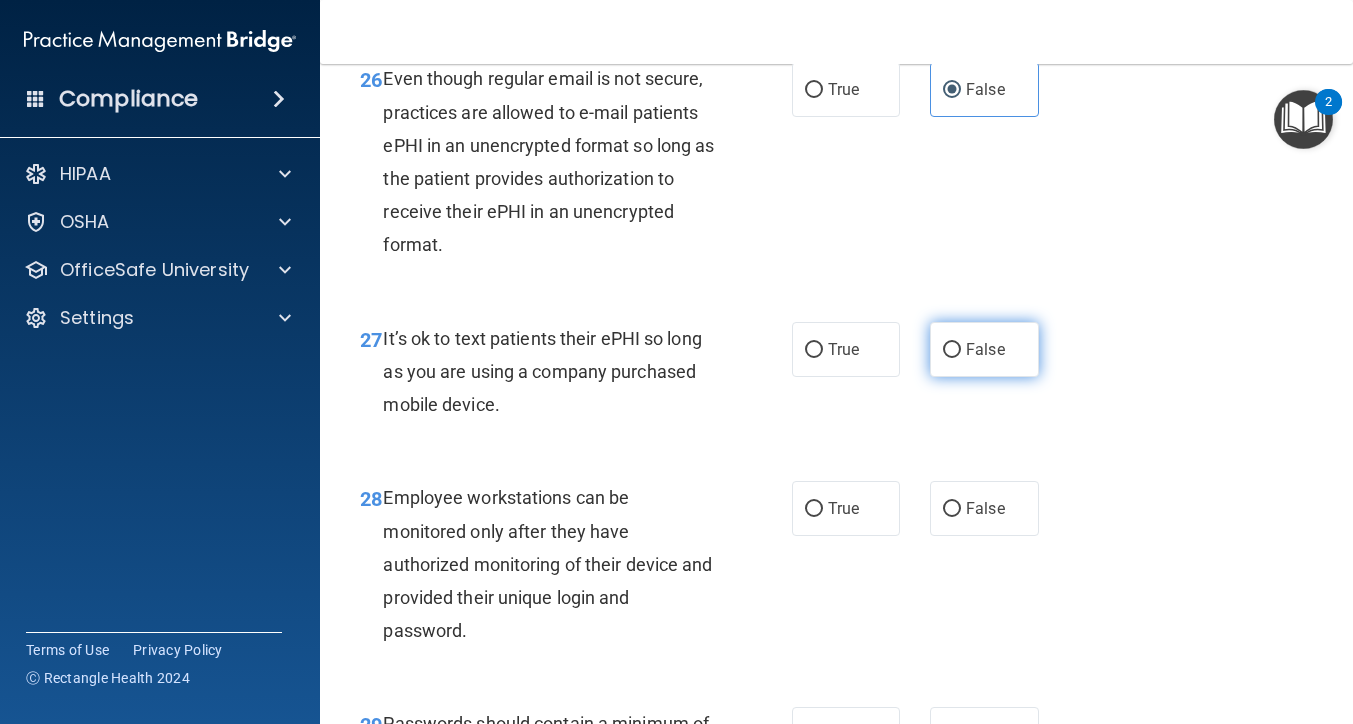 click on "False" at bounding box center (984, 349) 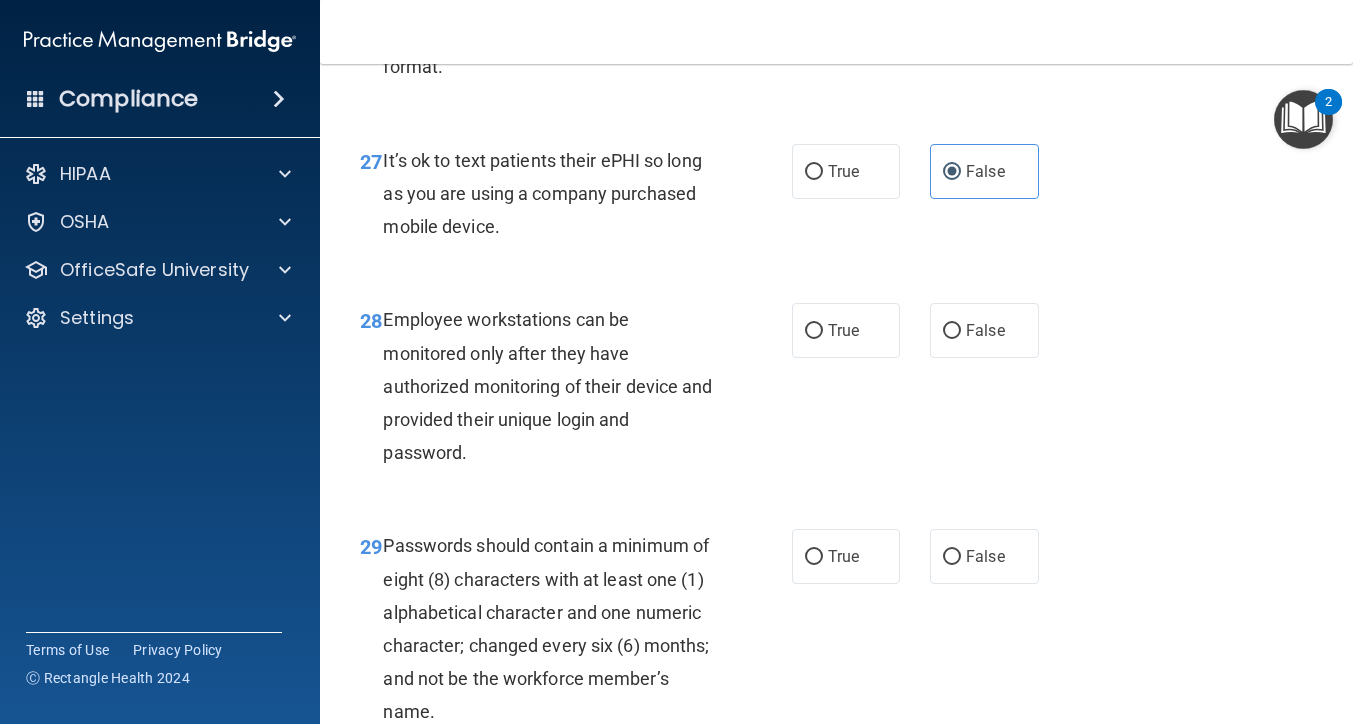 scroll, scrollTop: 5562, scrollLeft: 0, axis: vertical 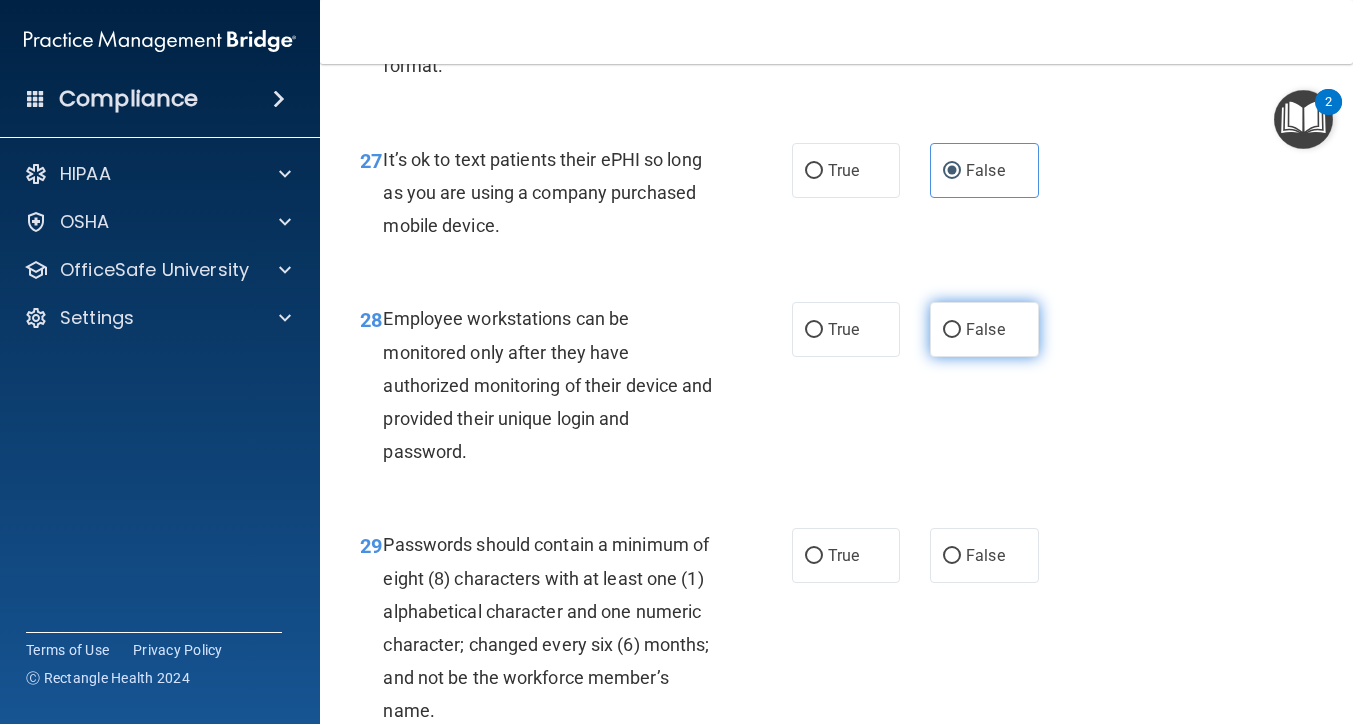 click on "False" at bounding box center [984, 329] 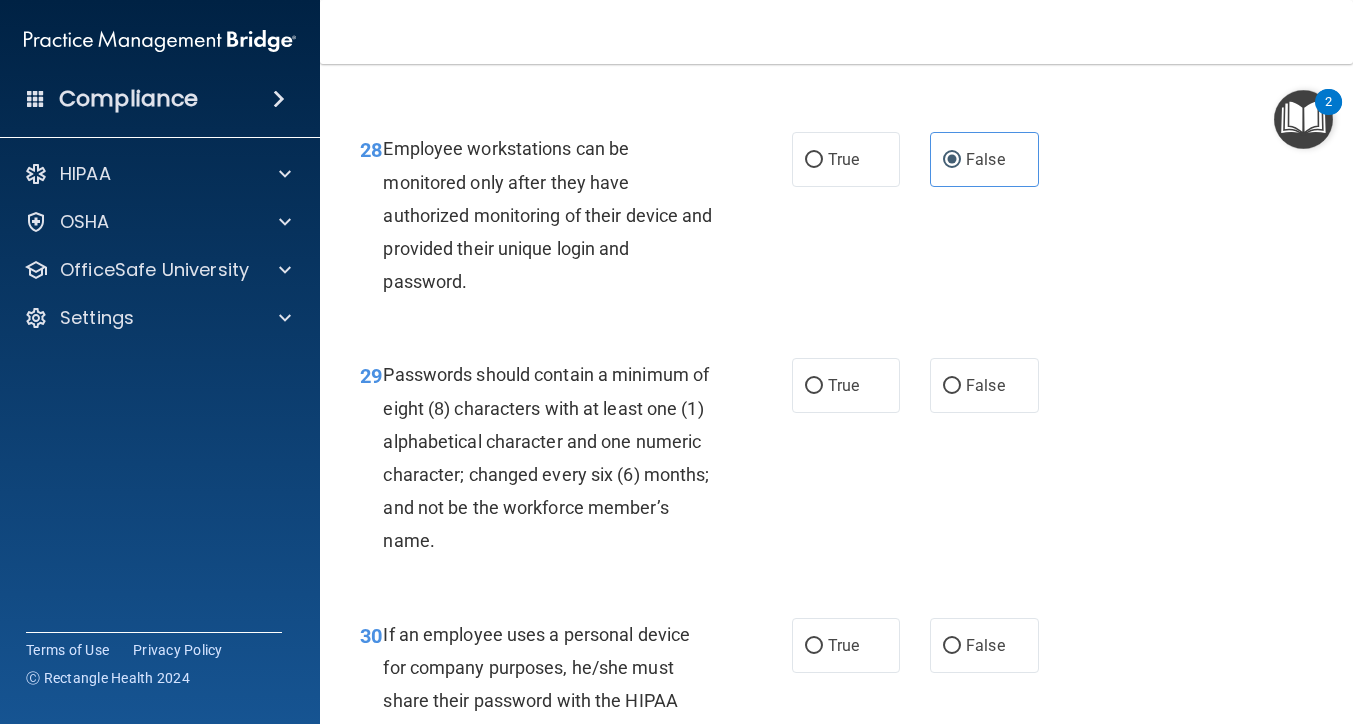 scroll, scrollTop: 5732, scrollLeft: 0, axis: vertical 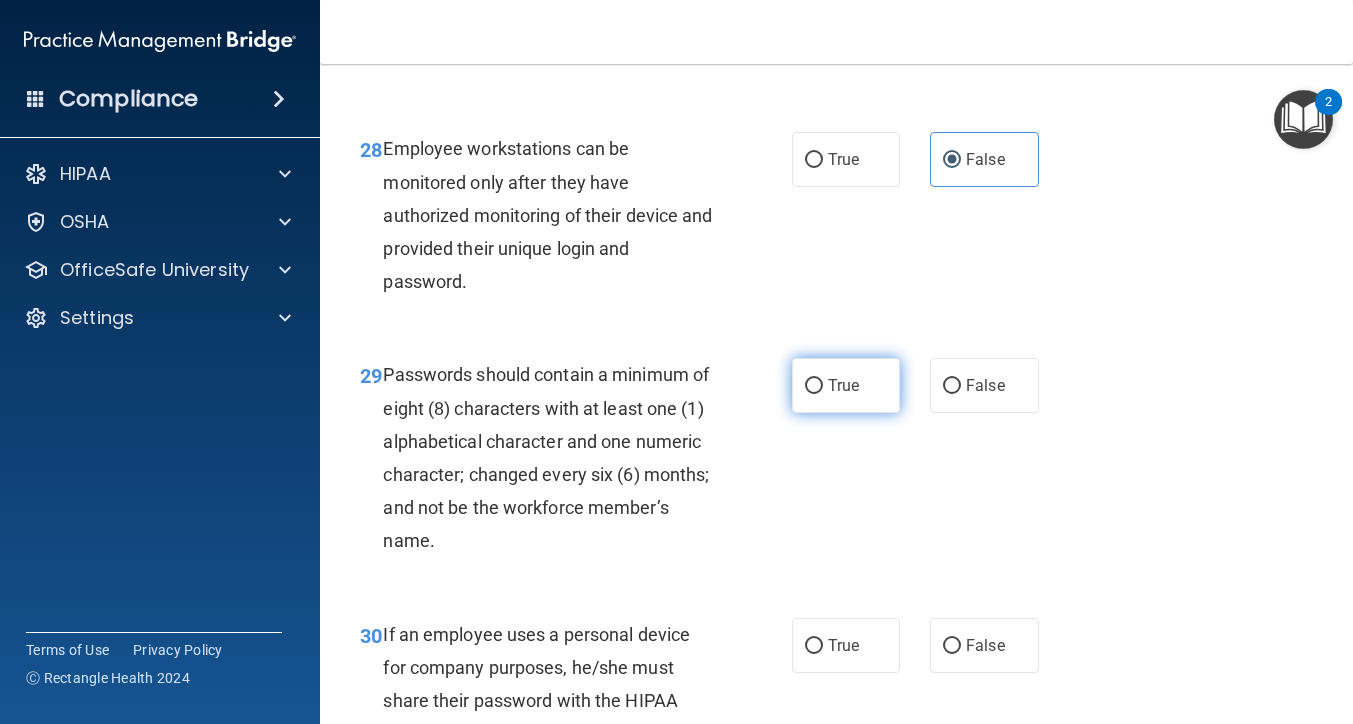 click on "True" at bounding box center (846, 385) 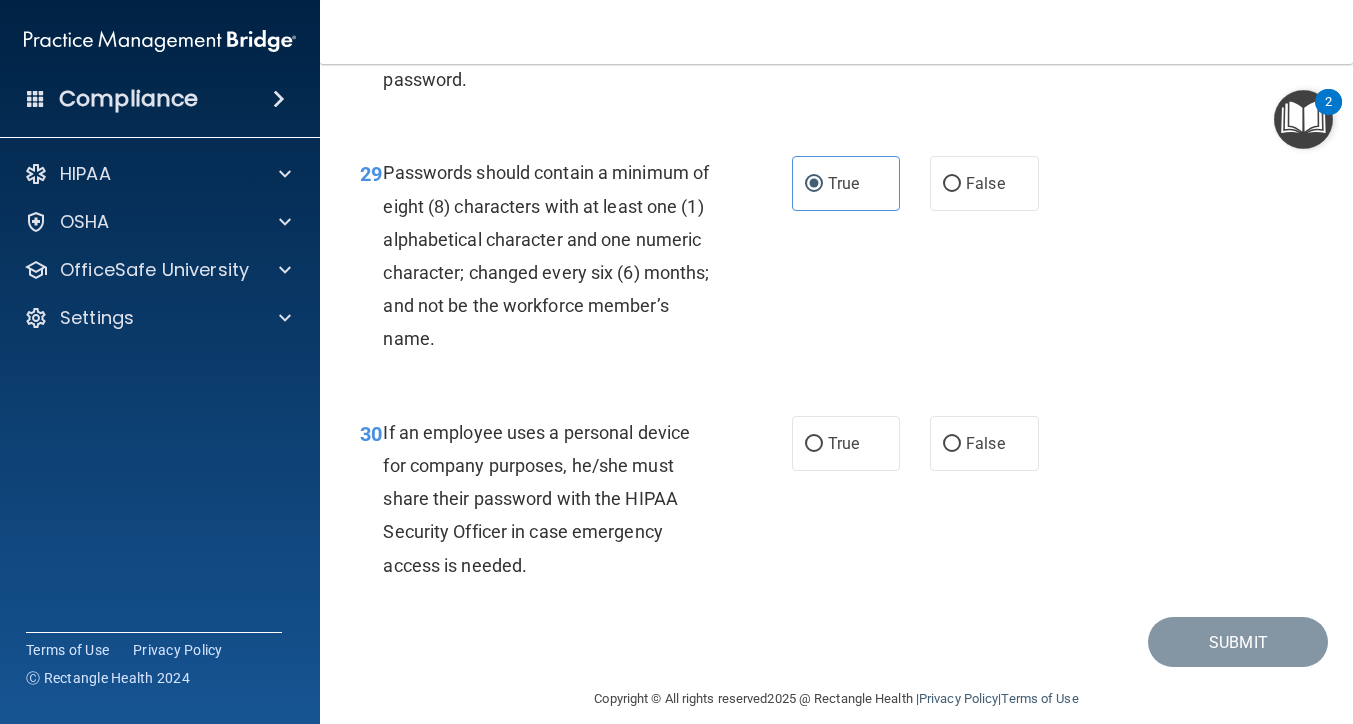 scroll, scrollTop: 5955, scrollLeft: 0, axis: vertical 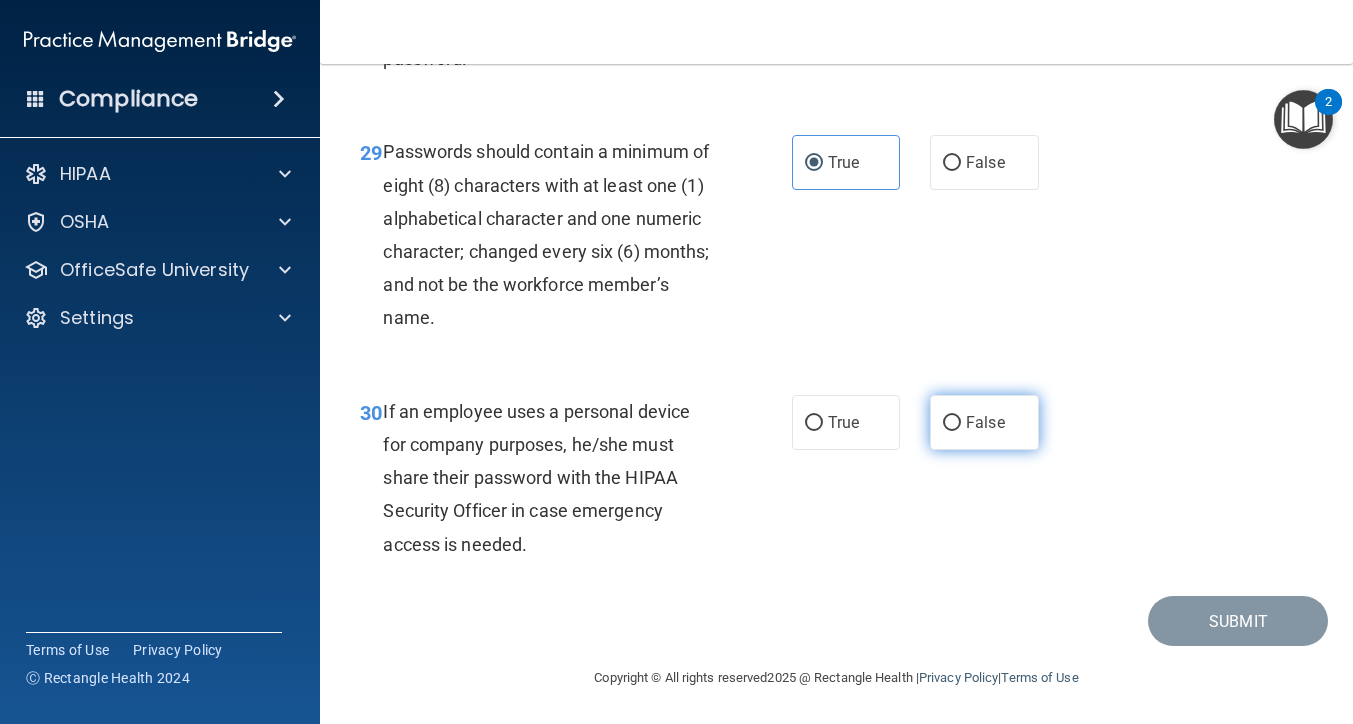 click on "False" at bounding box center [985, 422] 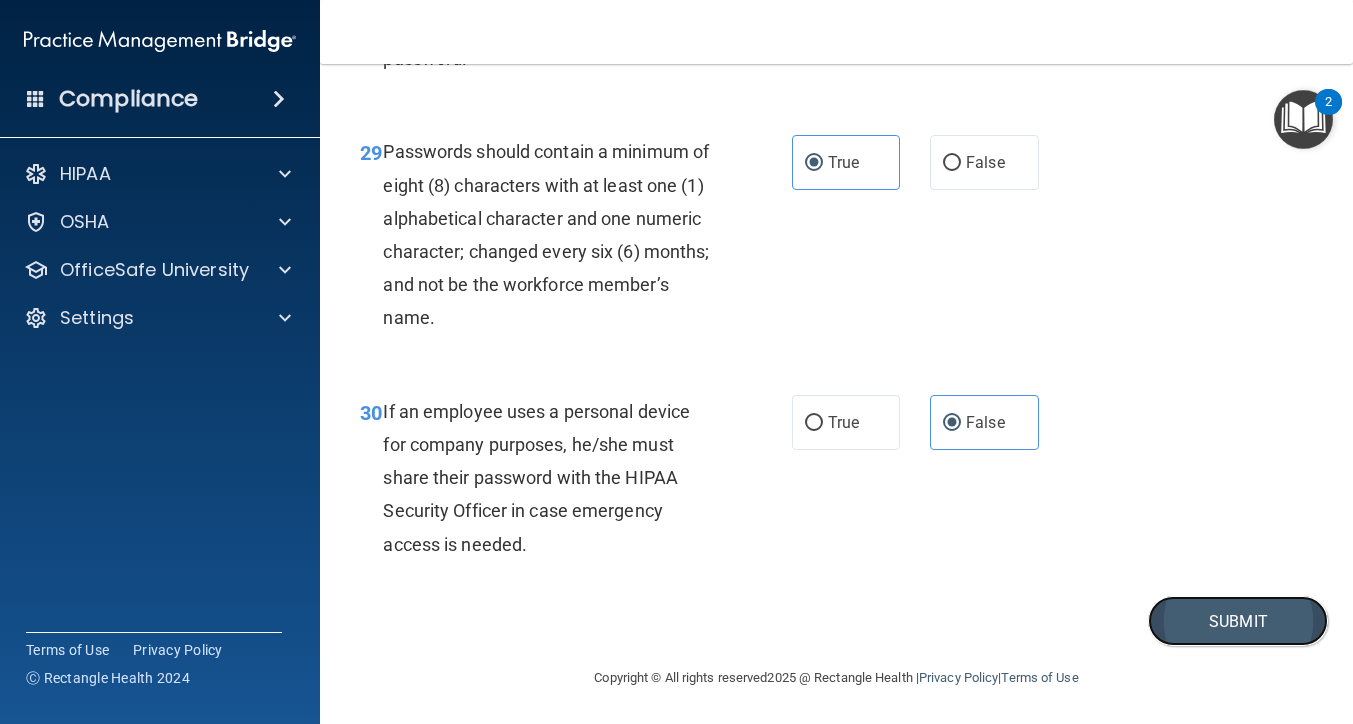 click on "Submit" at bounding box center [1238, 621] 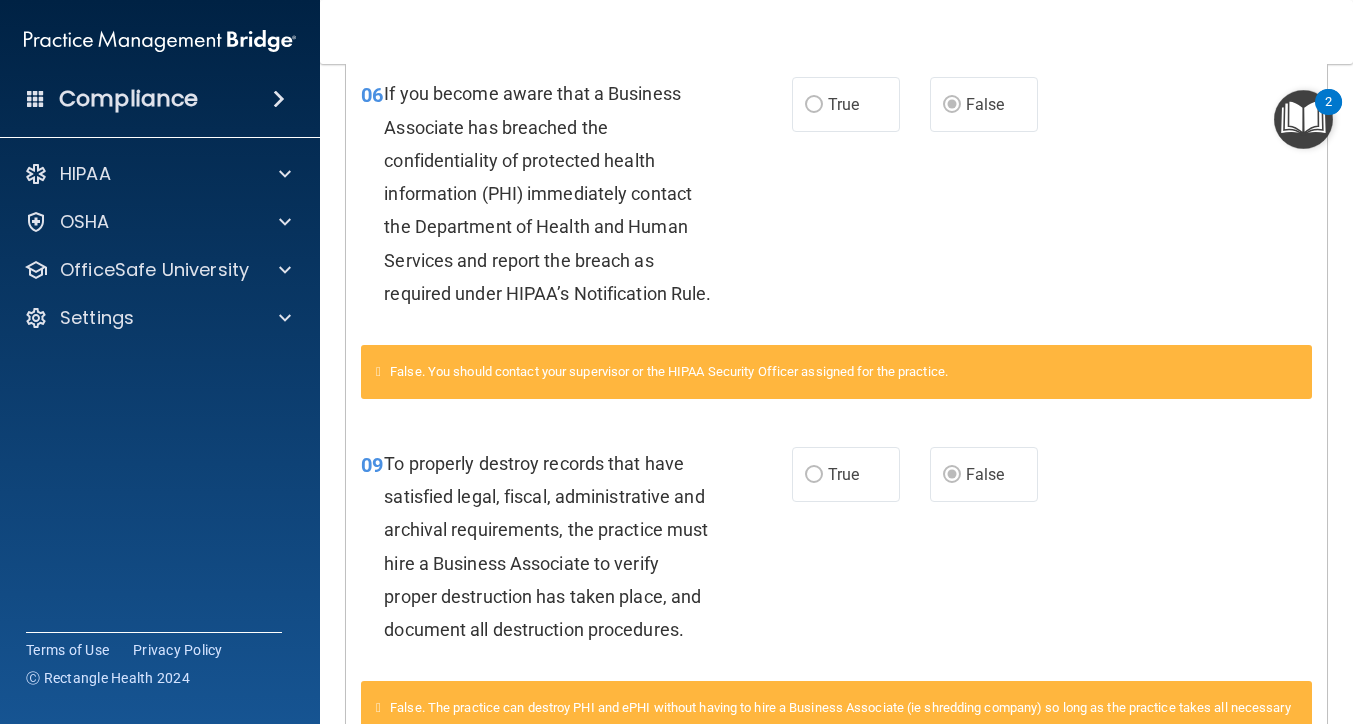scroll, scrollTop: 0, scrollLeft: 0, axis: both 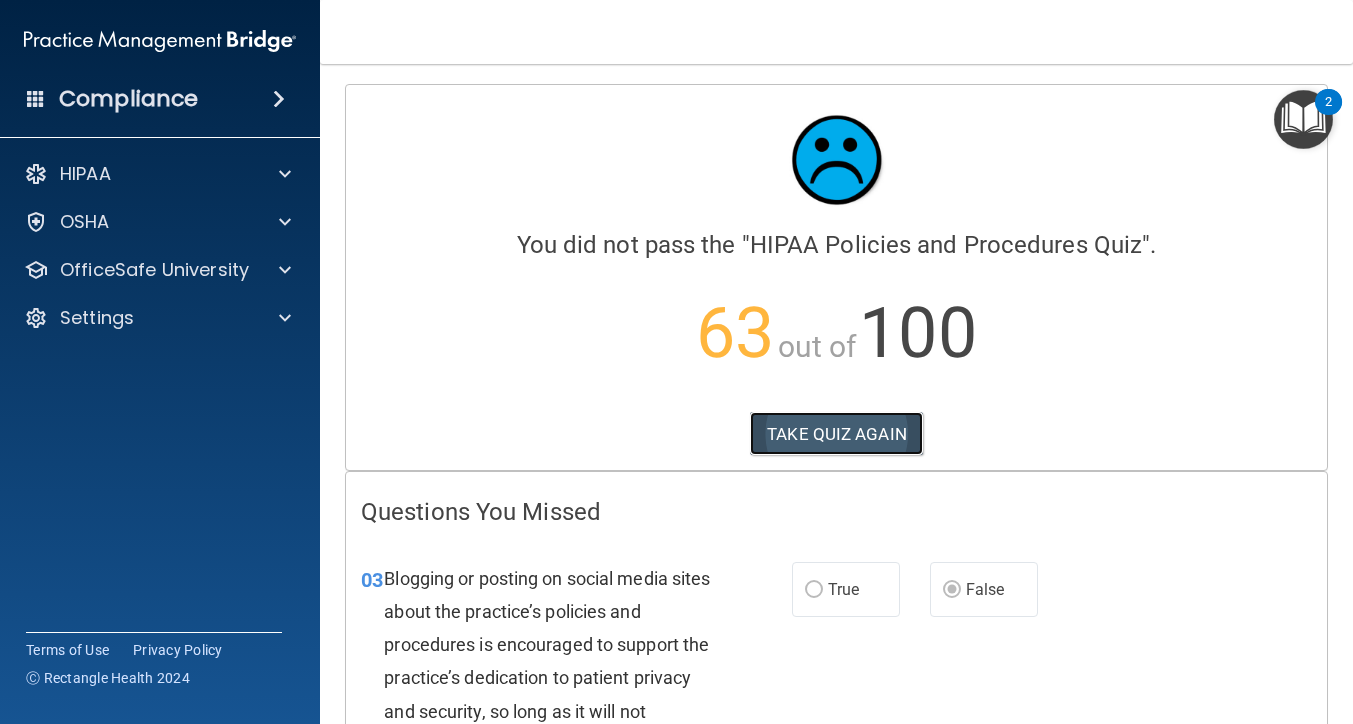 click on "TAKE QUIZ AGAIN" at bounding box center (836, 434) 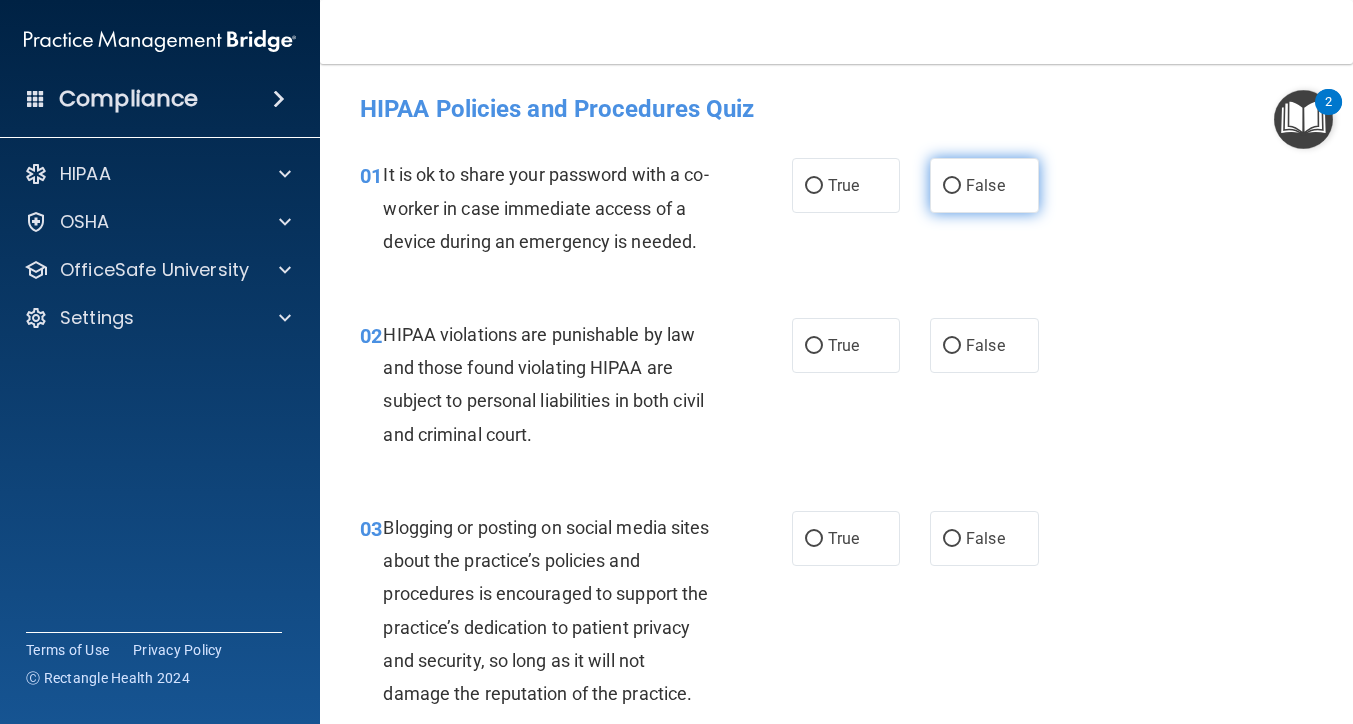 click on "False" at bounding box center (984, 185) 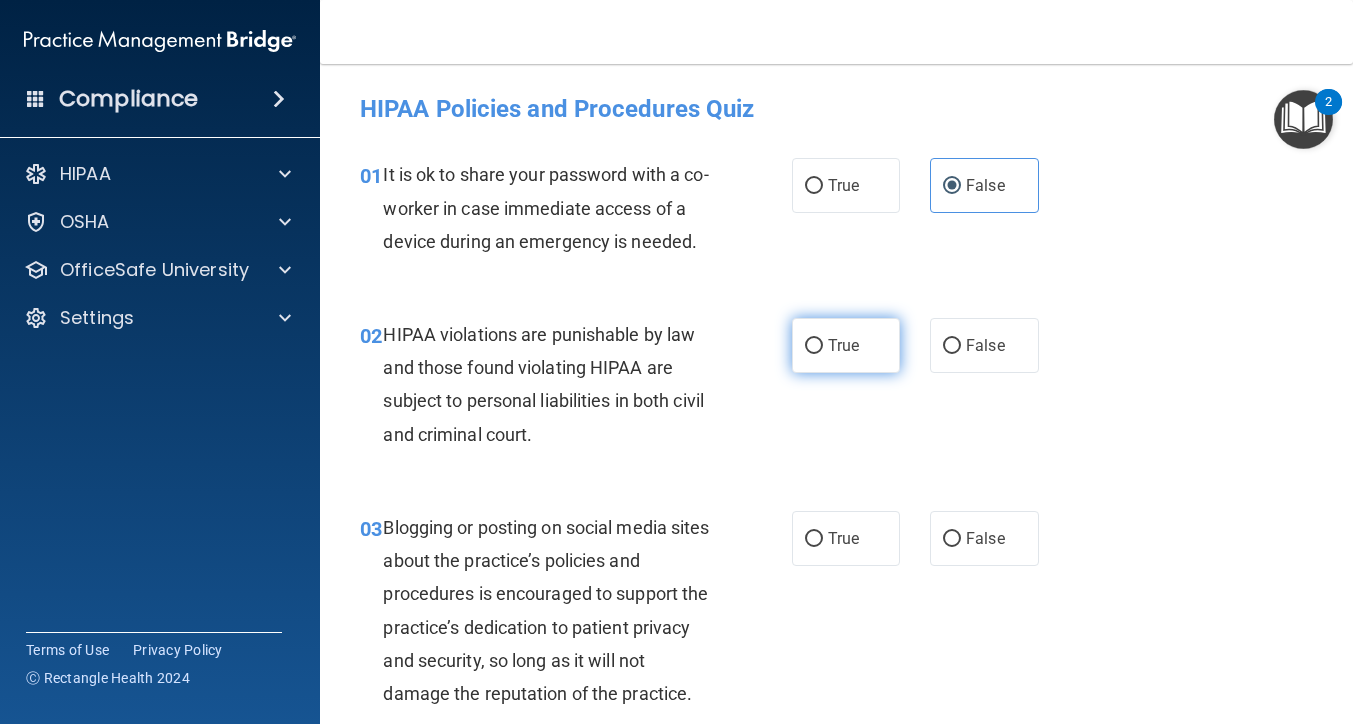 click on "True" at bounding box center (843, 345) 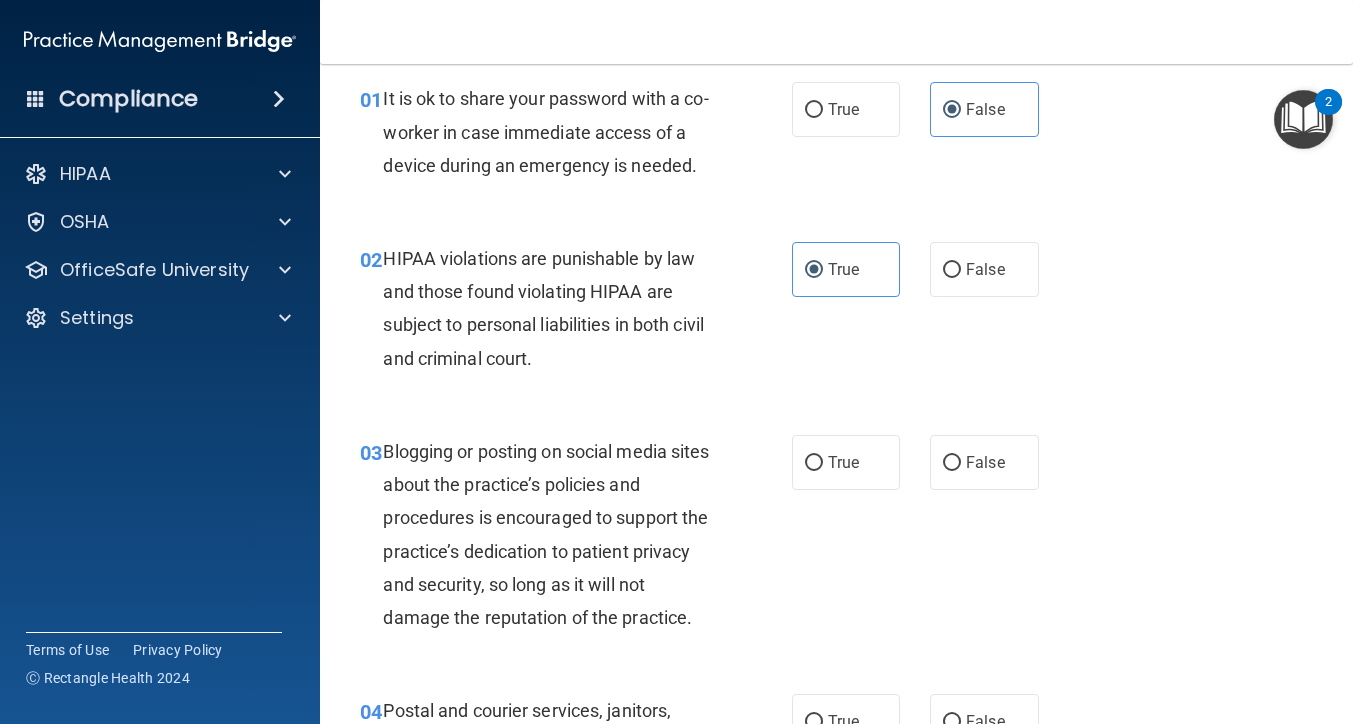 scroll, scrollTop: 115, scrollLeft: 0, axis: vertical 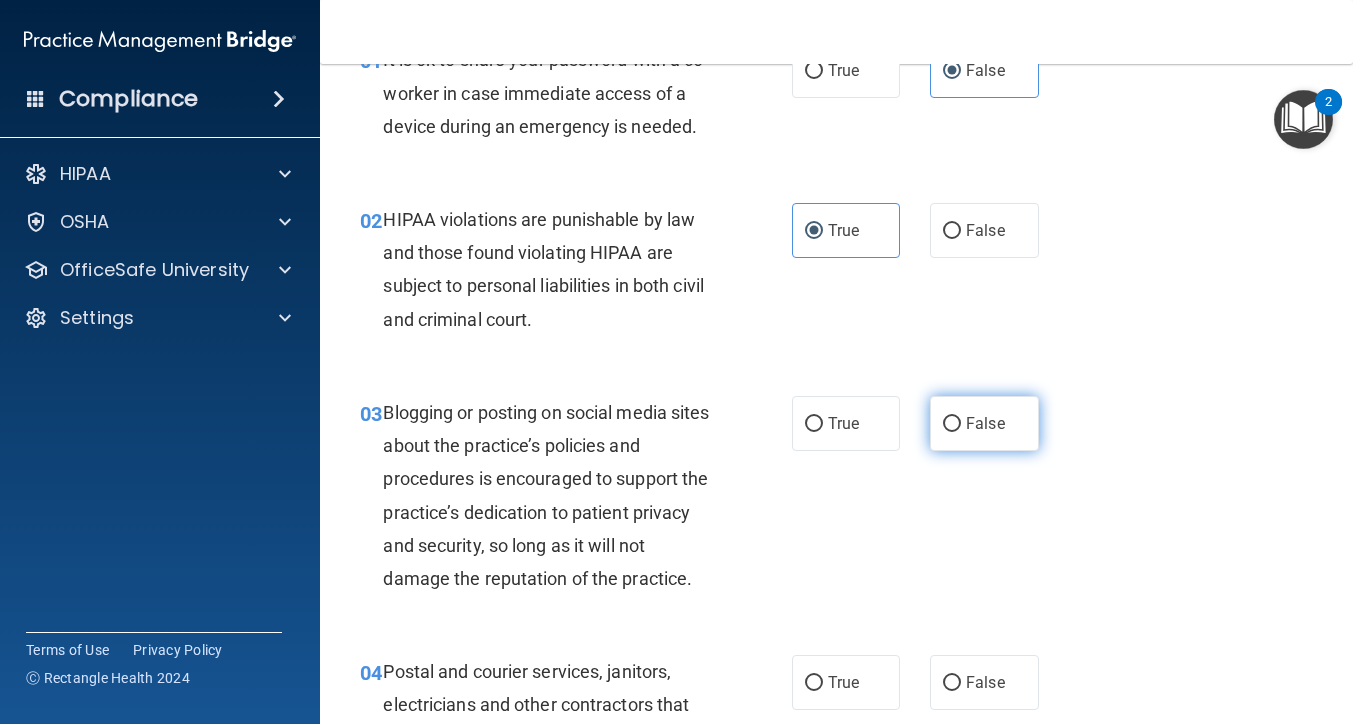 click on "False" at bounding box center (984, 423) 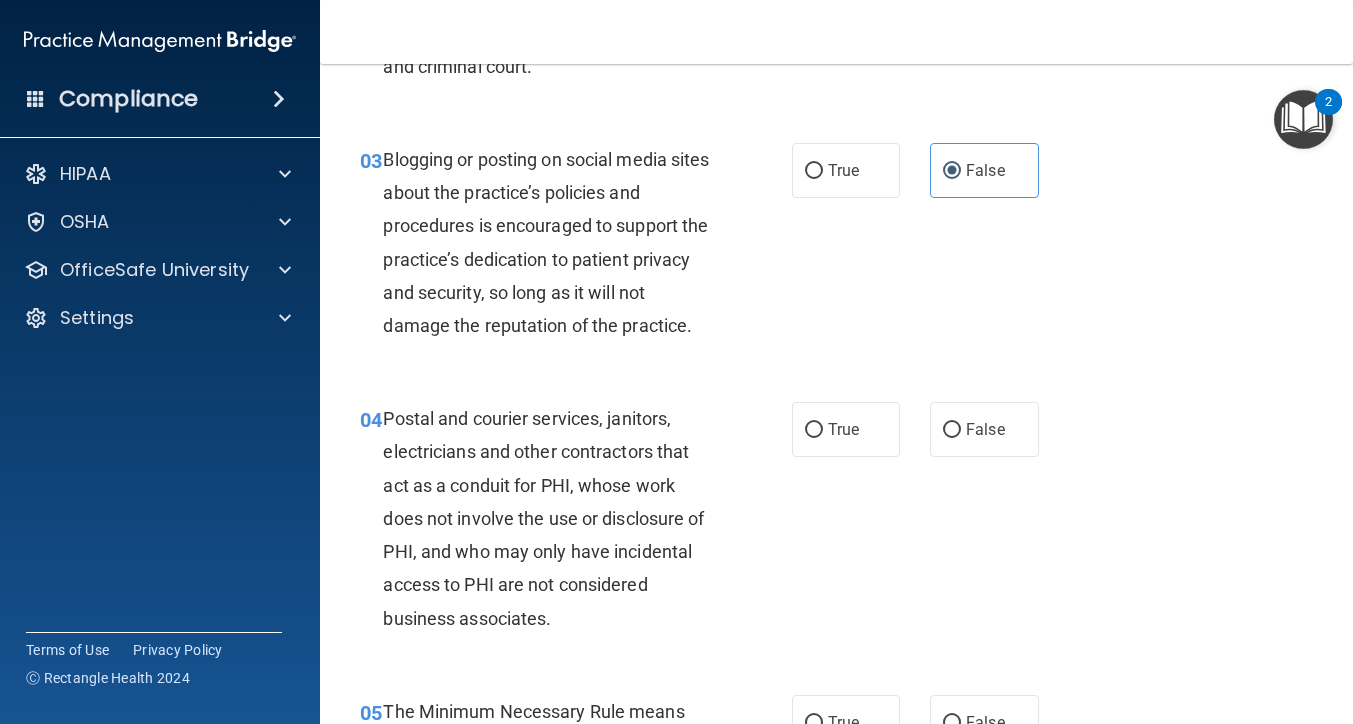 scroll, scrollTop: 369, scrollLeft: 0, axis: vertical 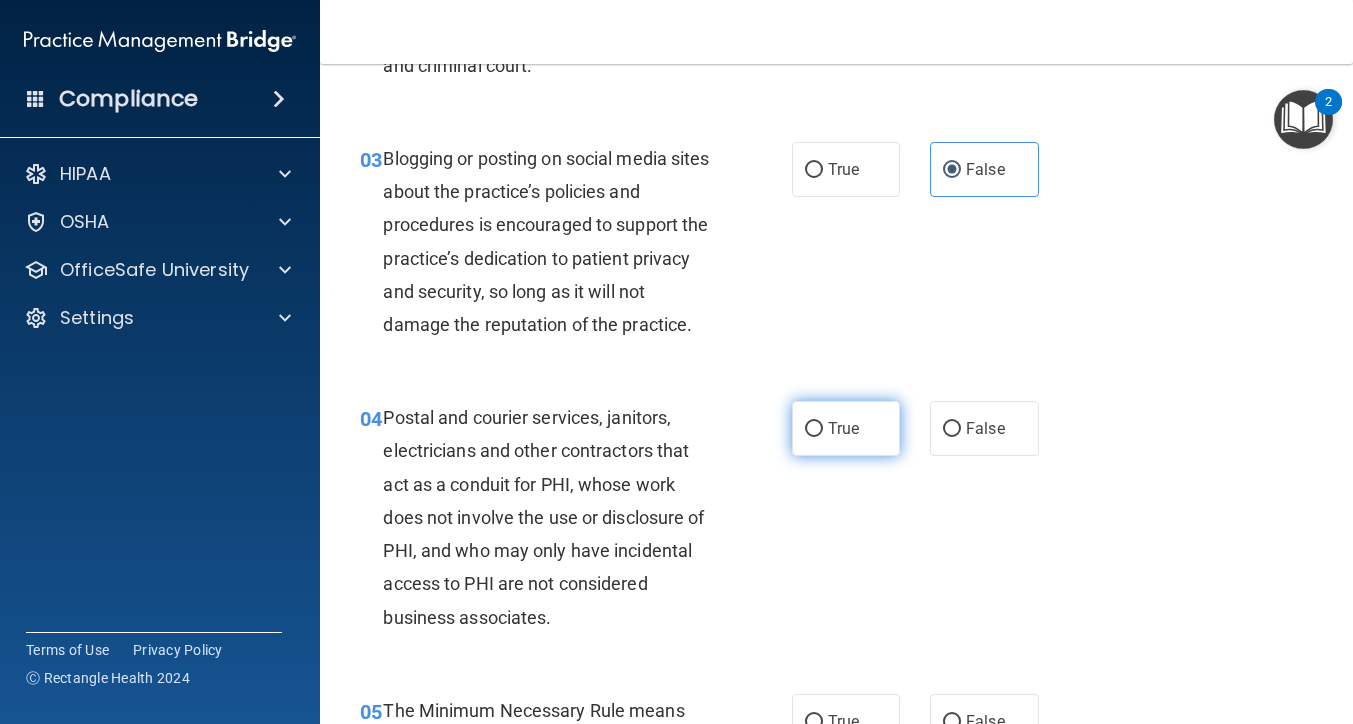 click on "True" at bounding box center [814, 429] 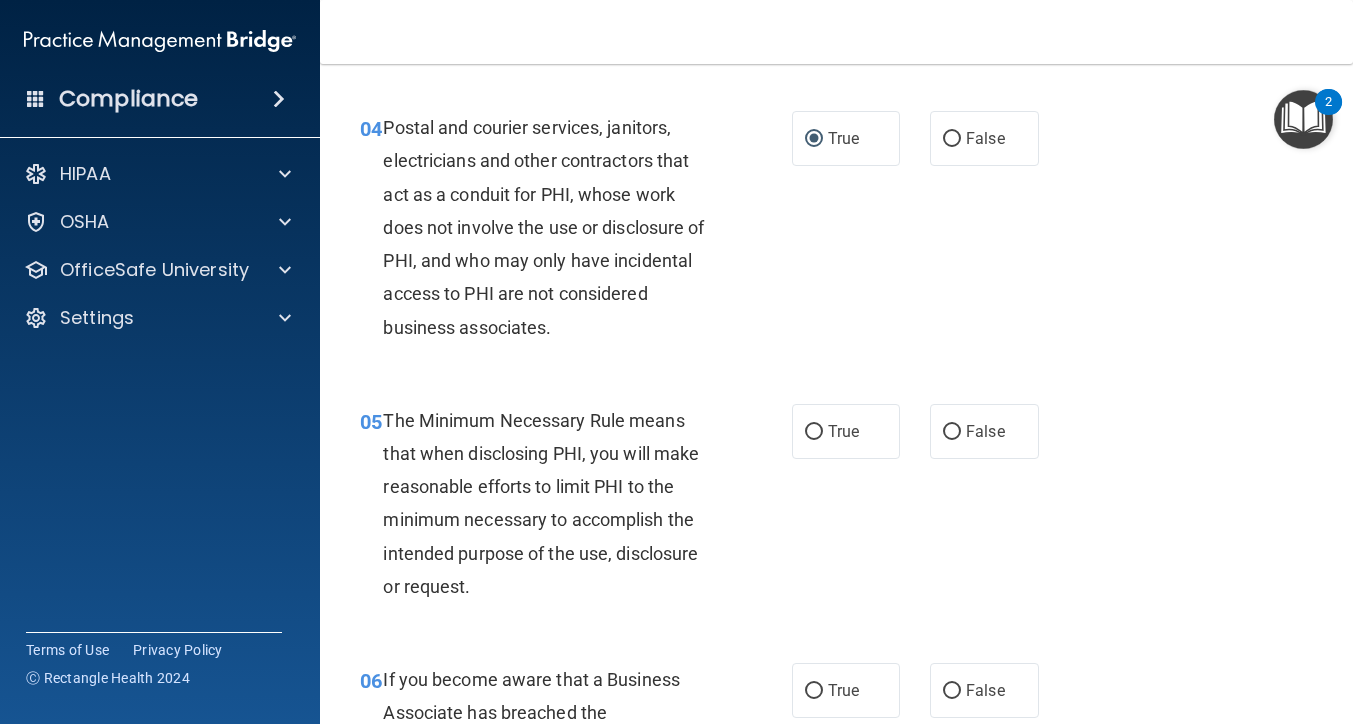 scroll, scrollTop: 678, scrollLeft: 0, axis: vertical 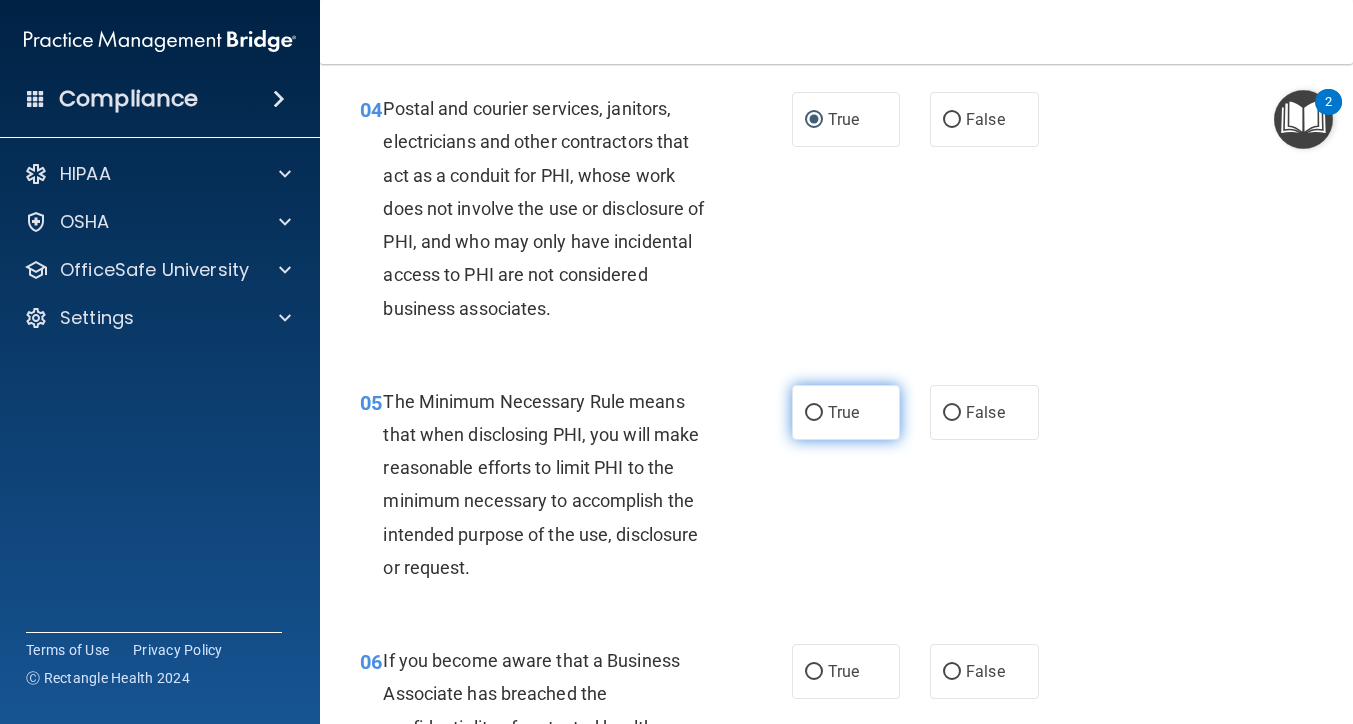 click on "True" at bounding box center (846, 412) 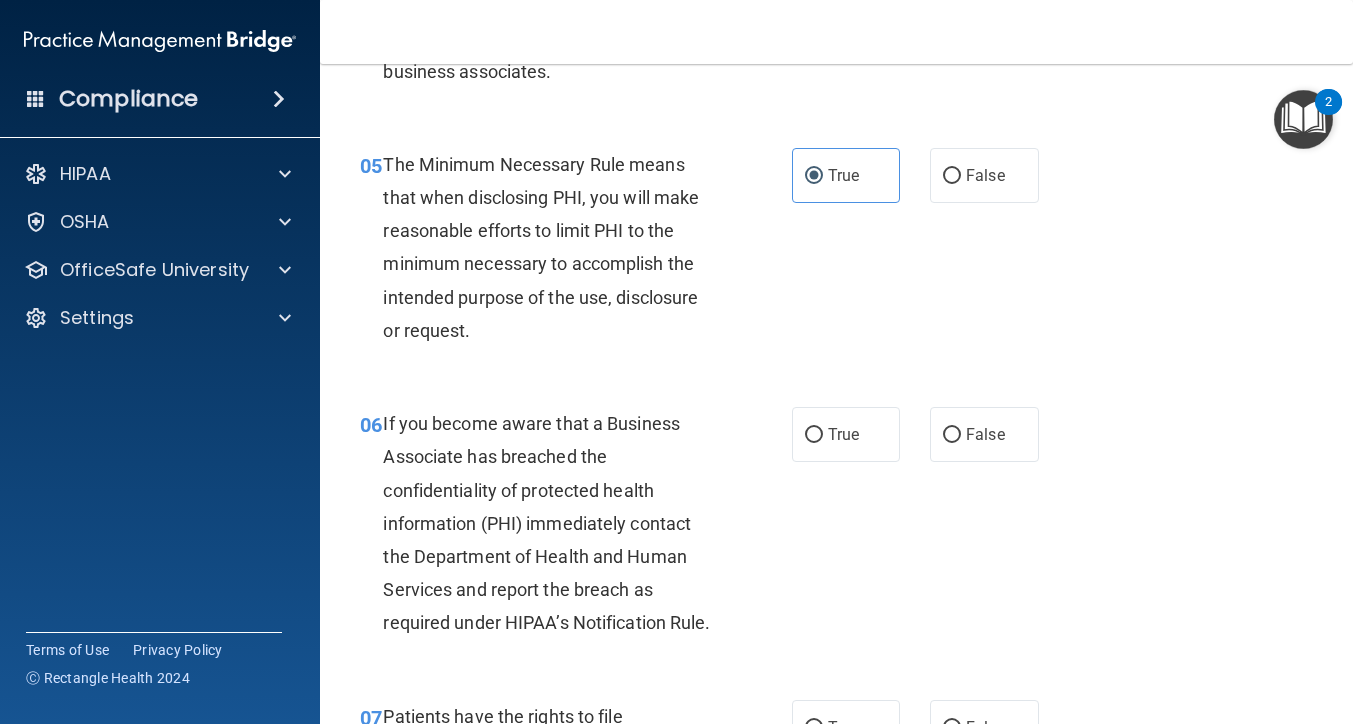 scroll, scrollTop: 930, scrollLeft: 0, axis: vertical 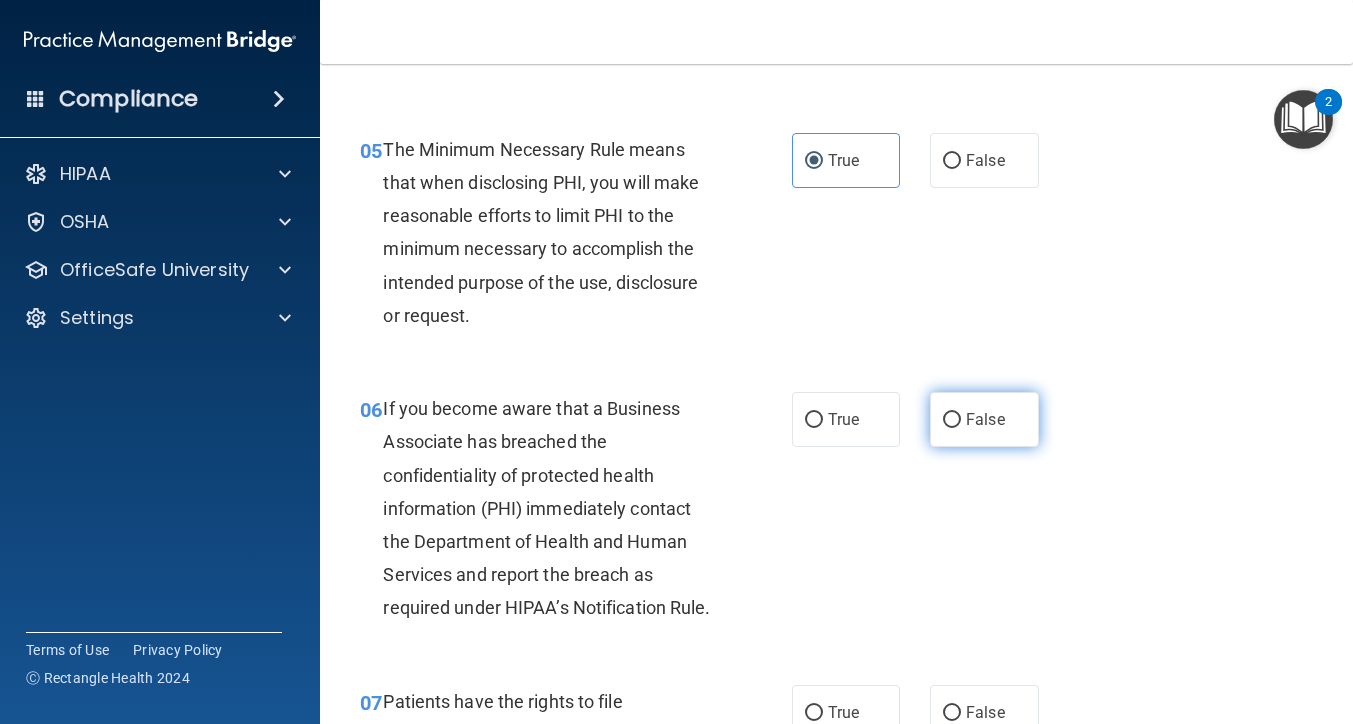 click on "False" at bounding box center [984, 419] 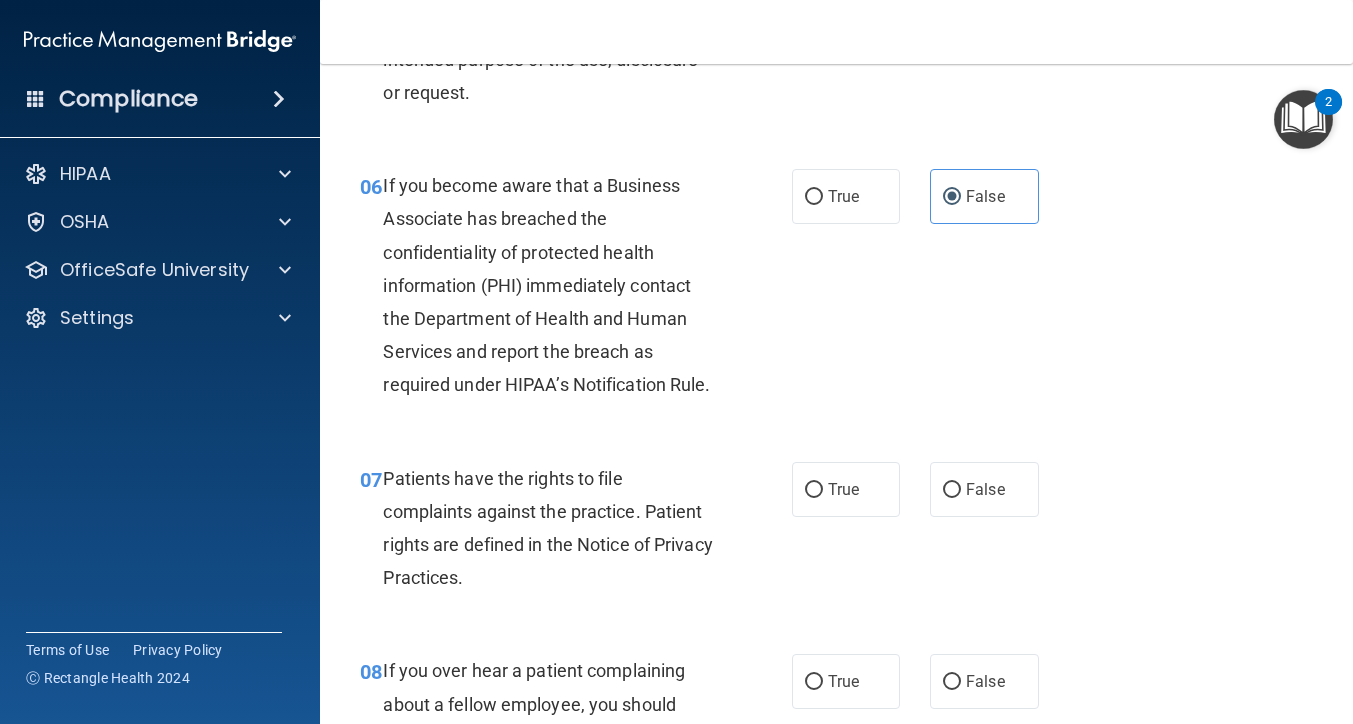 scroll, scrollTop: 1189, scrollLeft: 0, axis: vertical 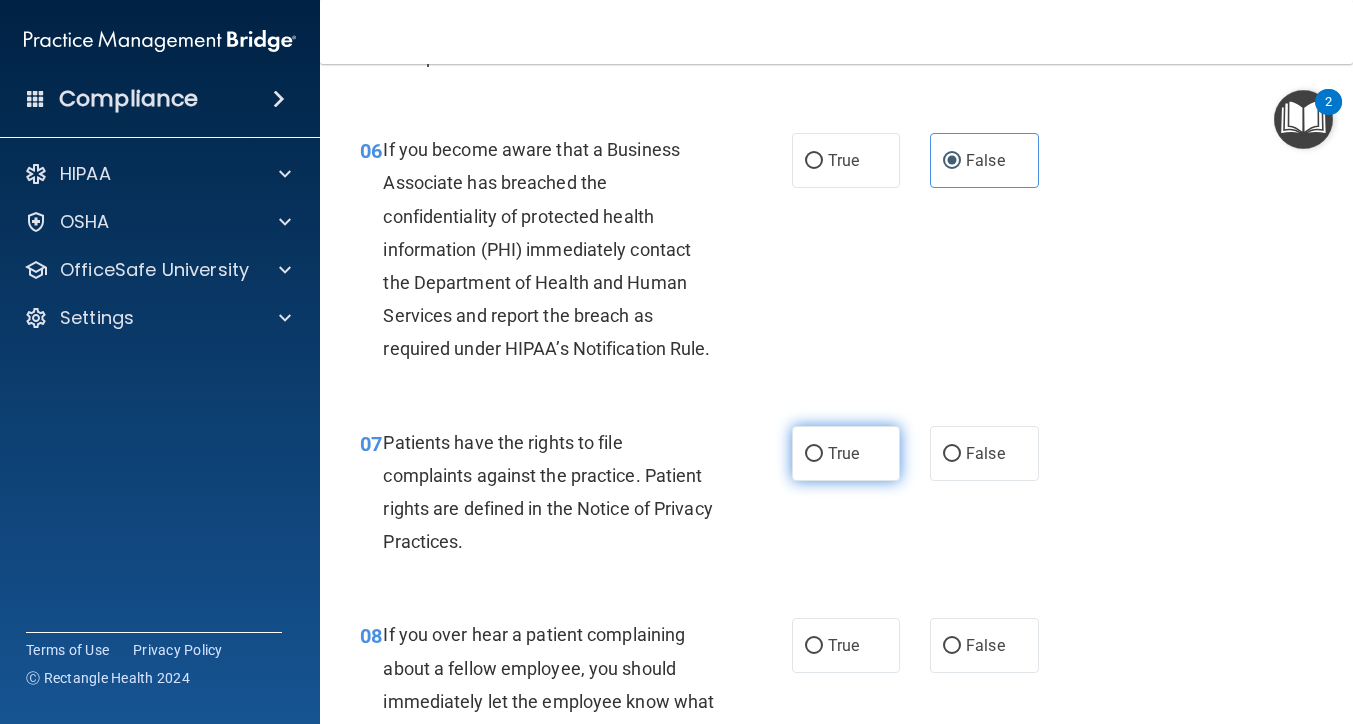 click on "True" at bounding box center (846, 453) 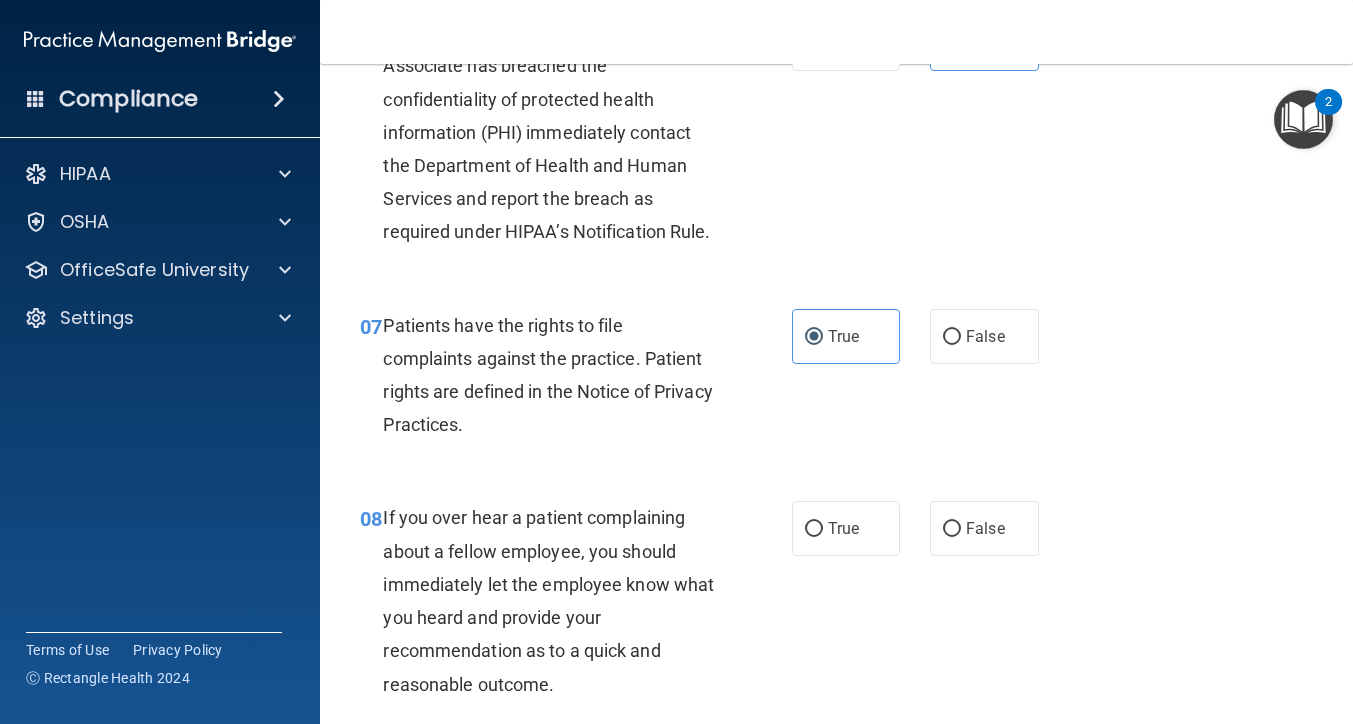 scroll, scrollTop: 1309, scrollLeft: 0, axis: vertical 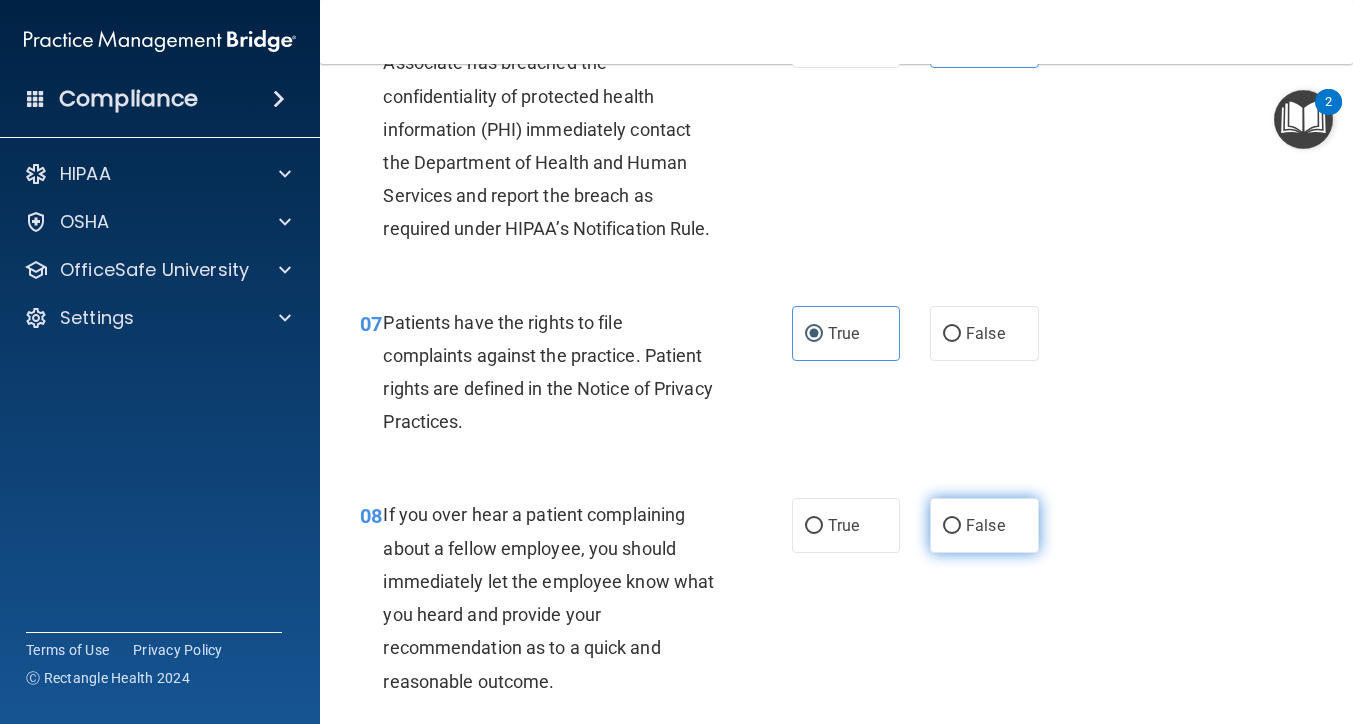 click on "False" at bounding box center (984, 525) 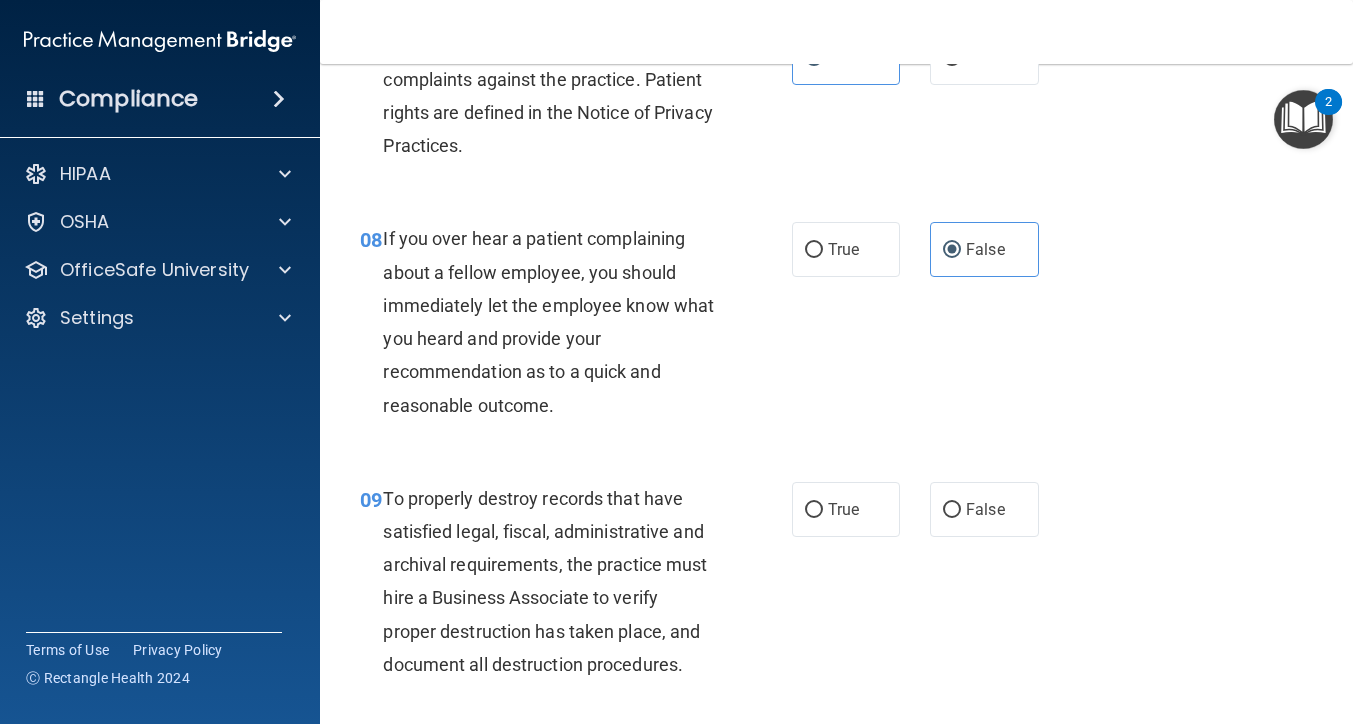 scroll, scrollTop: 1637, scrollLeft: 0, axis: vertical 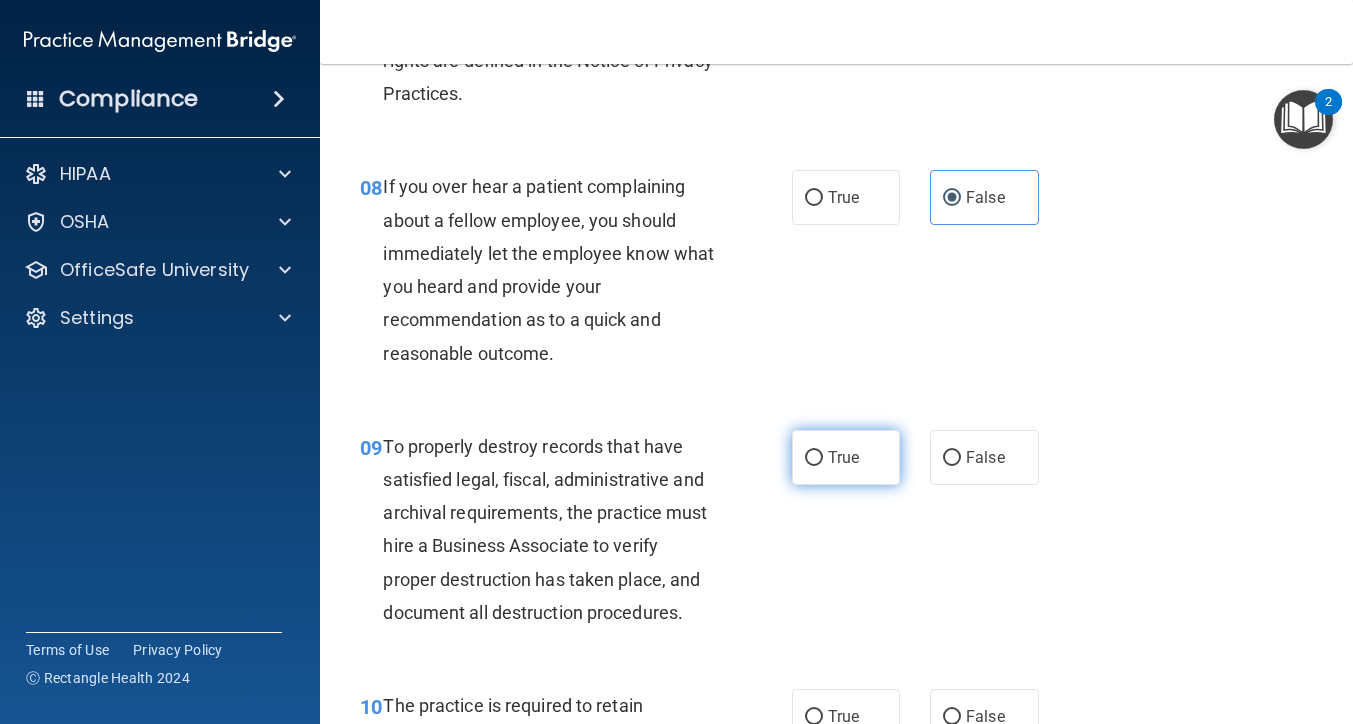 click on "True" at bounding box center [846, 457] 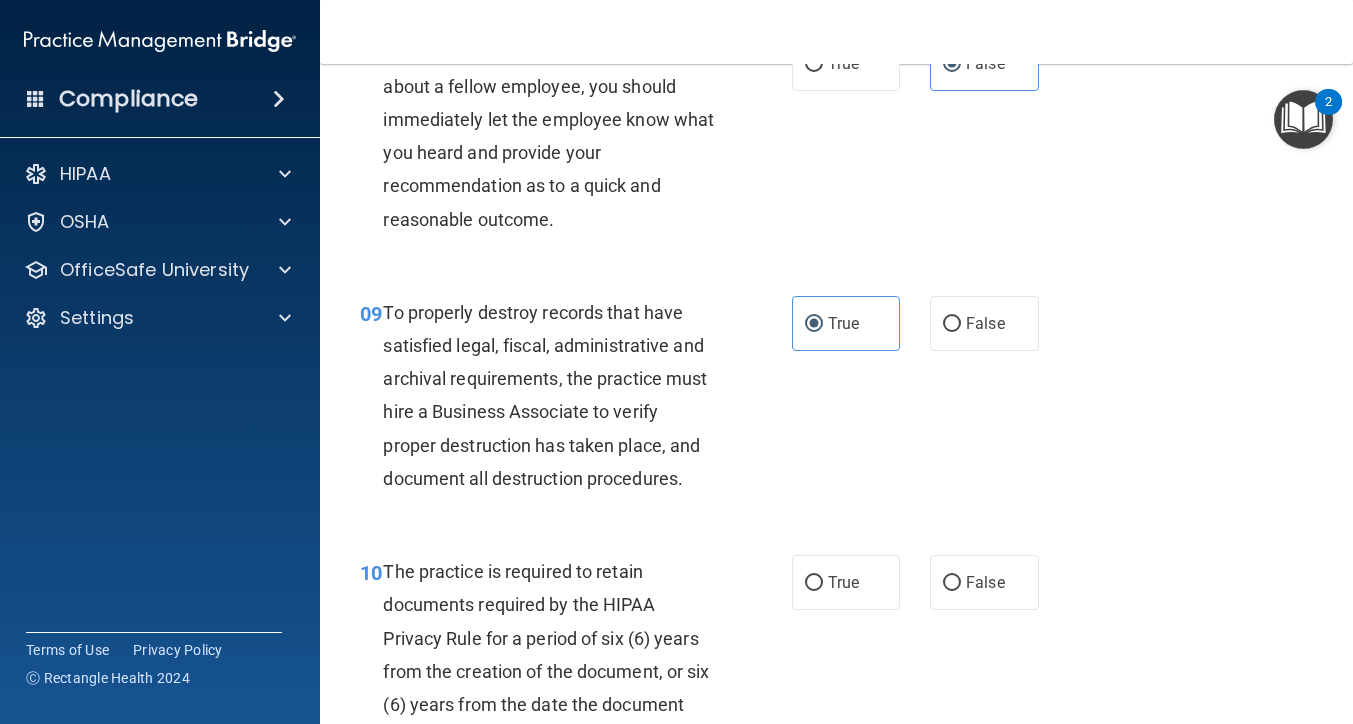 scroll, scrollTop: 1773, scrollLeft: 0, axis: vertical 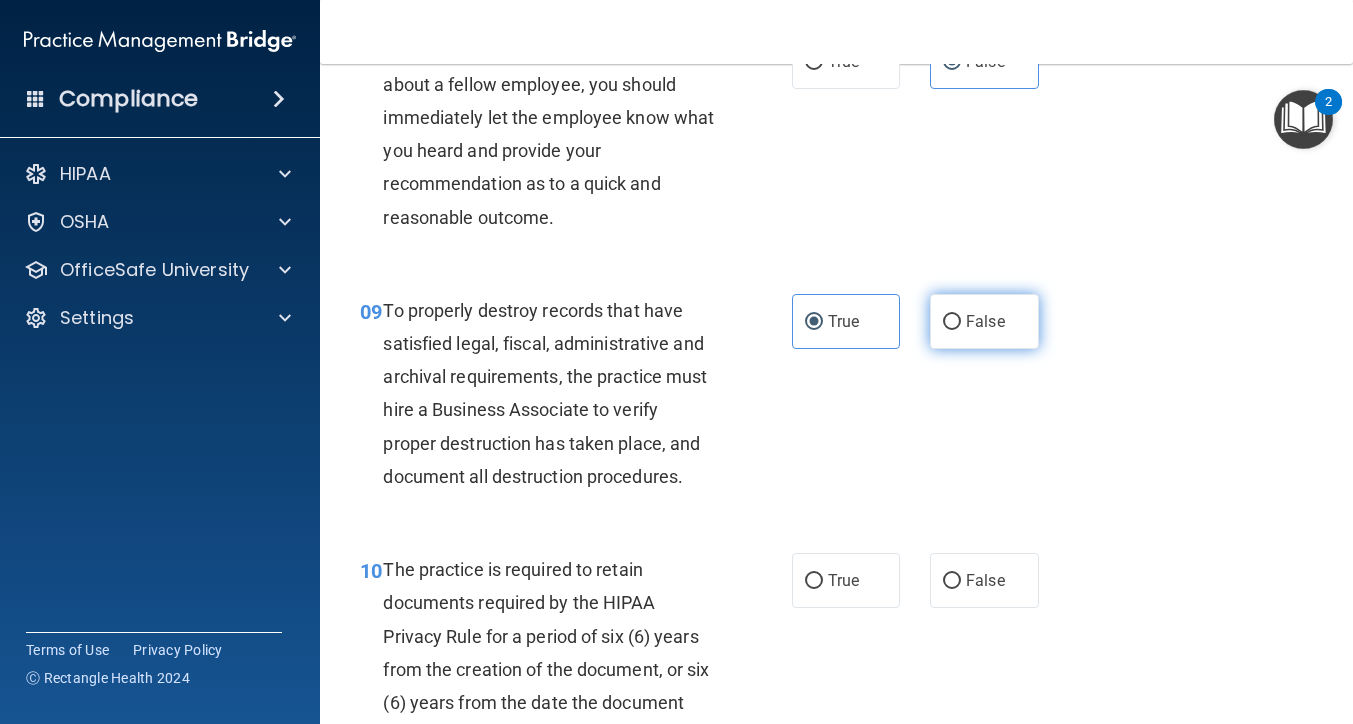 click on "False" at bounding box center (984, 321) 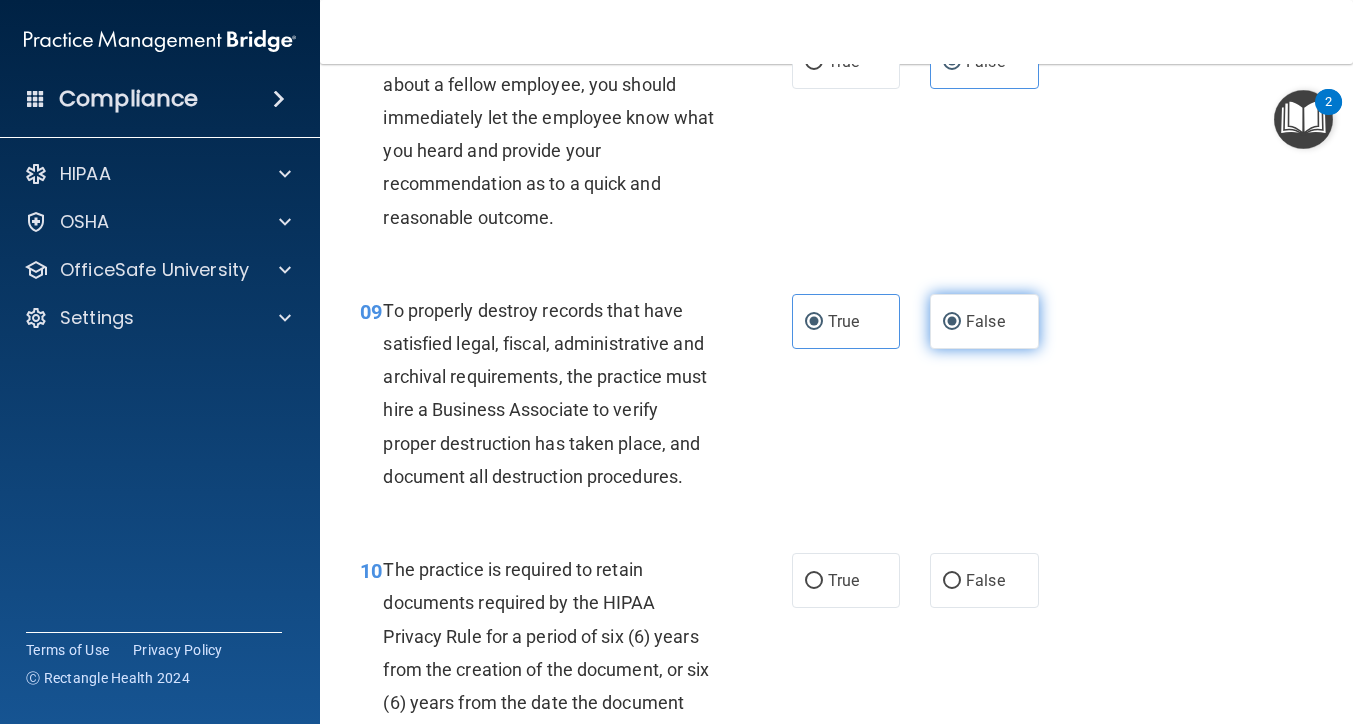radio on "false" 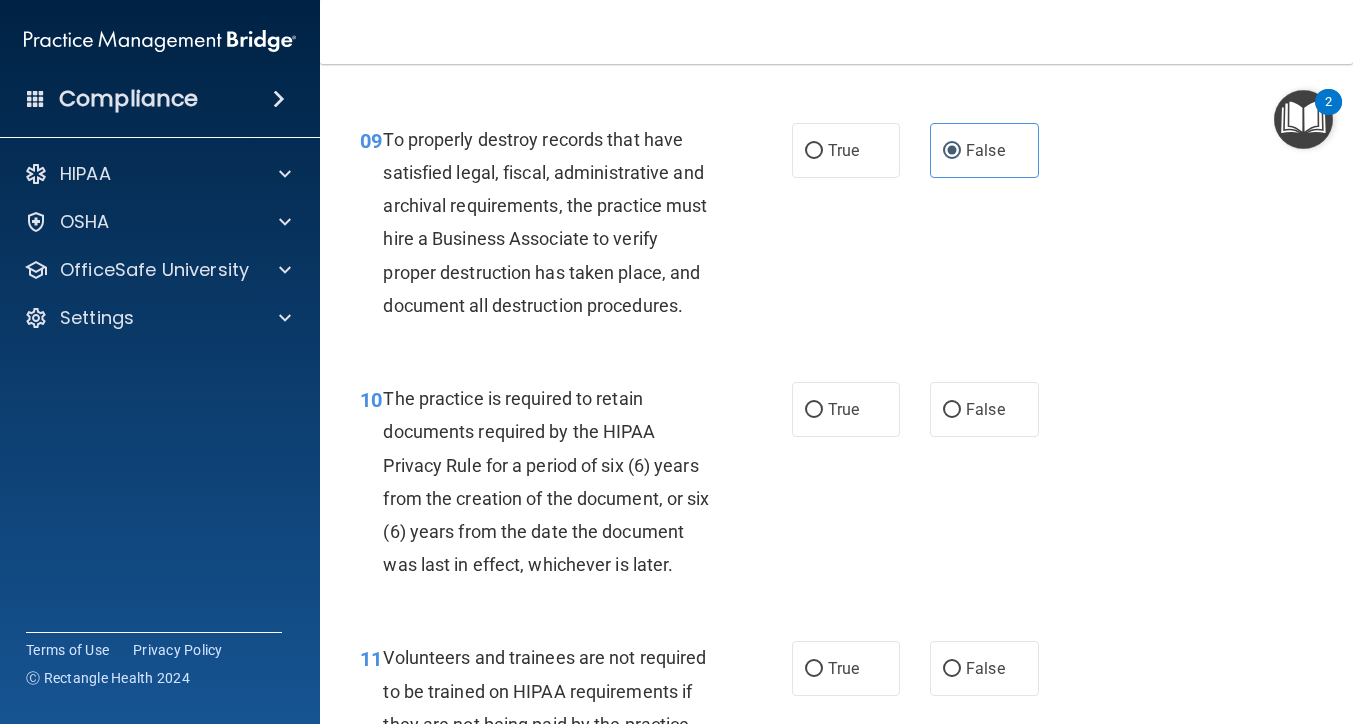 scroll, scrollTop: 1956, scrollLeft: 0, axis: vertical 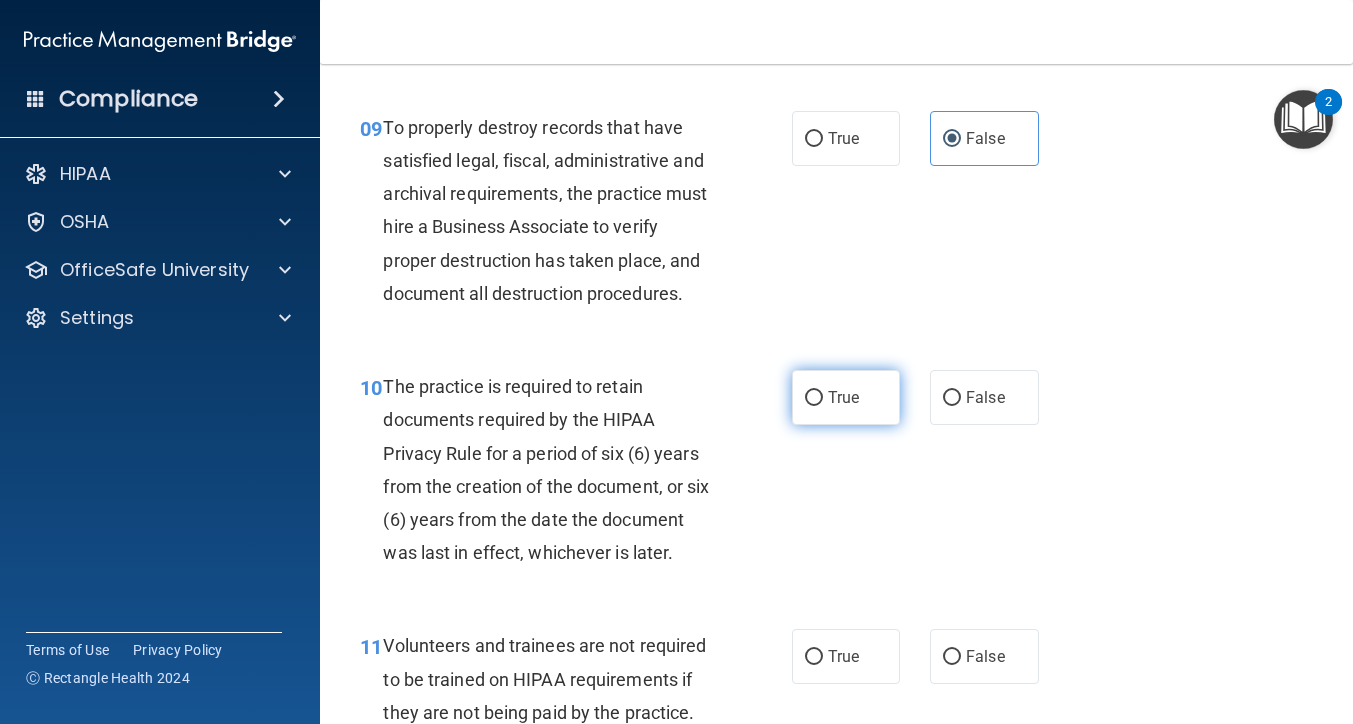 click on "True" at bounding box center [846, 397] 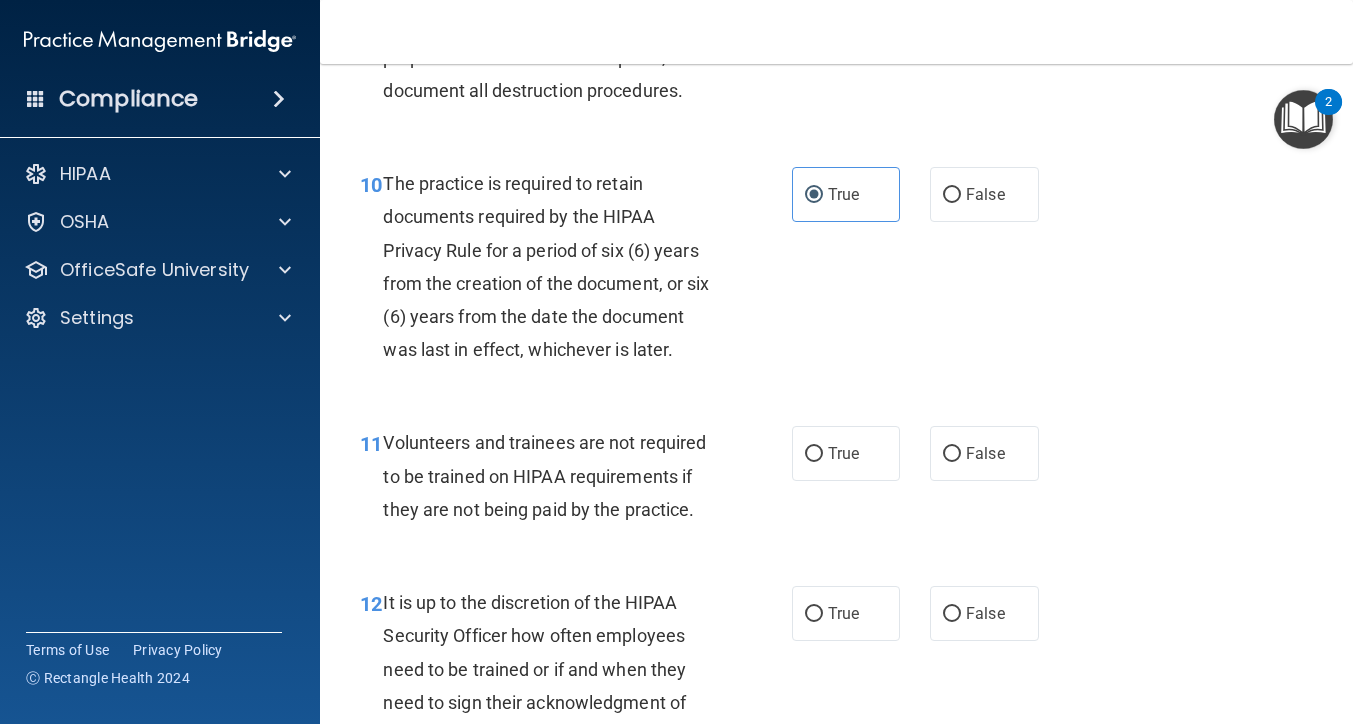 scroll, scrollTop: 2160, scrollLeft: 0, axis: vertical 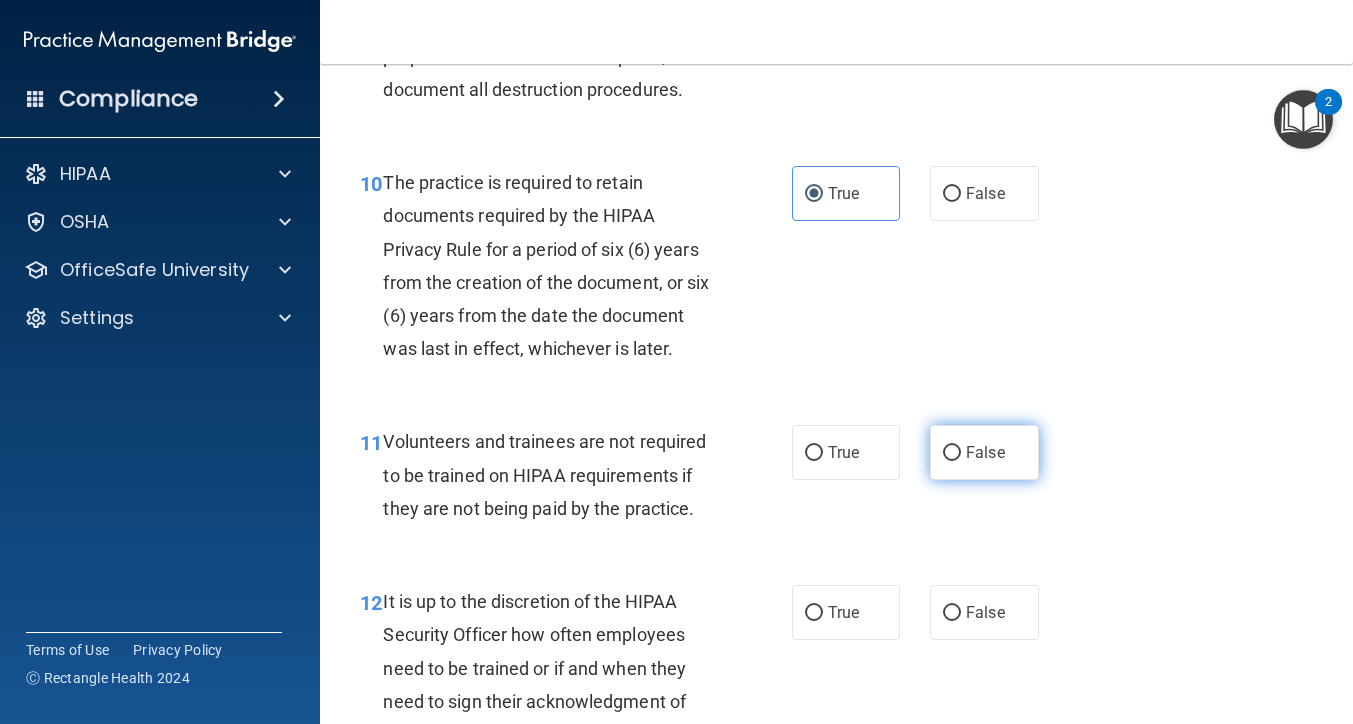 click on "False" at bounding box center (984, 452) 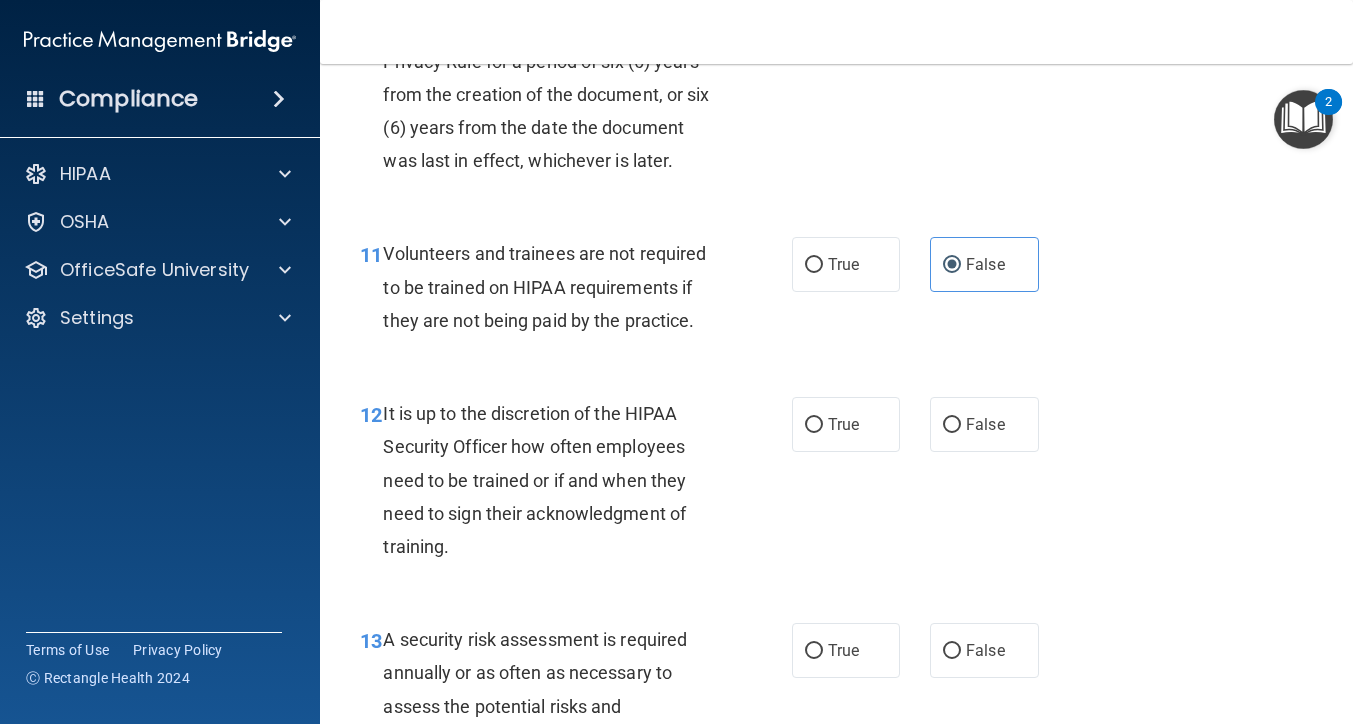 scroll, scrollTop: 2367, scrollLeft: 0, axis: vertical 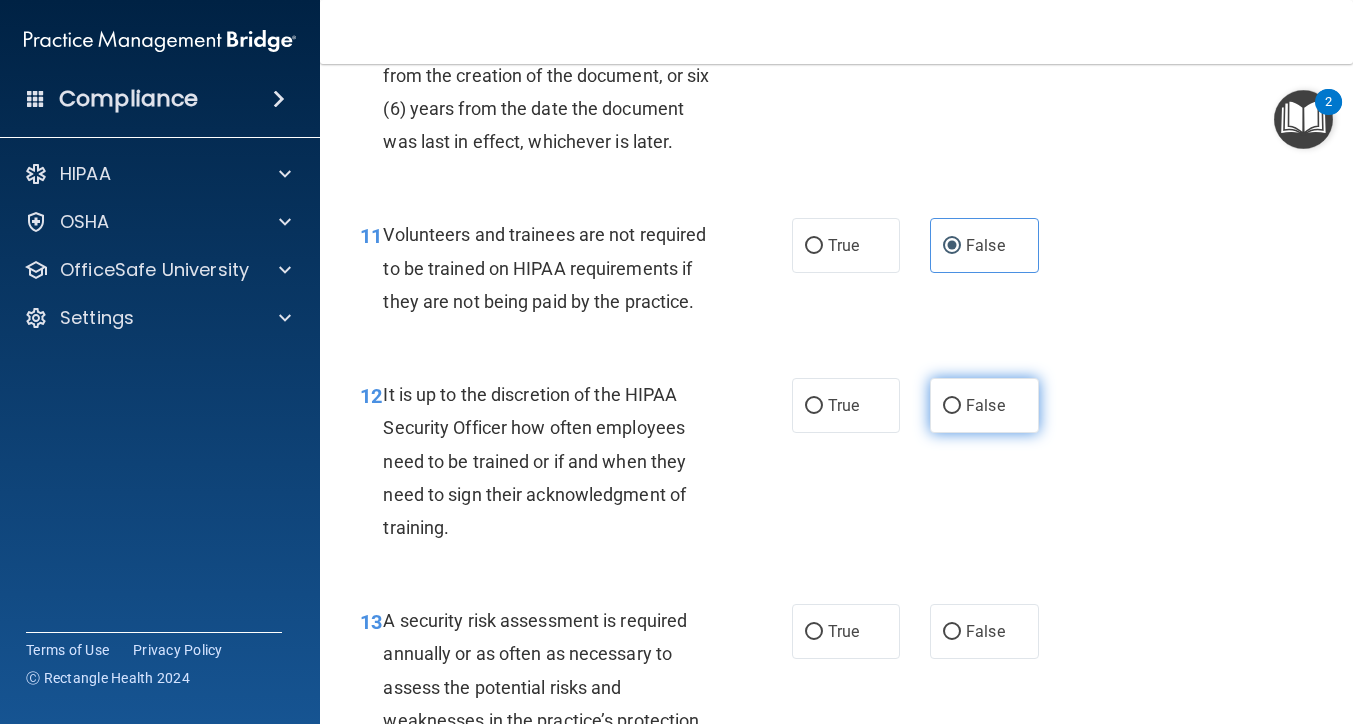 click on "False" at bounding box center [984, 405] 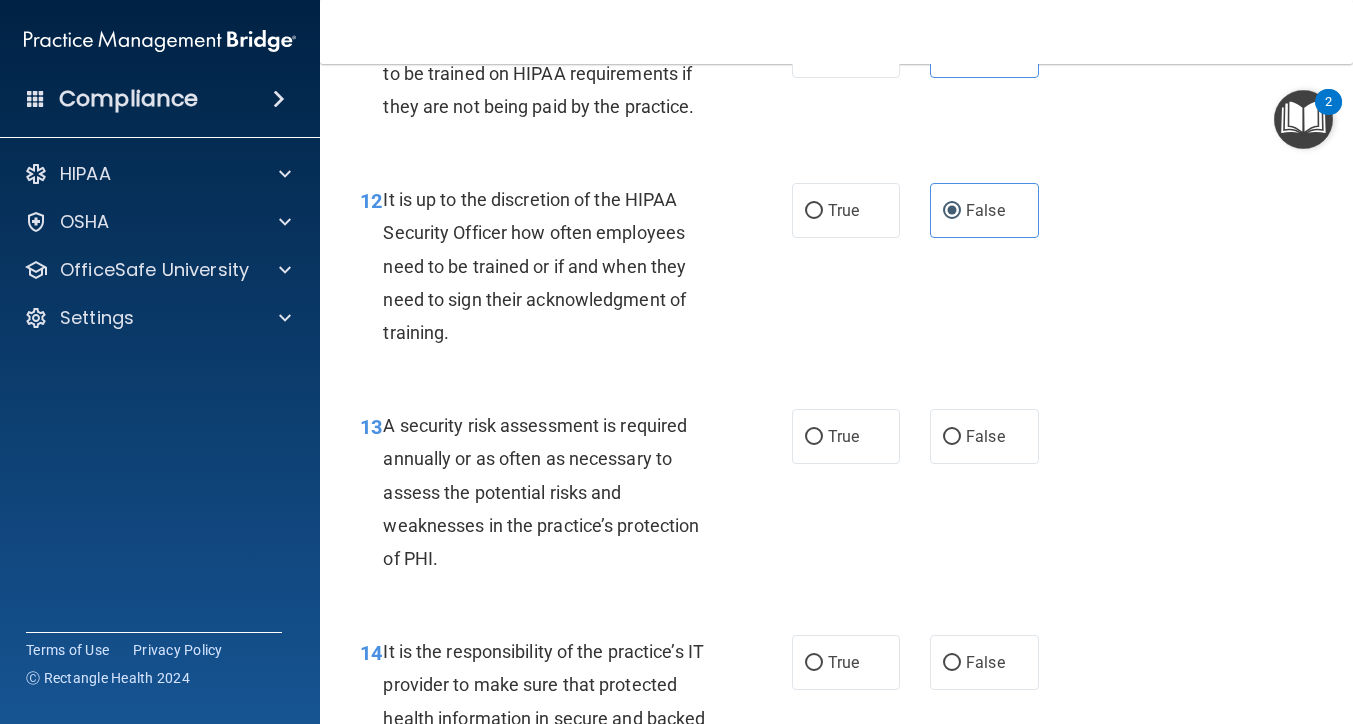 scroll, scrollTop: 2569, scrollLeft: 0, axis: vertical 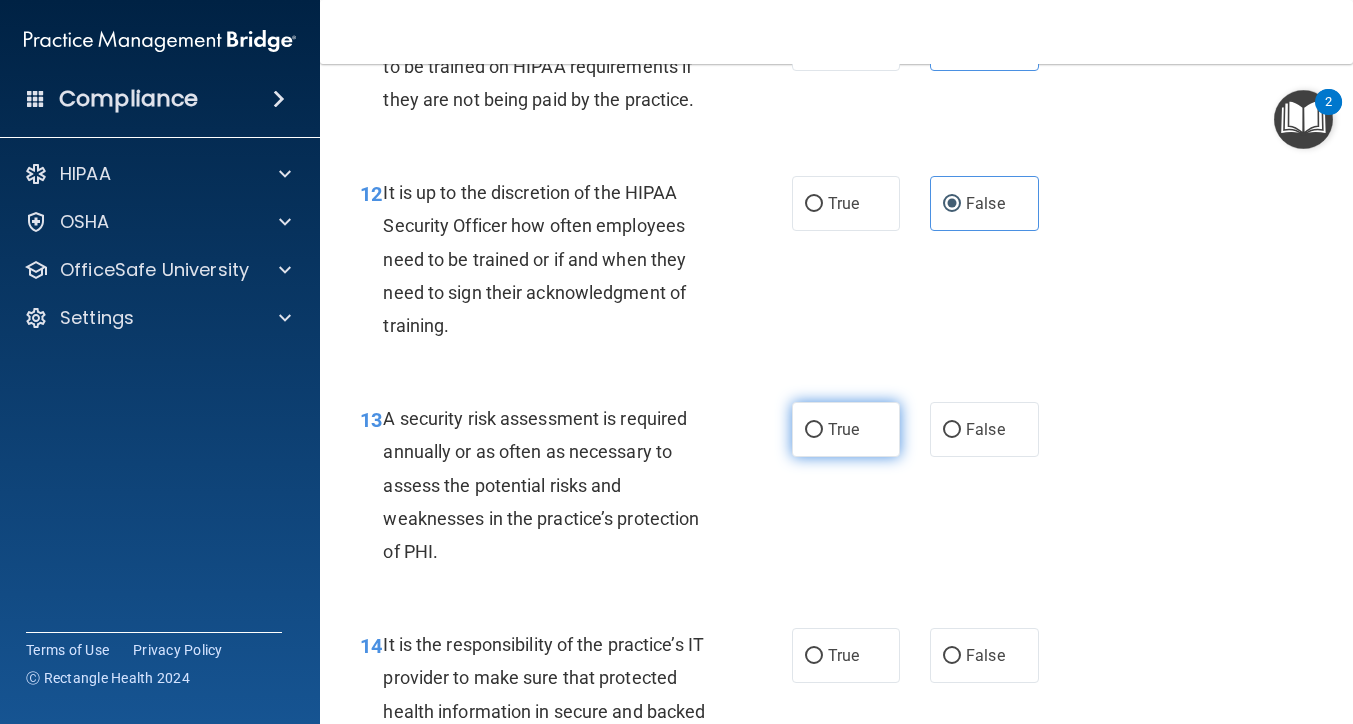 click on "True" at bounding box center [843, 429] 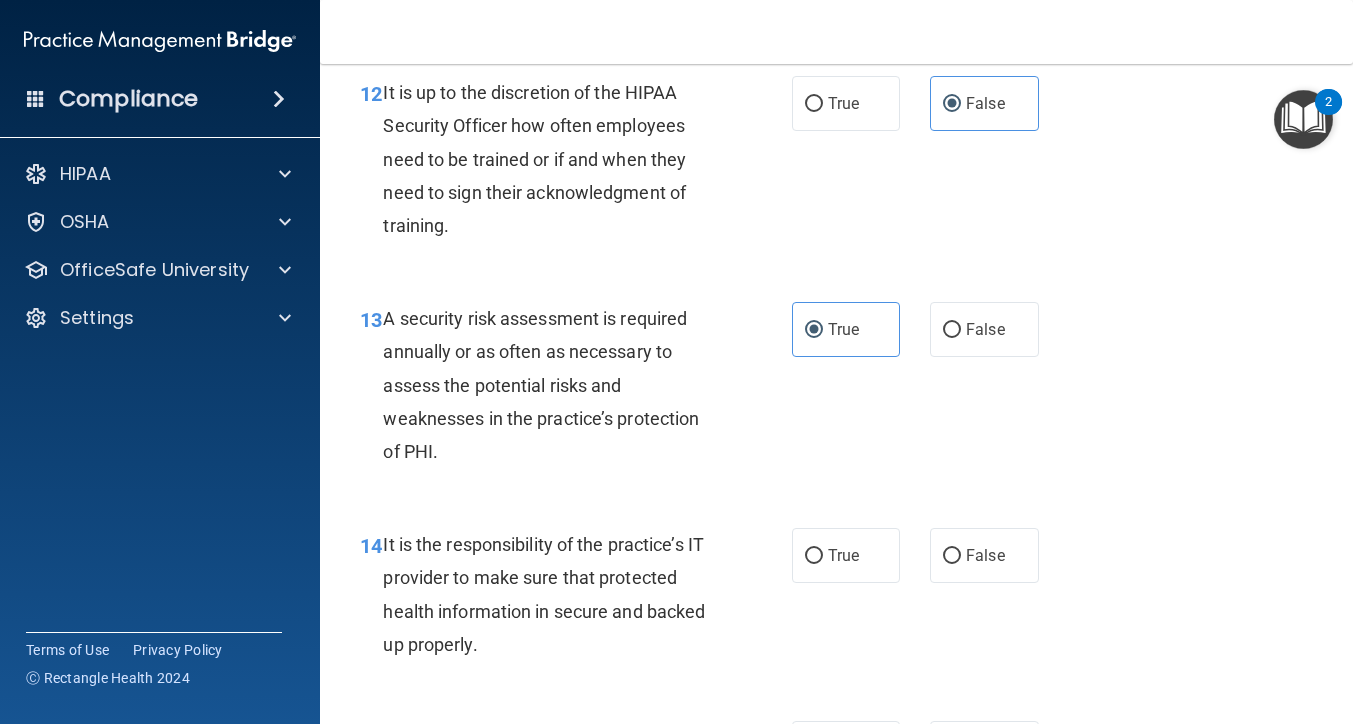 scroll, scrollTop: 2672, scrollLeft: 0, axis: vertical 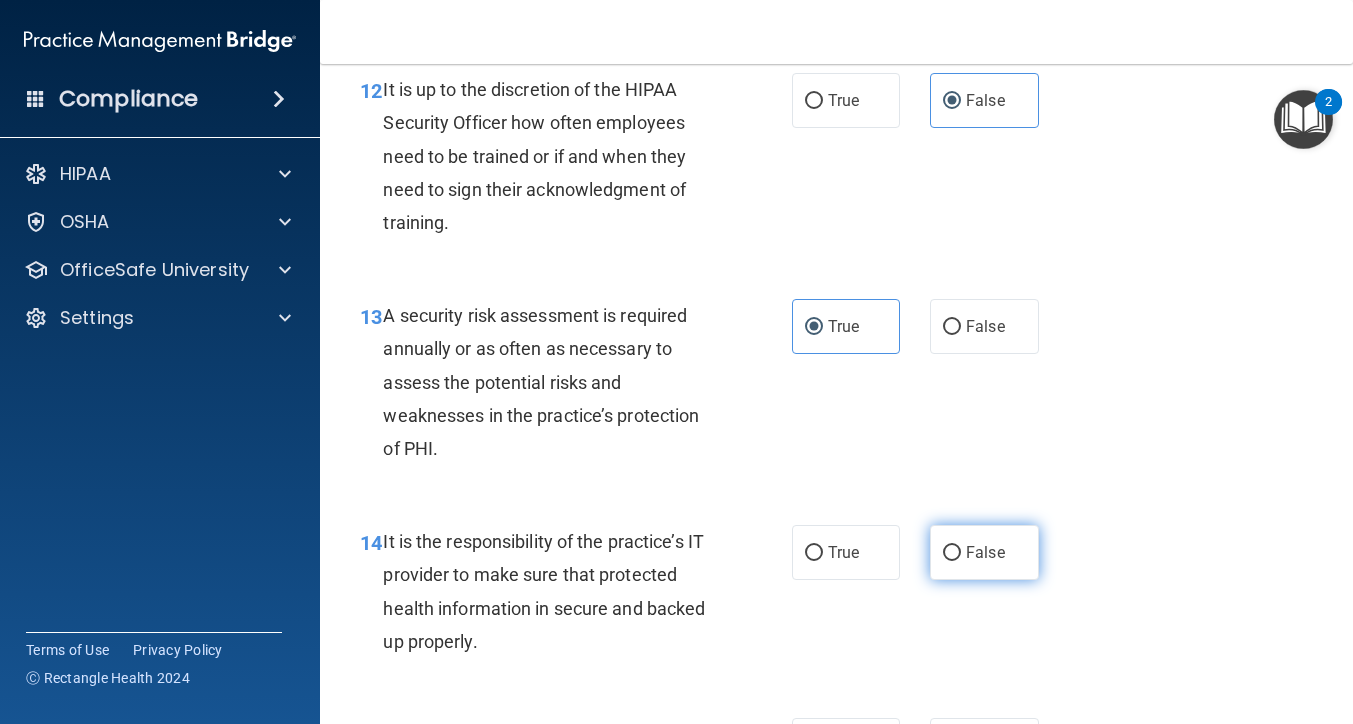 click on "False" at bounding box center [984, 552] 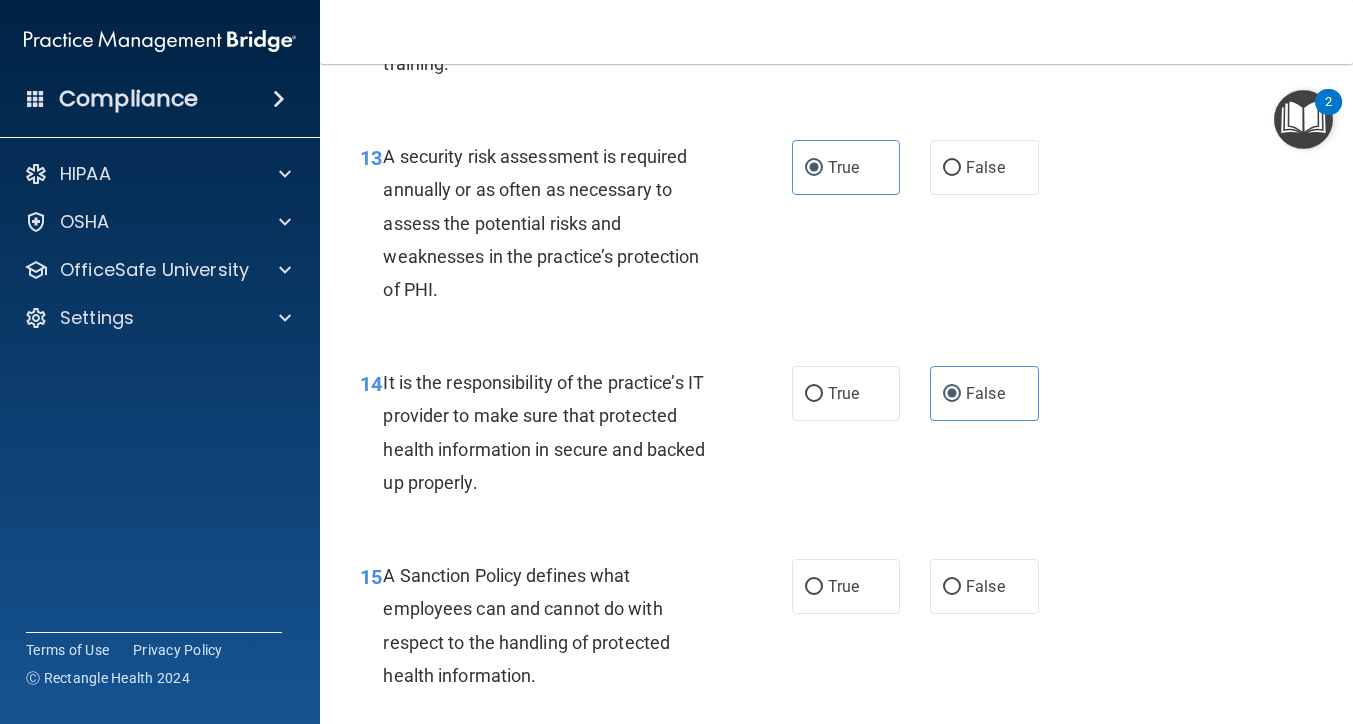 scroll, scrollTop: 2835, scrollLeft: 0, axis: vertical 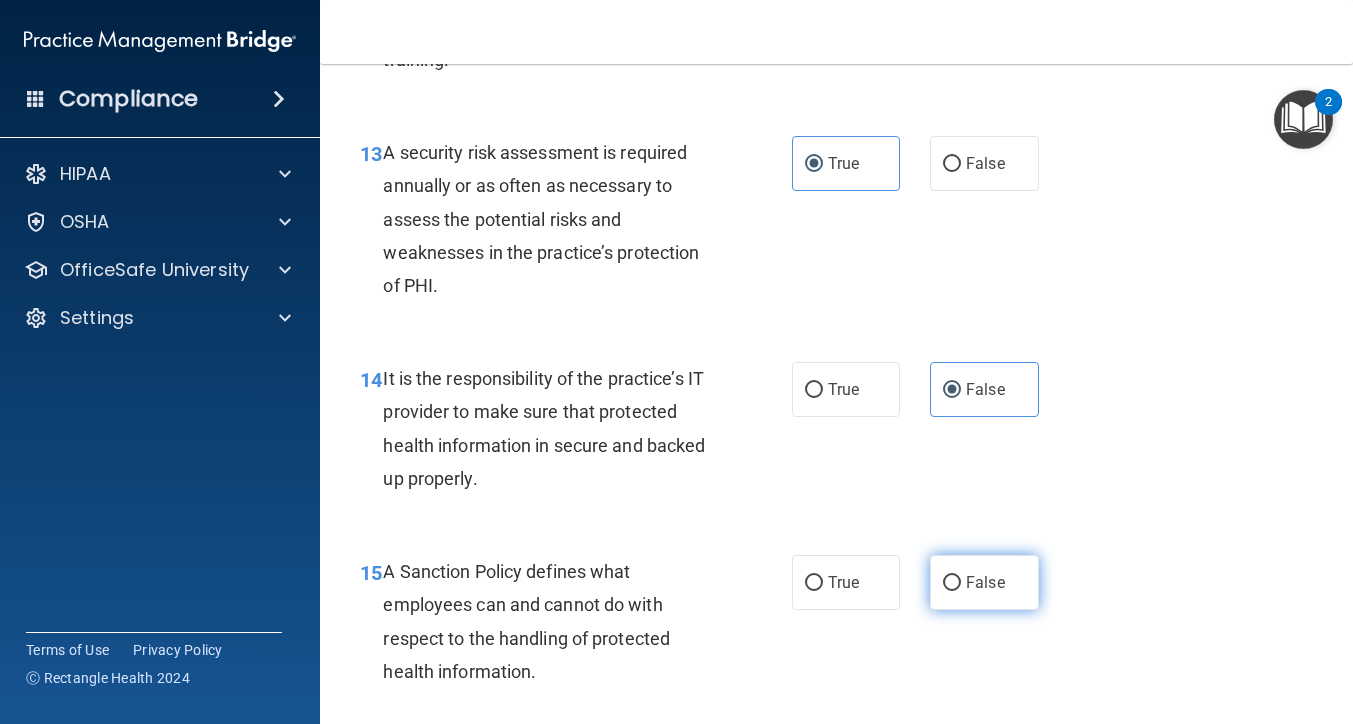 click on "False" at bounding box center (985, 582) 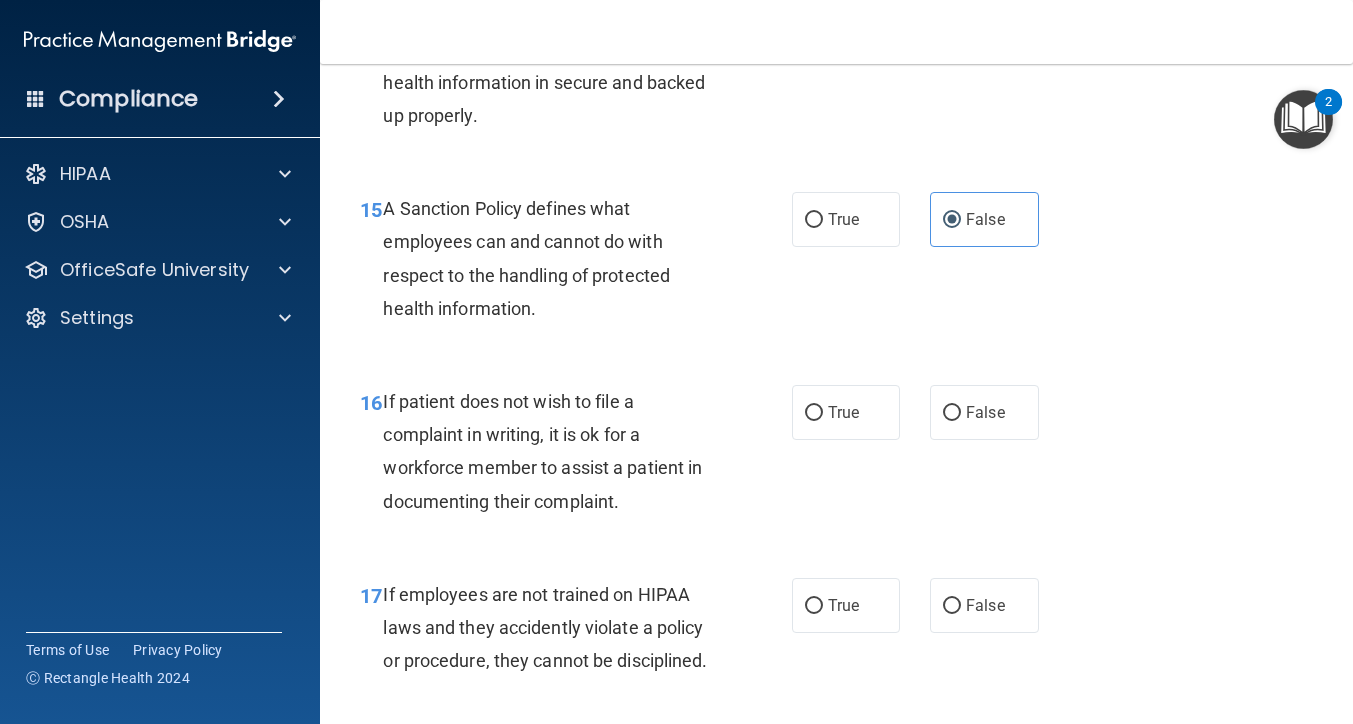 scroll, scrollTop: 3213, scrollLeft: 0, axis: vertical 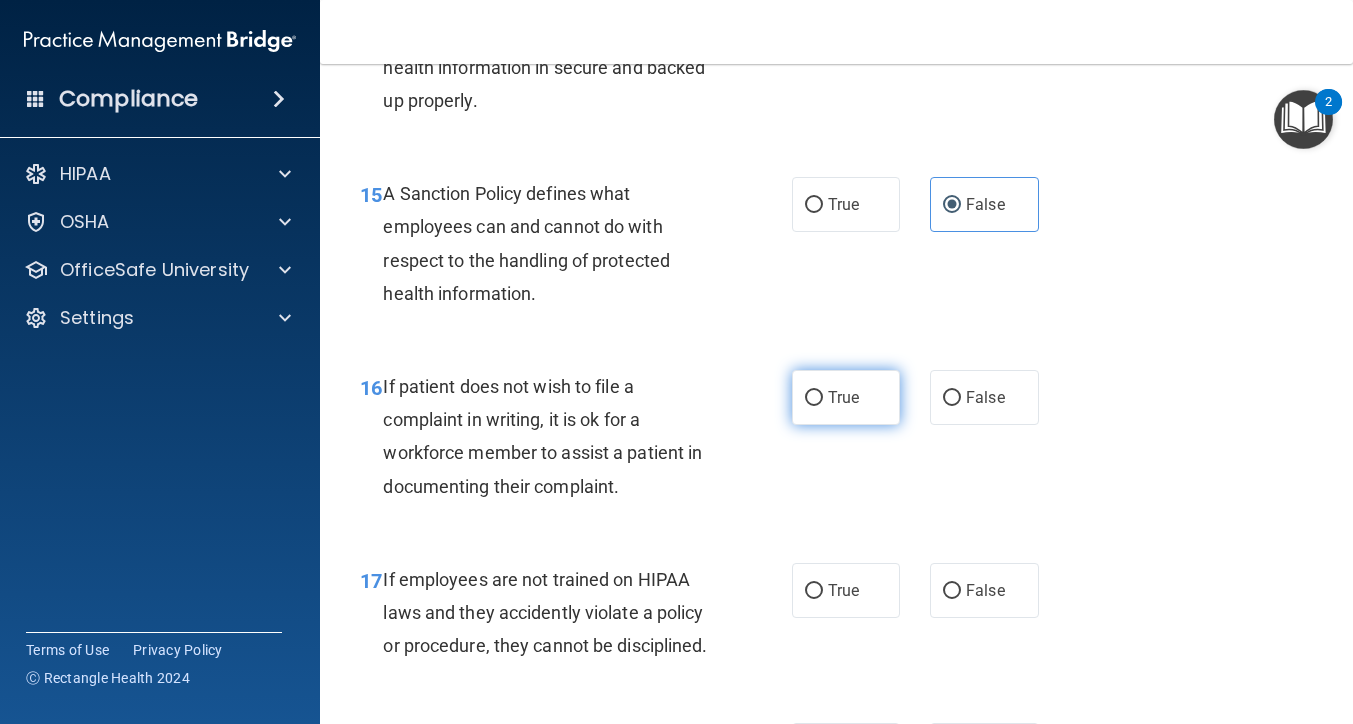 click on "True" at bounding box center (846, 397) 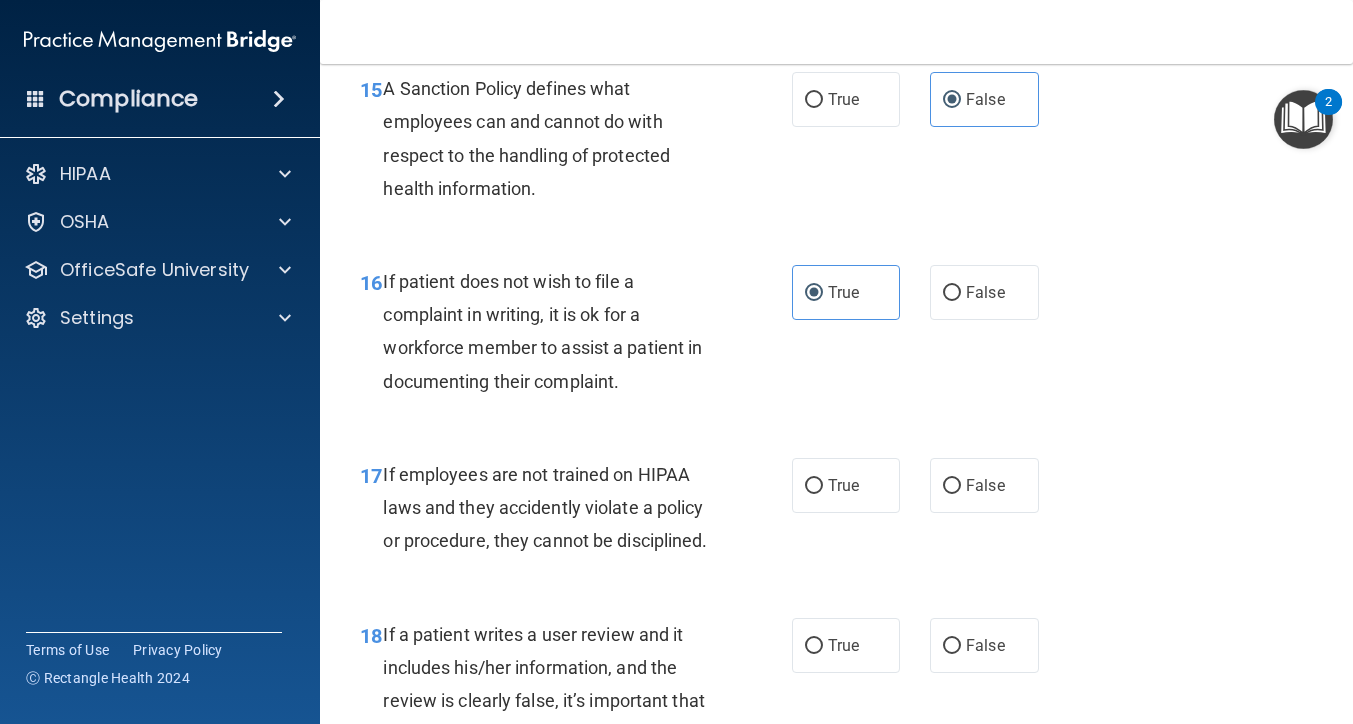 scroll, scrollTop: 3326, scrollLeft: 0, axis: vertical 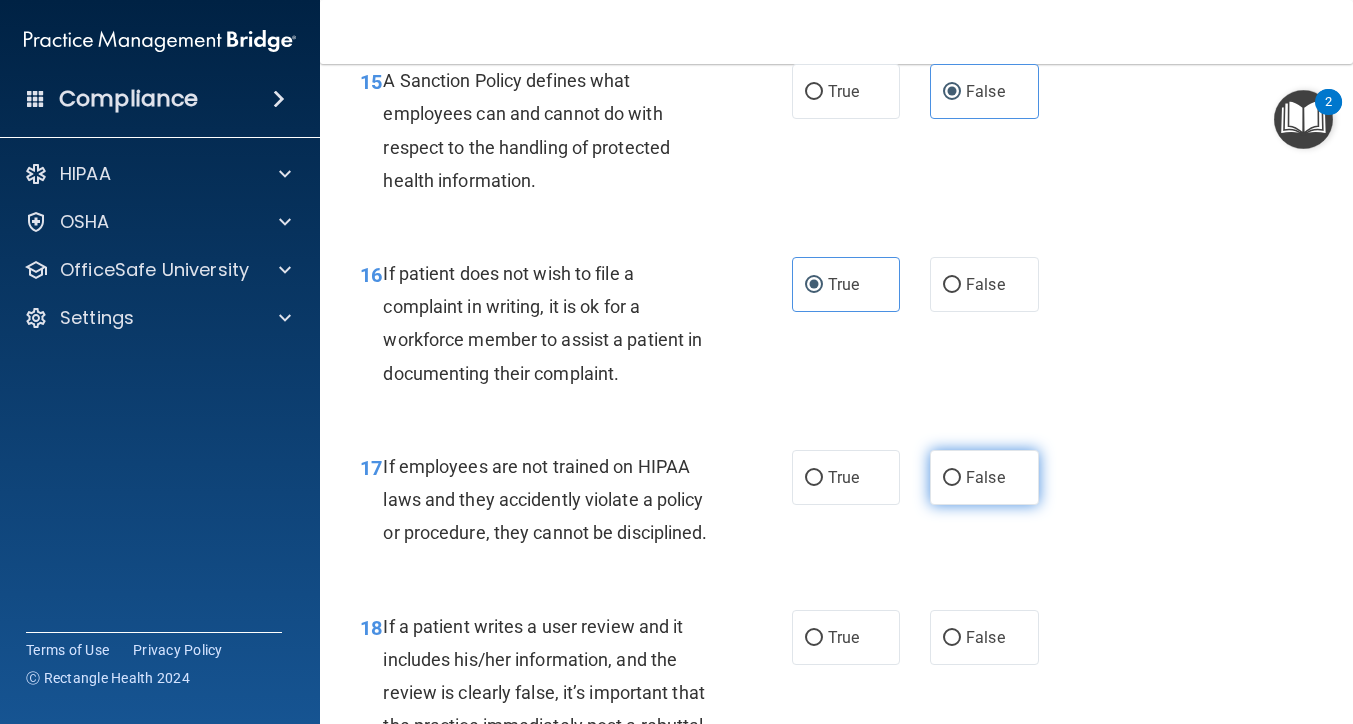 click on "False" at bounding box center (985, 477) 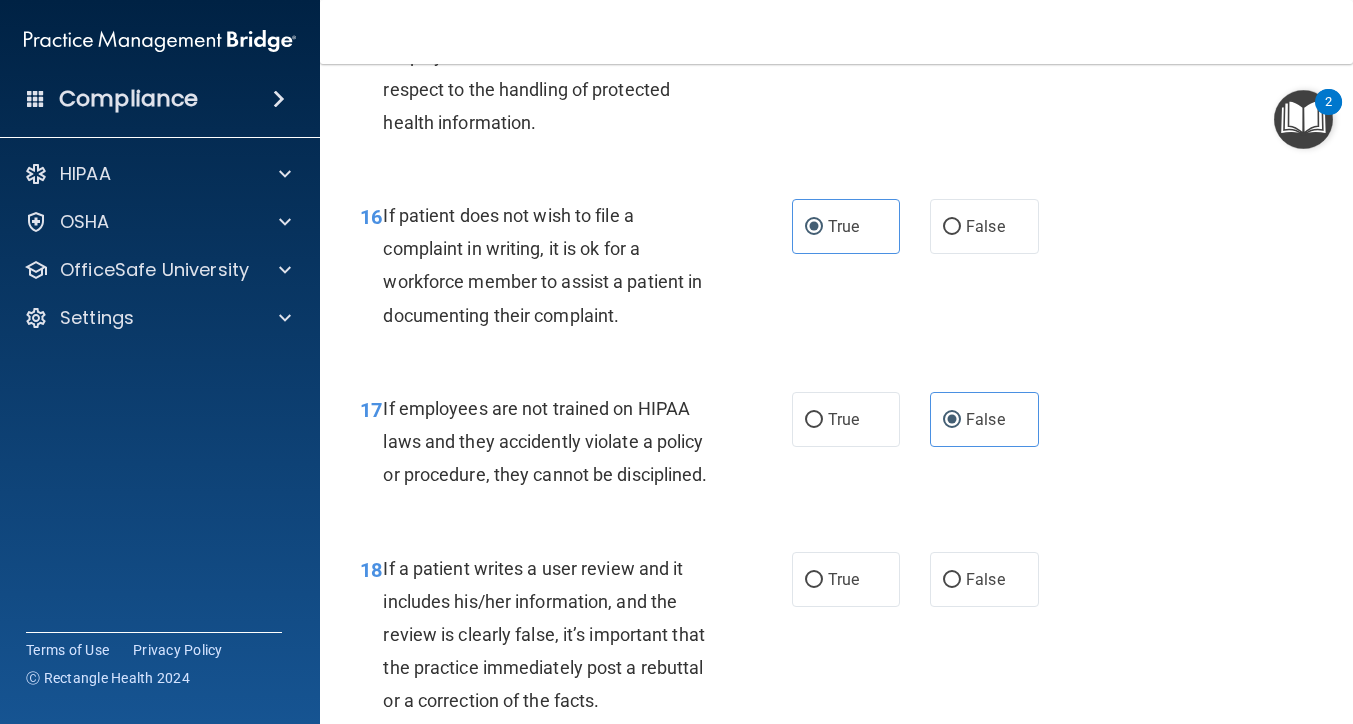 scroll, scrollTop: 3382, scrollLeft: 0, axis: vertical 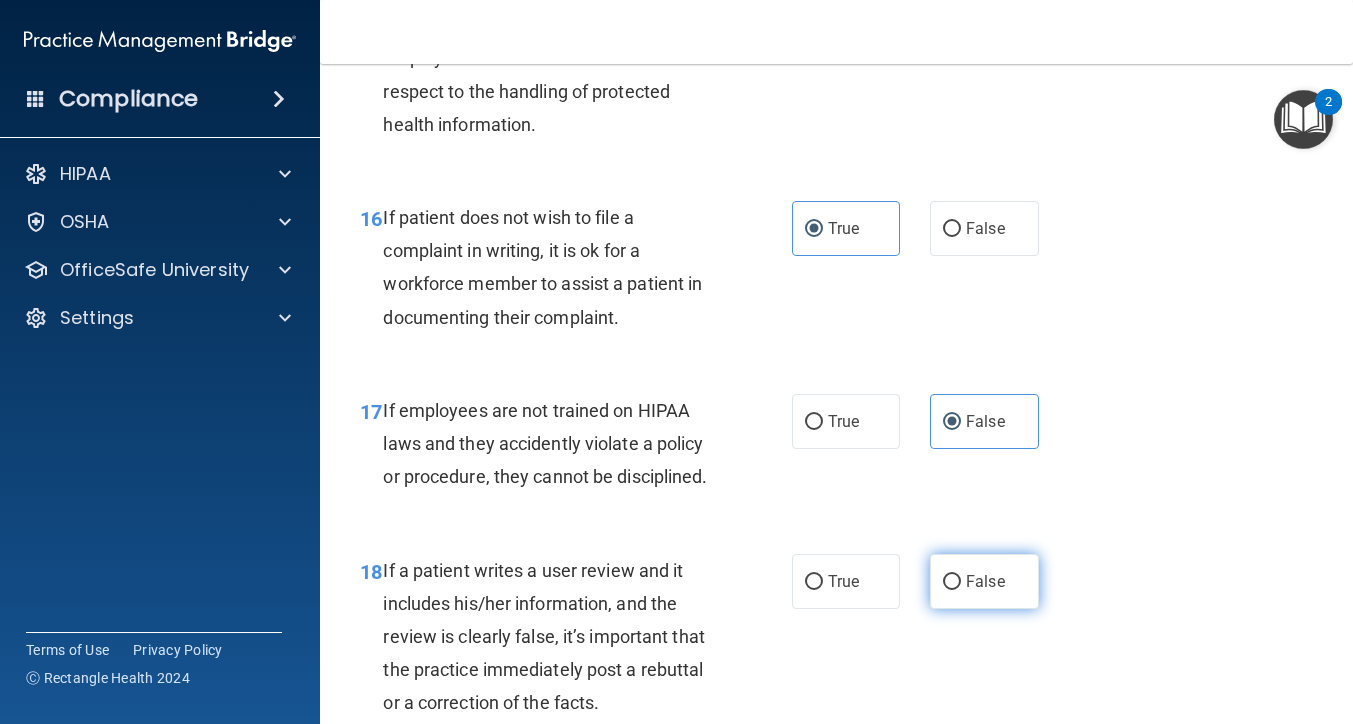 click on "False" at bounding box center [985, 581] 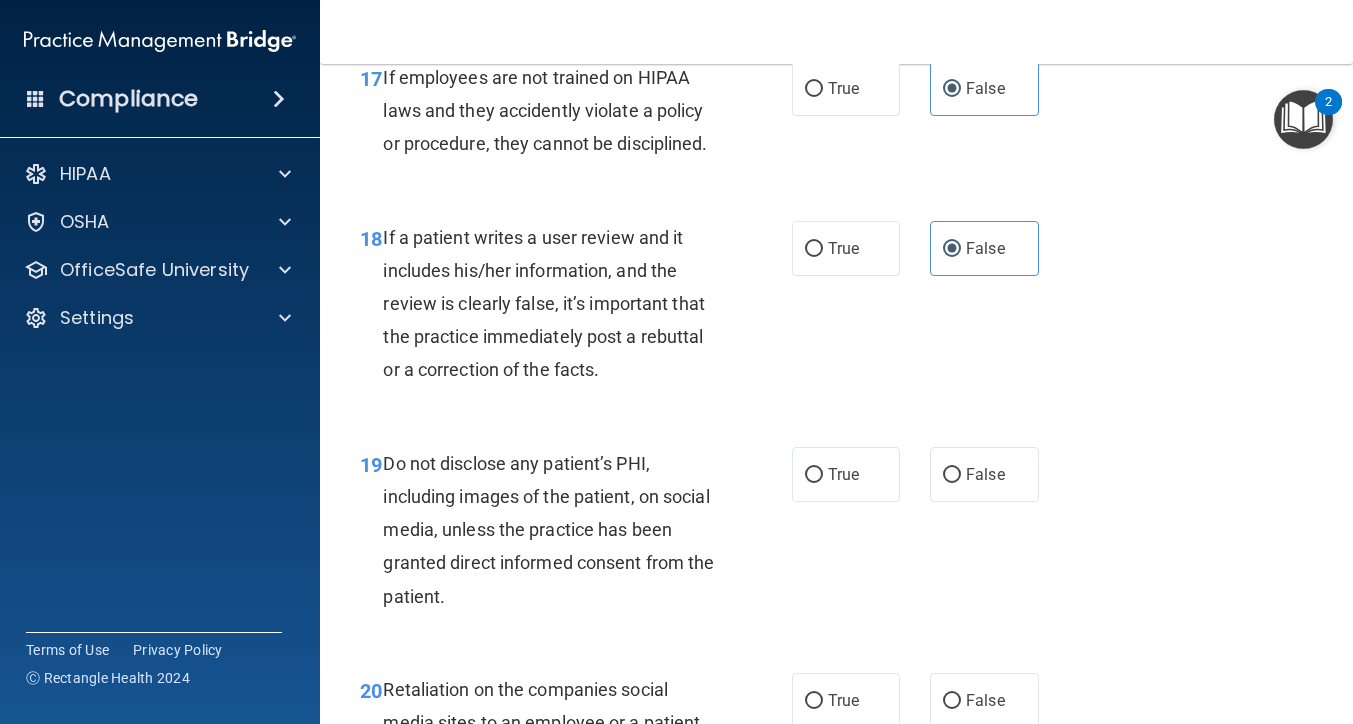 scroll, scrollTop: 3717, scrollLeft: 0, axis: vertical 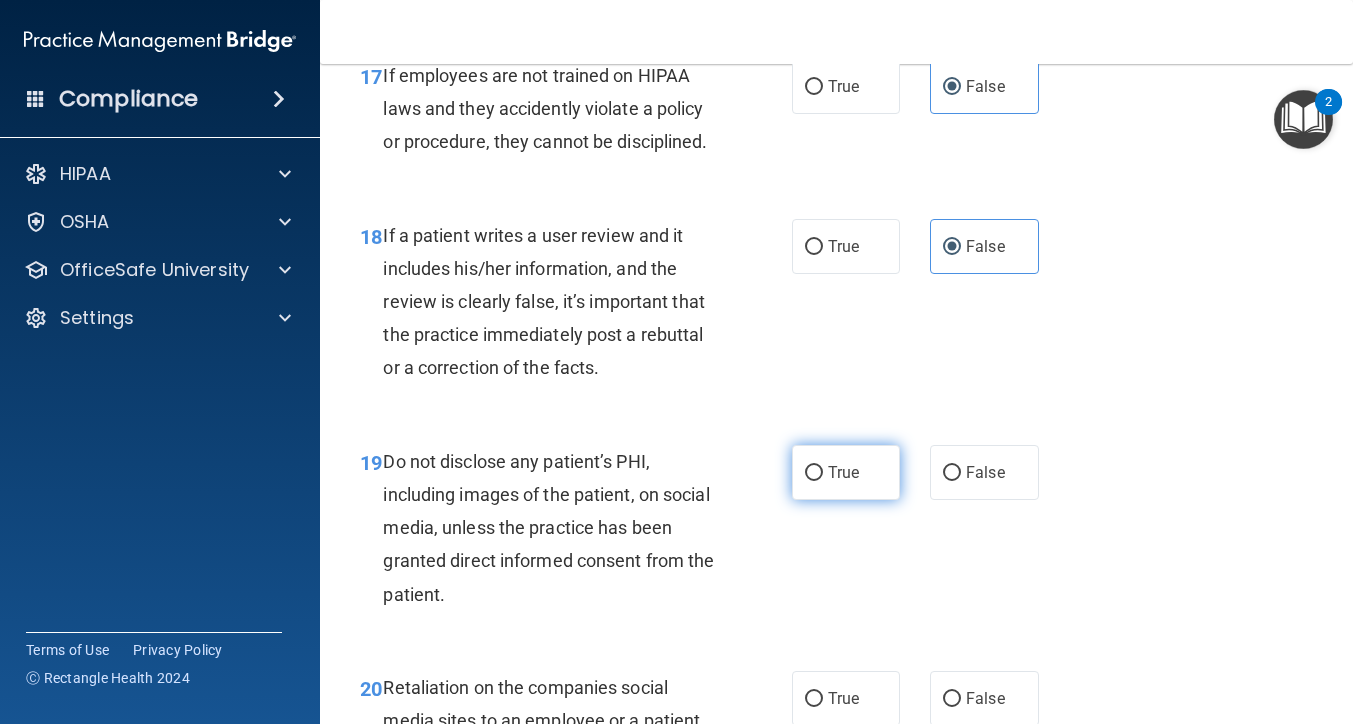 click on "True" at bounding box center (814, 473) 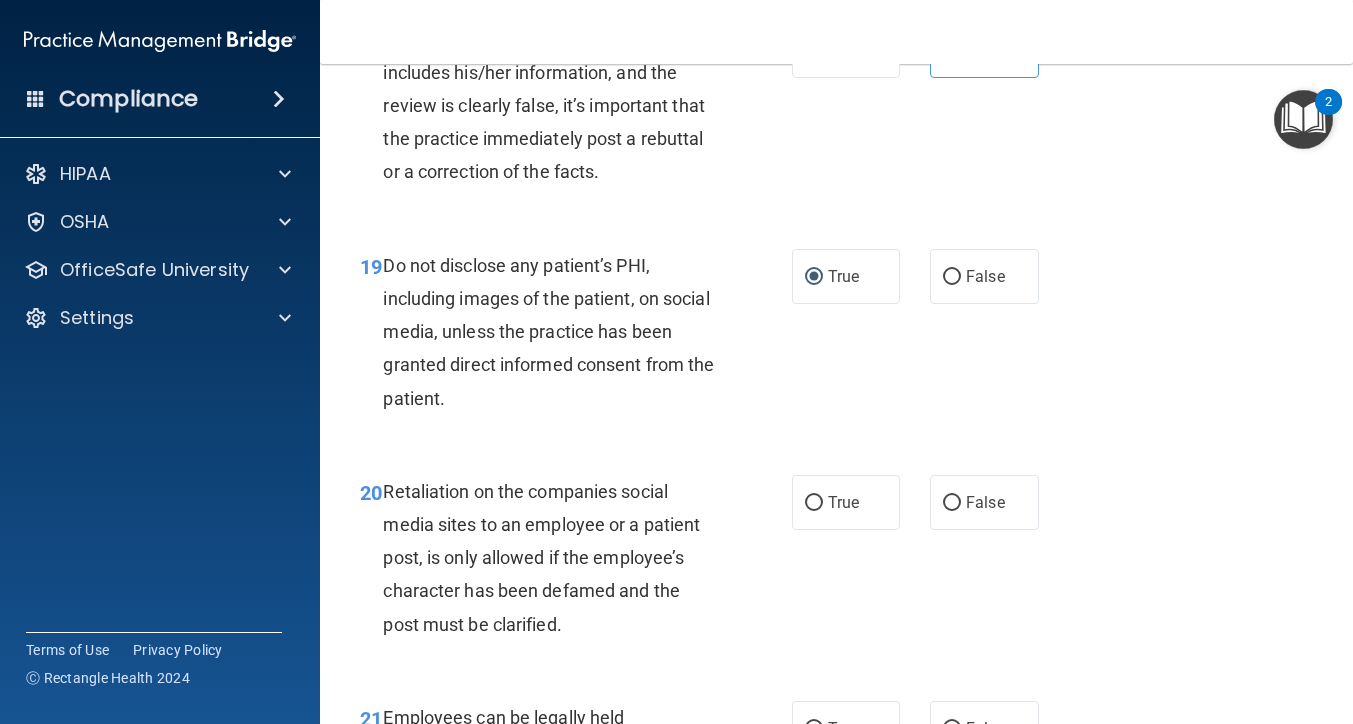 scroll, scrollTop: 3915, scrollLeft: 0, axis: vertical 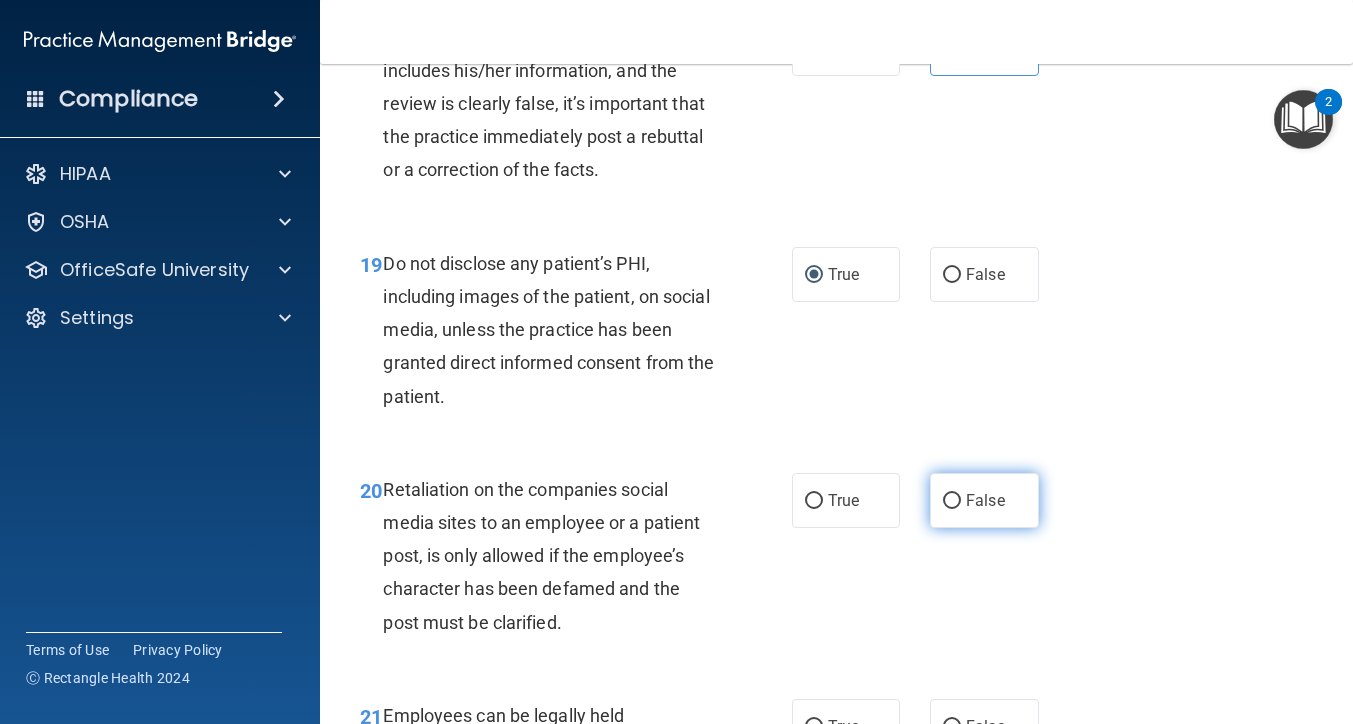 click on "False" at bounding box center (985, 500) 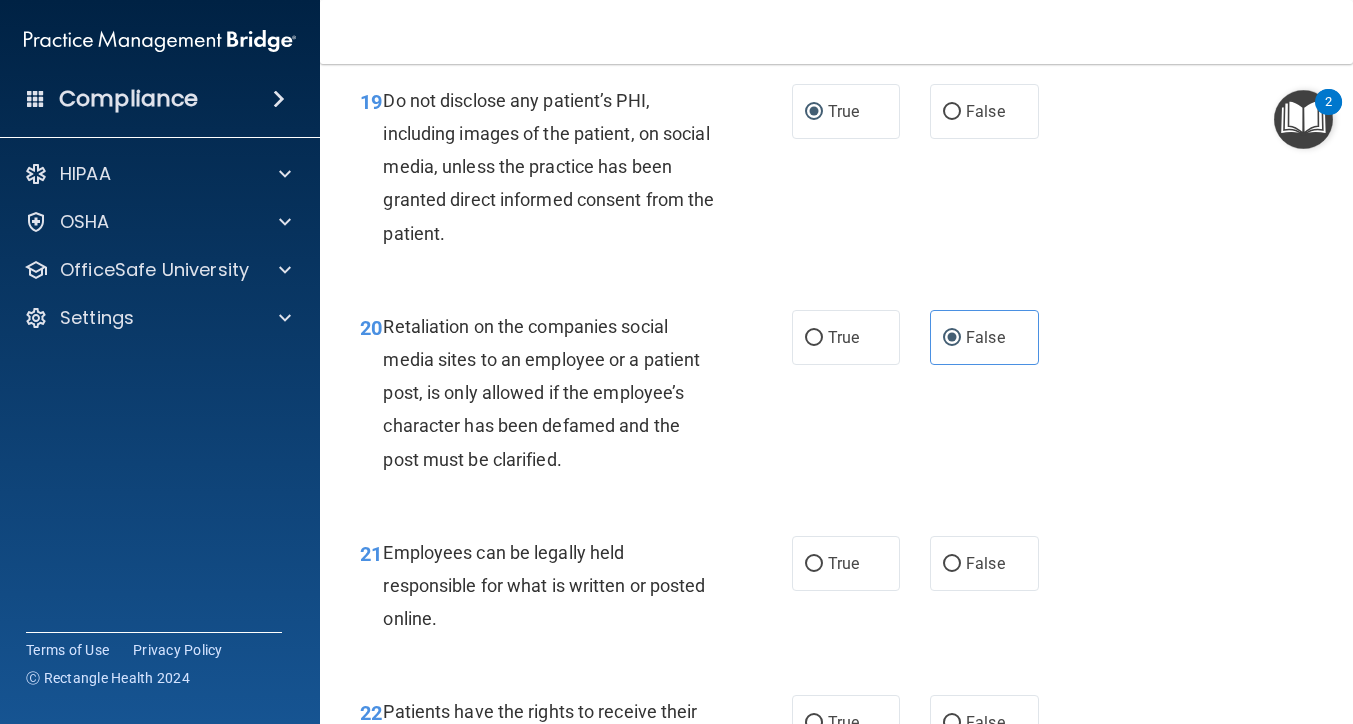 scroll, scrollTop: 4166, scrollLeft: 0, axis: vertical 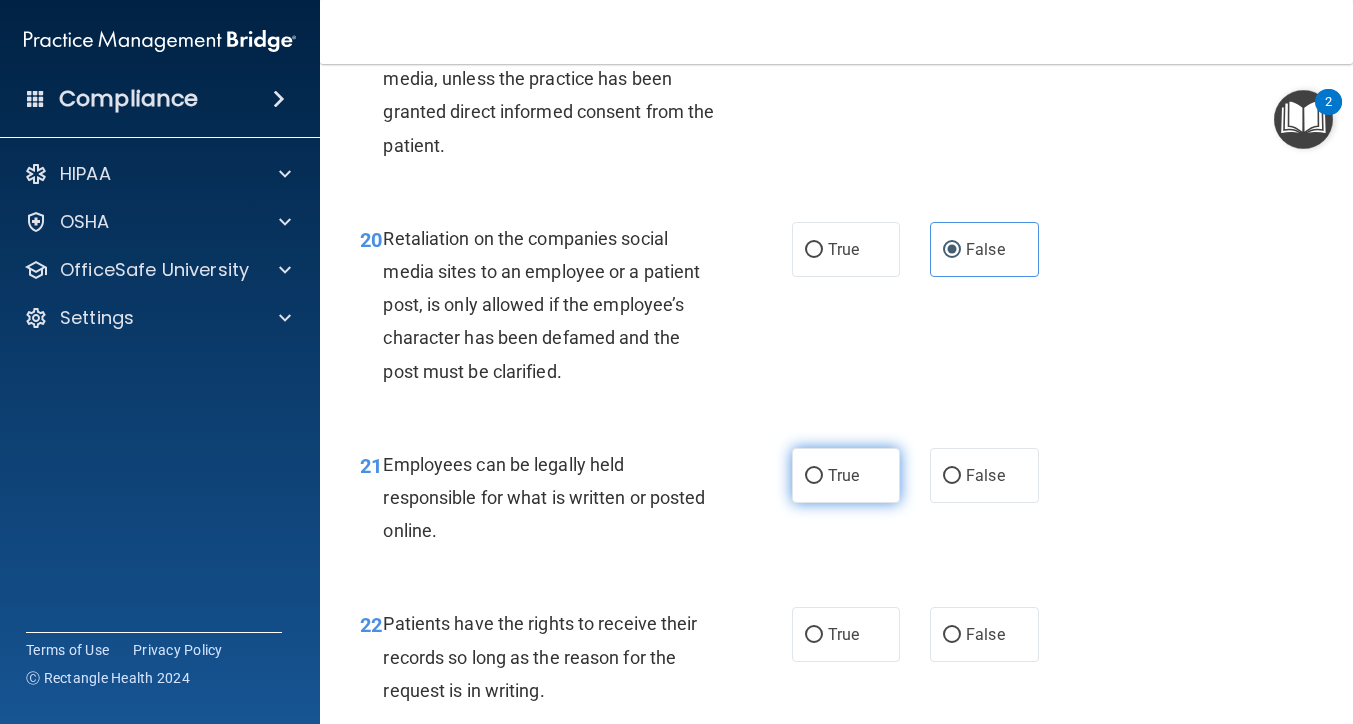 click on "True" at bounding box center [846, 475] 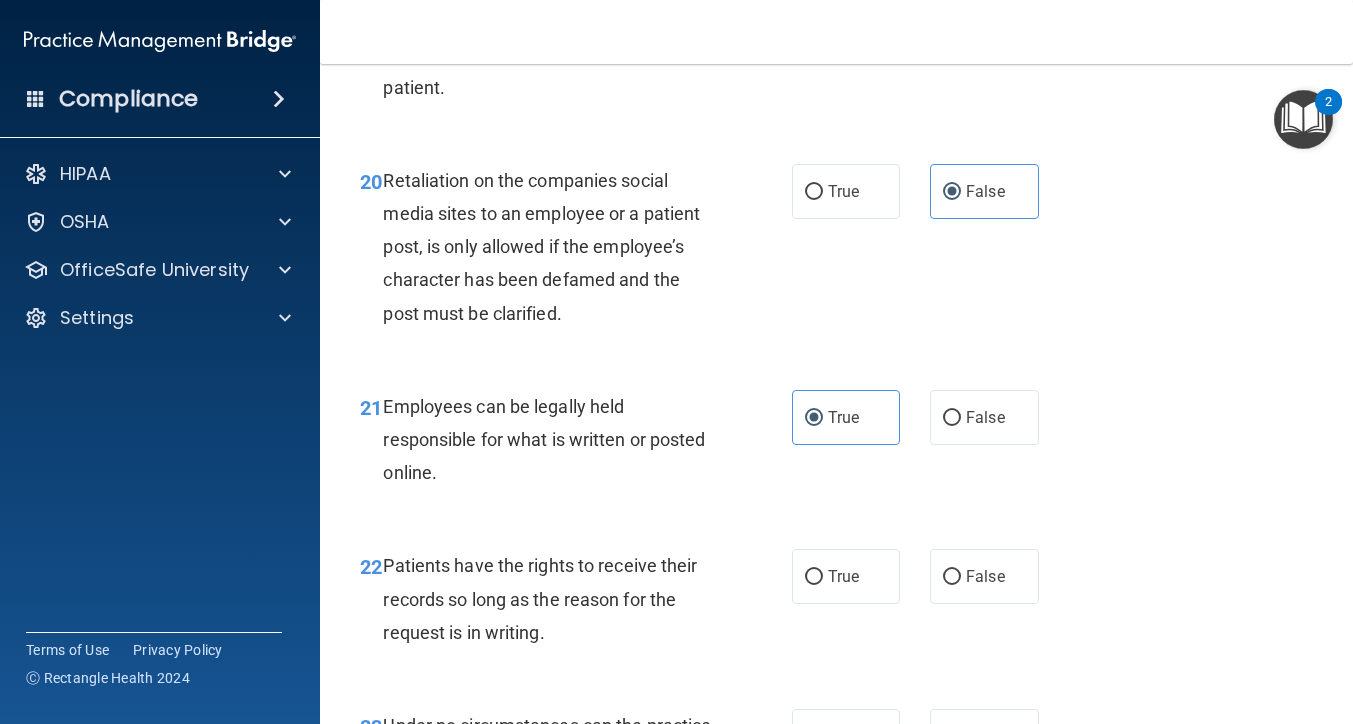 scroll, scrollTop: 4238, scrollLeft: 0, axis: vertical 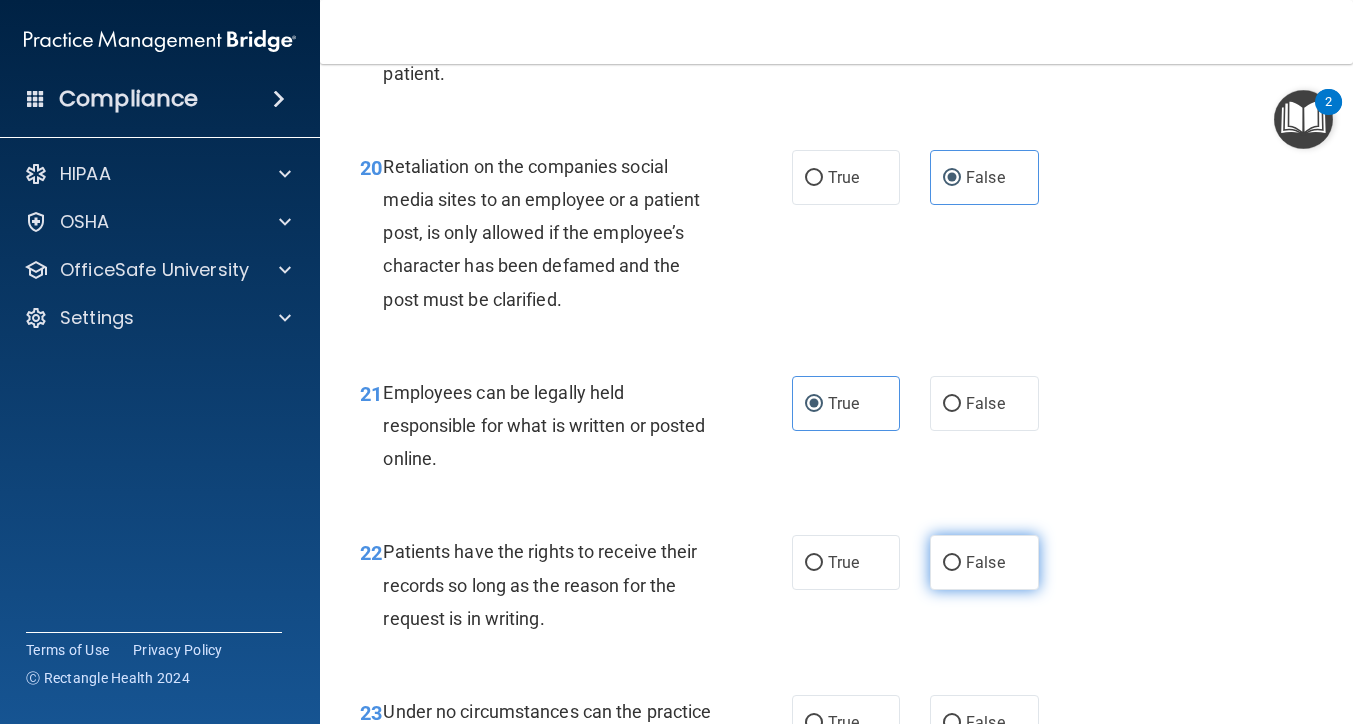 click on "False" at bounding box center [984, 562] 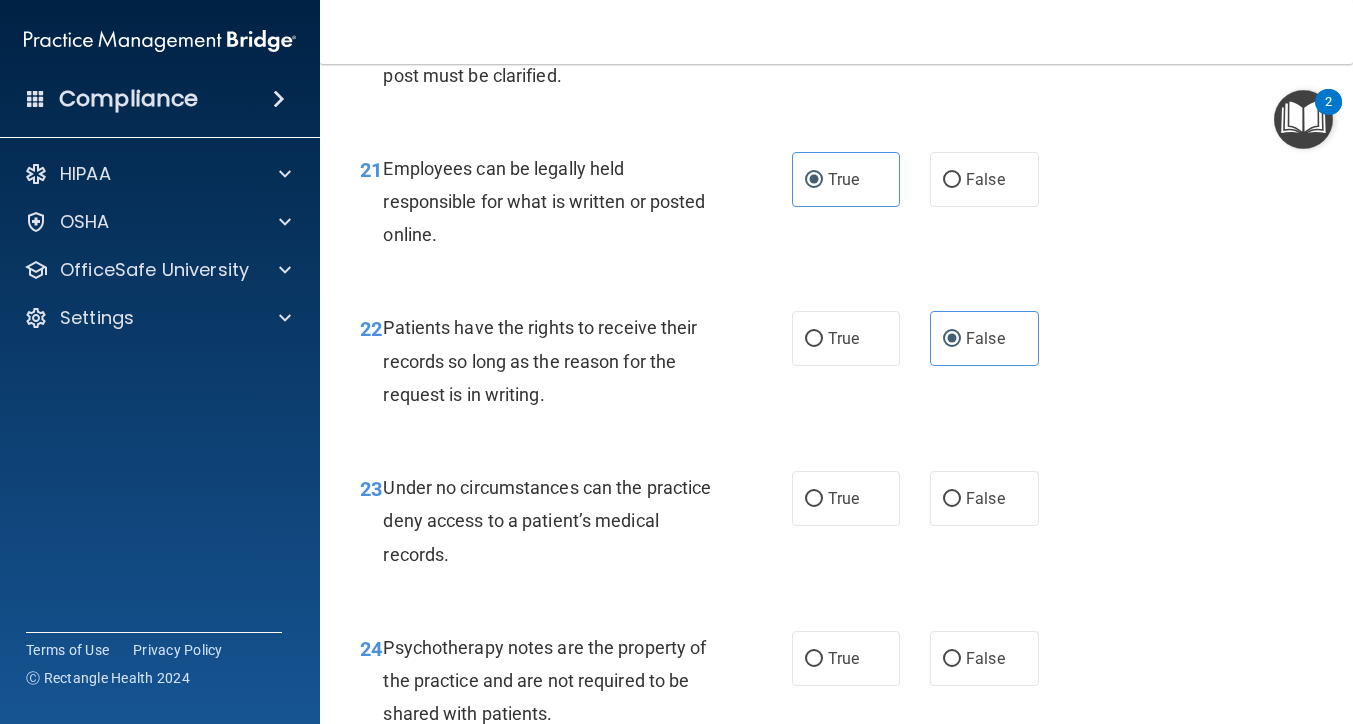 scroll, scrollTop: 4461, scrollLeft: 0, axis: vertical 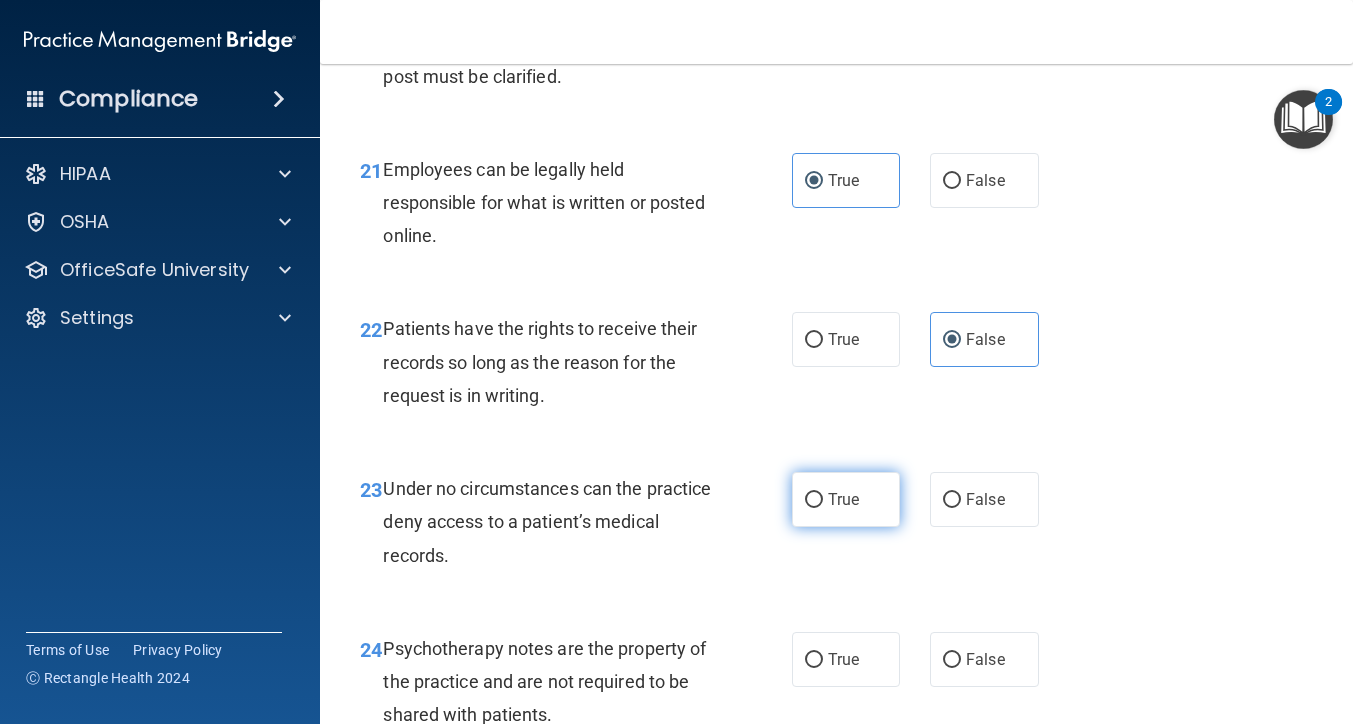 click on "True" at bounding box center [846, 499] 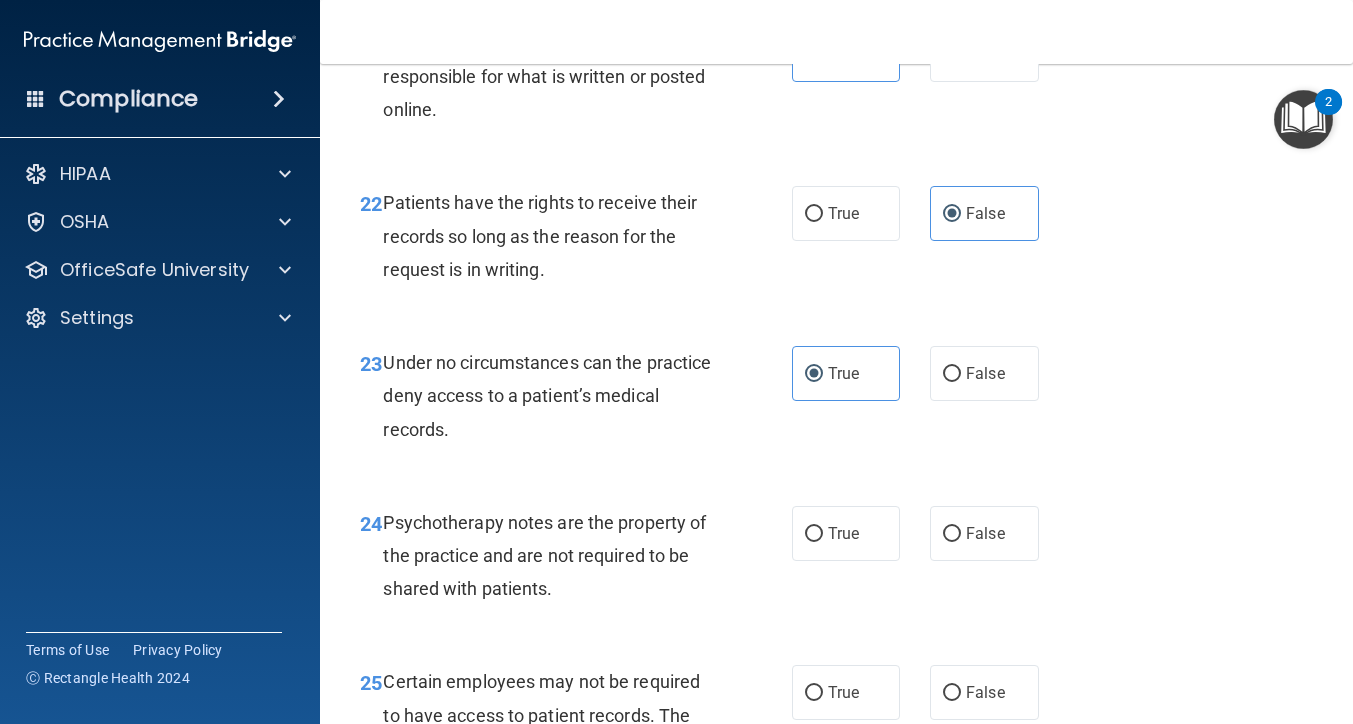 scroll, scrollTop: 4618, scrollLeft: 0, axis: vertical 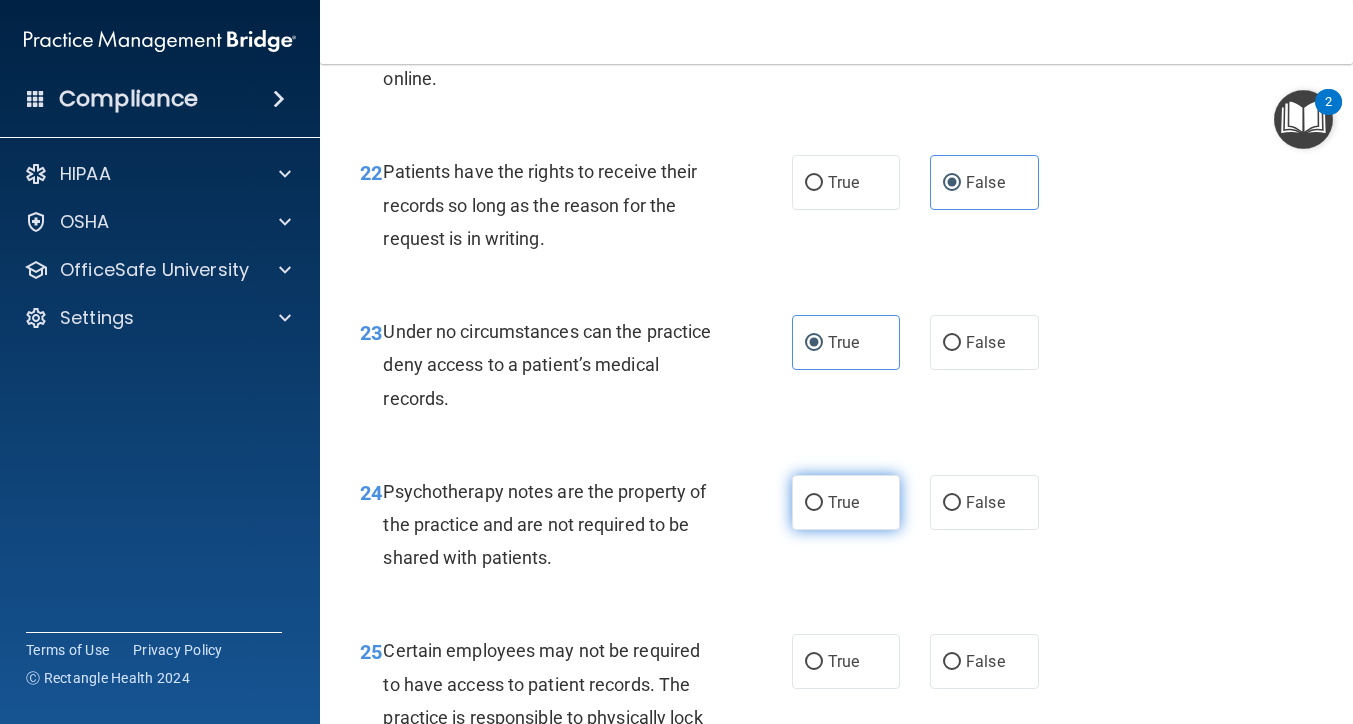 click on "True" at bounding box center [846, 502] 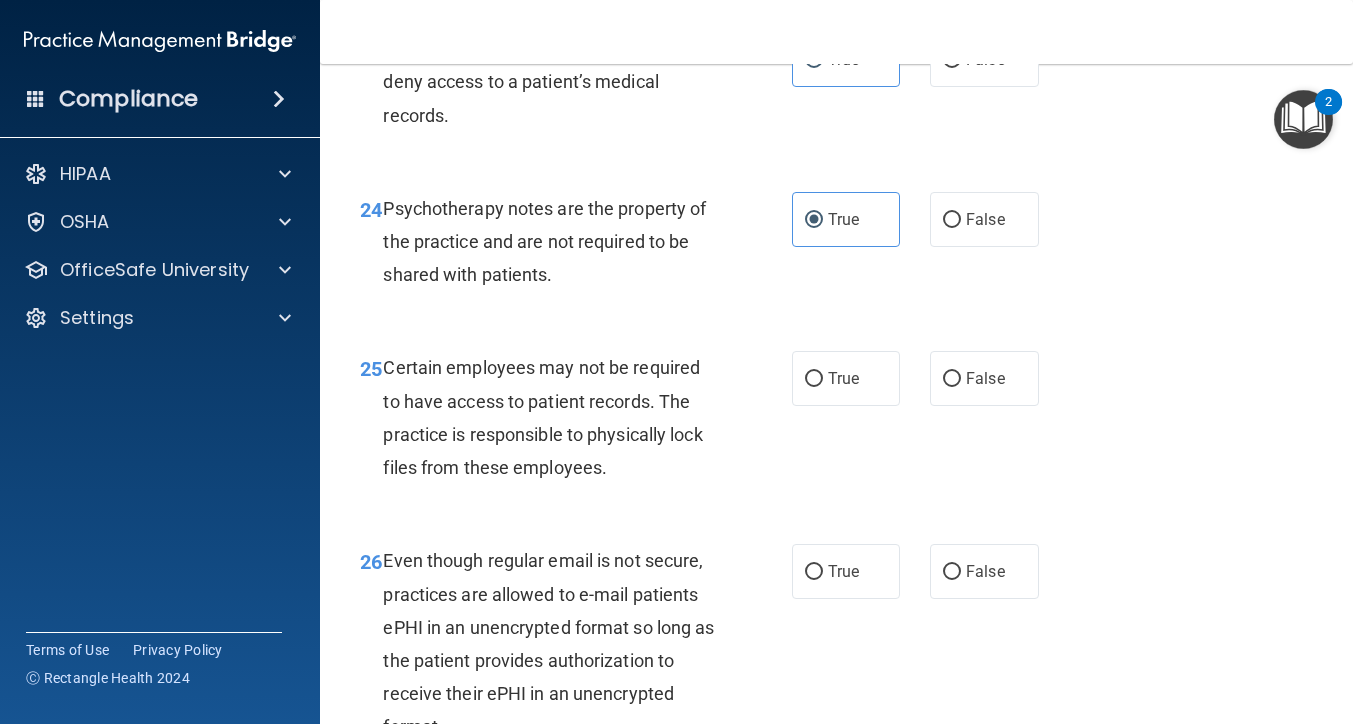 scroll, scrollTop: 4915, scrollLeft: 0, axis: vertical 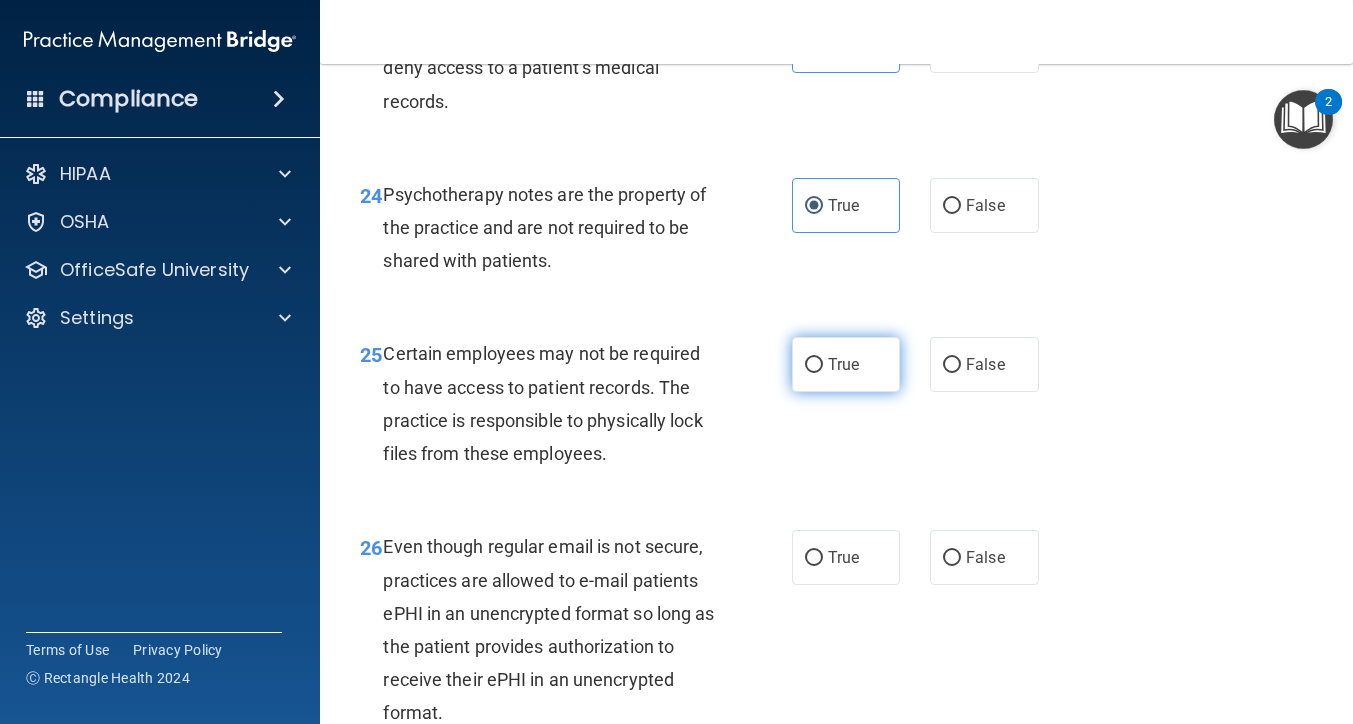 click on "True" at bounding box center (843, 364) 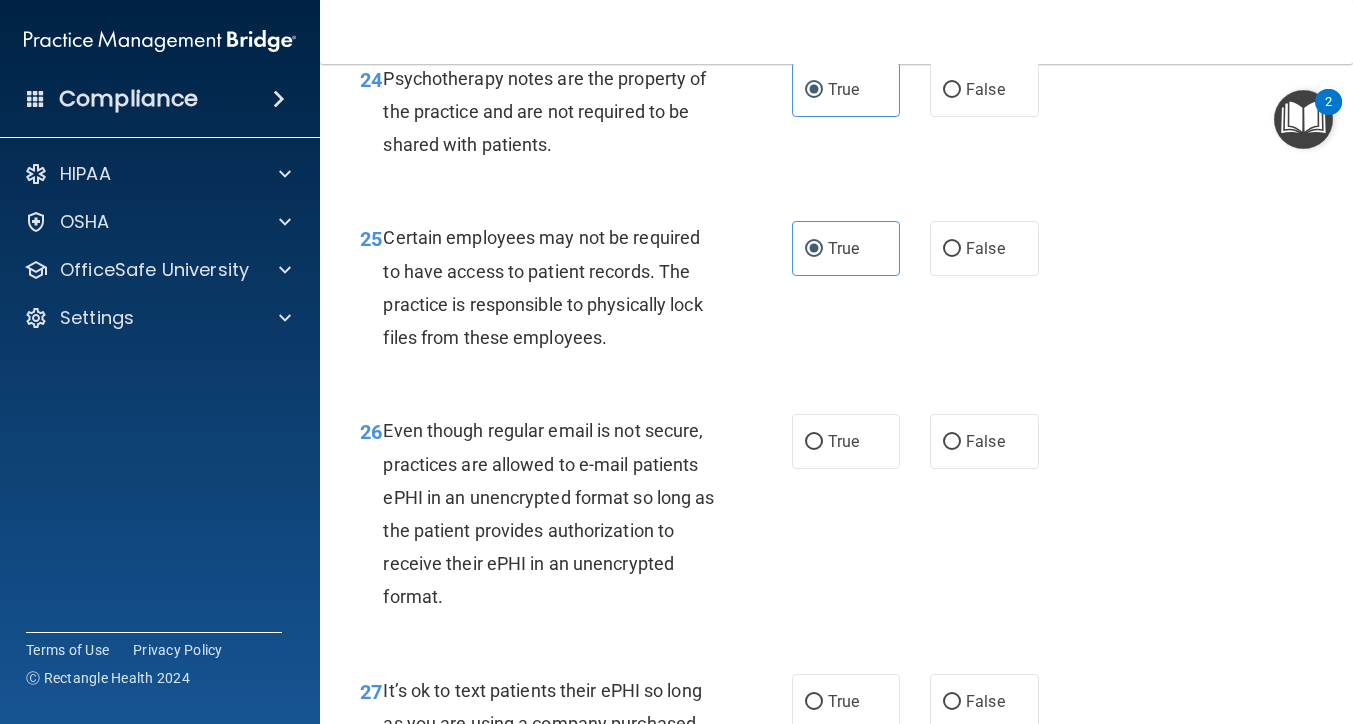 scroll, scrollTop: 5034, scrollLeft: 0, axis: vertical 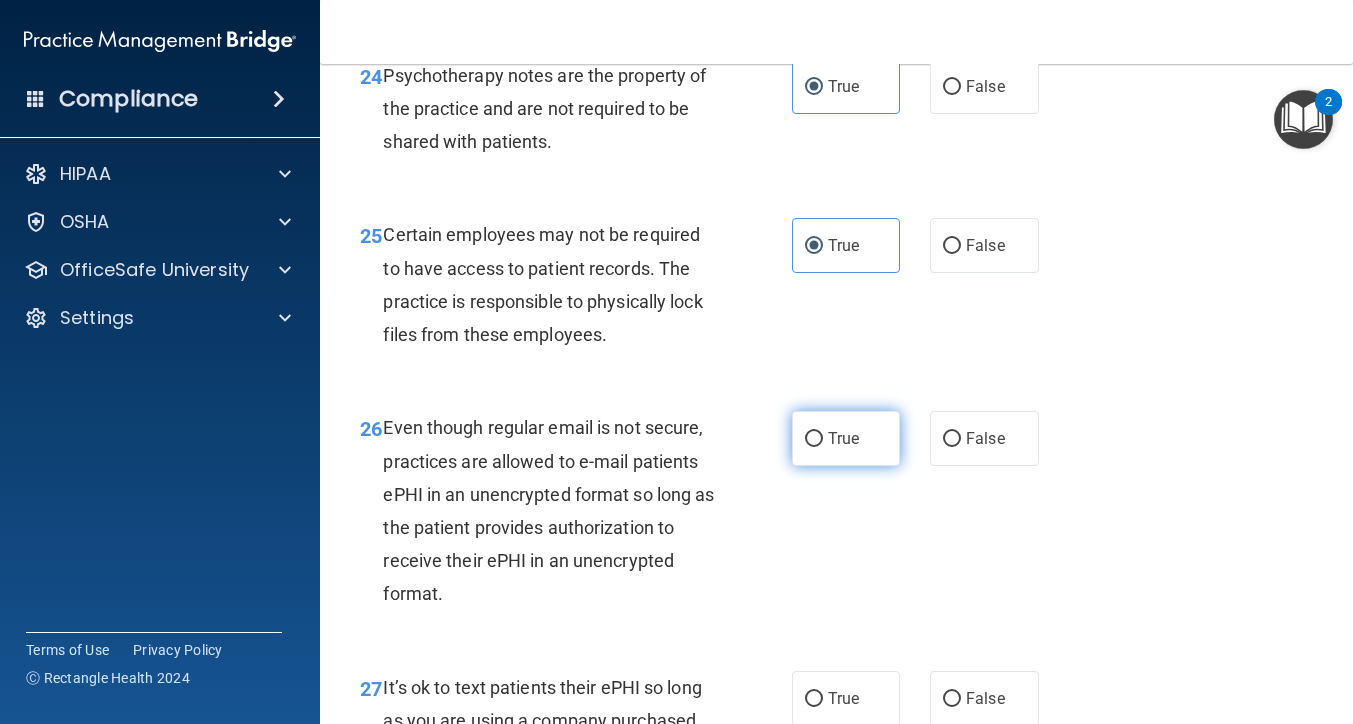 click on "True" at bounding box center [843, 438] 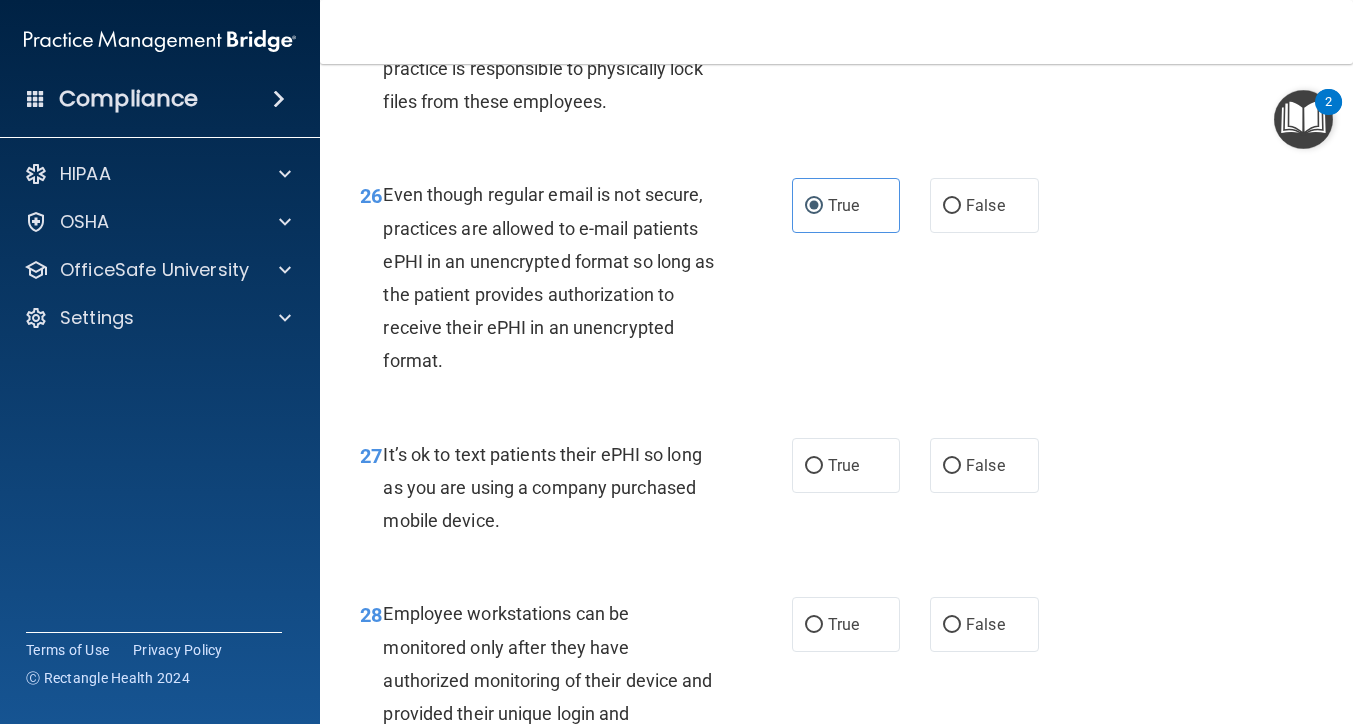 scroll, scrollTop: 5270, scrollLeft: 0, axis: vertical 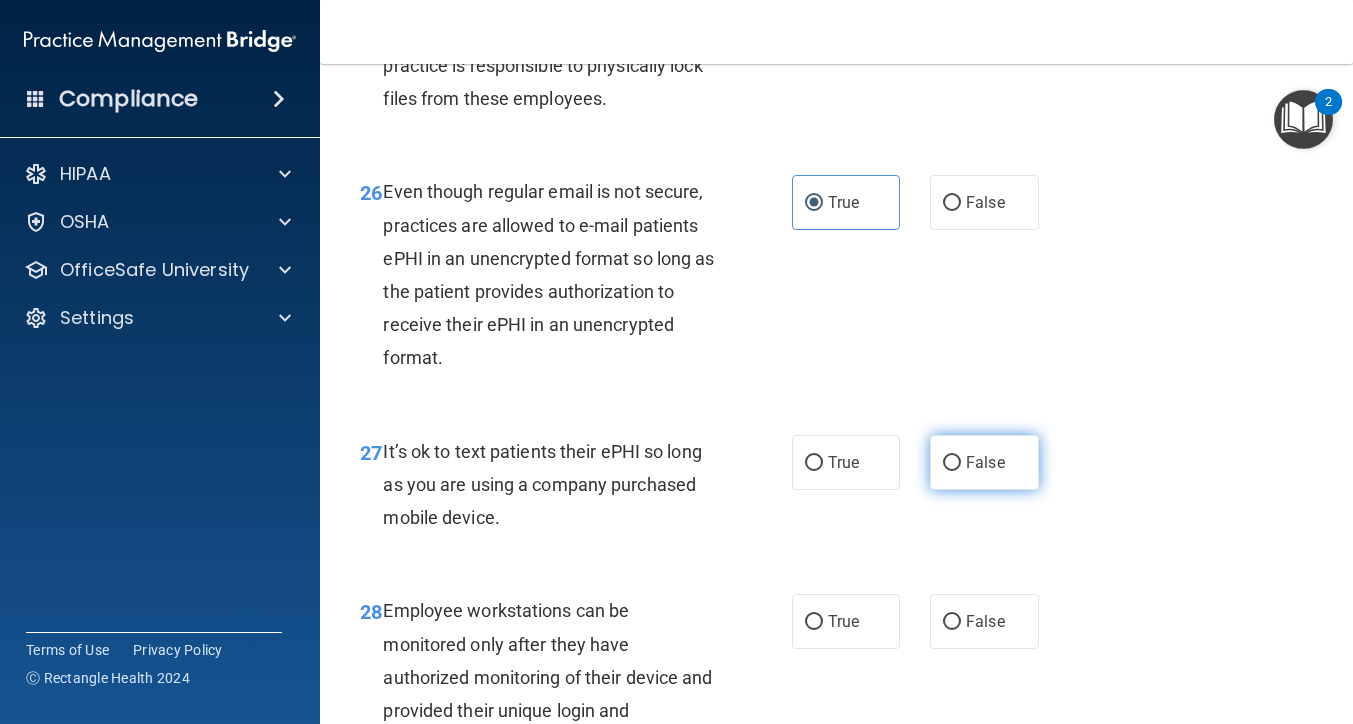 click on "False" at bounding box center (984, 462) 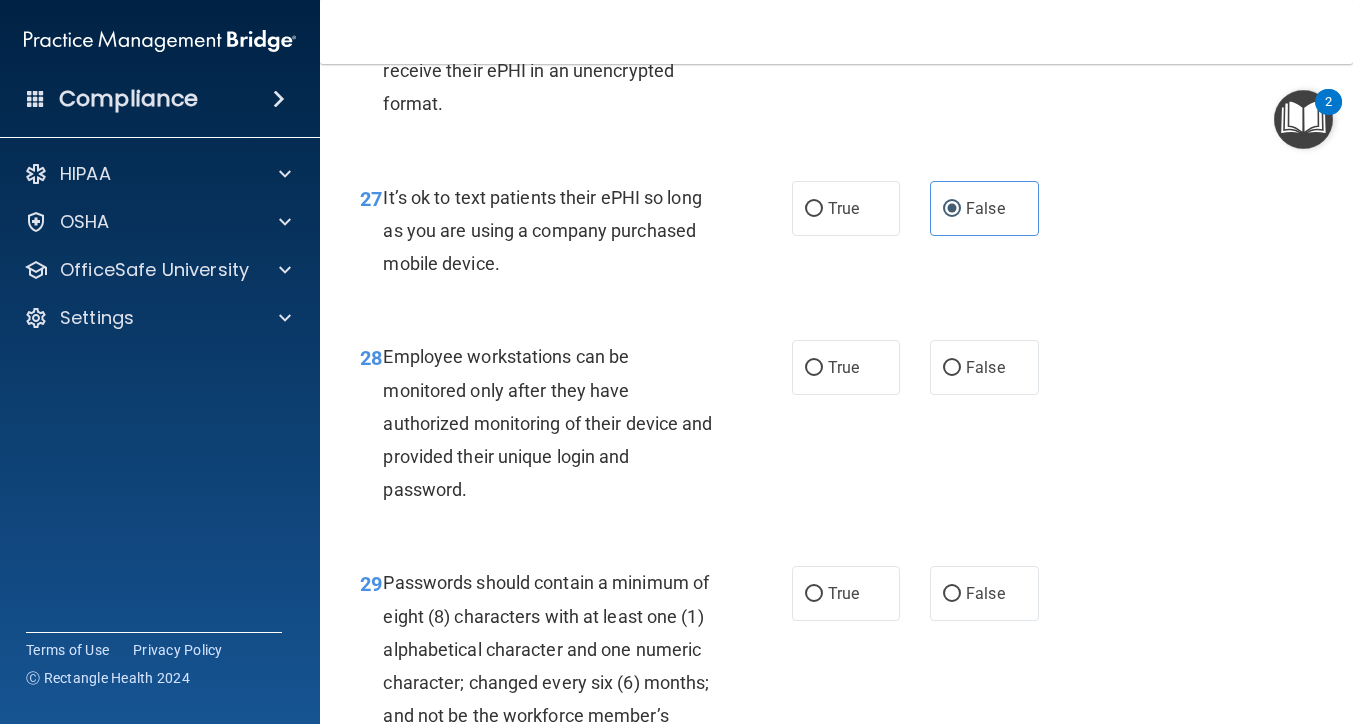 scroll, scrollTop: 5522, scrollLeft: 0, axis: vertical 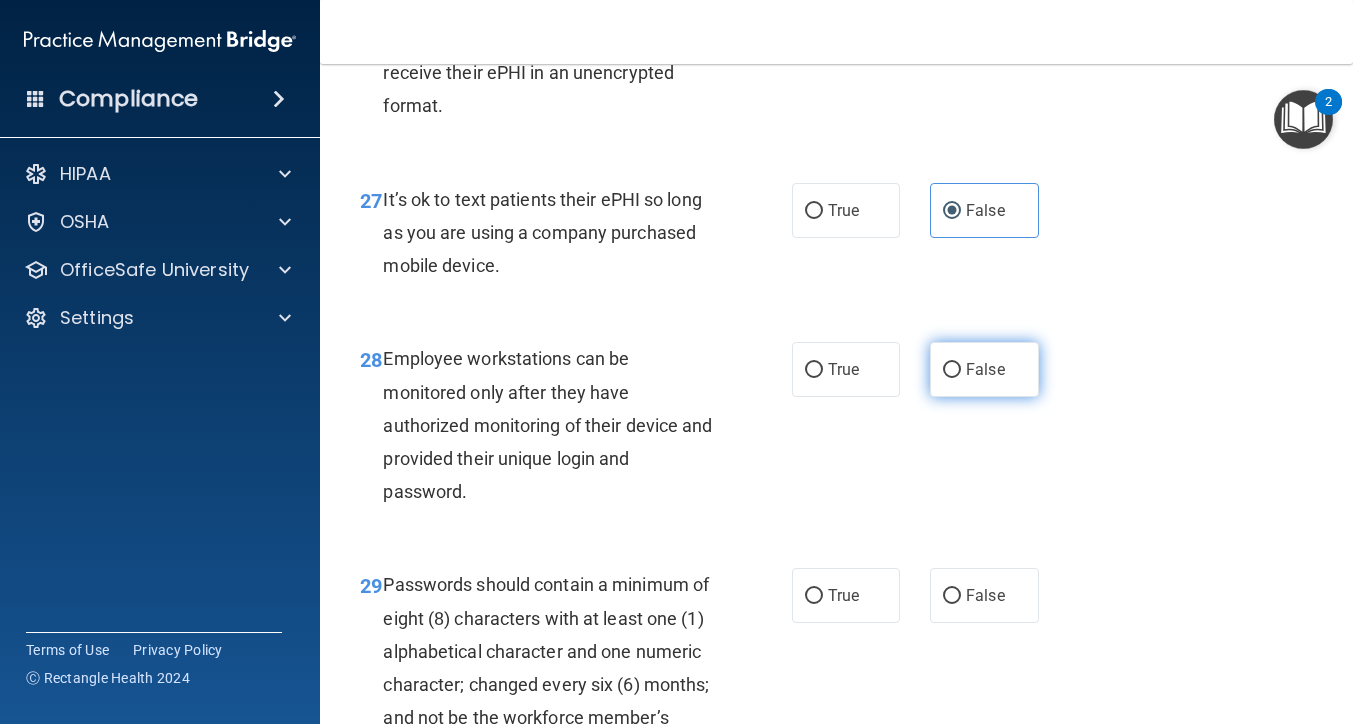 click on "False" at bounding box center (984, 369) 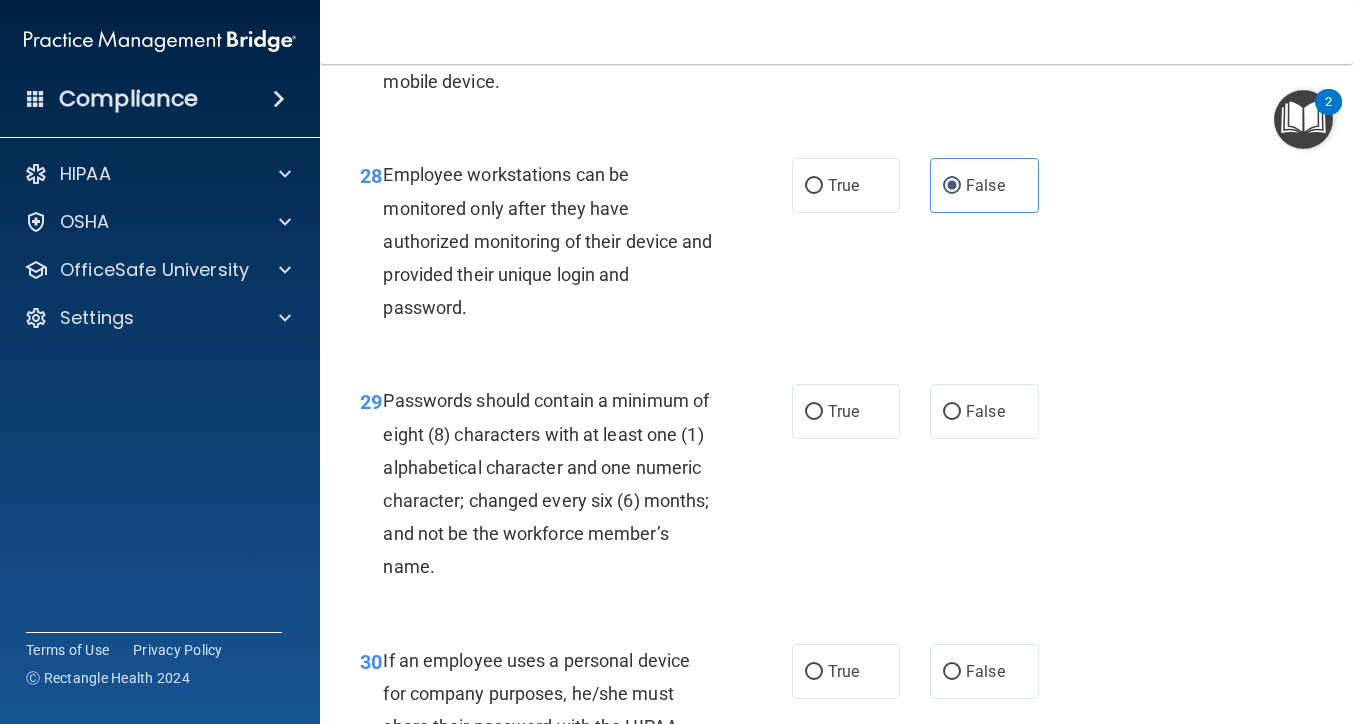 scroll, scrollTop: 5714, scrollLeft: 0, axis: vertical 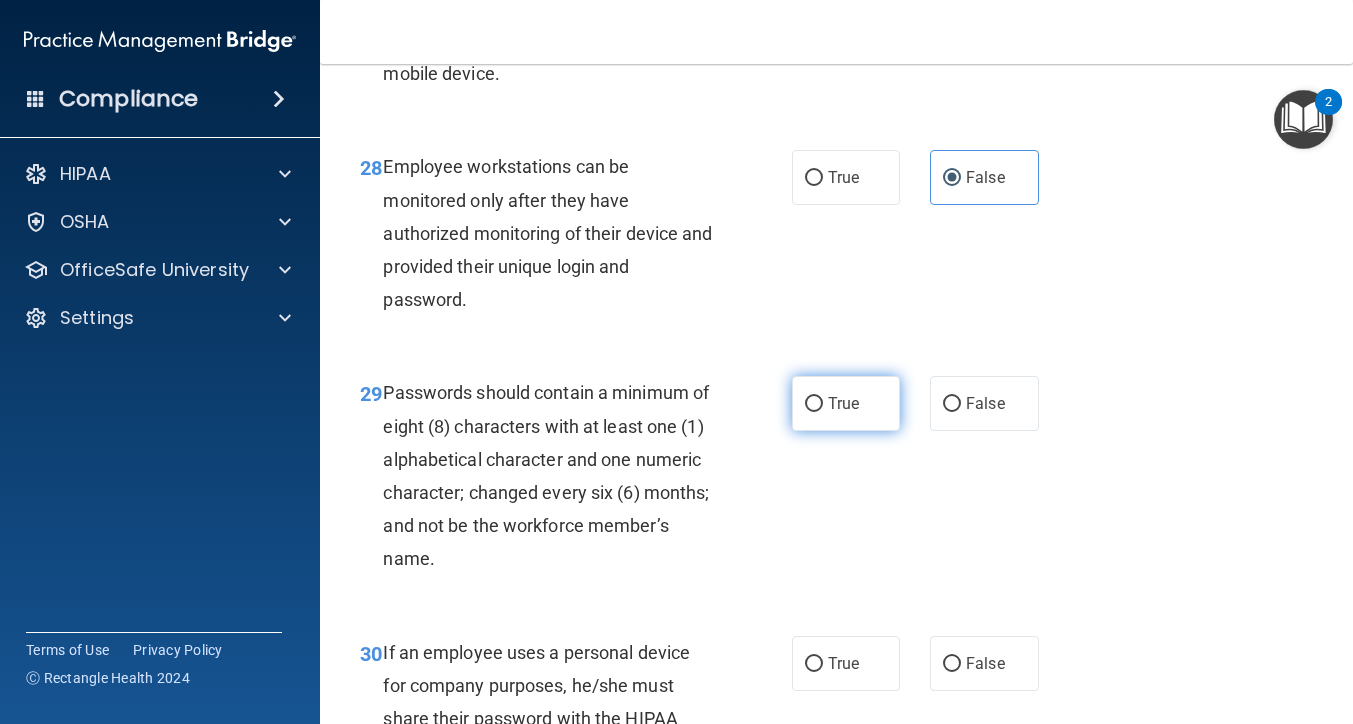 click on "True" at bounding box center [846, 403] 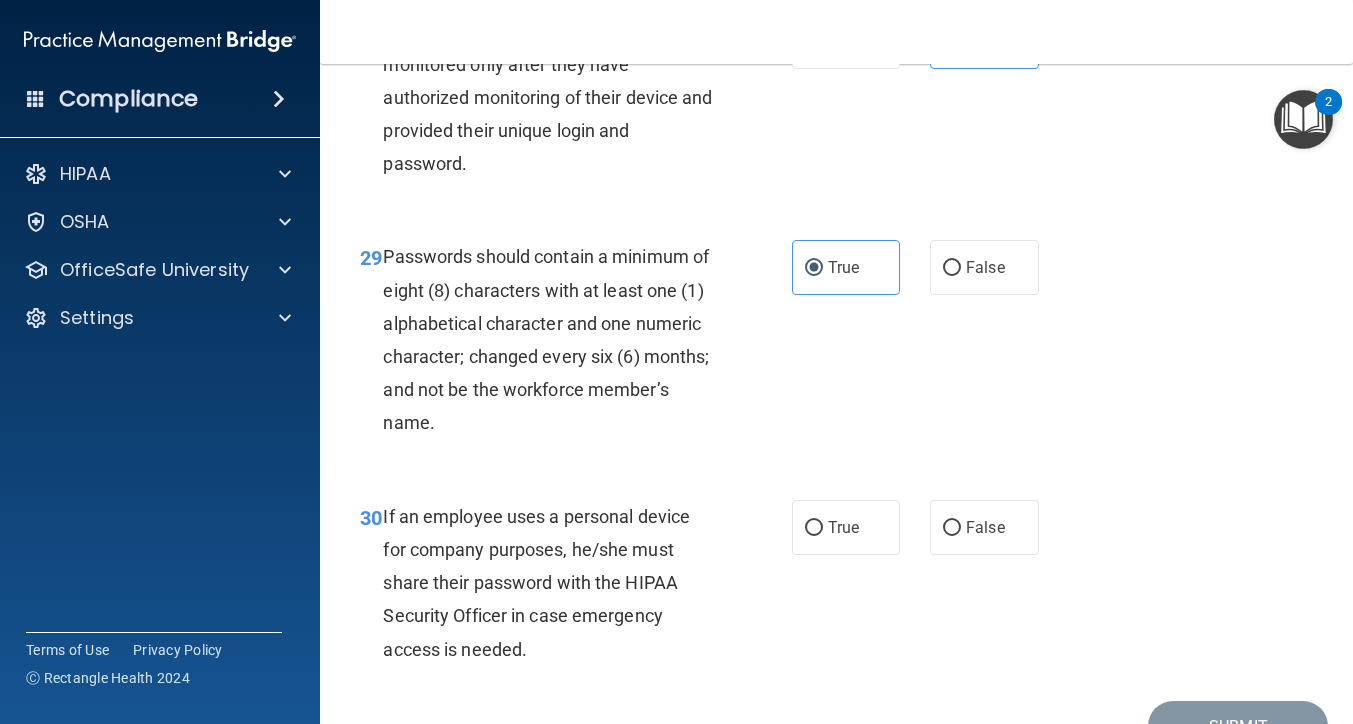 scroll, scrollTop: 5908, scrollLeft: 0, axis: vertical 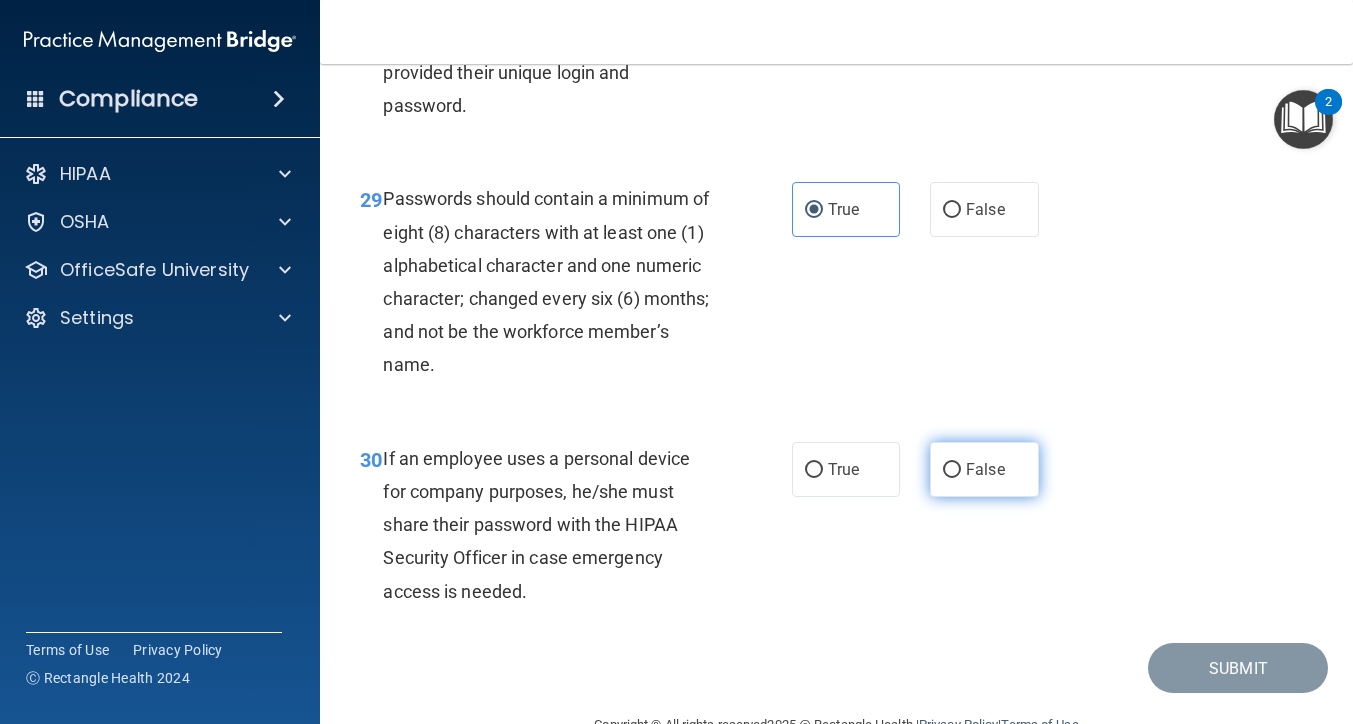 click on "False" at bounding box center (985, 469) 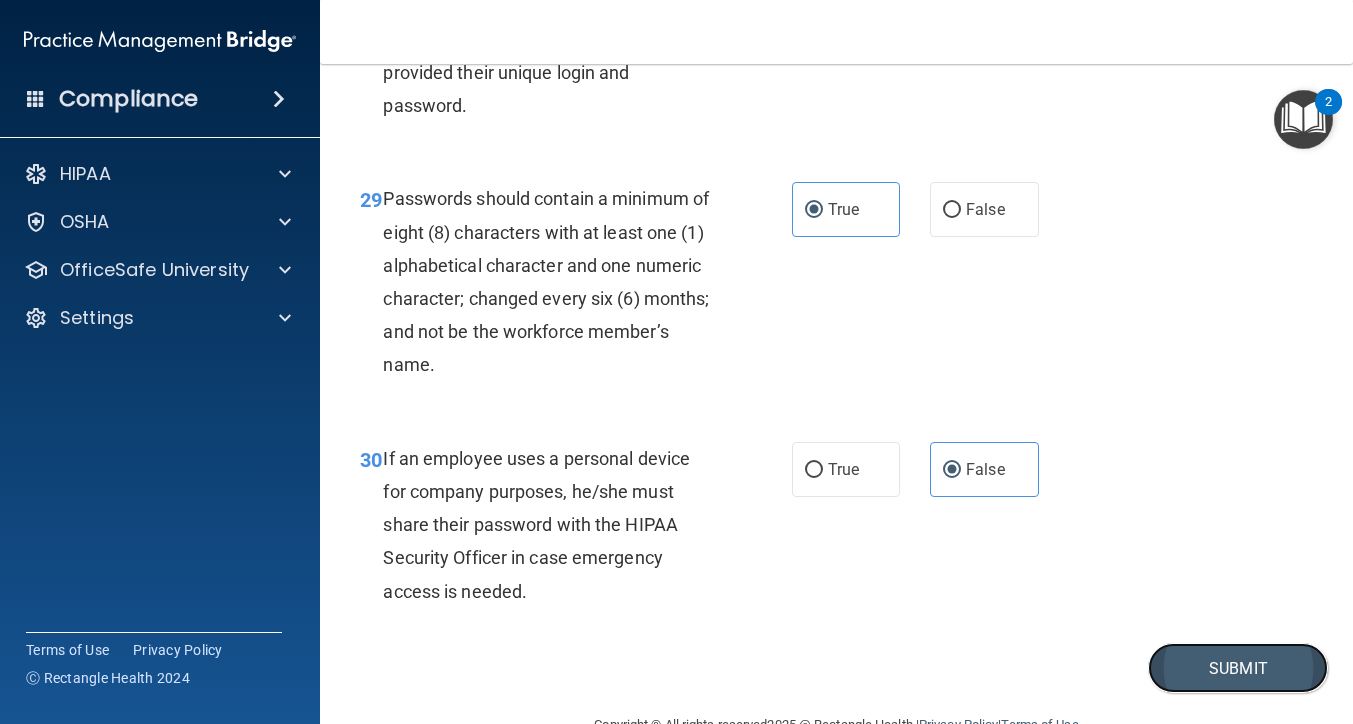 click on "Submit" at bounding box center (1238, 668) 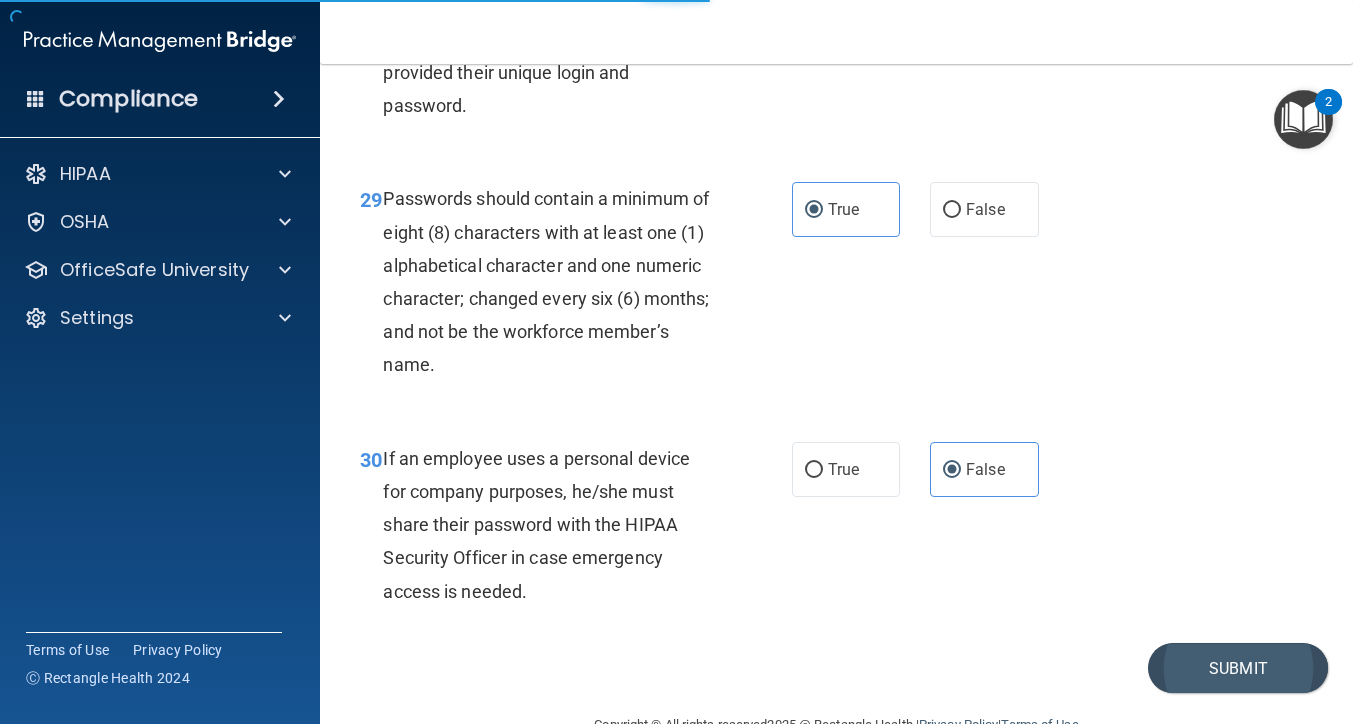 scroll, scrollTop: 0, scrollLeft: 0, axis: both 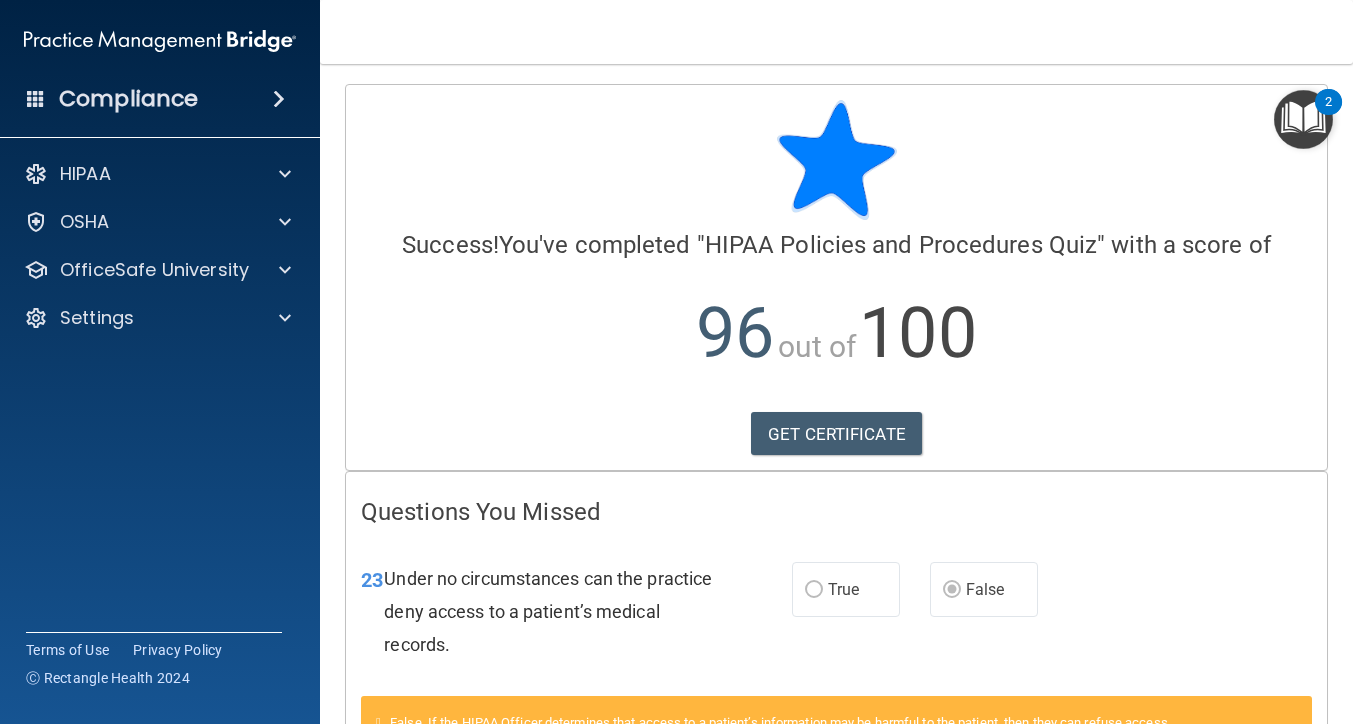 click on "23       Under no circumstances can the practice deny access to a patient’s medical records.                 True           False" at bounding box center [836, 617] 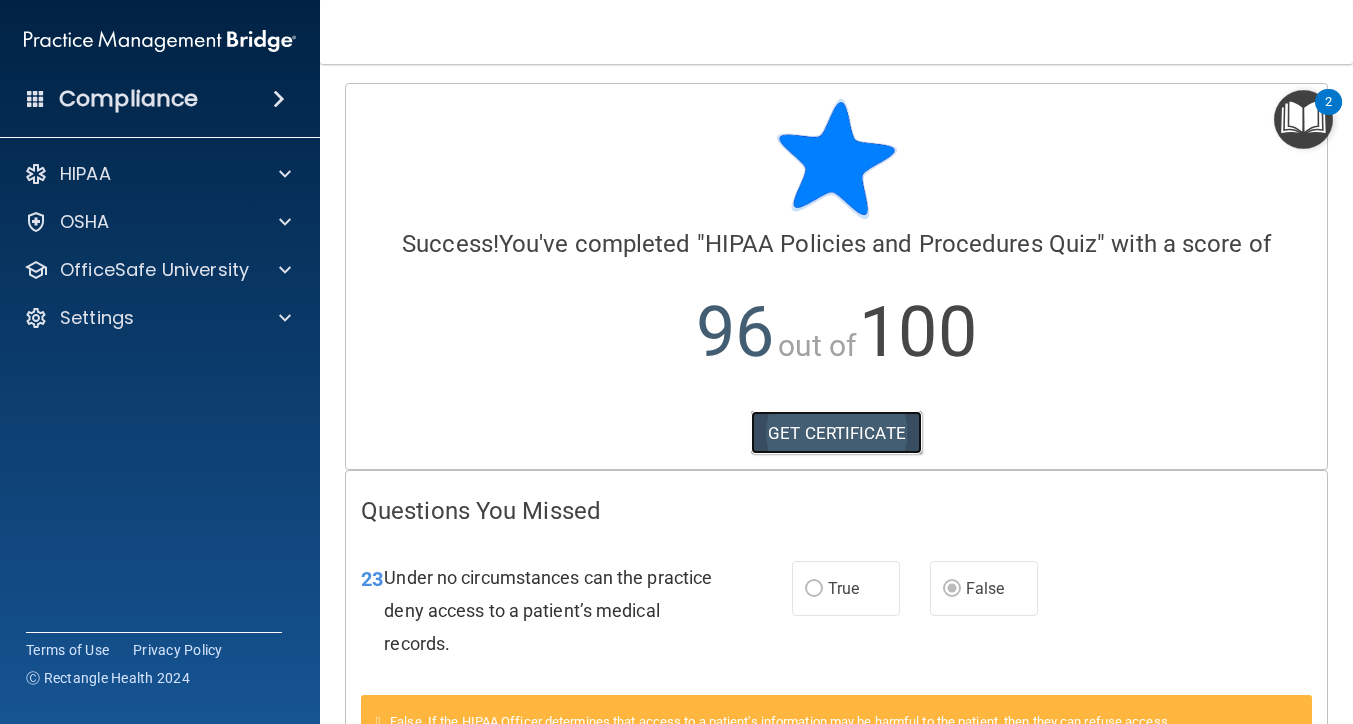 click on "GET CERTIFICATE" at bounding box center (836, 433) 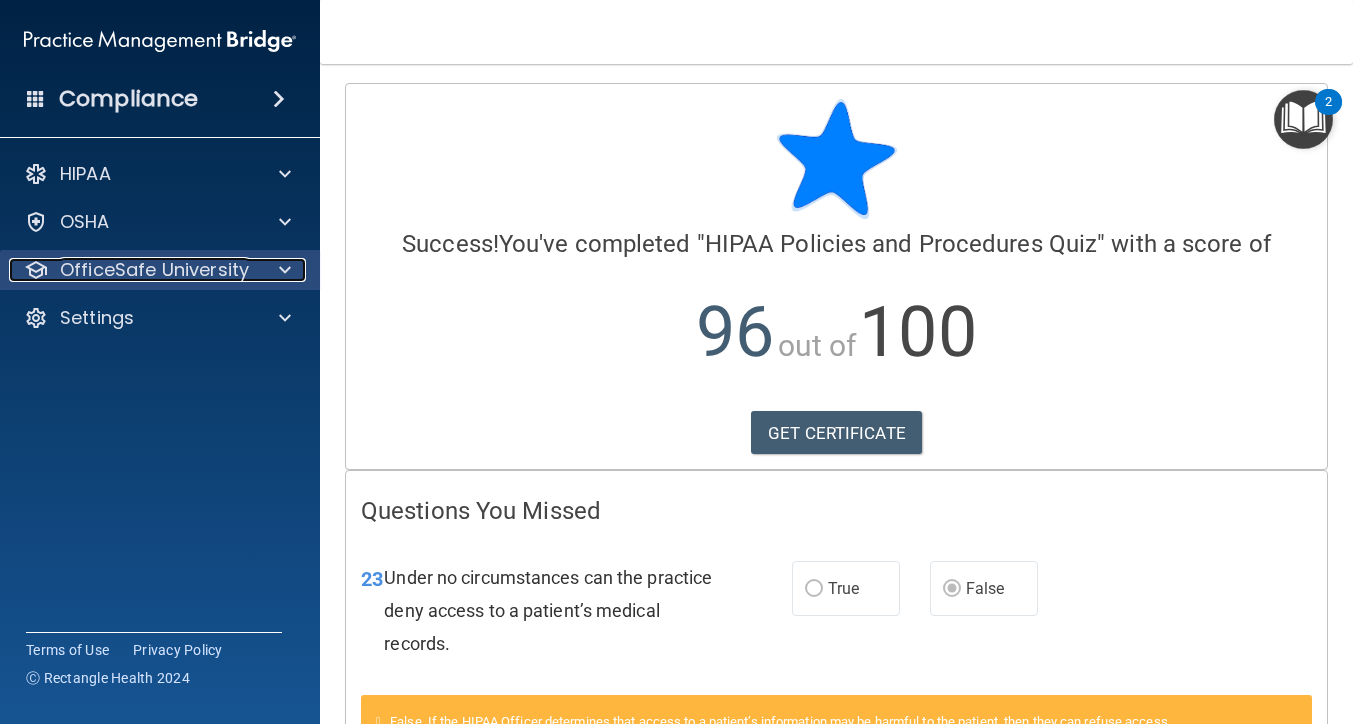click at bounding box center [282, 270] 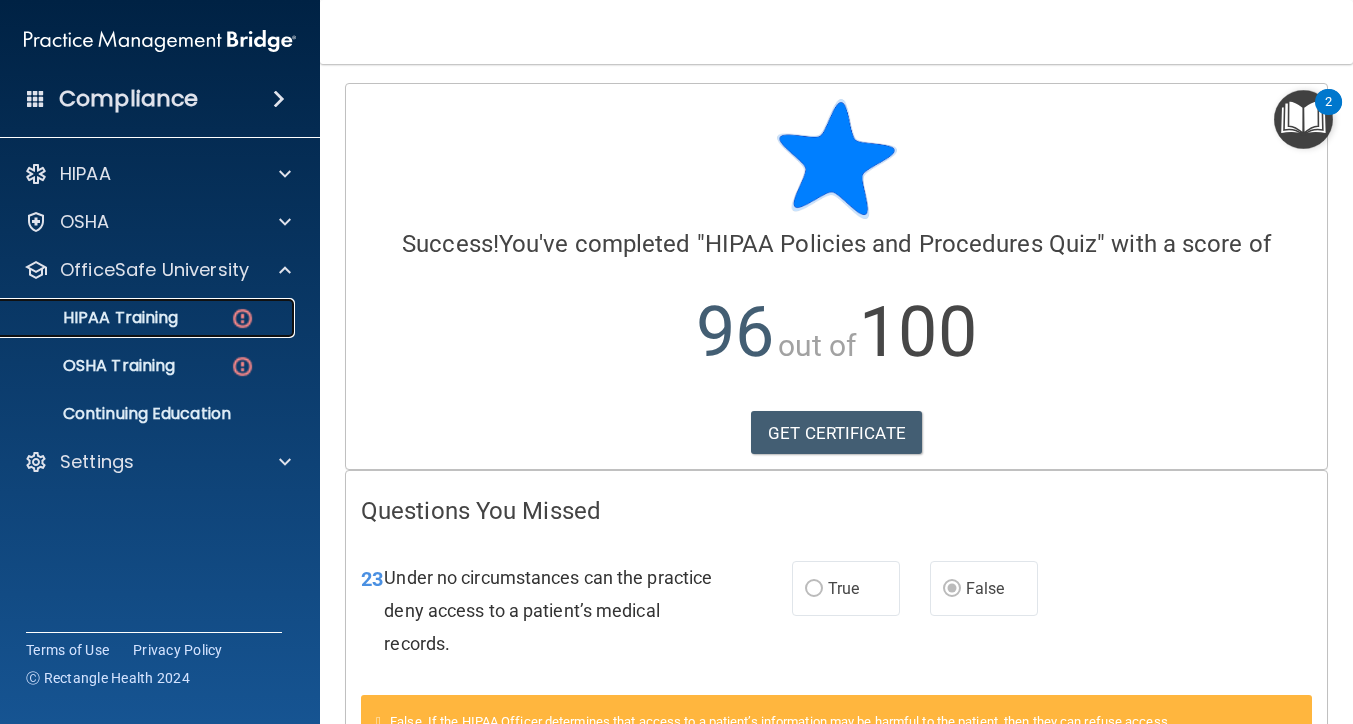 click on "HIPAA Training" at bounding box center [149, 318] 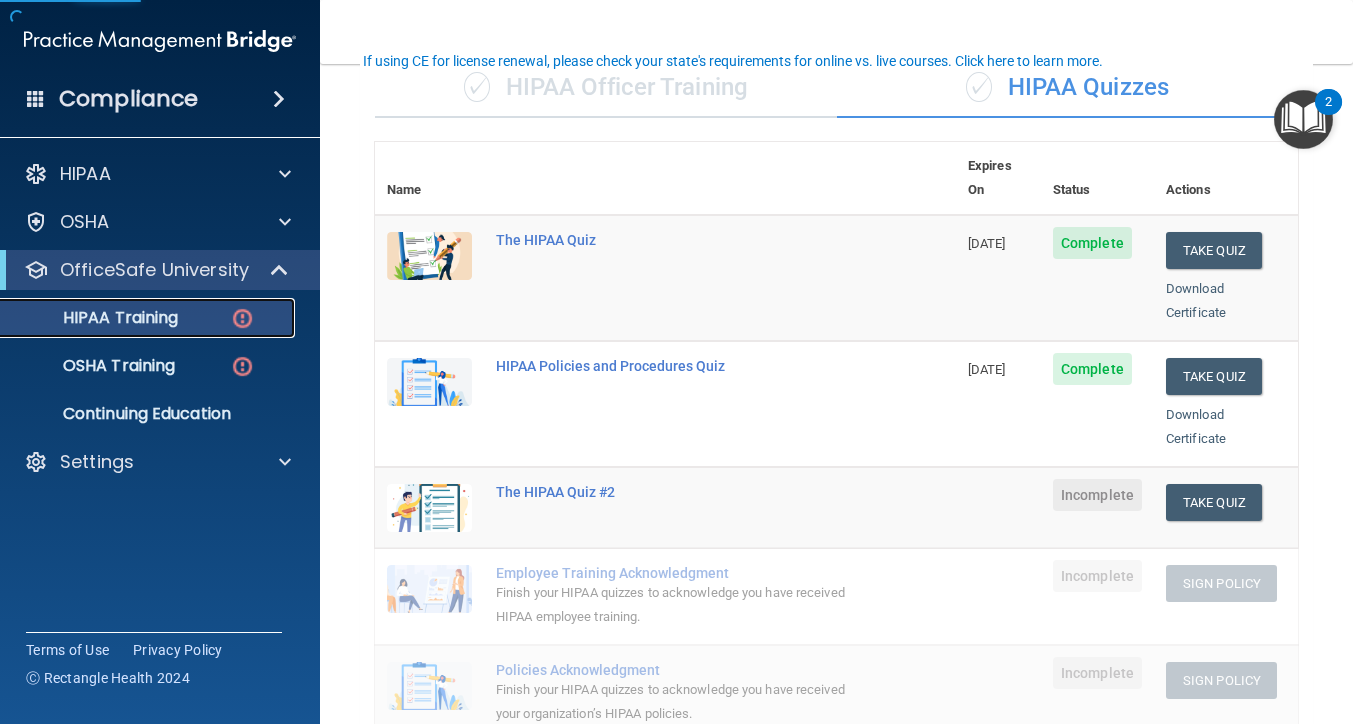 scroll, scrollTop: 165, scrollLeft: 0, axis: vertical 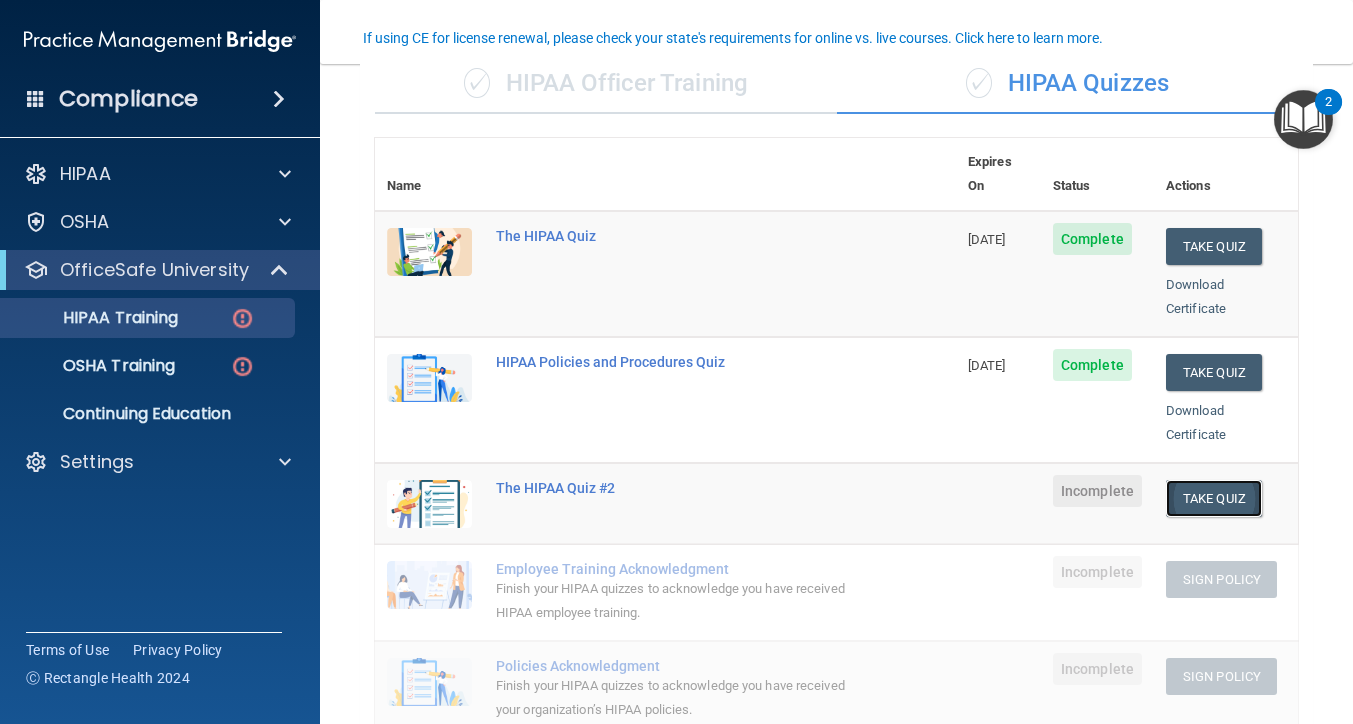 click on "Take Quiz" at bounding box center [1214, 498] 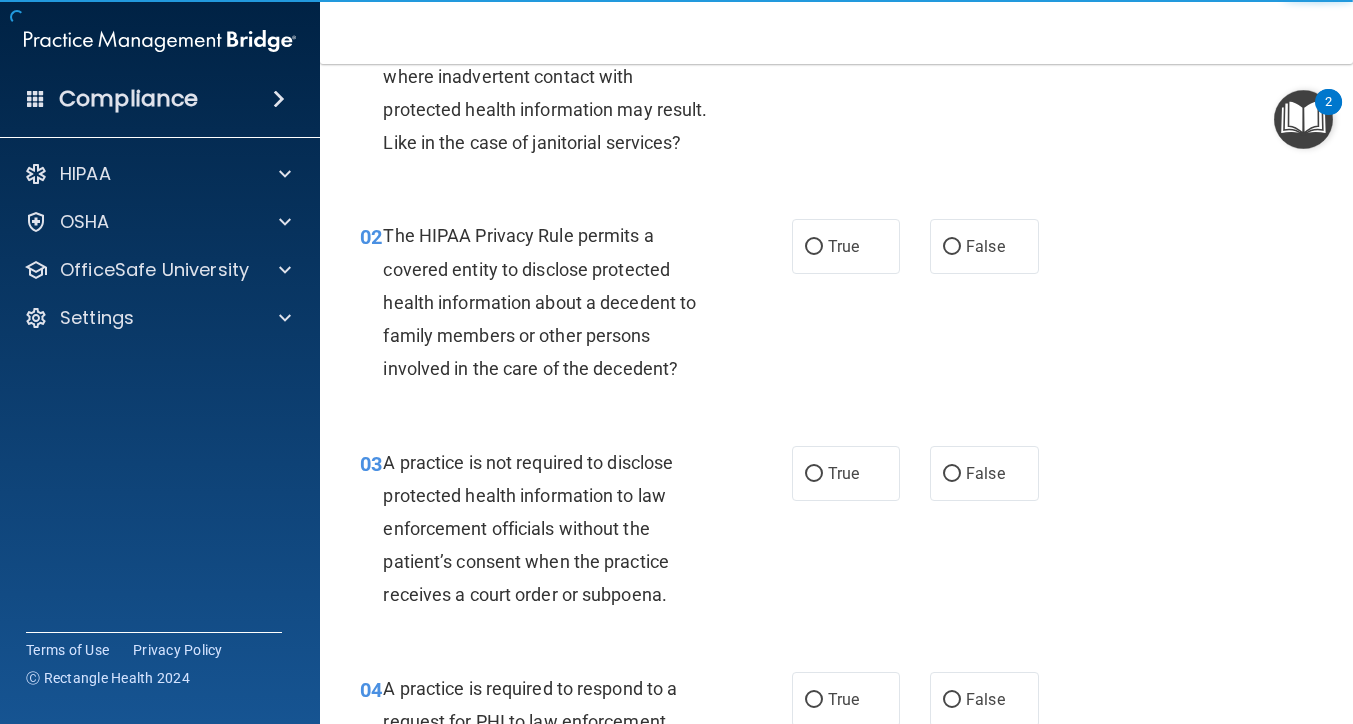 scroll, scrollTop: 0, scrollLeft: 0, axis: both 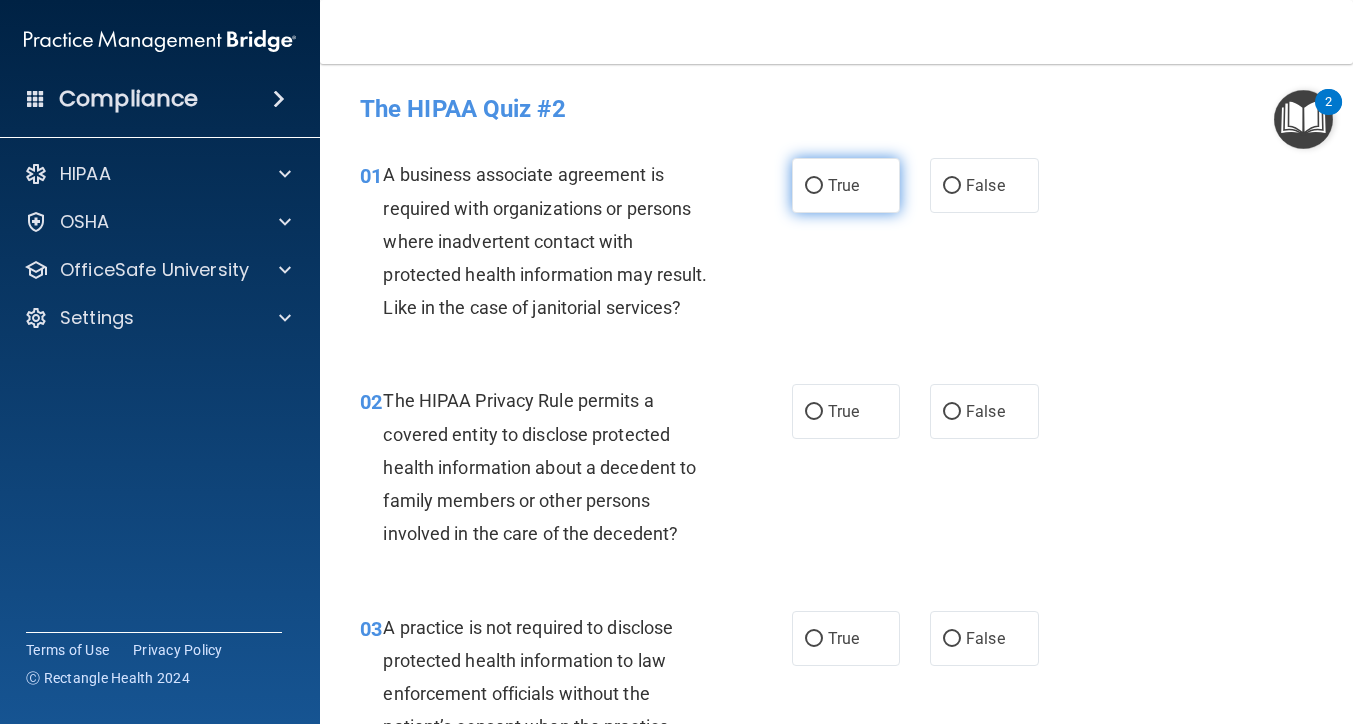 click on "True" at bounding box center [846, 185] 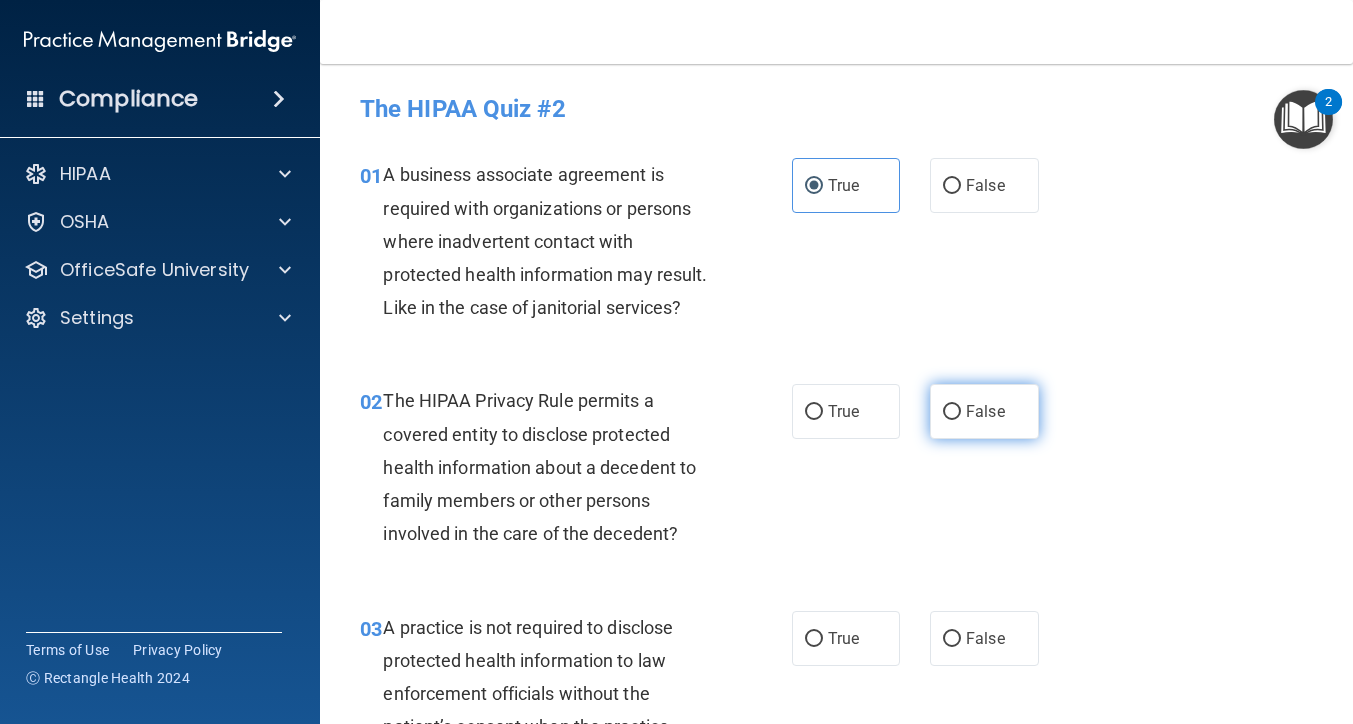 click on "False" at bounding box center [984, 411] 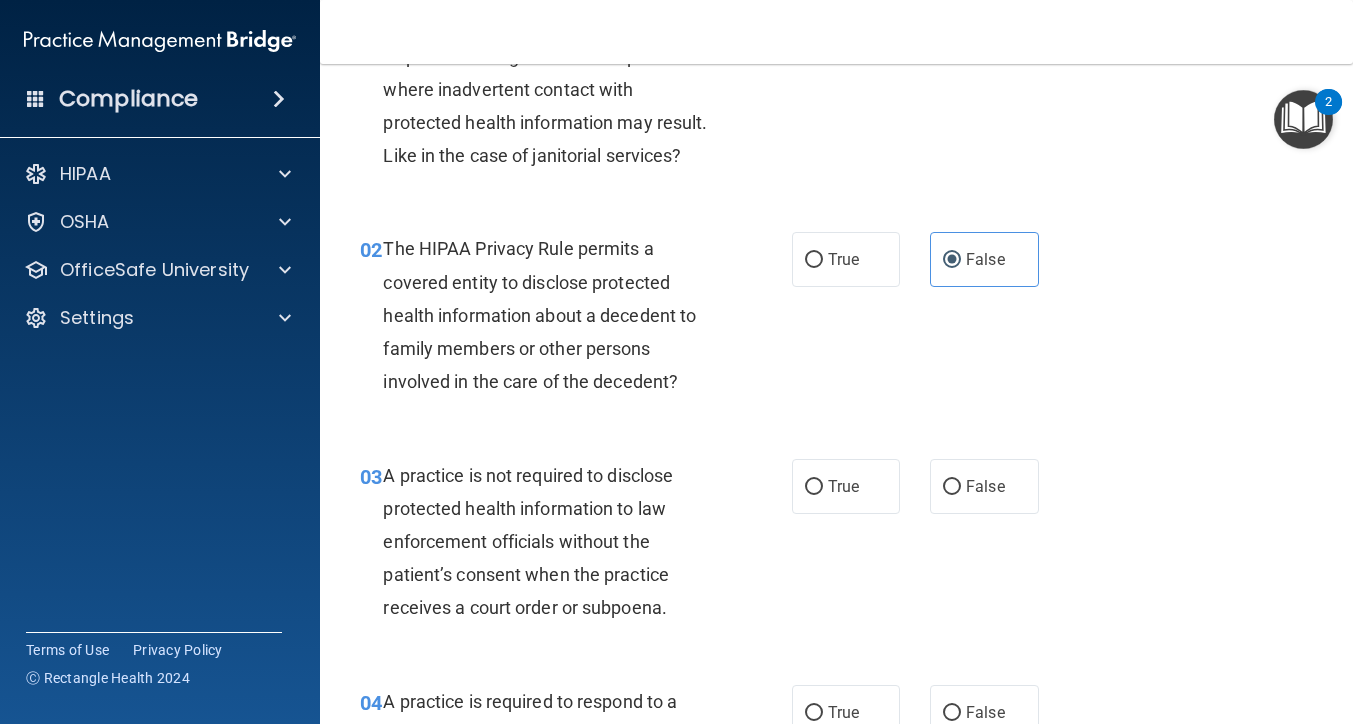 scroll, scrollTop: 184, scrollLeft: 0, axis: vertical 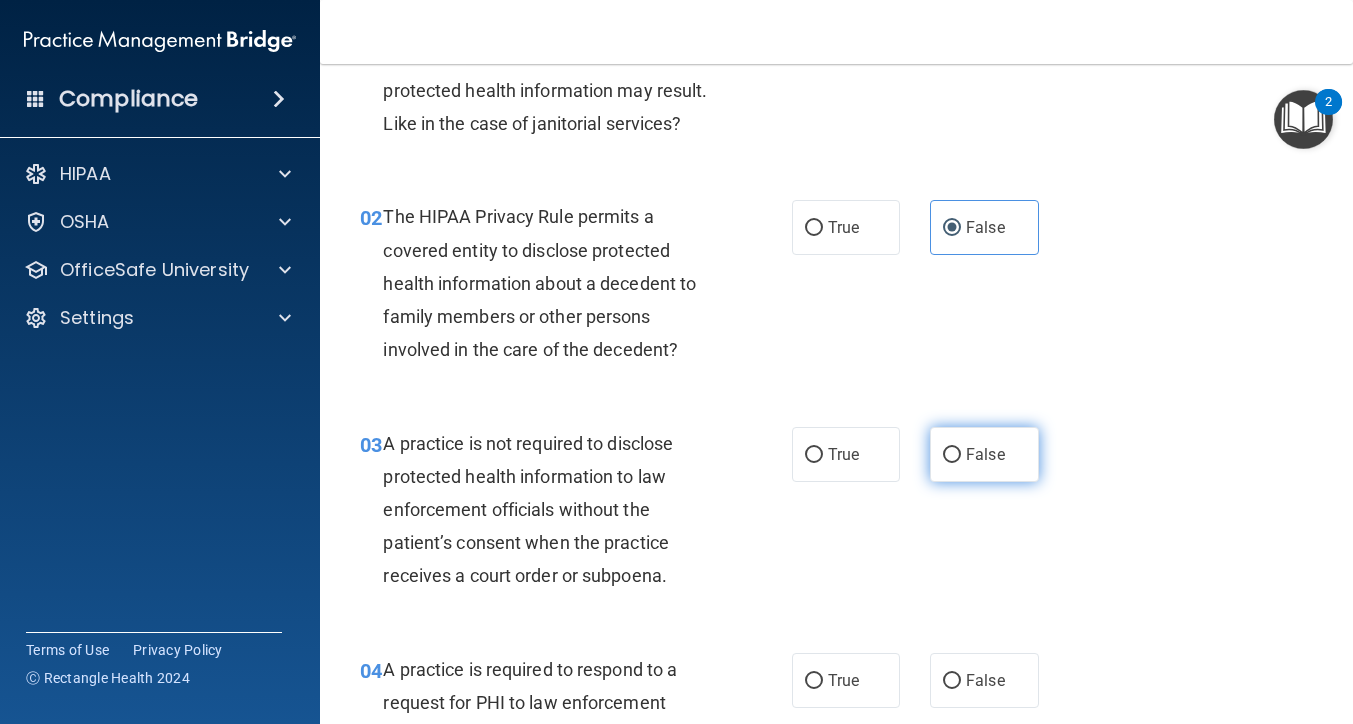 click on "False" at bounding box center [985, 454] 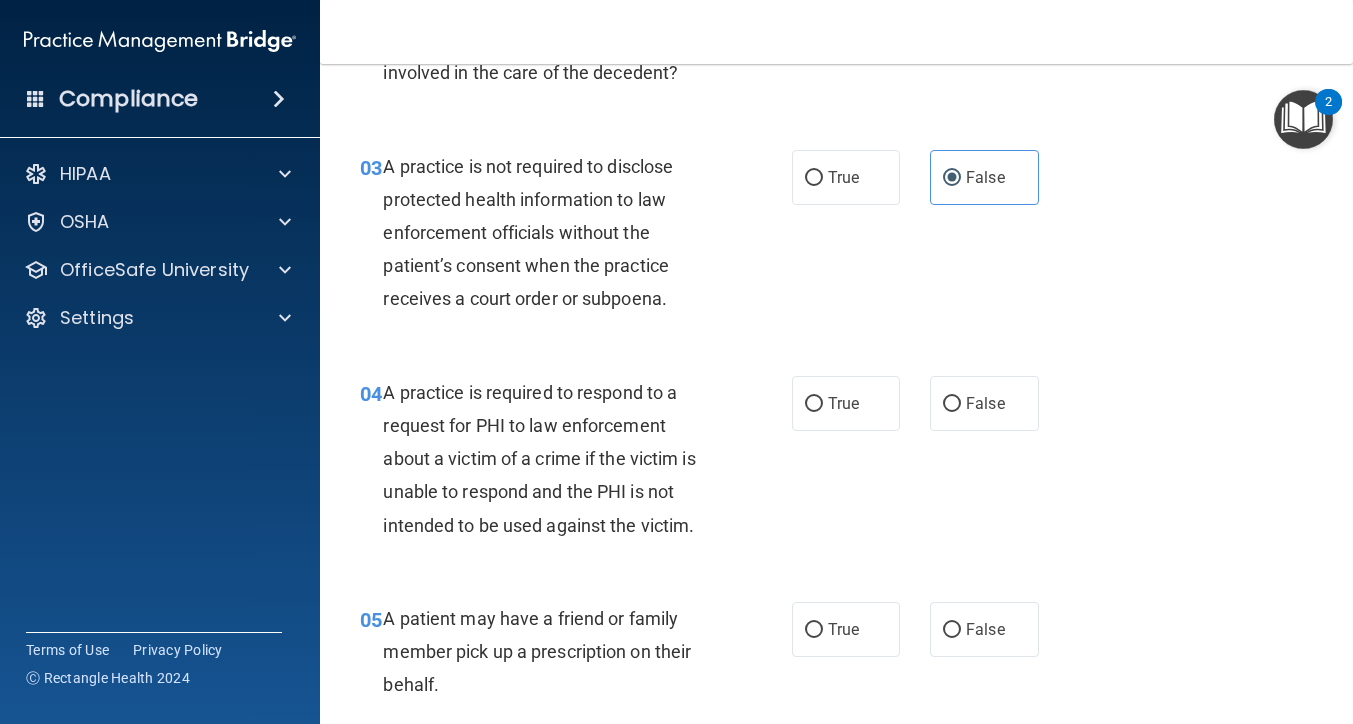 scroll, scrollTop: 465, scrollLeft: 0, axis: vertical 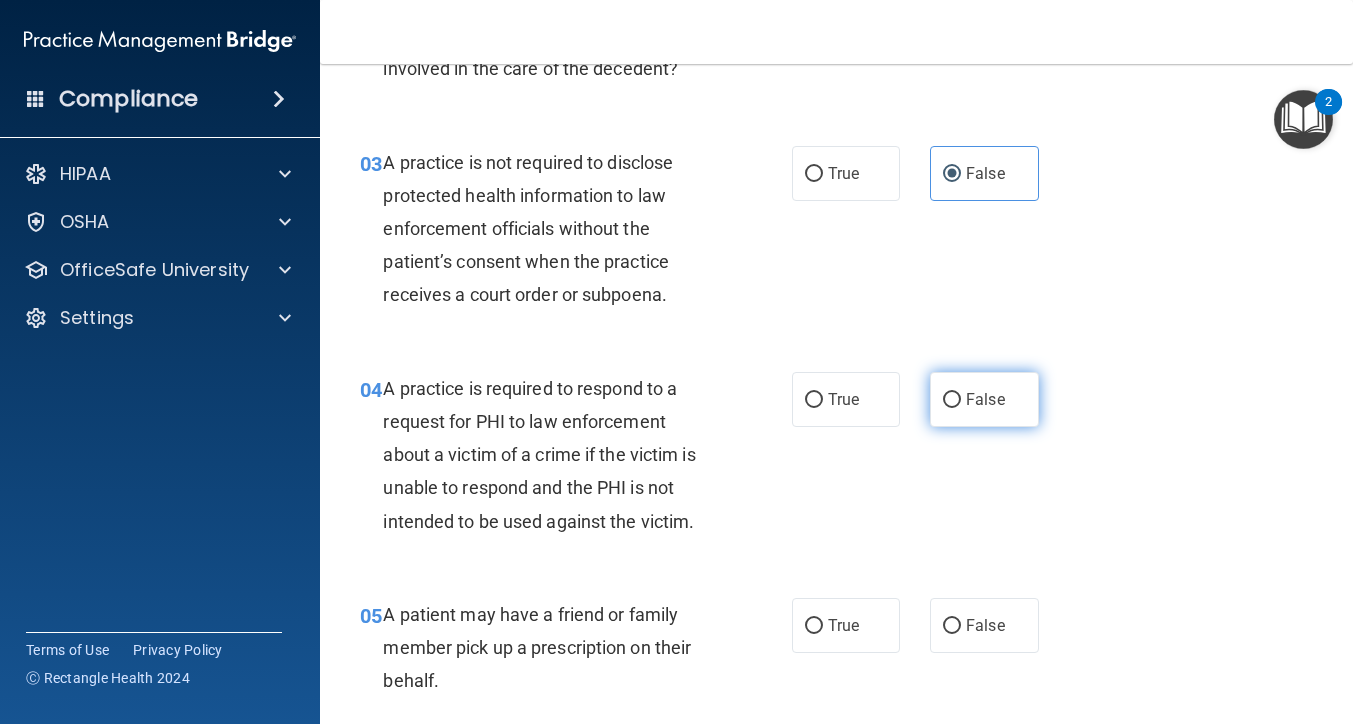click on "False" at bounding box center [985, 399] 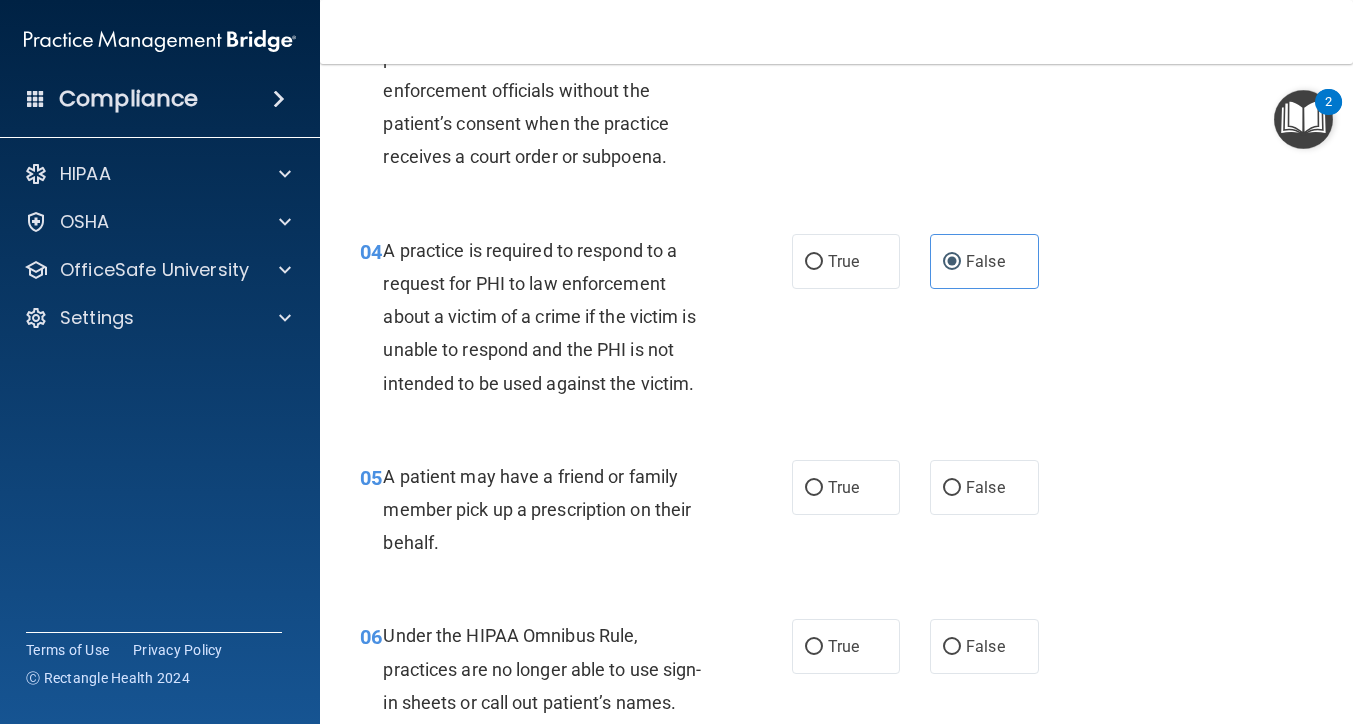 scroll, scrollTop: 600, scrollLeft: 0, axis: vertical 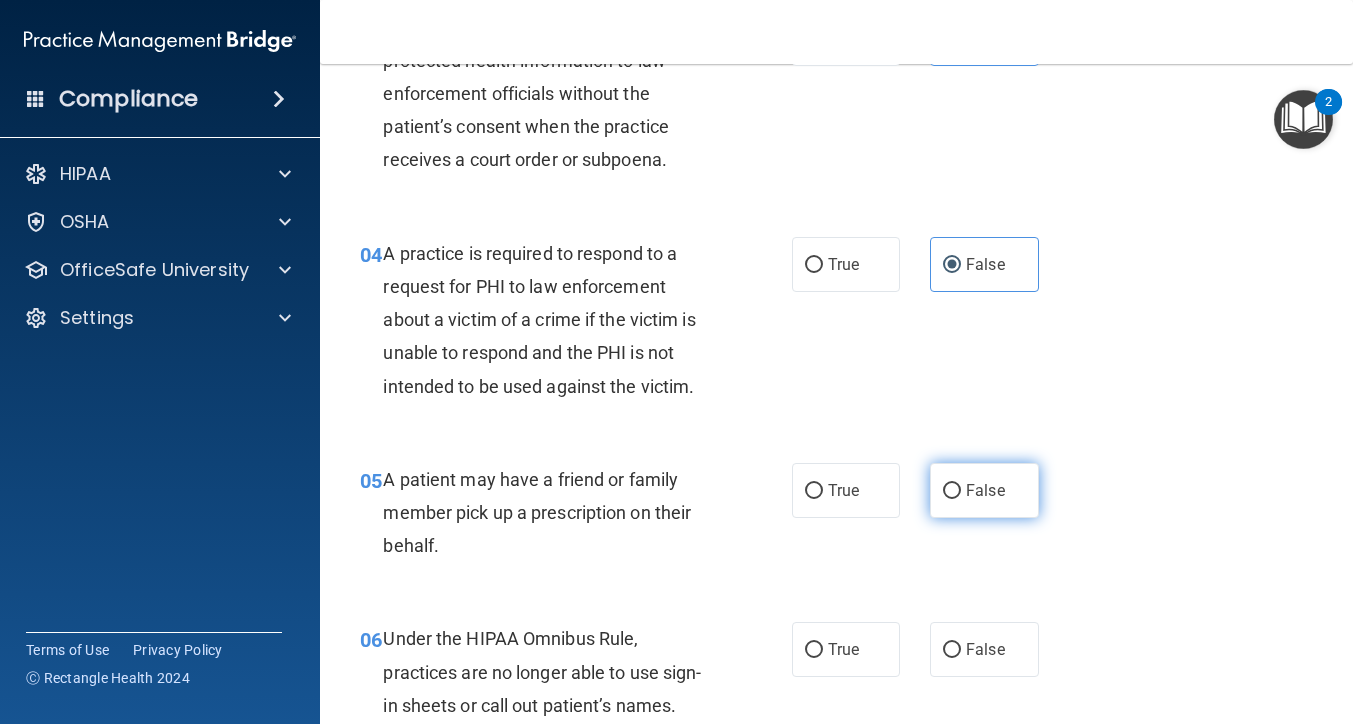 click on "False" at bounding box center [984, 490] 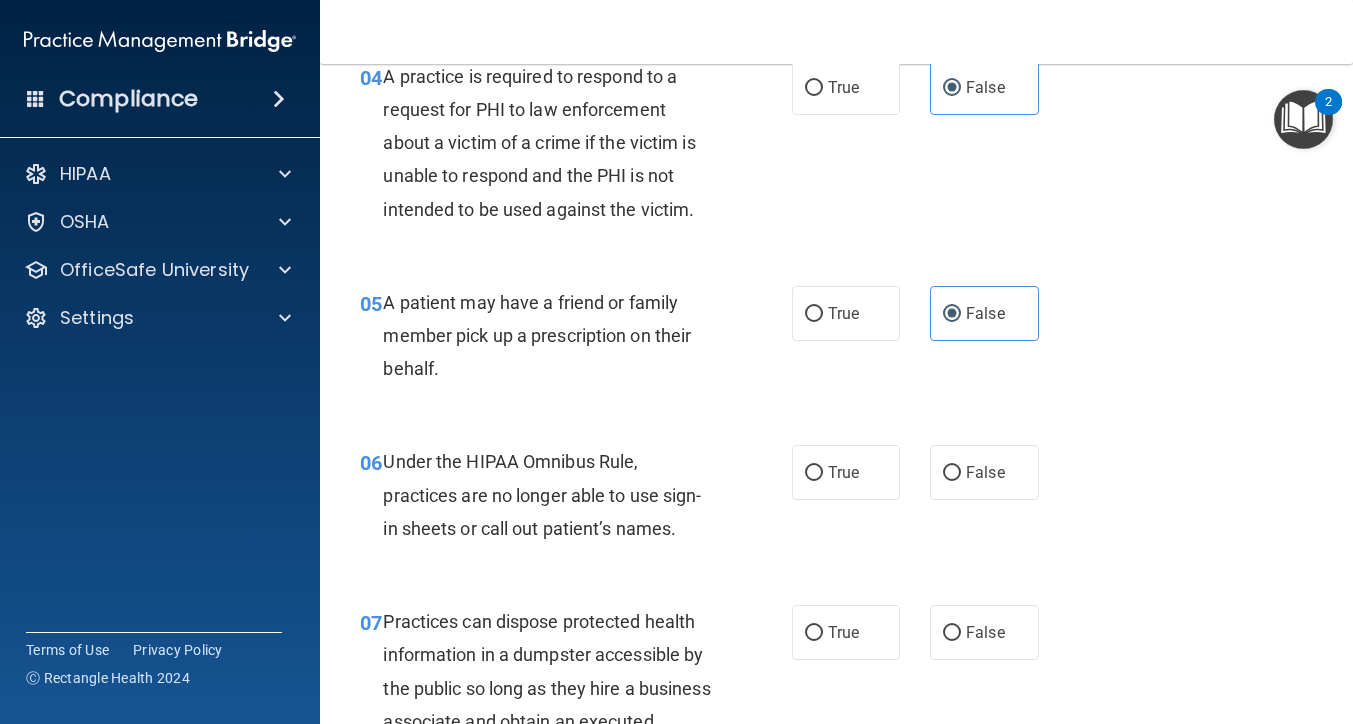 scroll, scrollTop: 780, scrollLeft: 0, axis: vertical 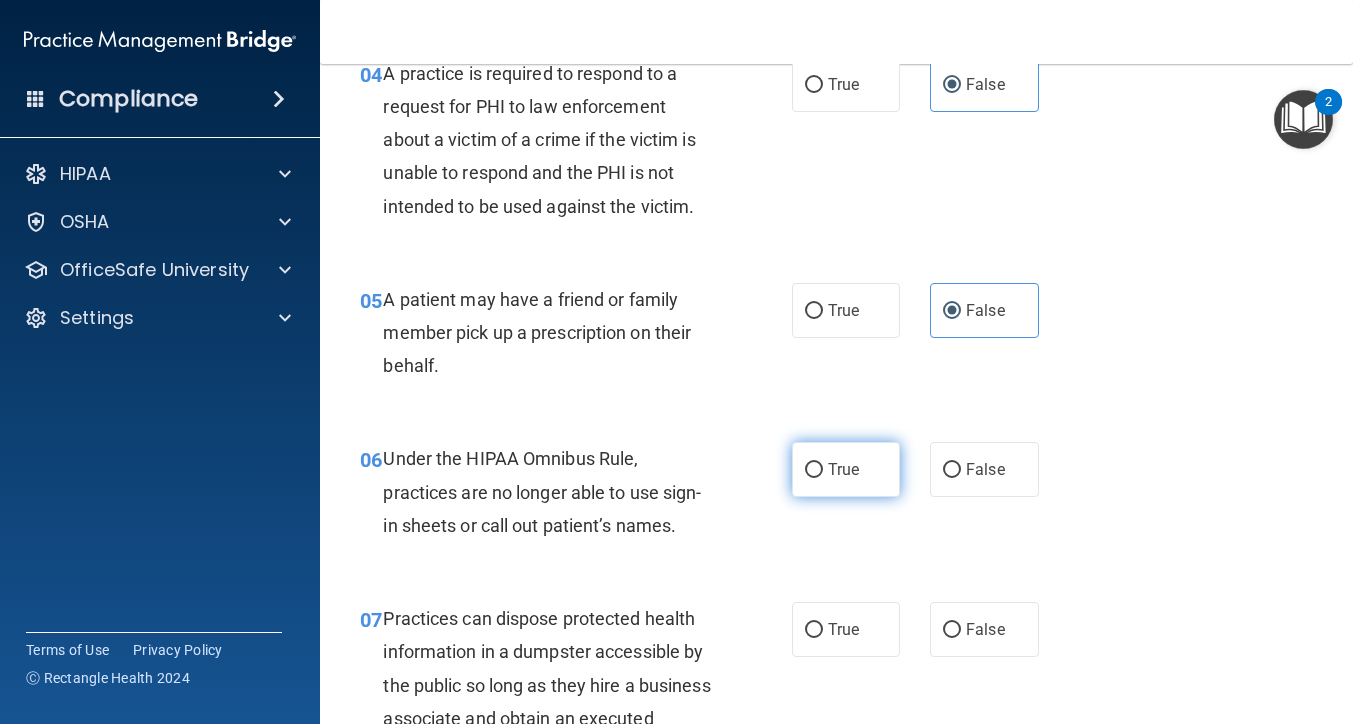 click on "True" at bounding box center (846, 469) 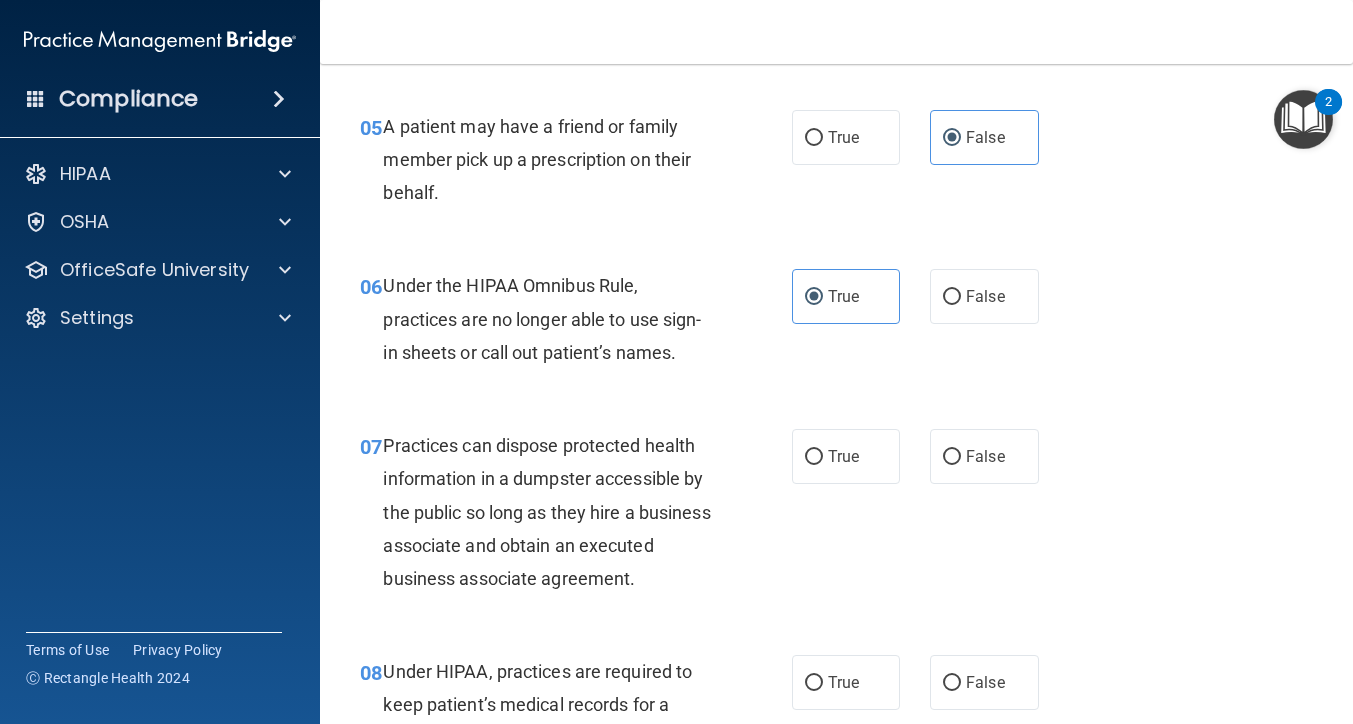 scroll, scrollTop: 986, scrollLeft: 0, axis: vertical 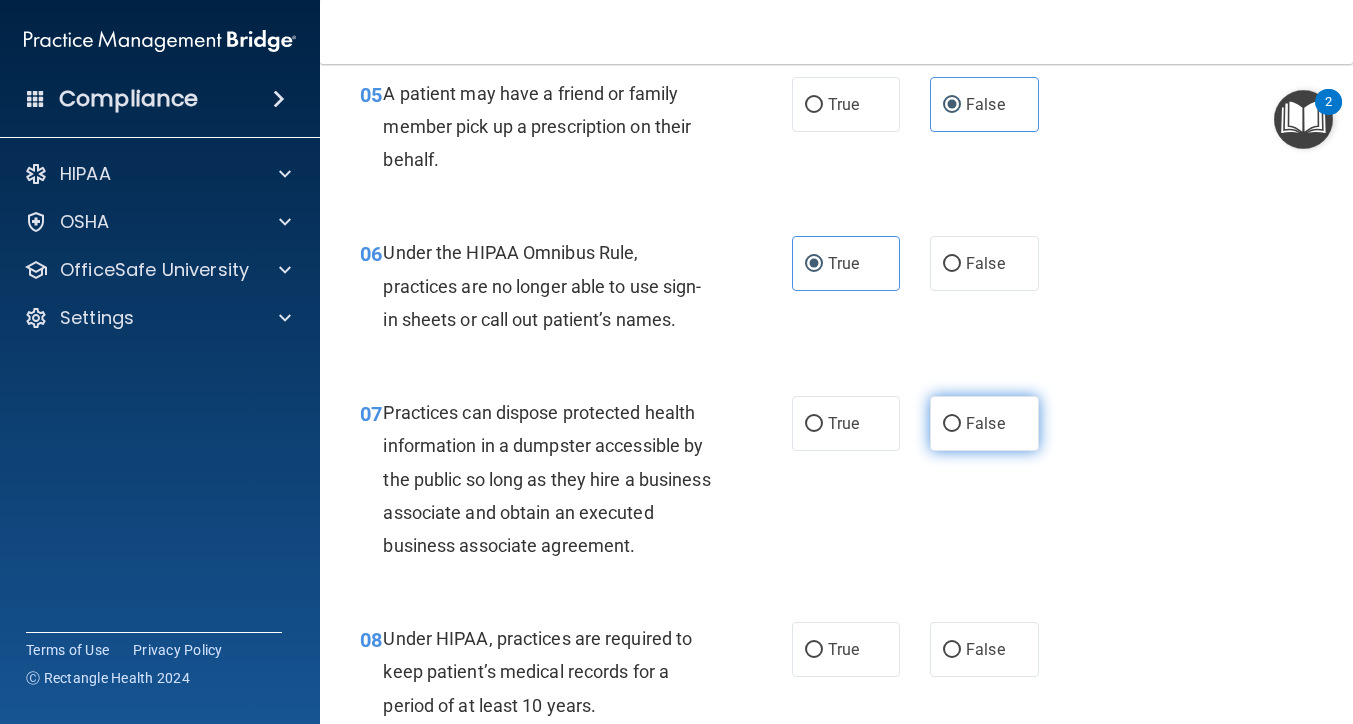 click on "False" at bounding box center [984, 423] 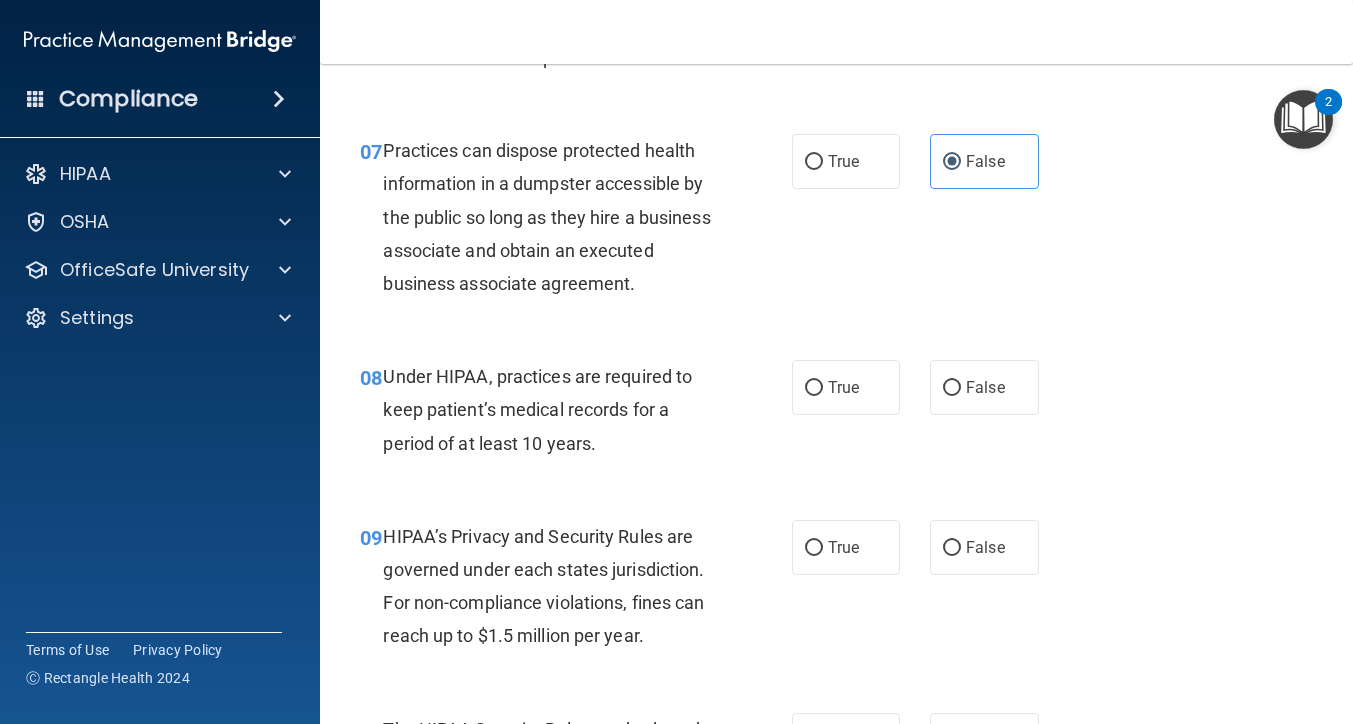scroll, scrollTop: 1251, scrollLeft: 0, axis: vertical 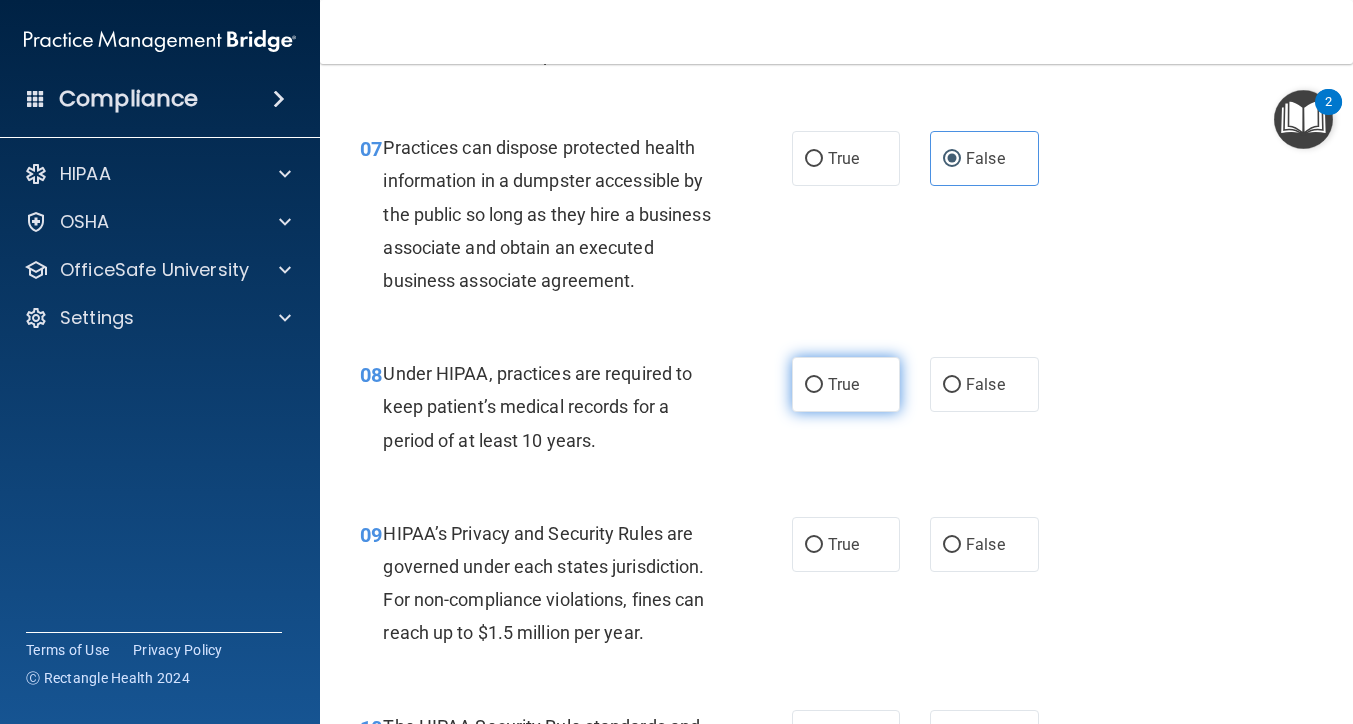 click on "True" at bounding box center (846, 384) 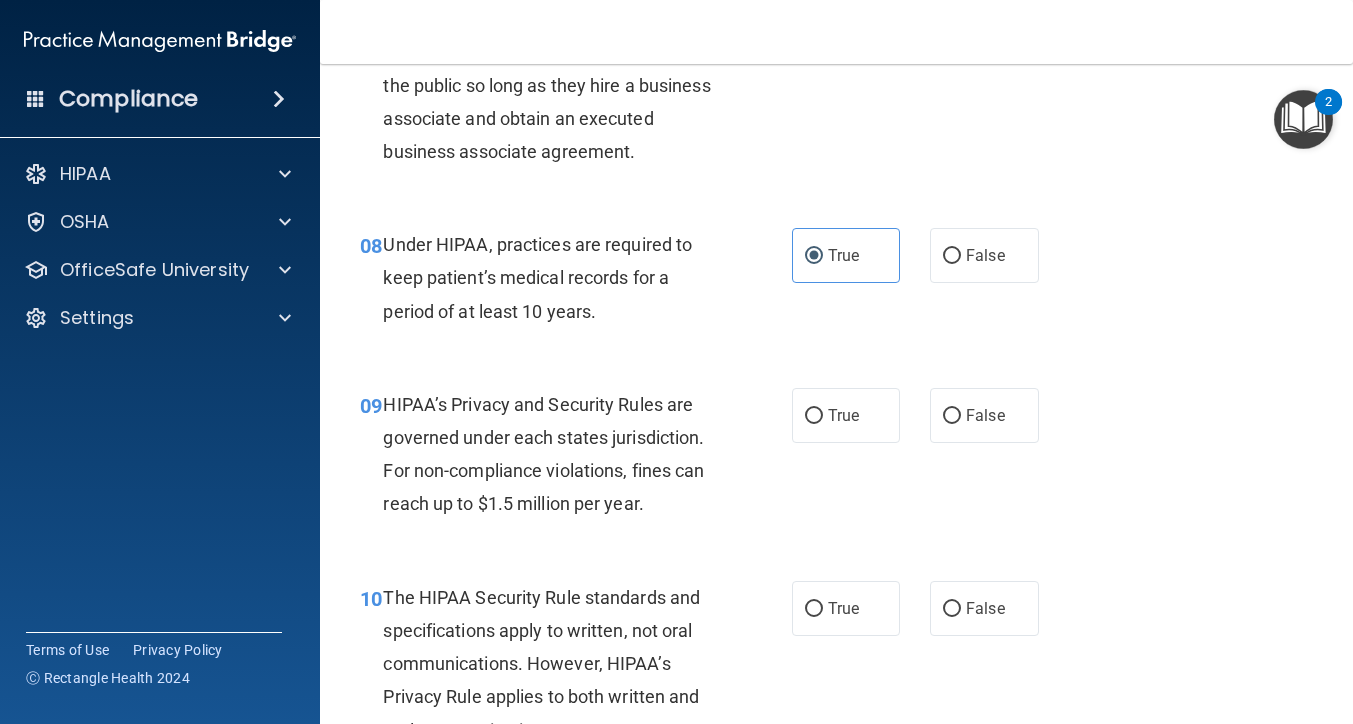 scroll, scrollTop: 1383, scrollLeft: 0, axis: vertical 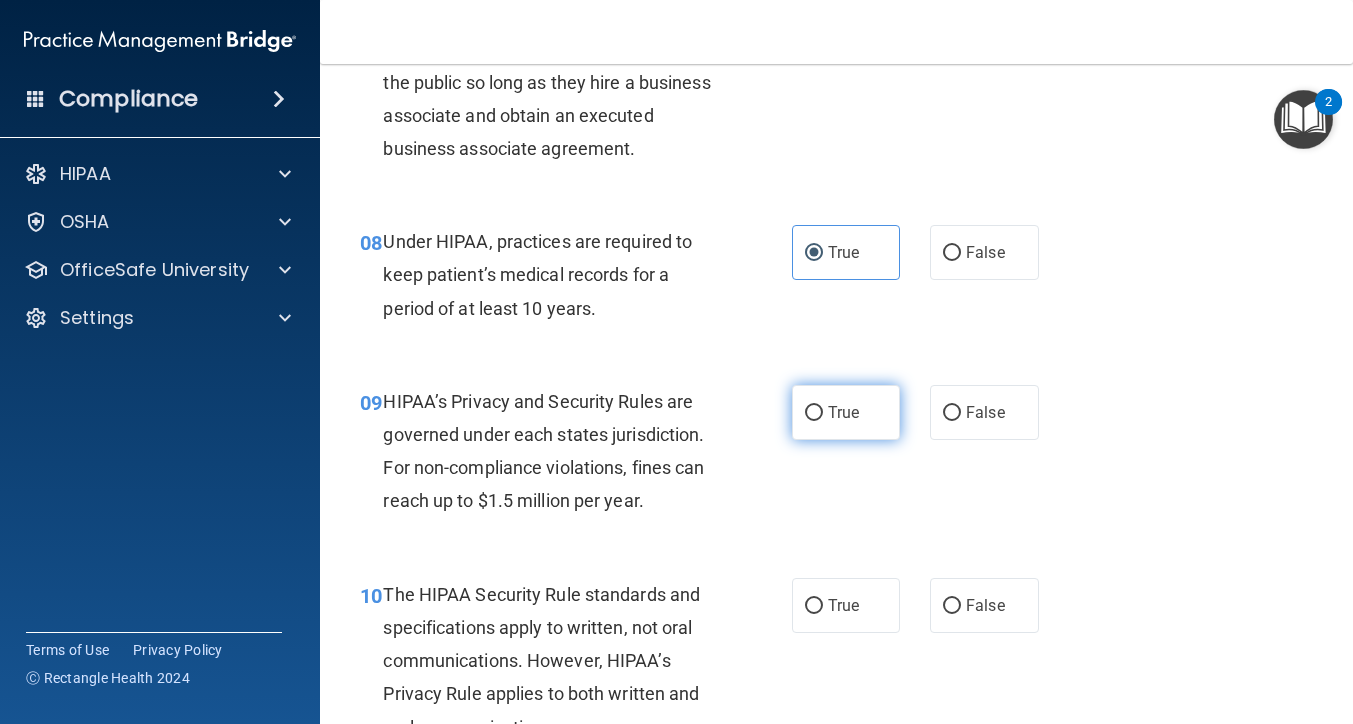 click on "True" at bounding box center [846, 412] 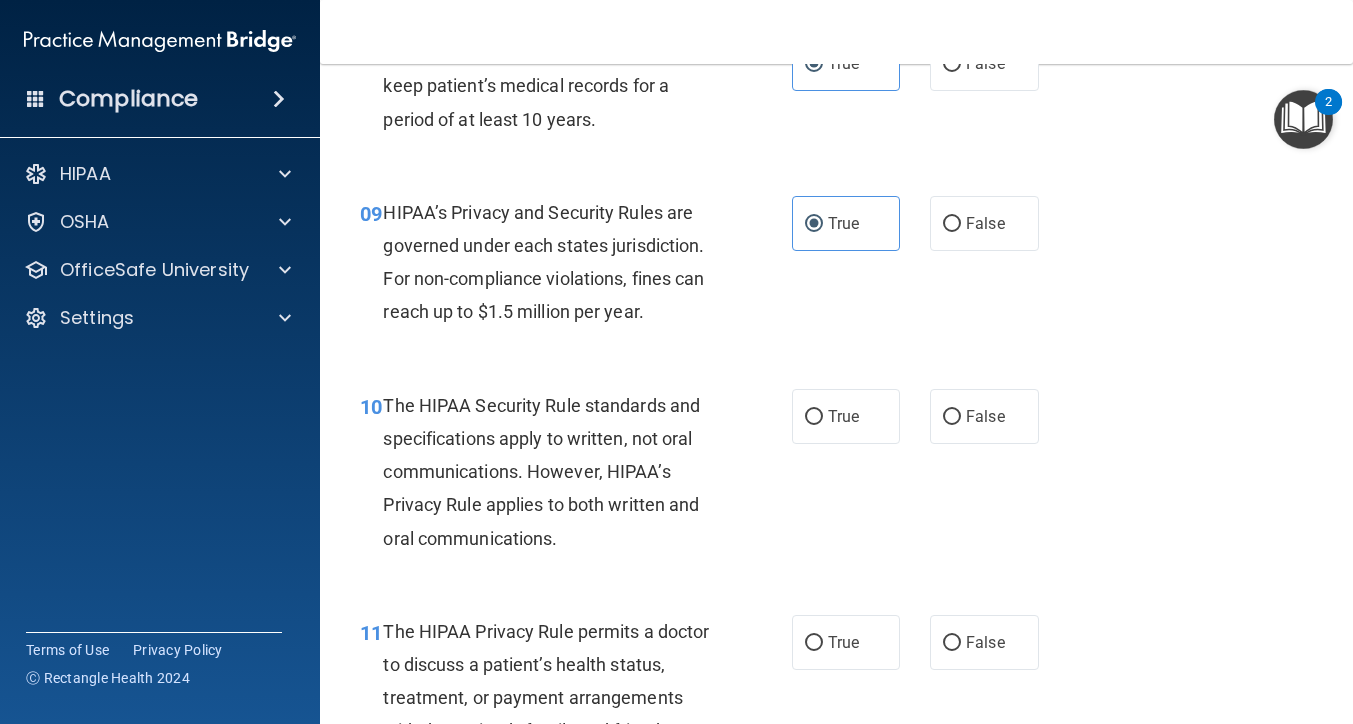 scroll, scrollTop: 1574, scrollLeft: 0, axis: vertical 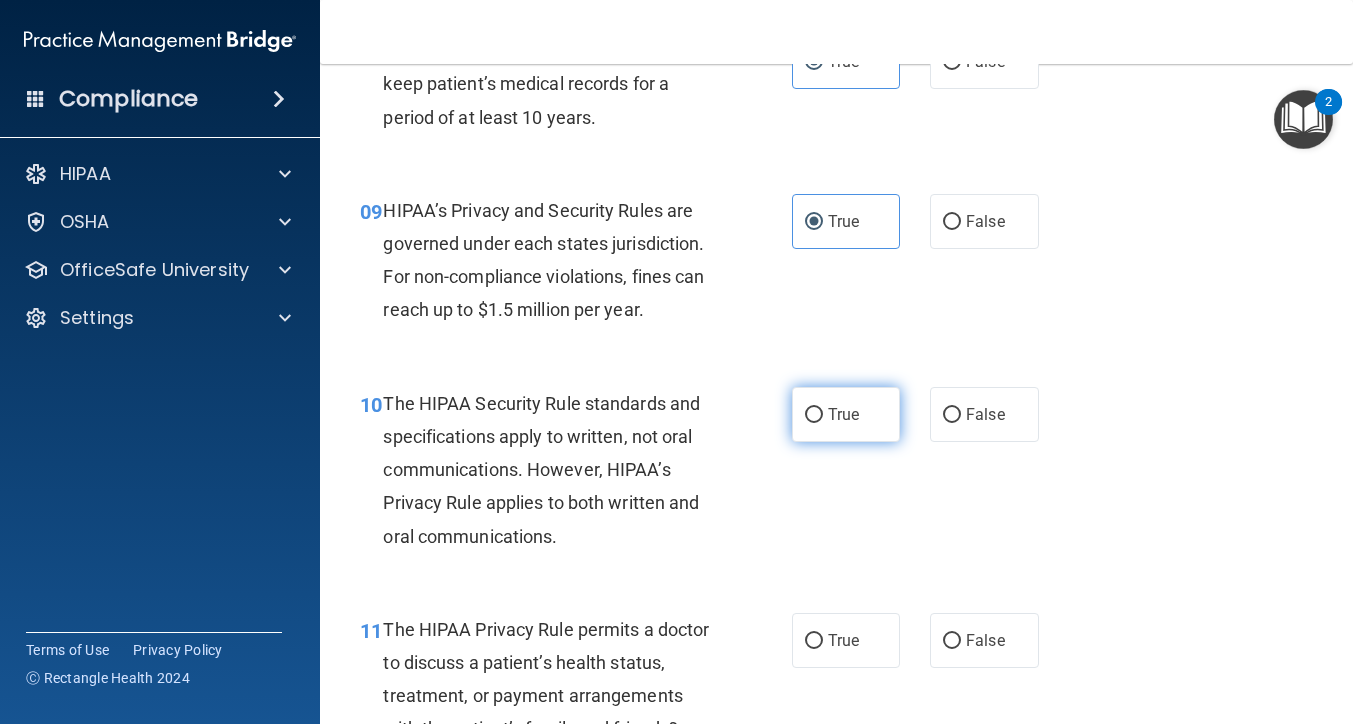 click on "True" at bounding box center (846, 414) 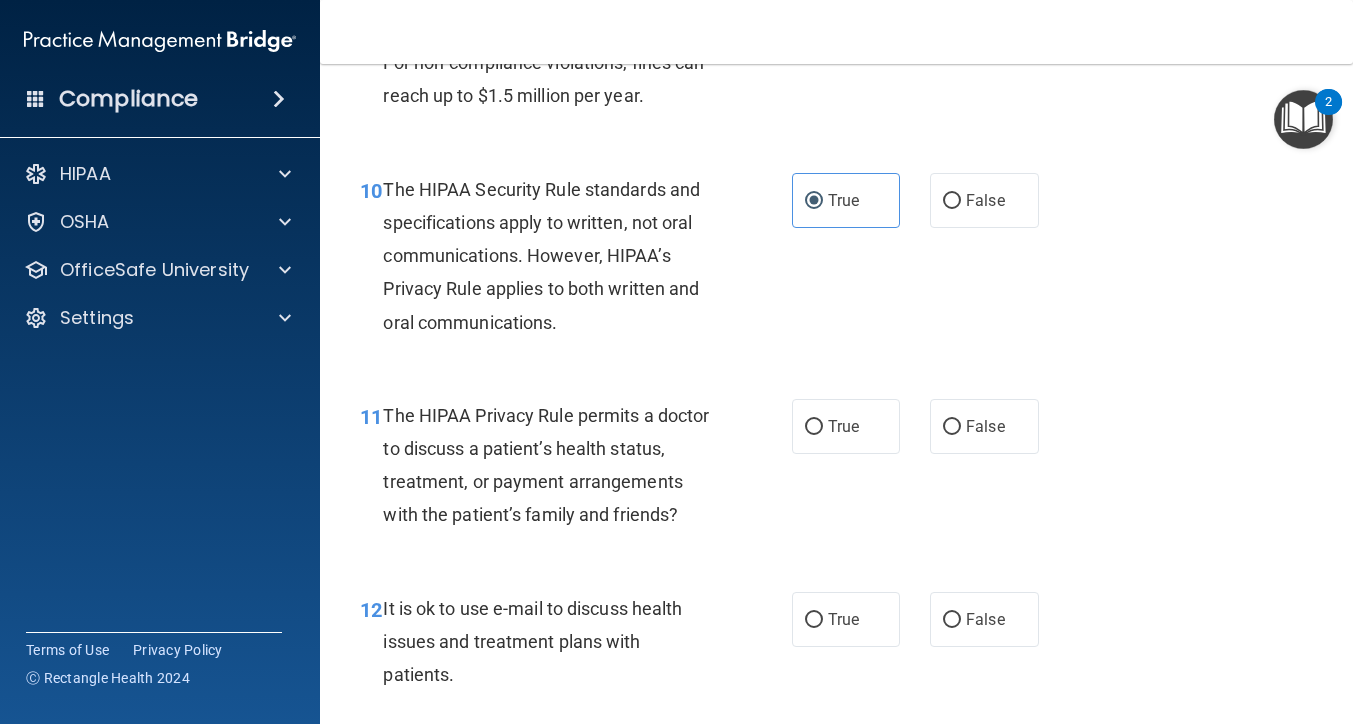 scroll, scrollTop: 1794, scrollLeft: 0, axis: vertical 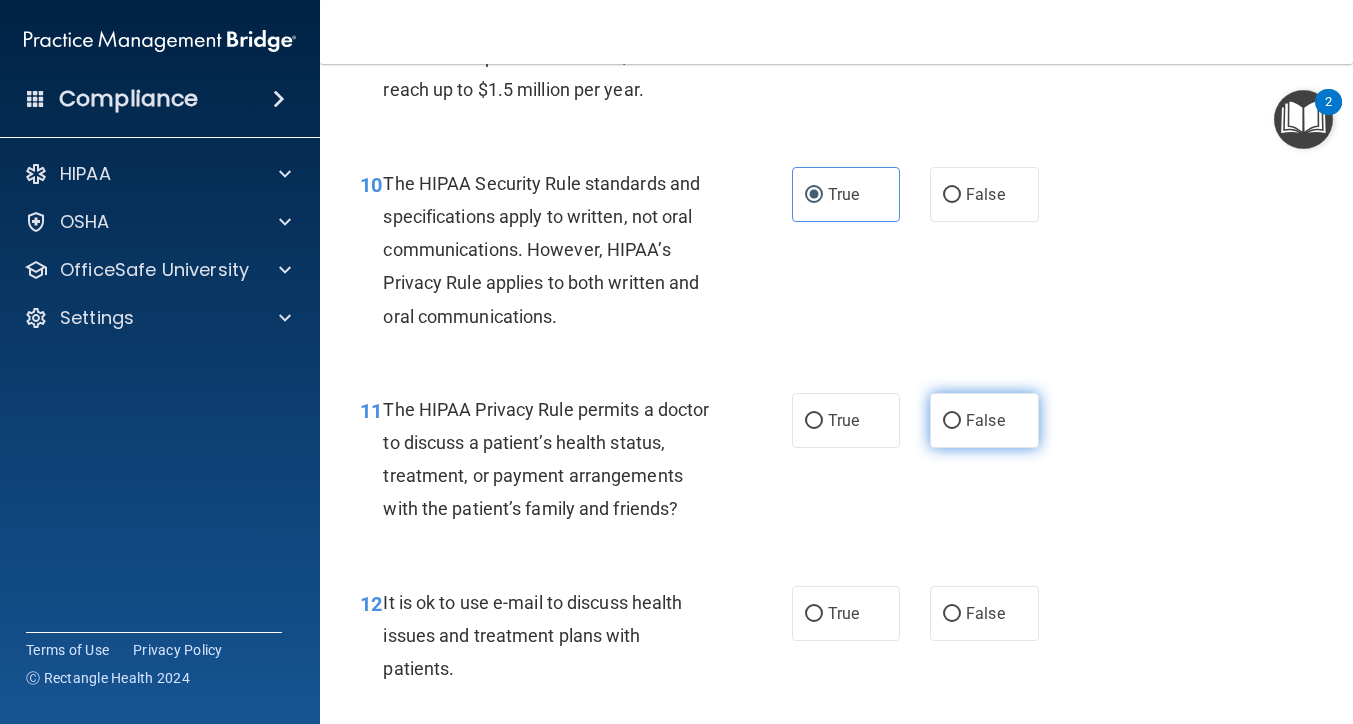 click on "False" at bounding box center (984, 420) 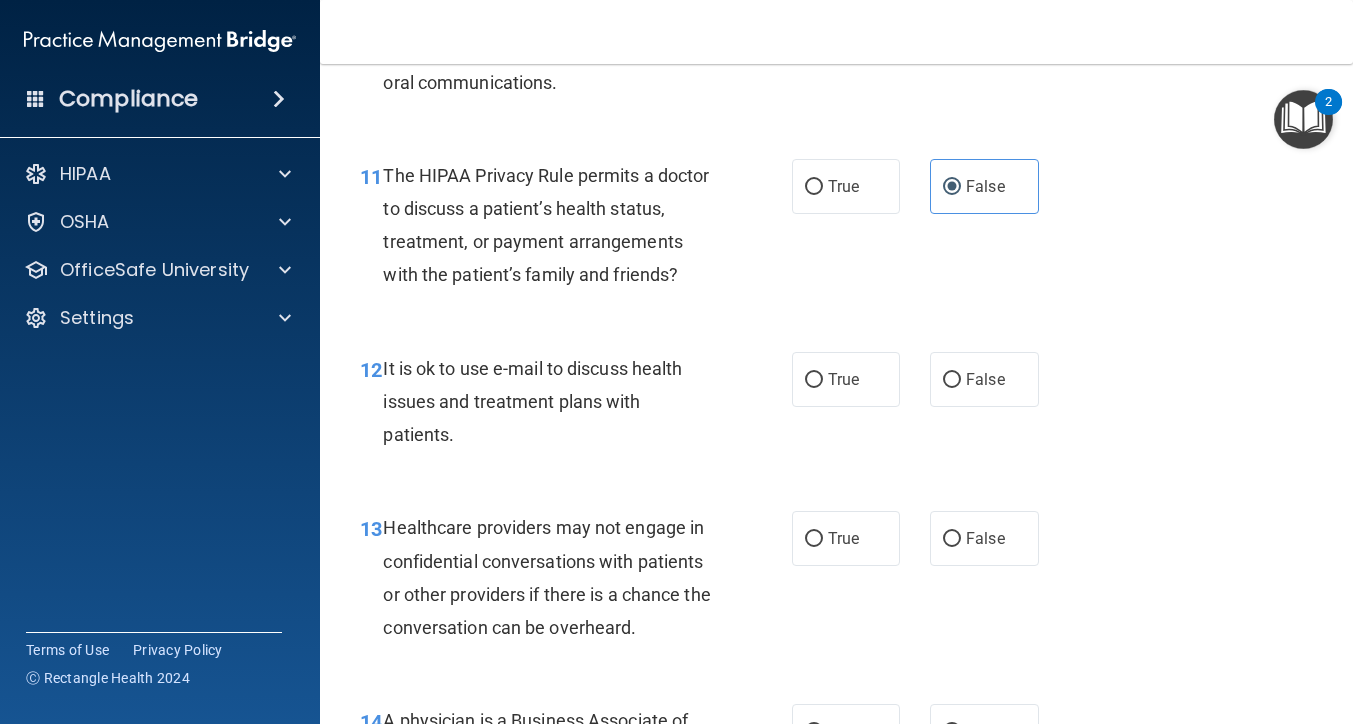 scroll, scrollTop: 2027, scrollLeft: 0, axis: vertical 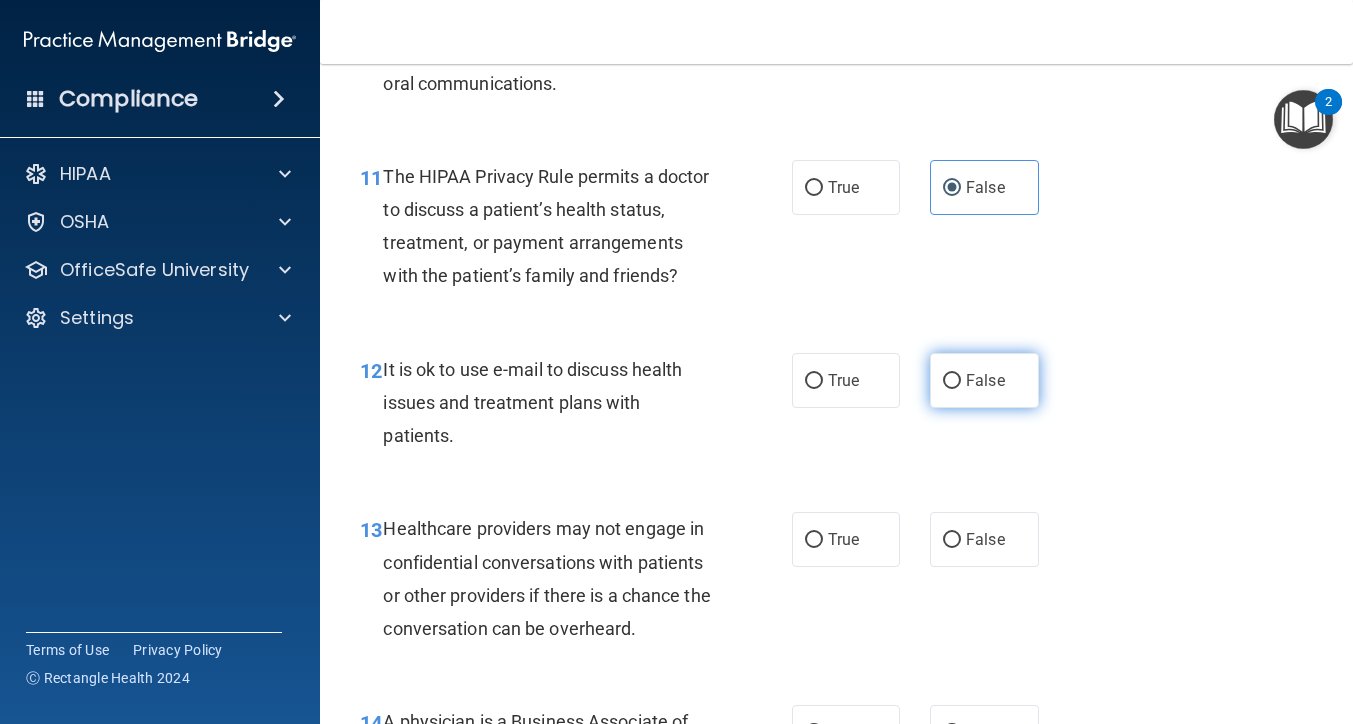 click on "False" at bounding box center [985, 380] 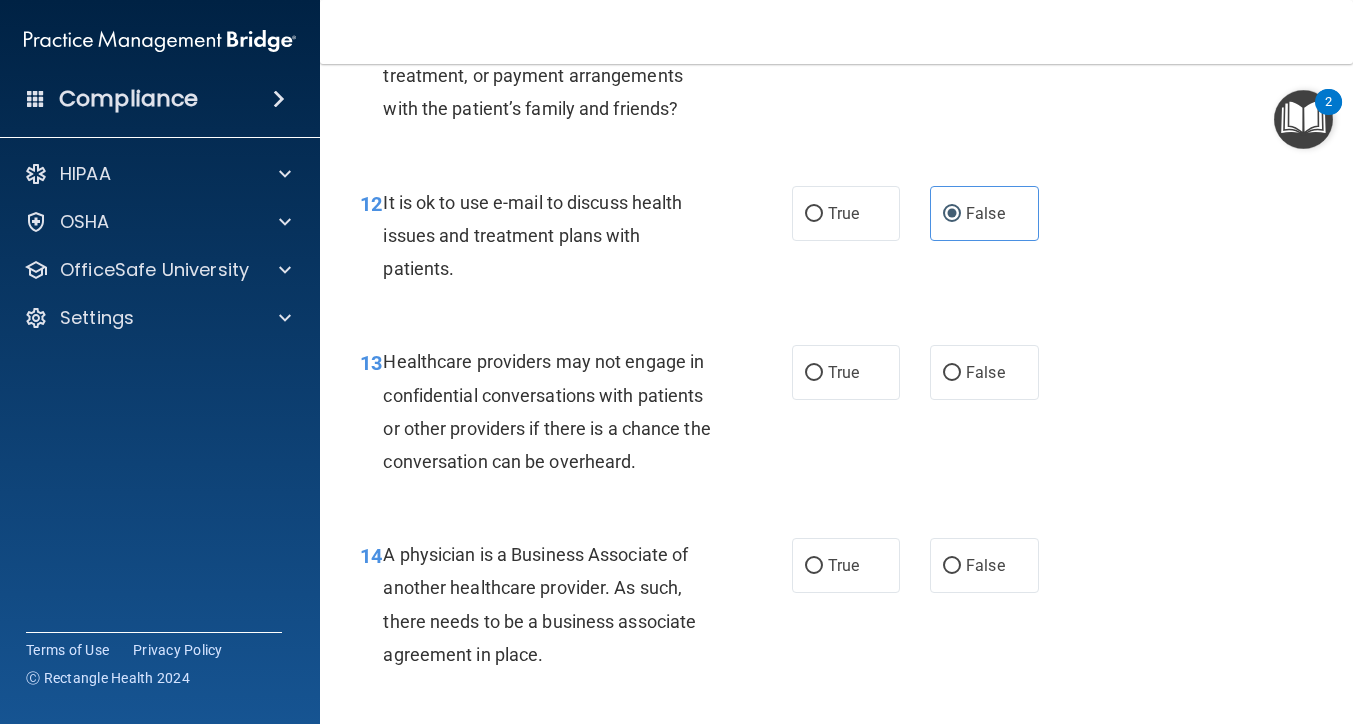 scroll, scrollTop: 2195, scrollLeft: 0, axis: vertical 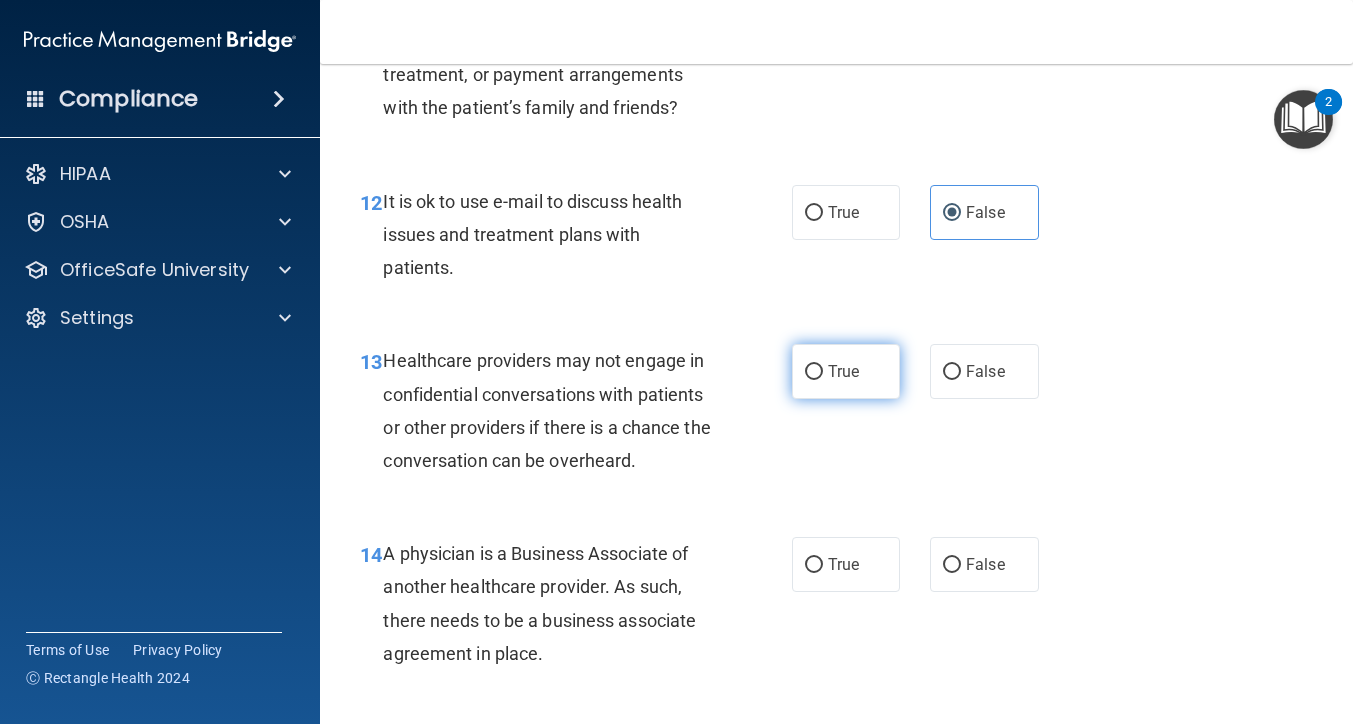 click on "True" at bounding box center (843, 371) 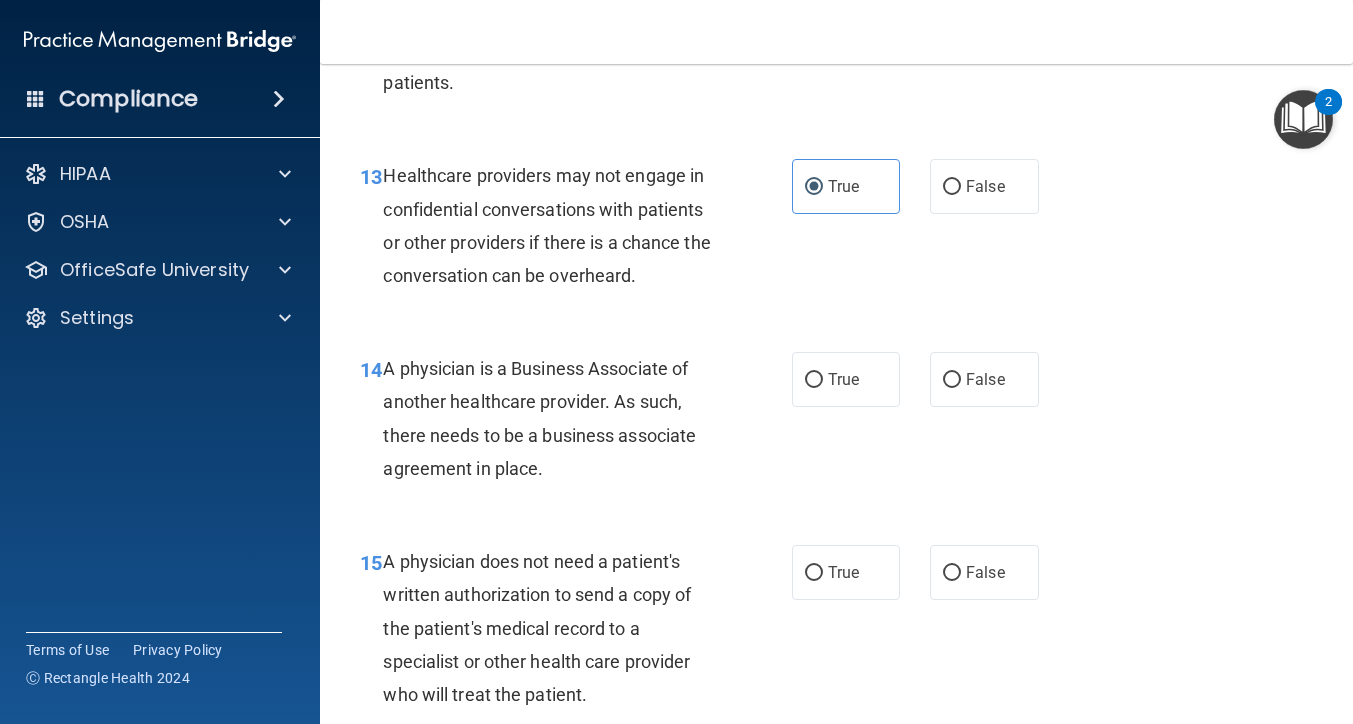 scroll, scrollTop: 2418, scrollLeft: 0, axis: vertical 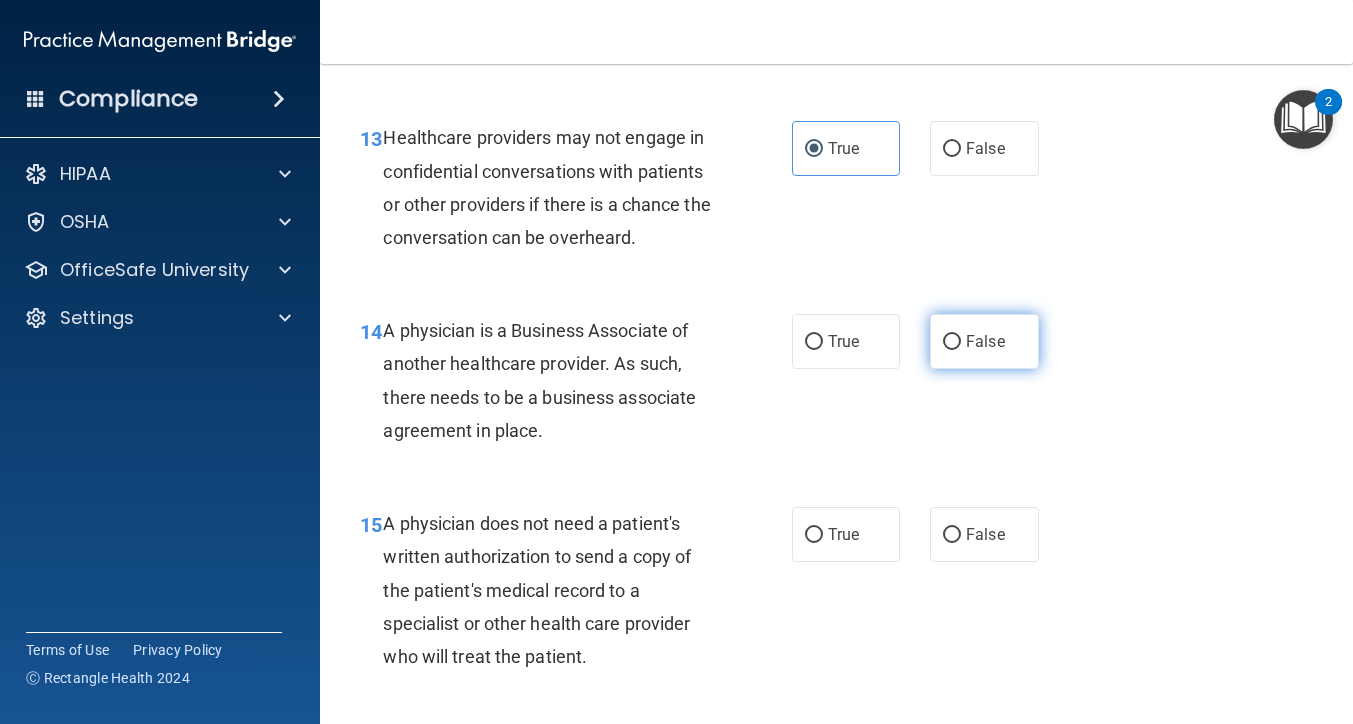 click on "False" at bounding box center [985, 341] 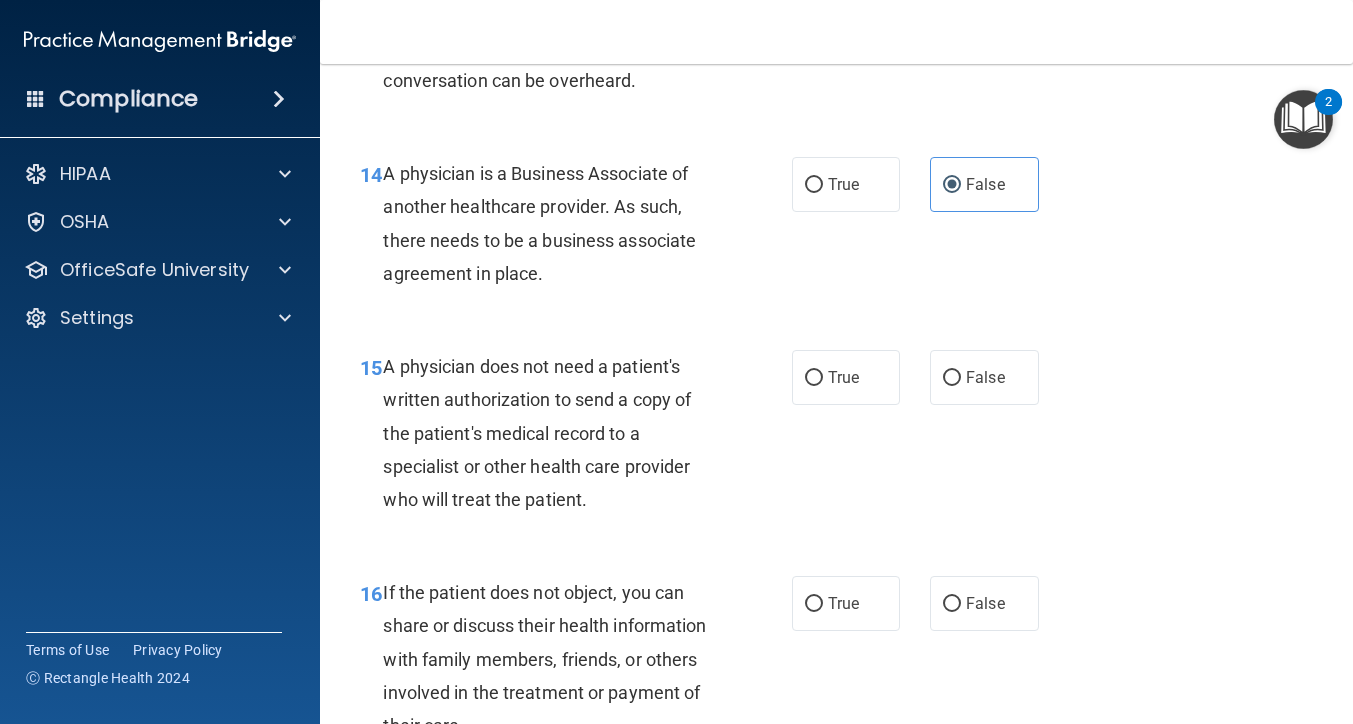 scroll, scrollTop: 2578, scrollLeft: 0, axis: vertical 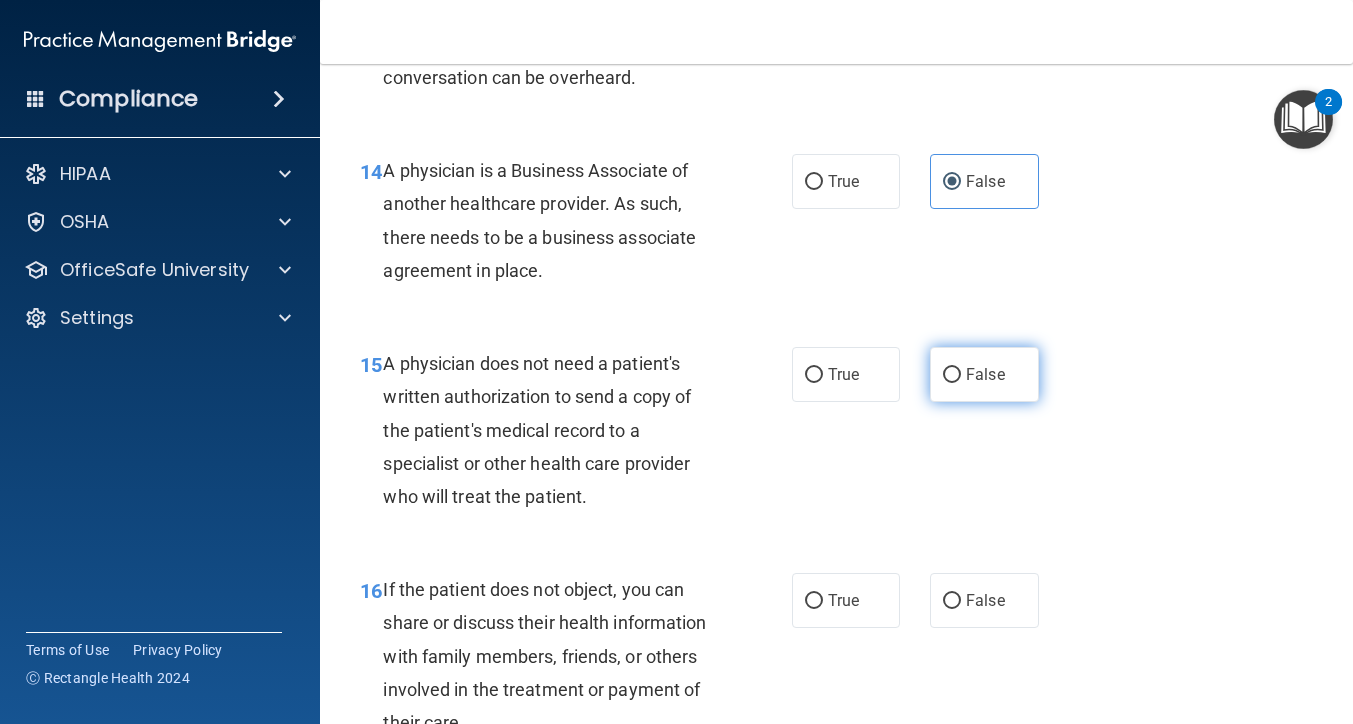click on "False" at bounding box center [985, 374] 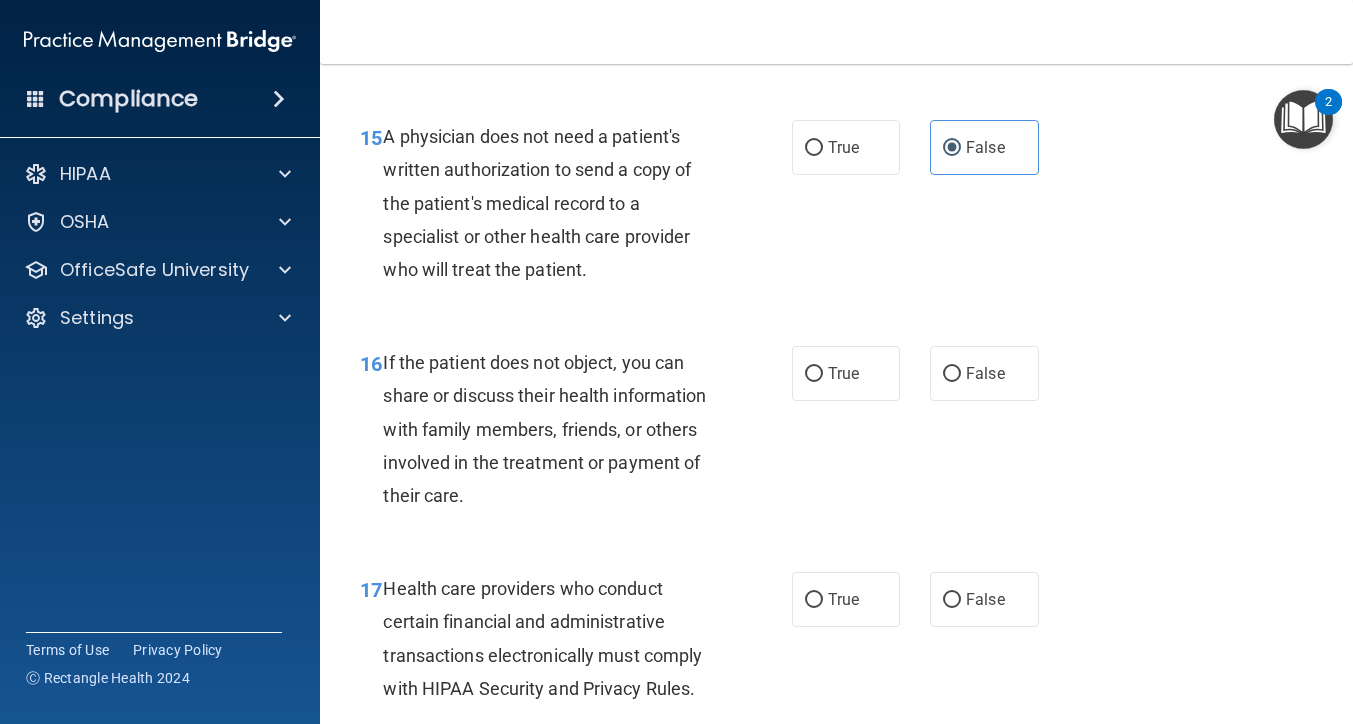scroll, scrollTop: 2816, scrollLeft: 0, axis: vertical 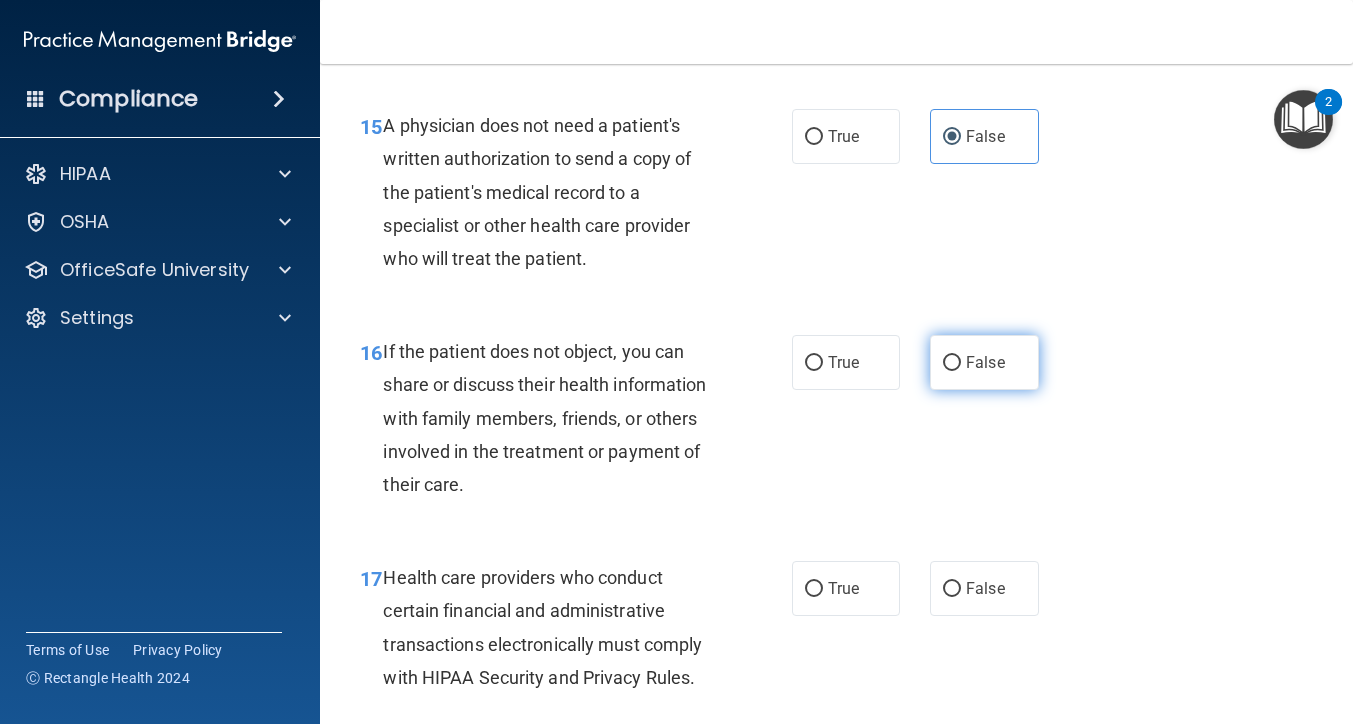 click on "False" at bounding box center [984, 362] 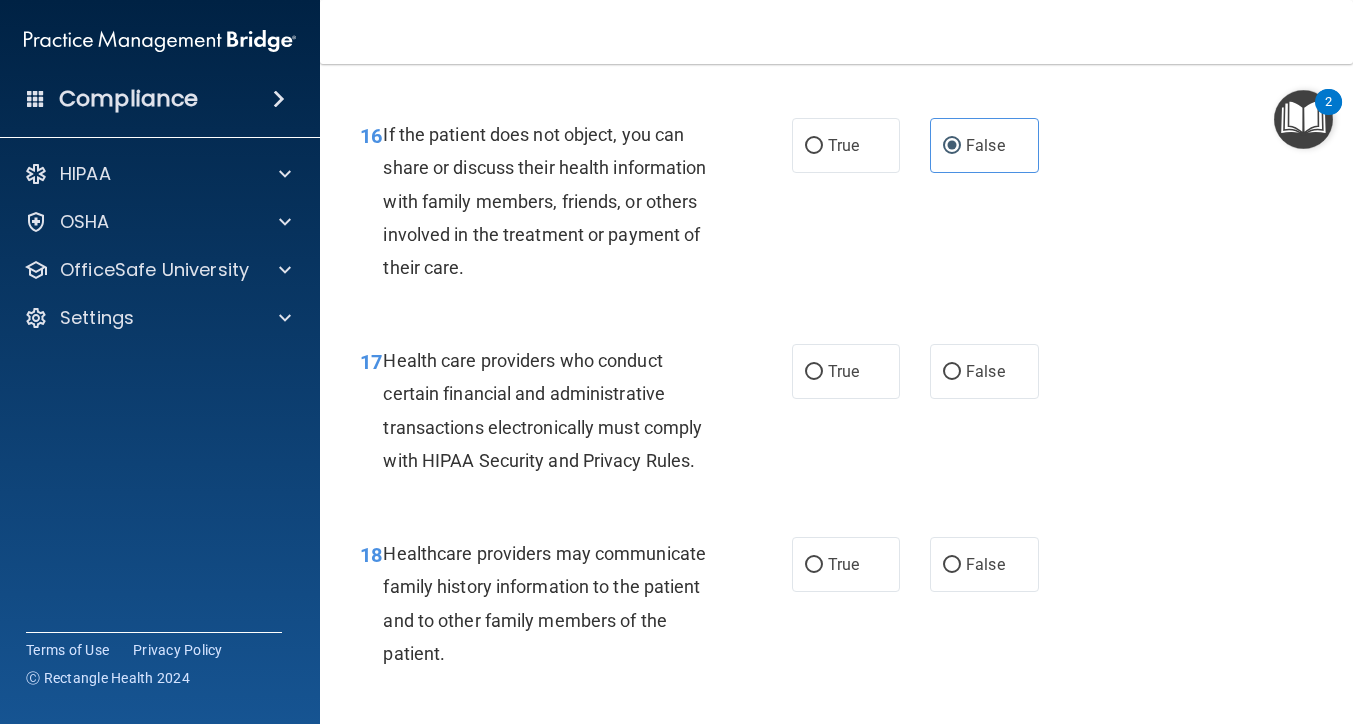 scroll, scrollTop: 3054, scrollLeft: 0, axis: vertical 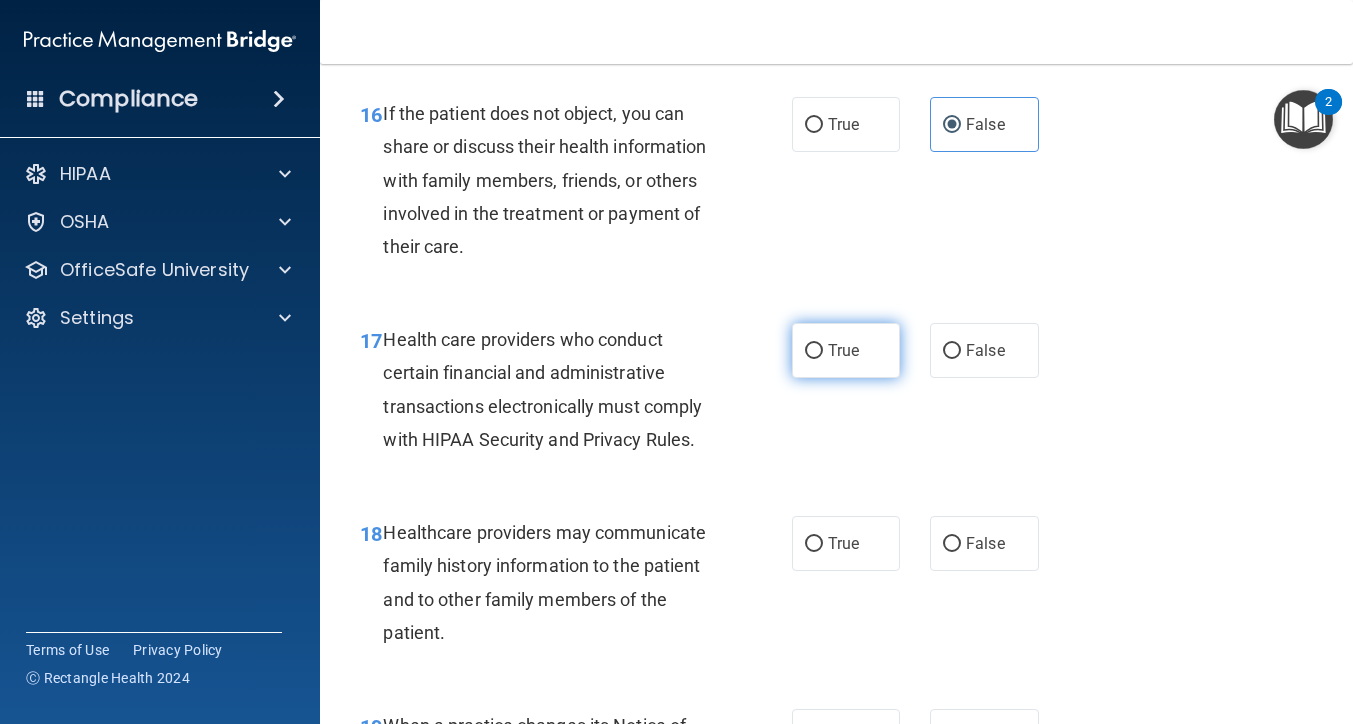 click on "True" at bounding box center [846, 350] 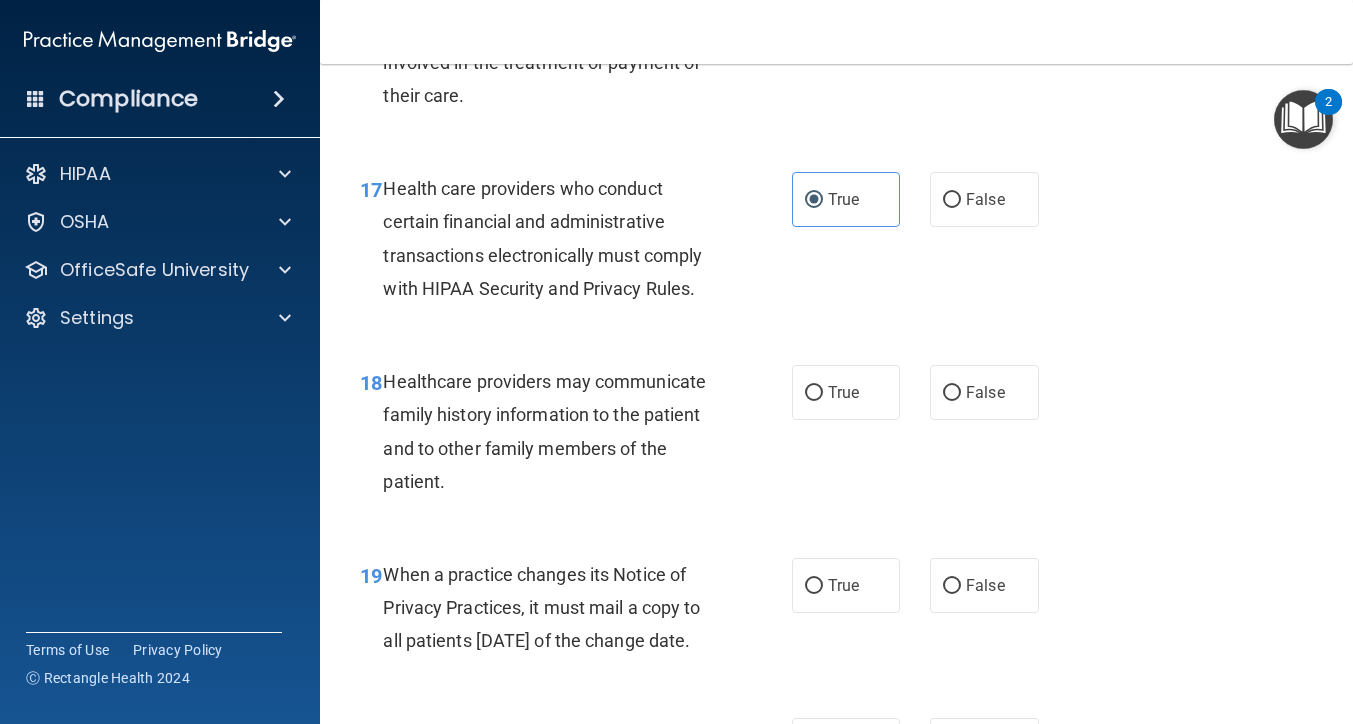 scroll, scrollTop: 3206, scrollLeft: 0, axis: vertical 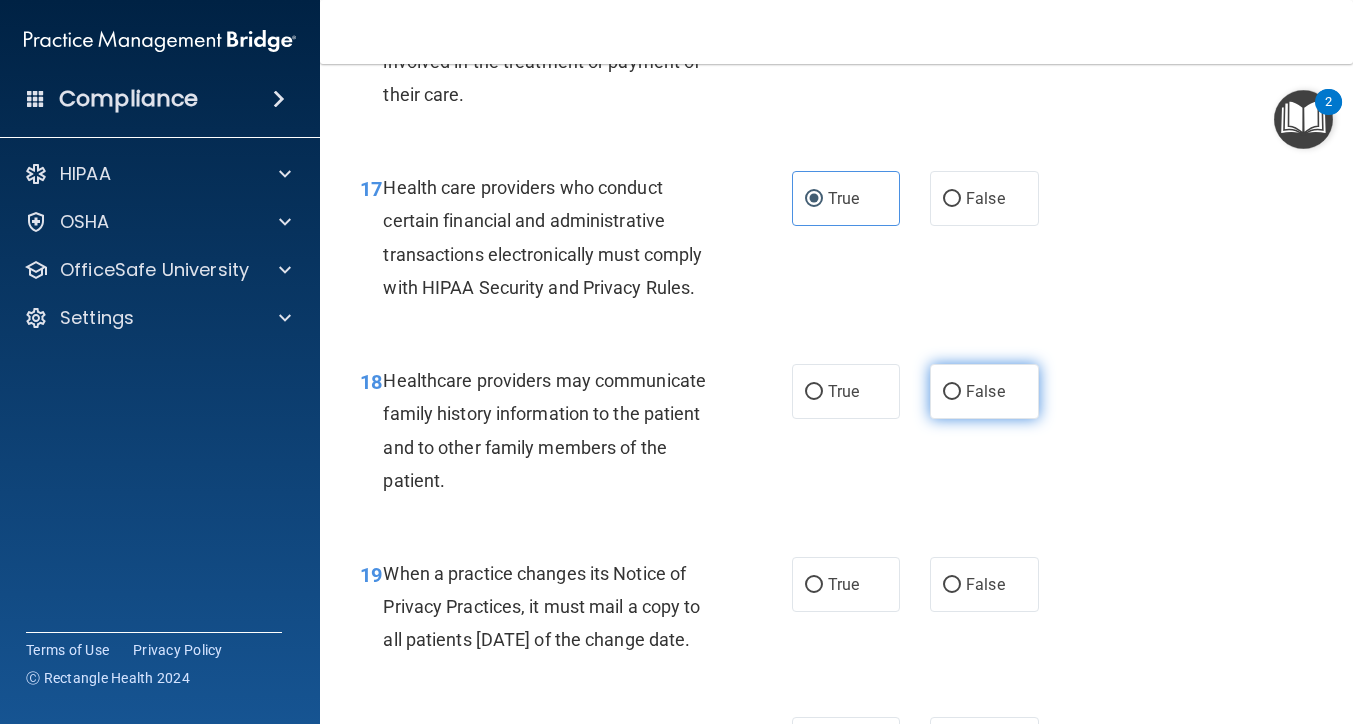 click on "False" at bounding box center (984, 391) 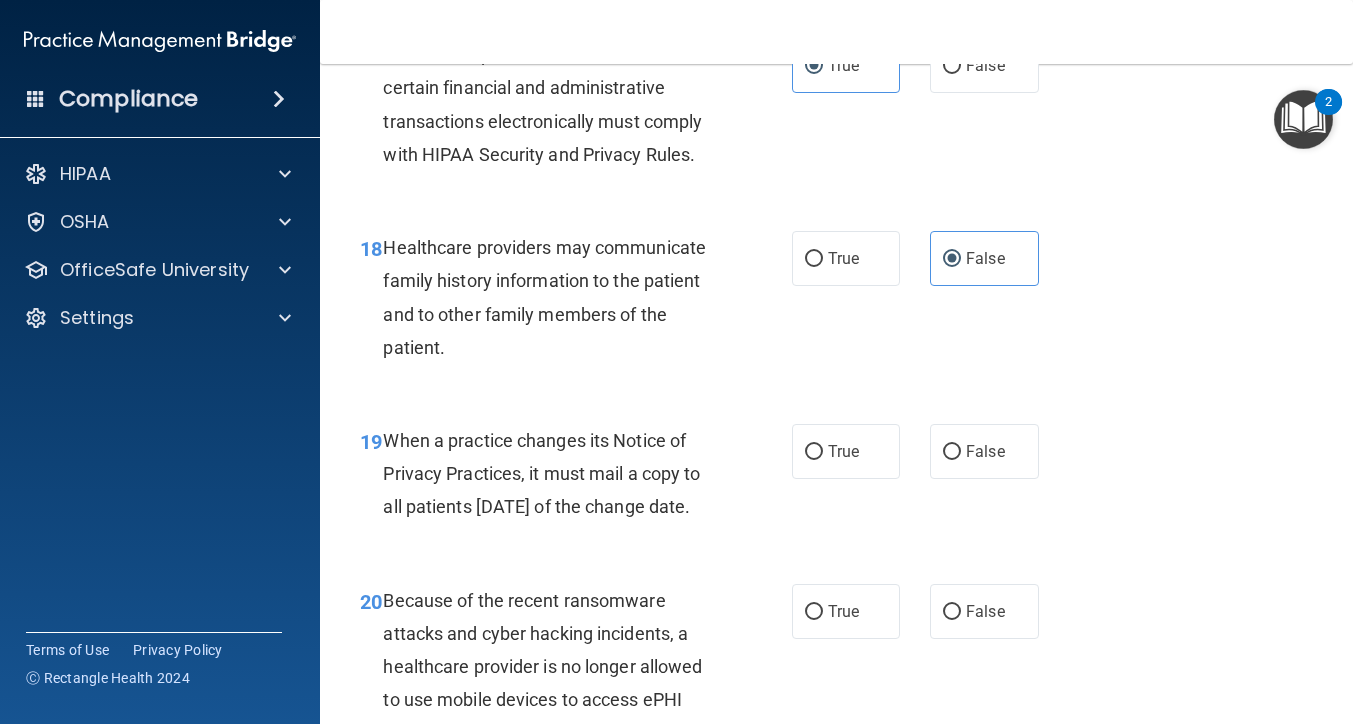scroll, scrollTop: 3371, scrollLeft: 0, axis: vertical 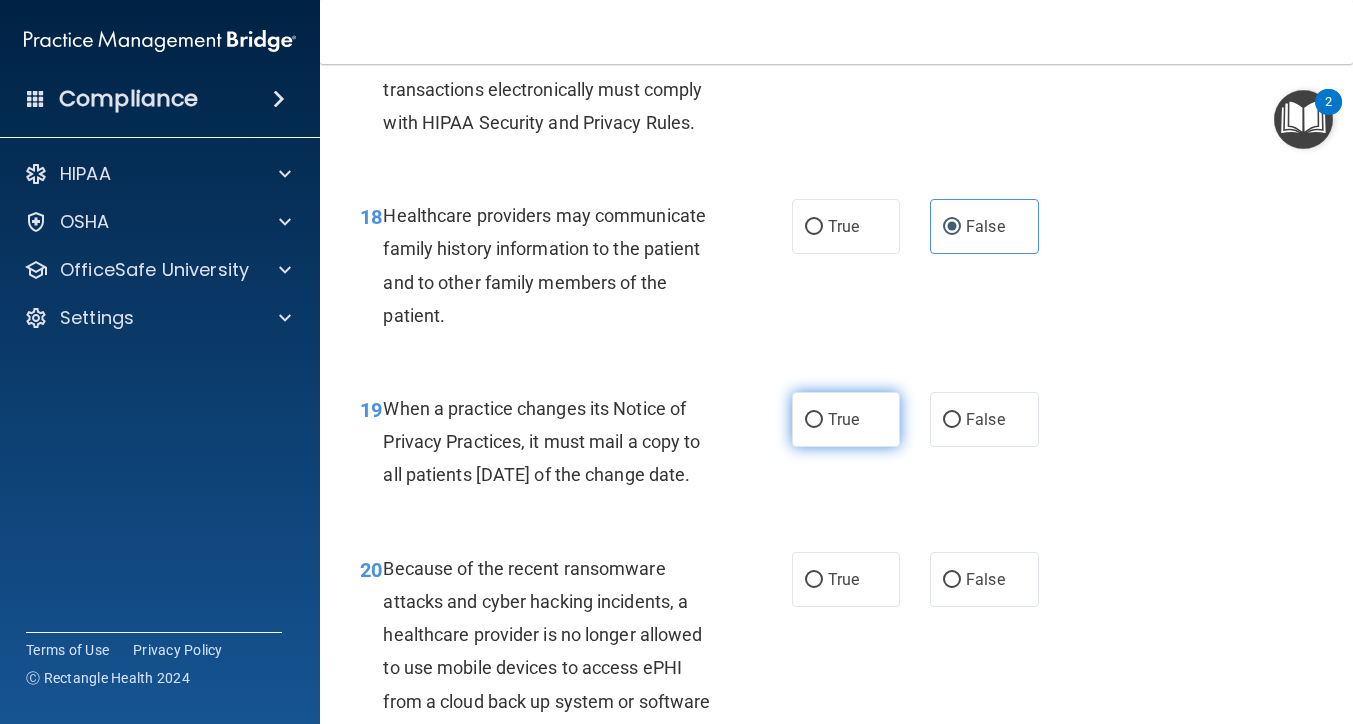 click on "True" at bounding box center (843, 419) 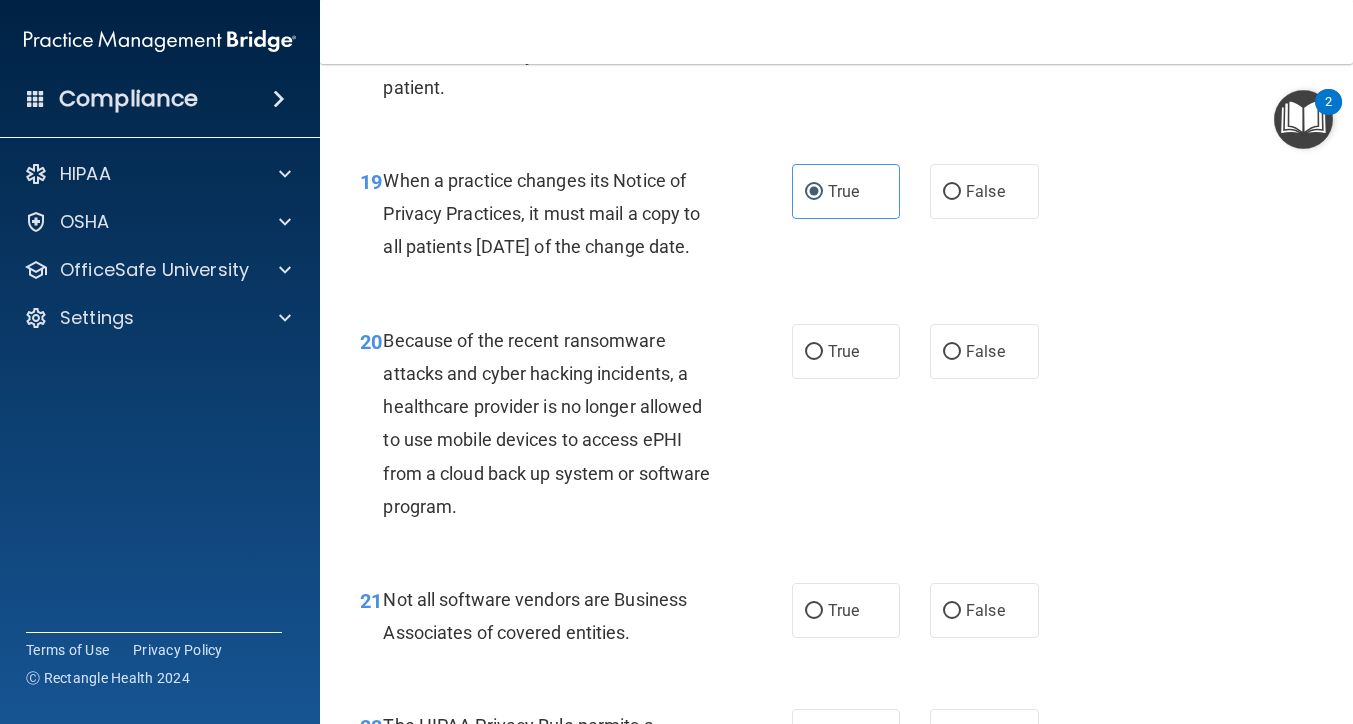 scroll, scrollTop: 3607, scrollLeft: 0, axis: vertical 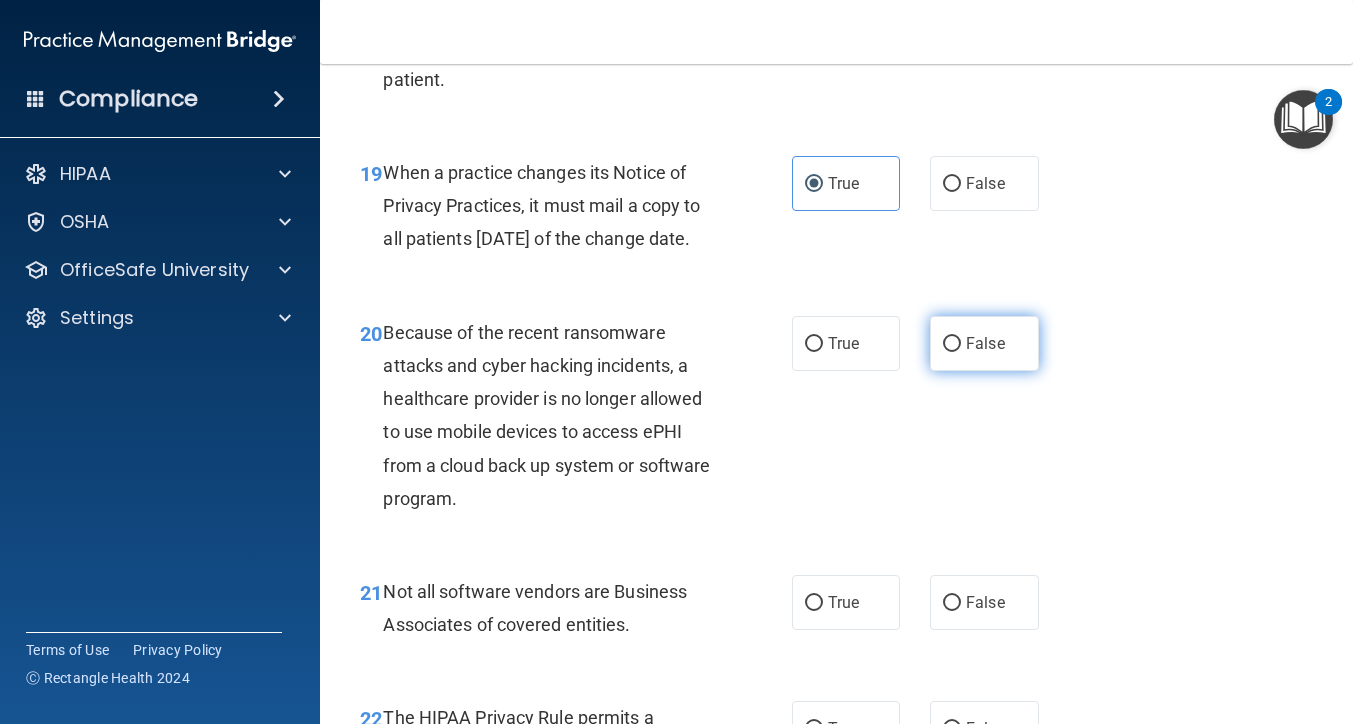 click on "False" at bounding box center (985, 343) 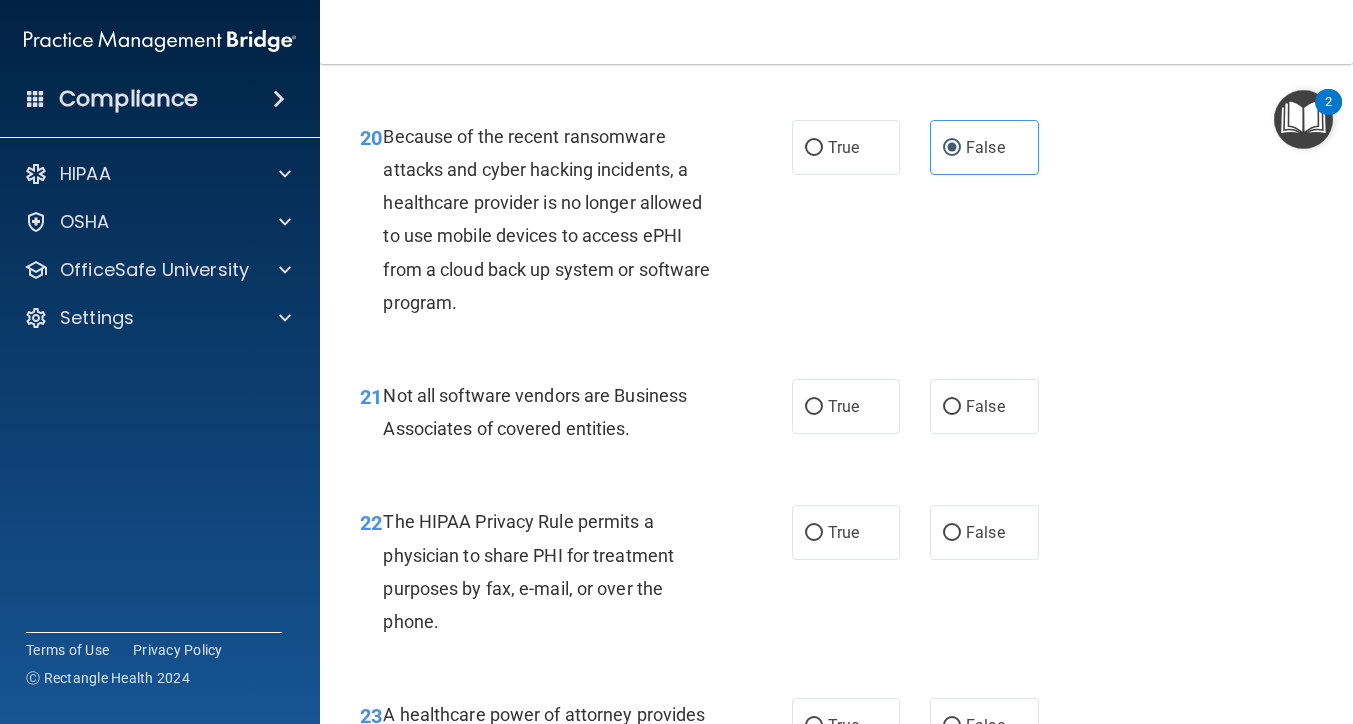 scroll, scrollTop: 3805, scrollLeft: 0, axis: vertical 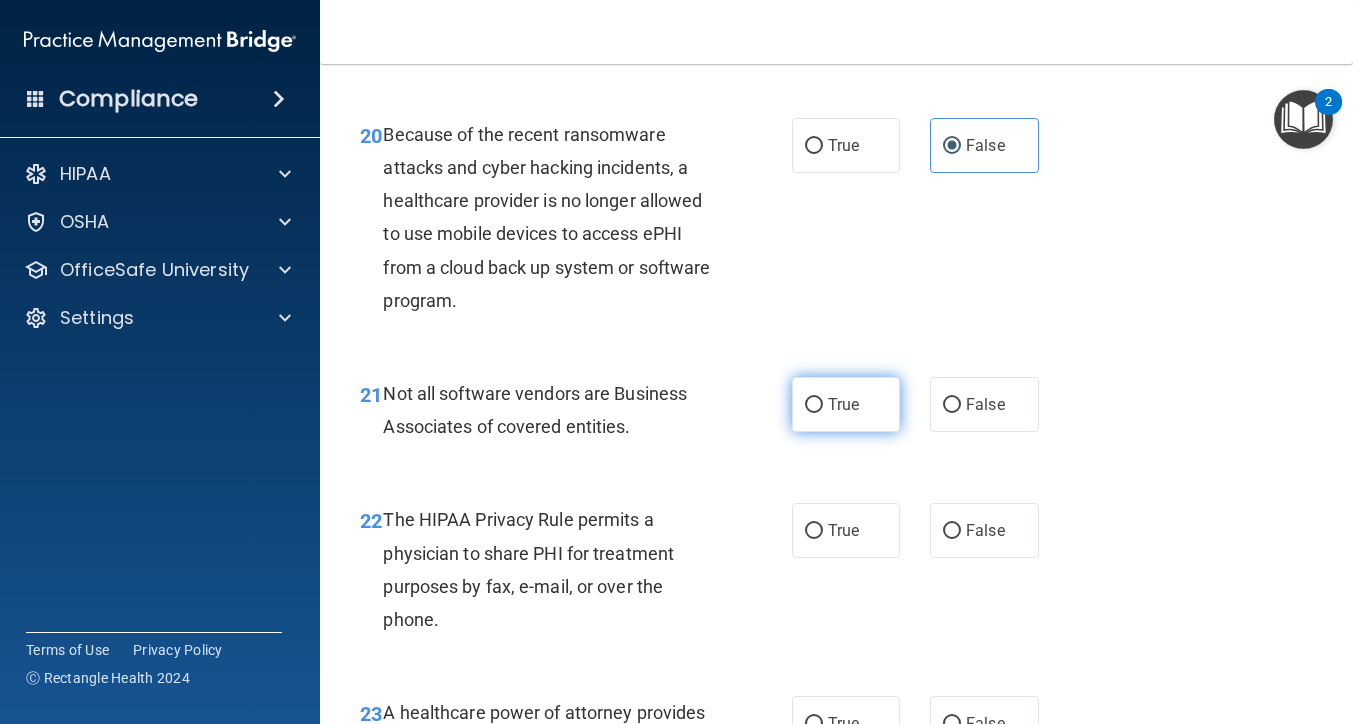 click on "True" at bounding box center [843, 404] 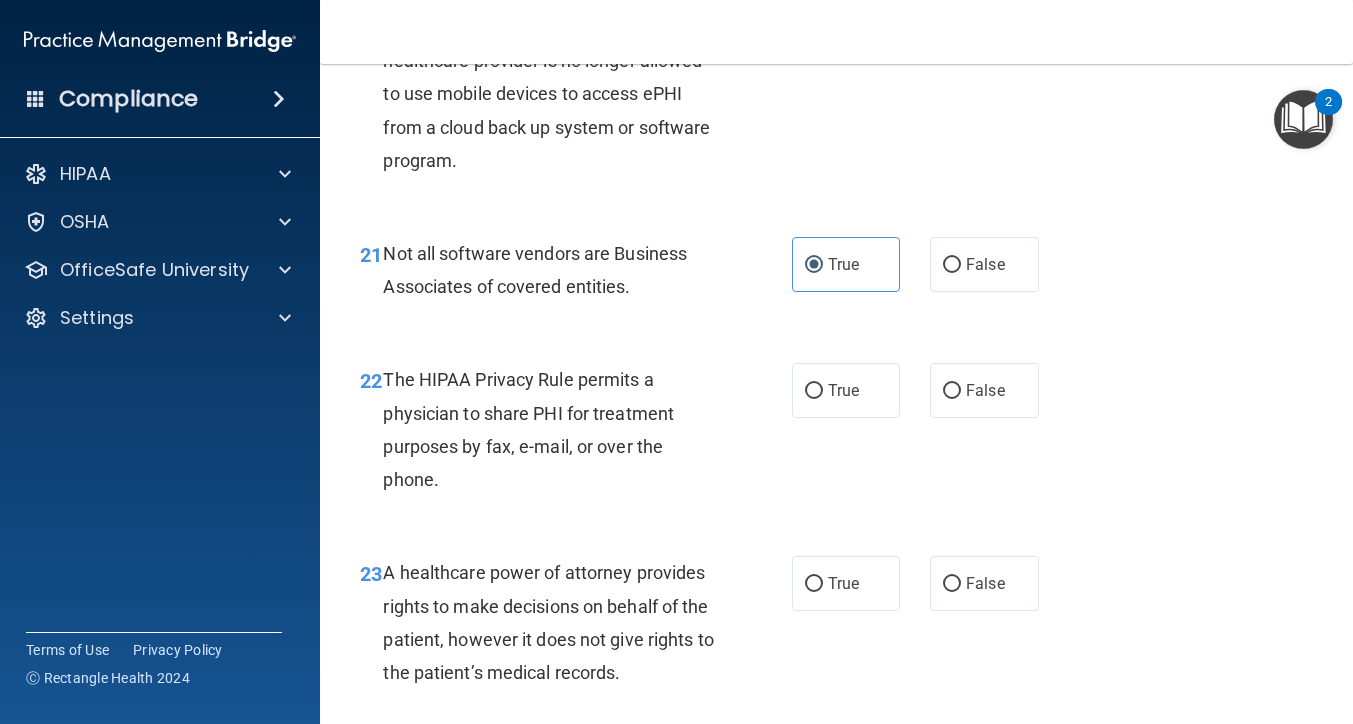 scroll, scrollTop: 3949, scrollLeft: 0, axis: vertical 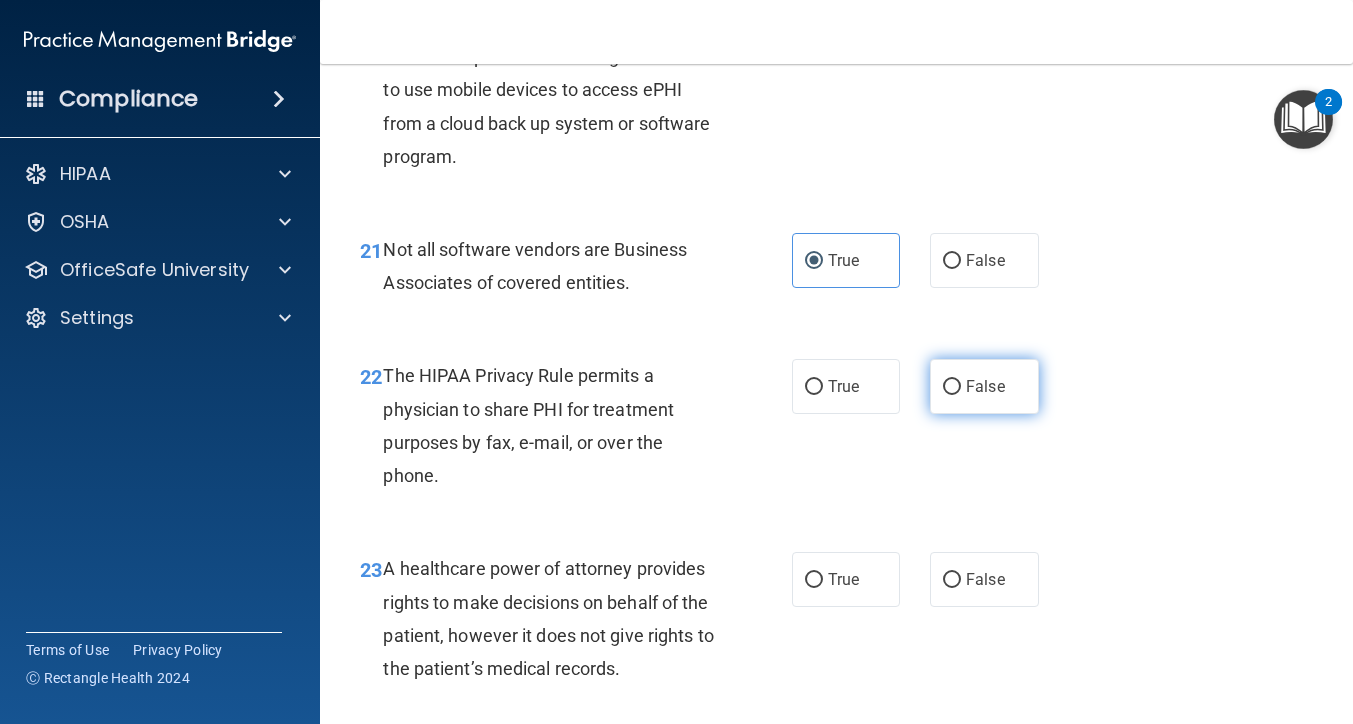click on "False" at bounding box center (984, 386) 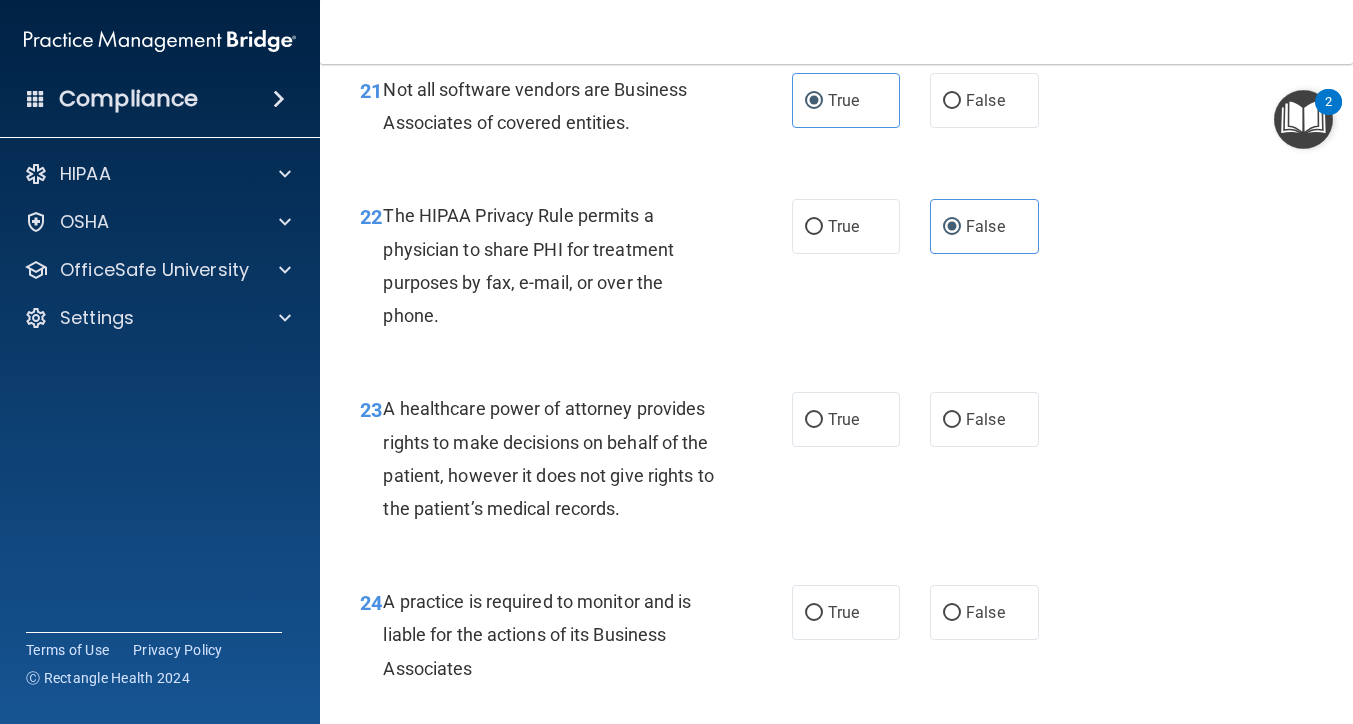 scroll, scrollTop: 4160, scrollLeft: 0, axis: vertical 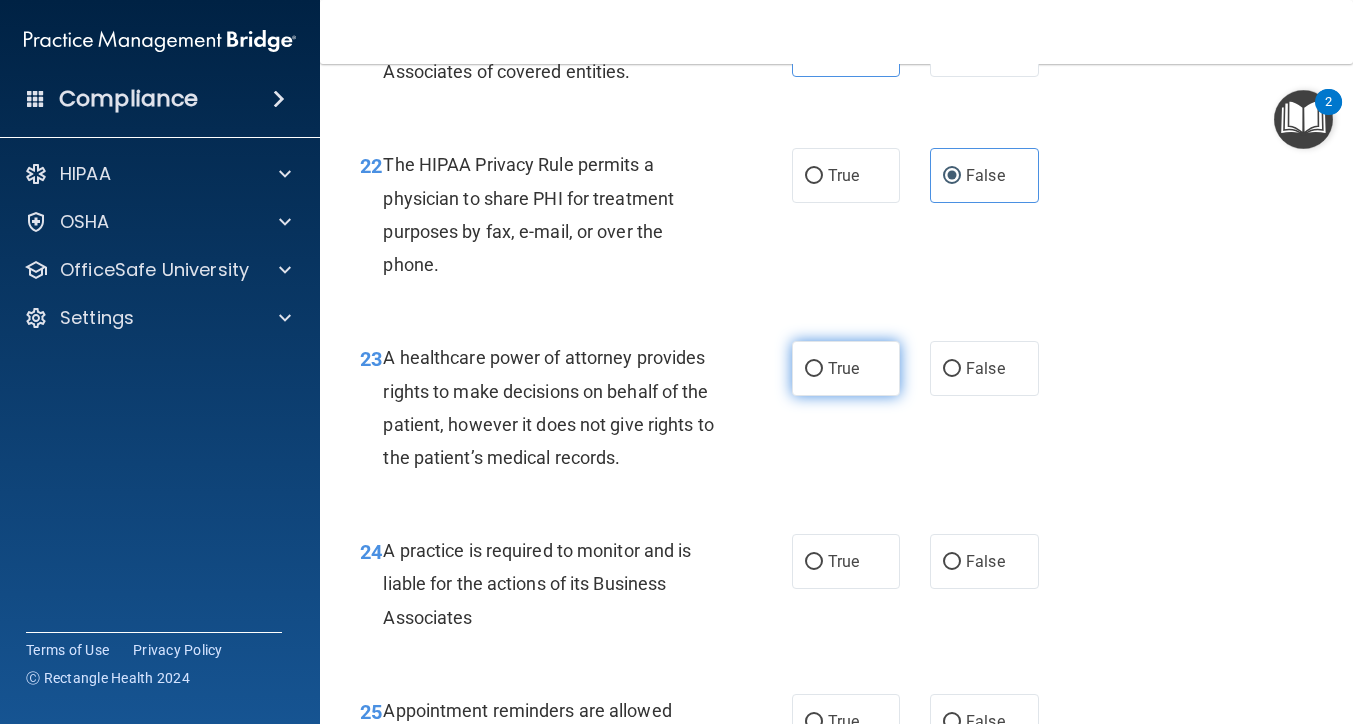 click on "True" at bounding box center (846, 368) 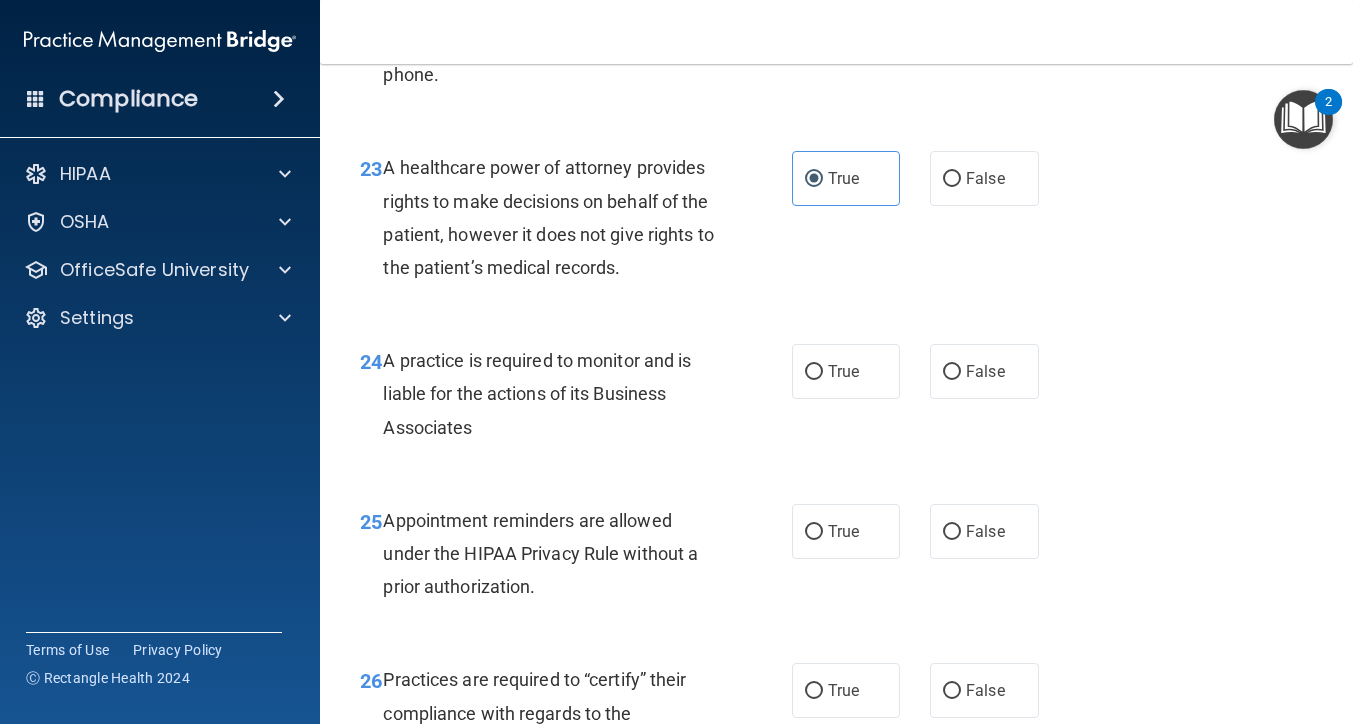 scroll, scrollTop: 4351, scrollLeft: 0, axis: vertical 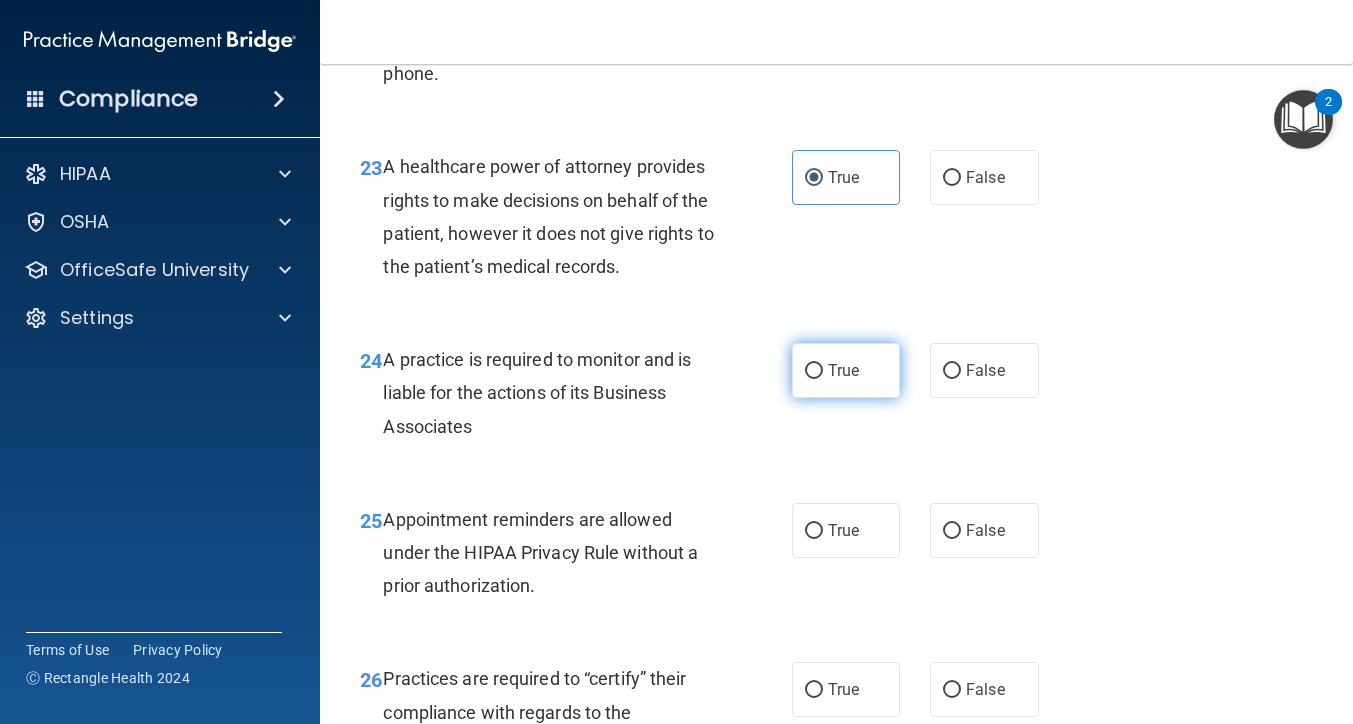 click on "True" at bounding box center (846, 370) 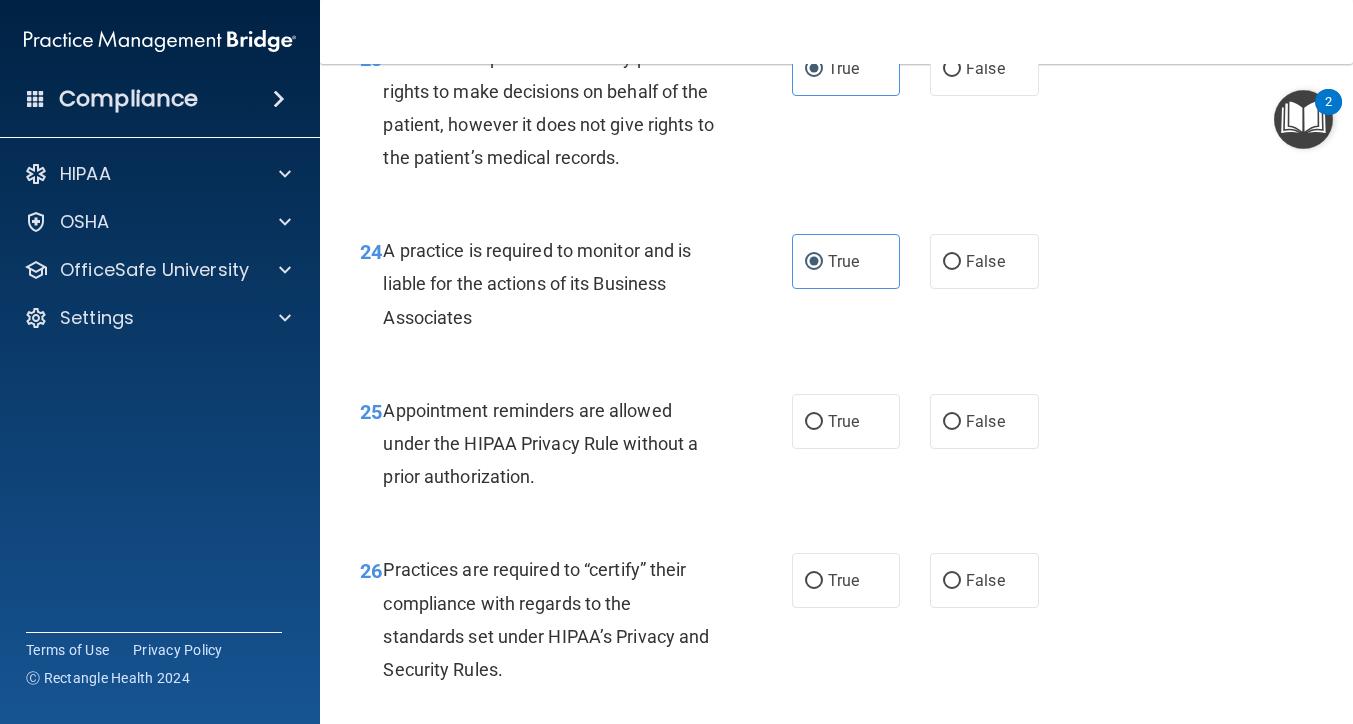 scroll, scrollTop: 4461, scrollLeft: 0, axis: vertical 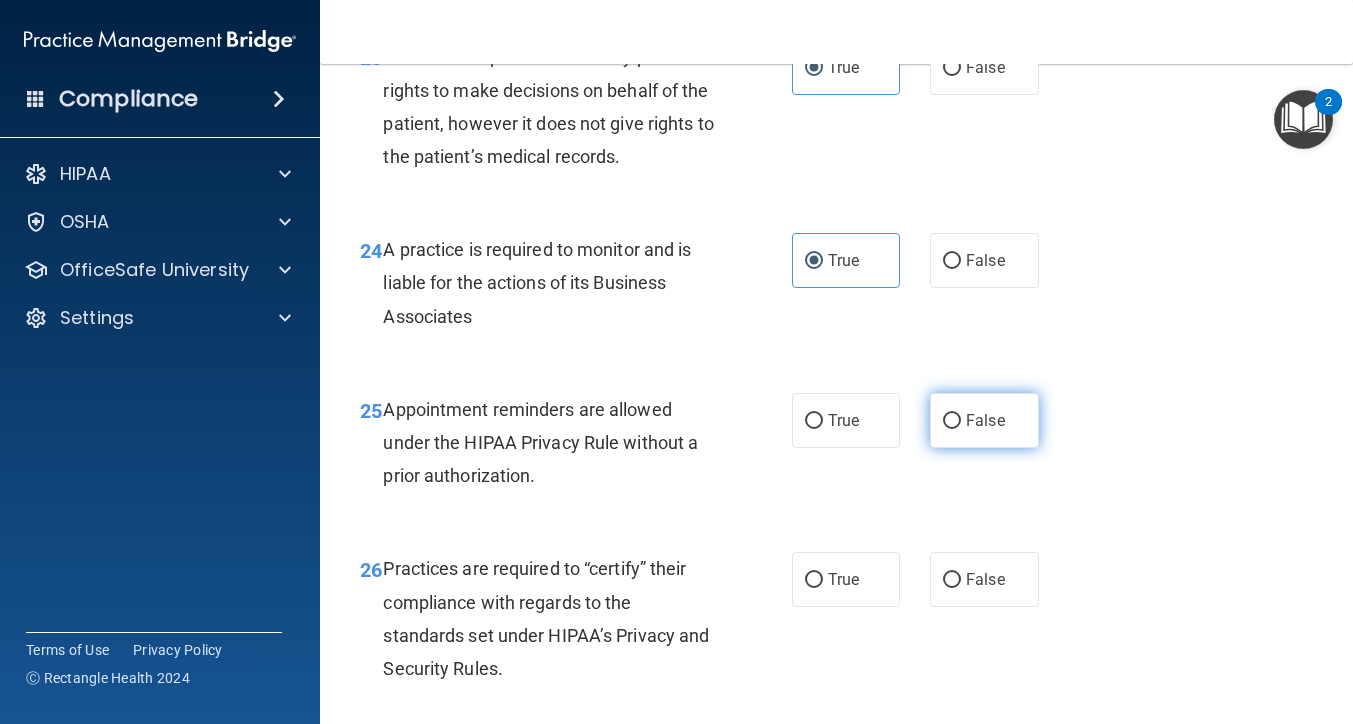 click on "False" at bounding box center (952, 421) 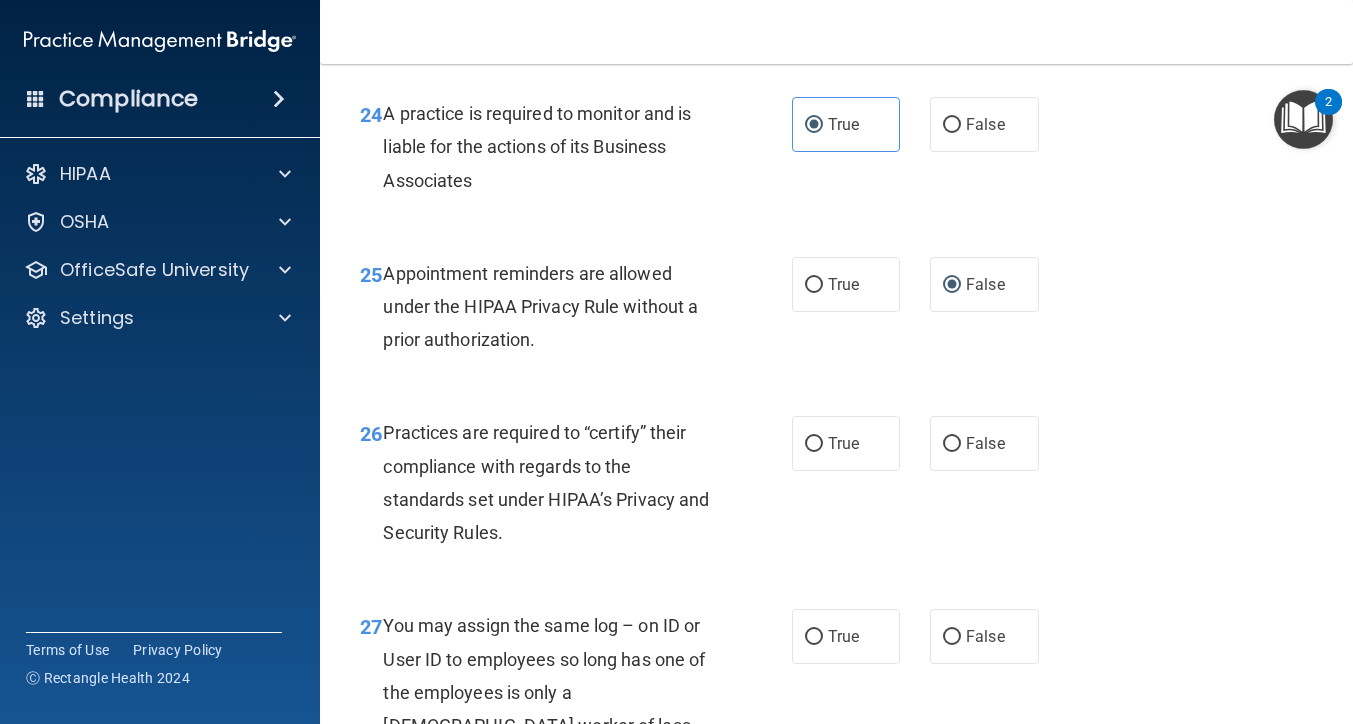 scroll, scrollTop: 4598, scrollLeft: 0, axis: vertical 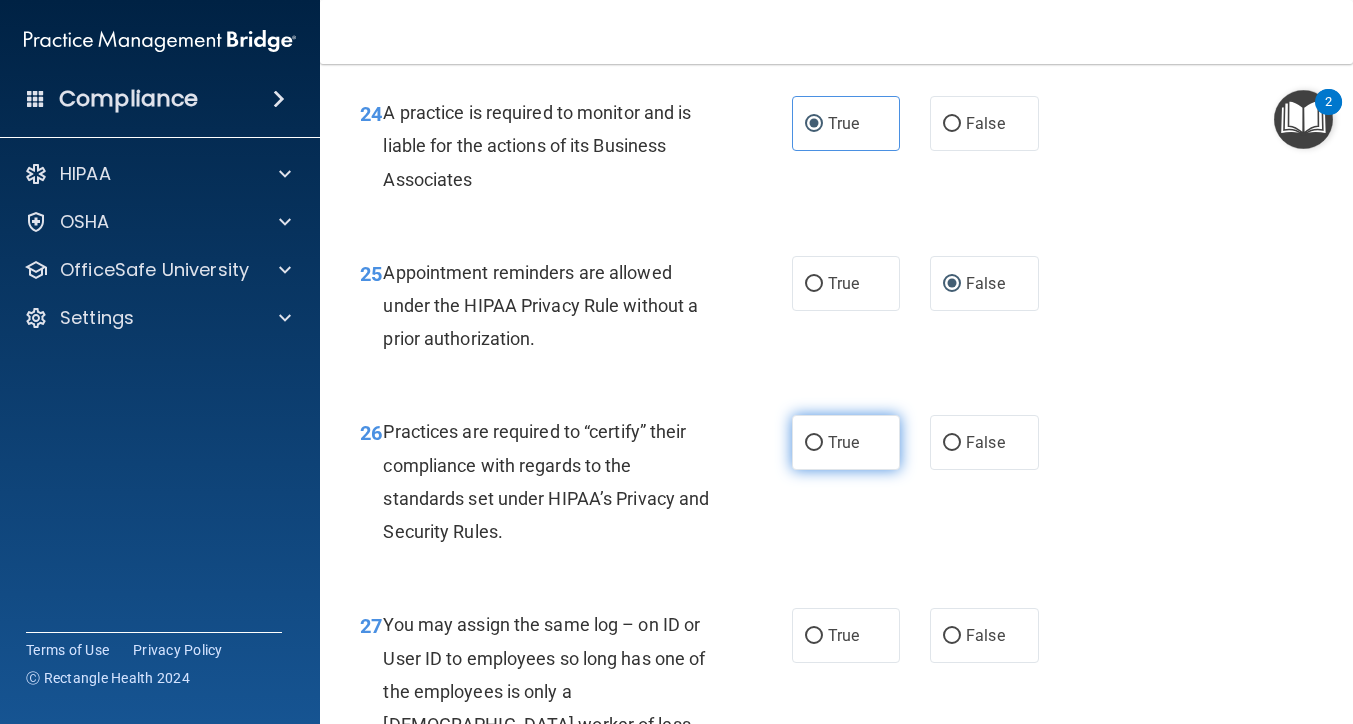 click on "True" at bounding box center [846, 442] 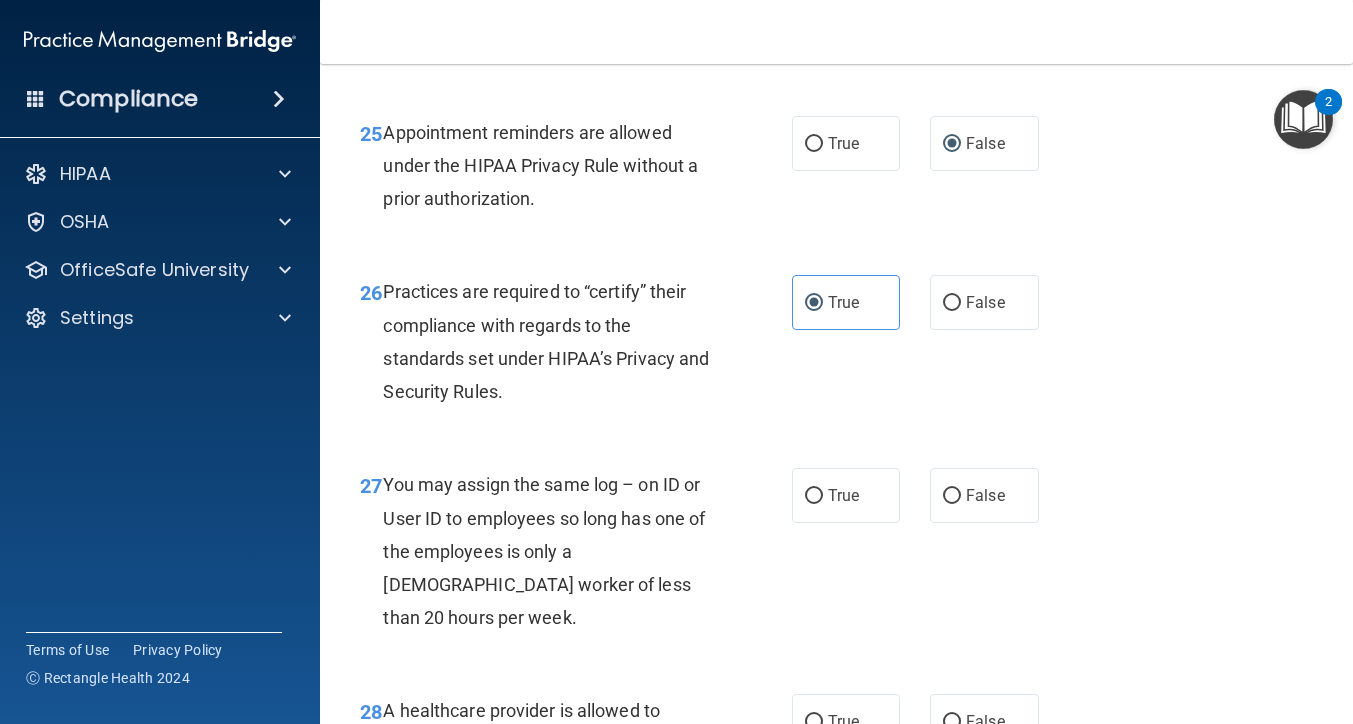 scroll, scrollTop: 4766, scrollLeft: 0, axis: vertical 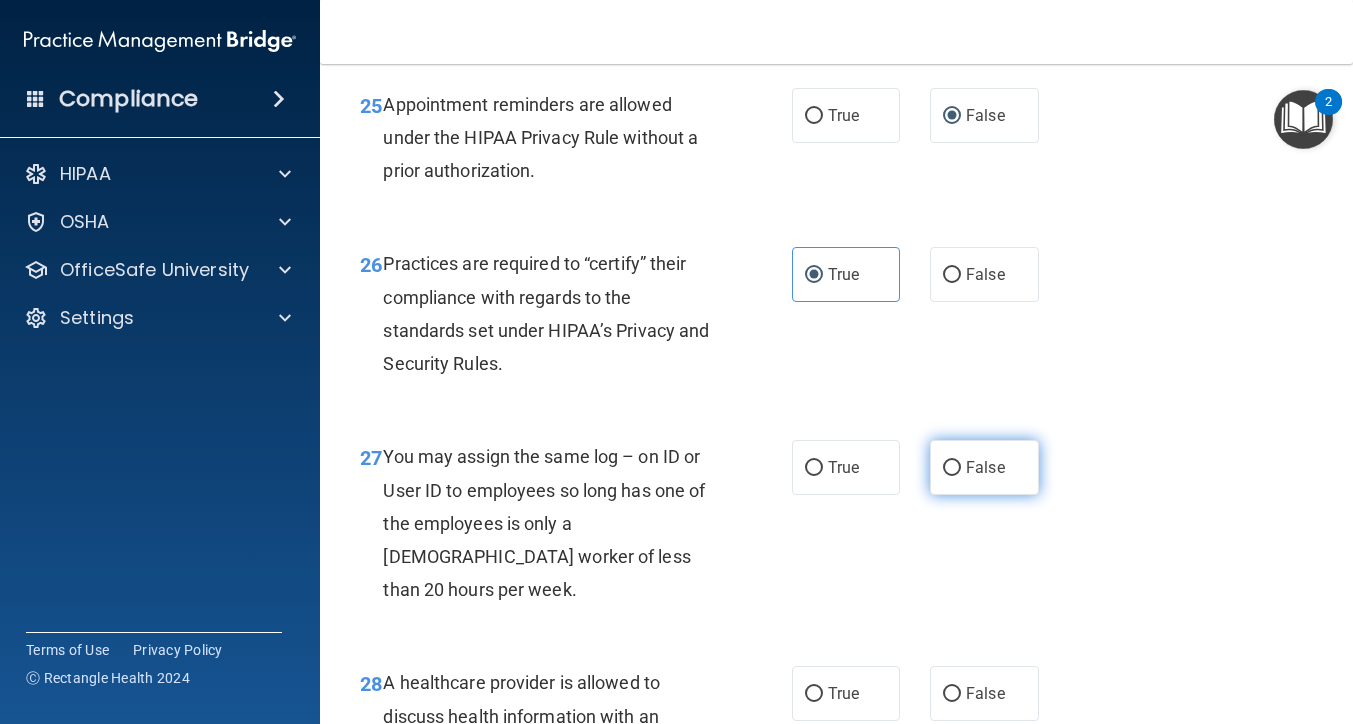 click on "False" at bounding box center (984, 467) 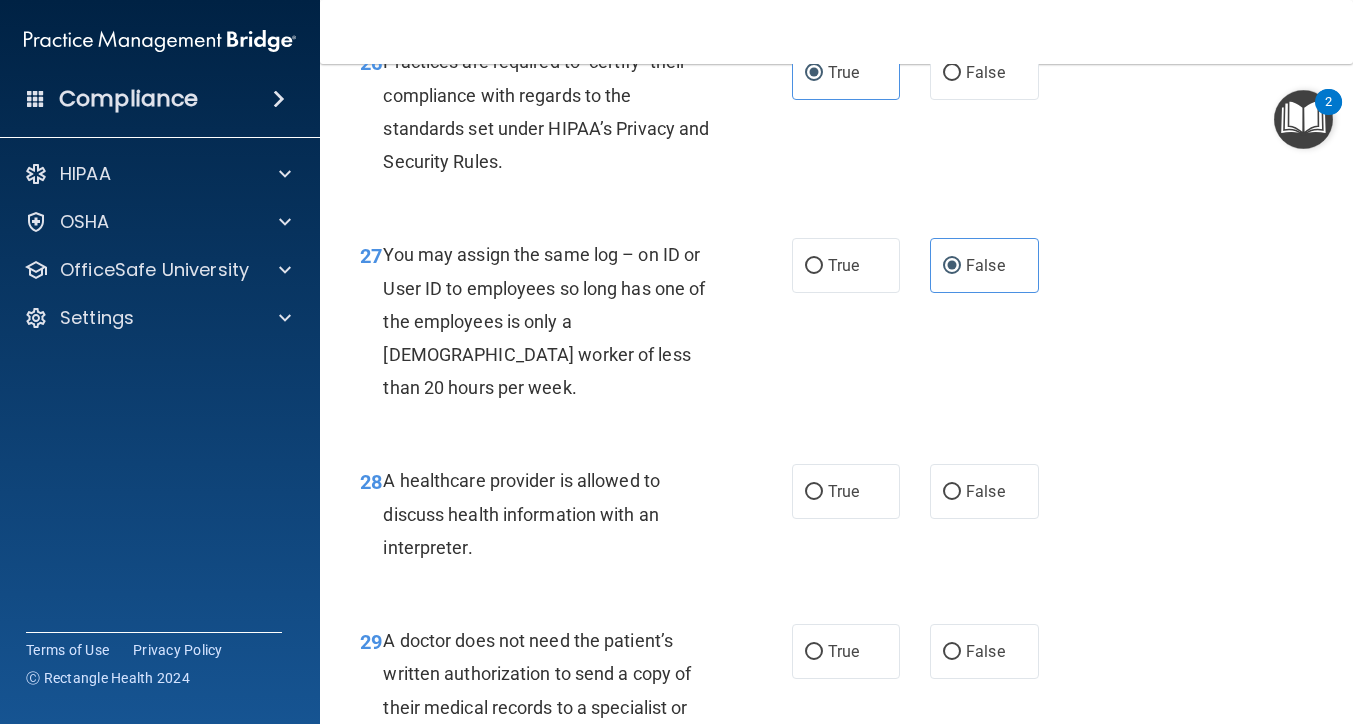 scroll, scrollTop: 4970, scrollLeft: 0, axis: vertical 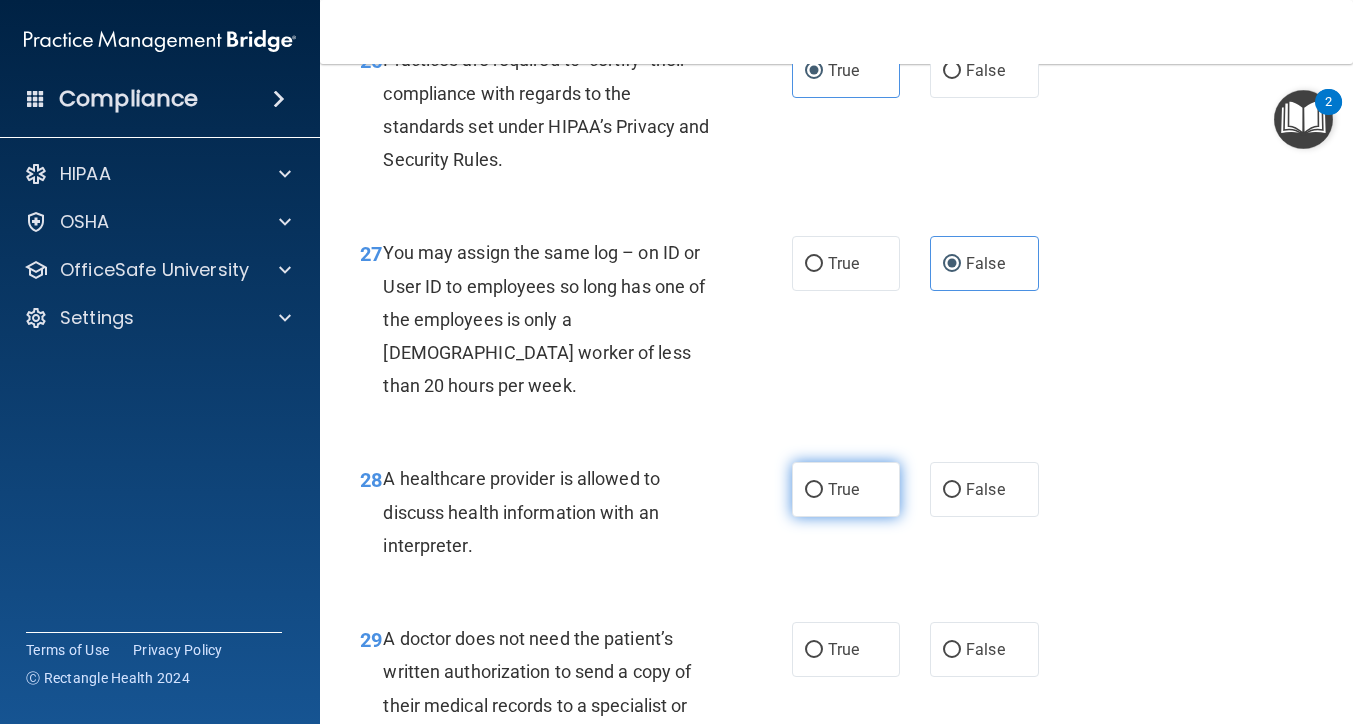 click on "True" at bounding box center (846, 489) 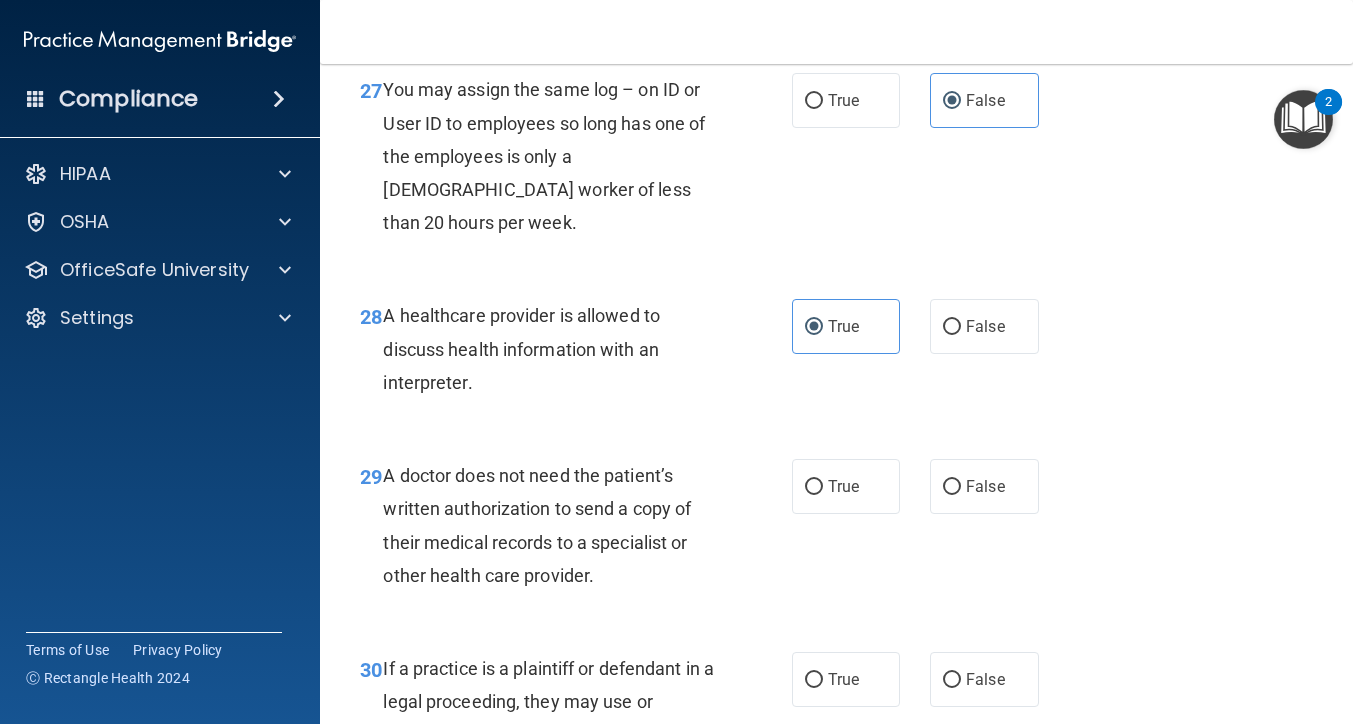 scroll, scrollTop: 5144, scrollLeft: 0, axis: vertical 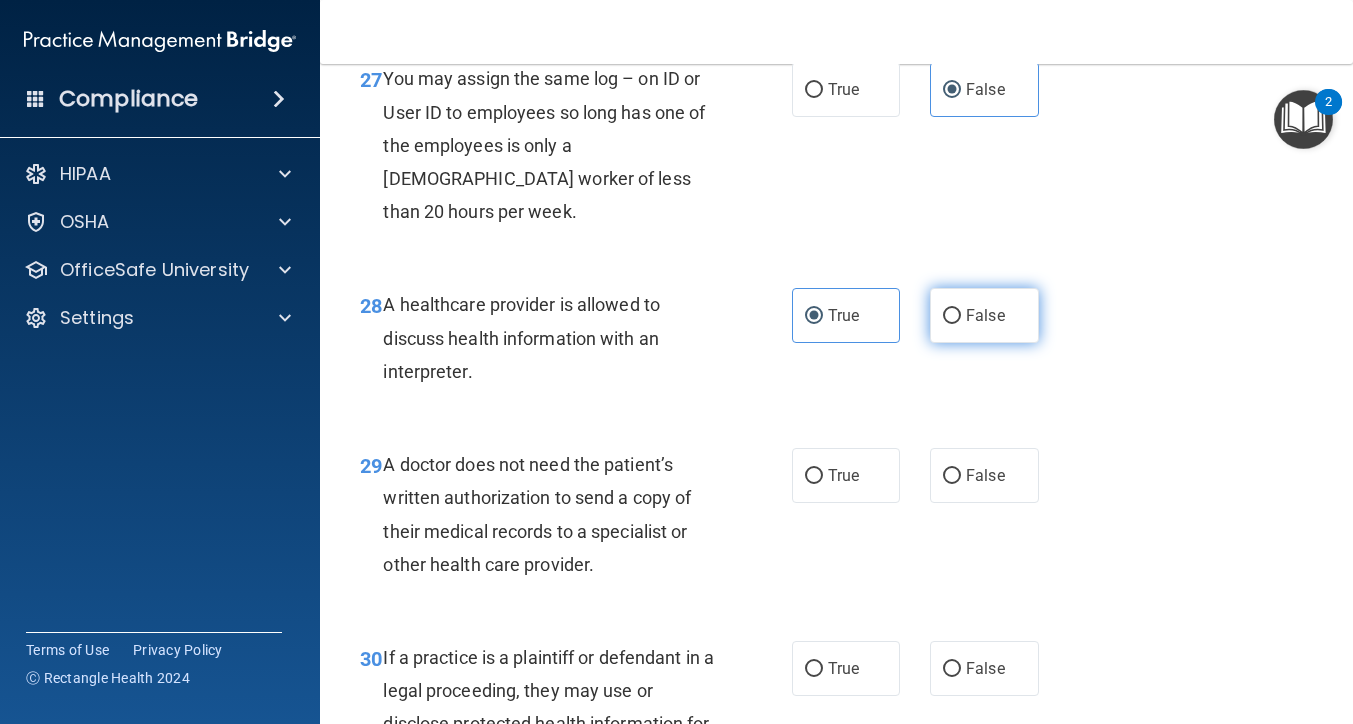 click on "False" at bounding box center [952, 316] 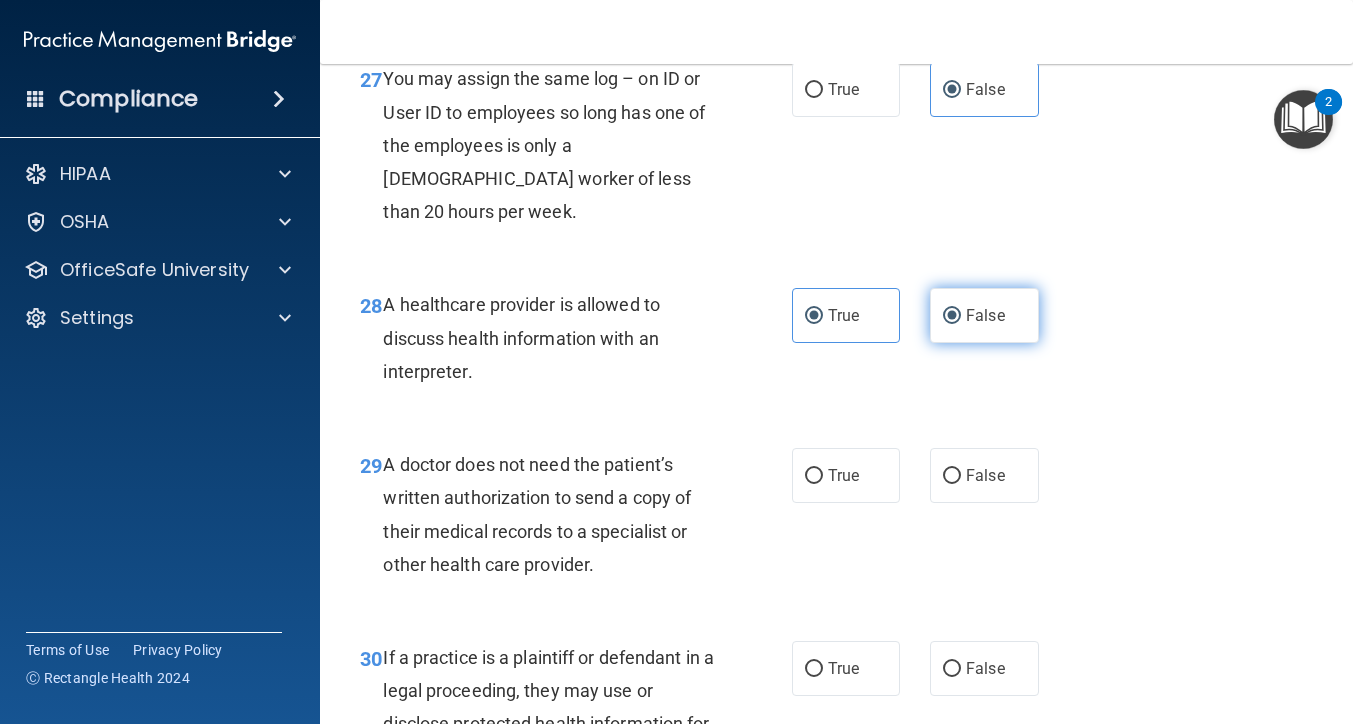 radio on "false" 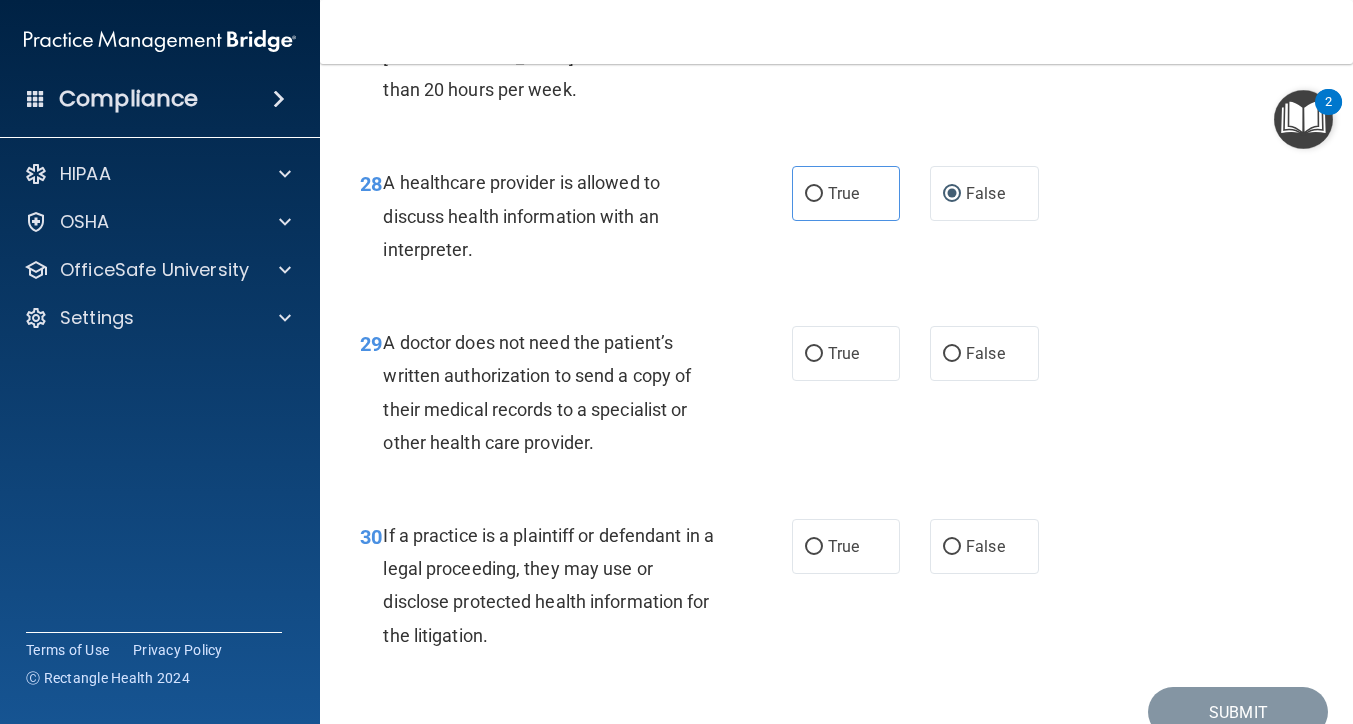 scroll, scrollTop: 5272, scrollLeft: 0, axis: vertical 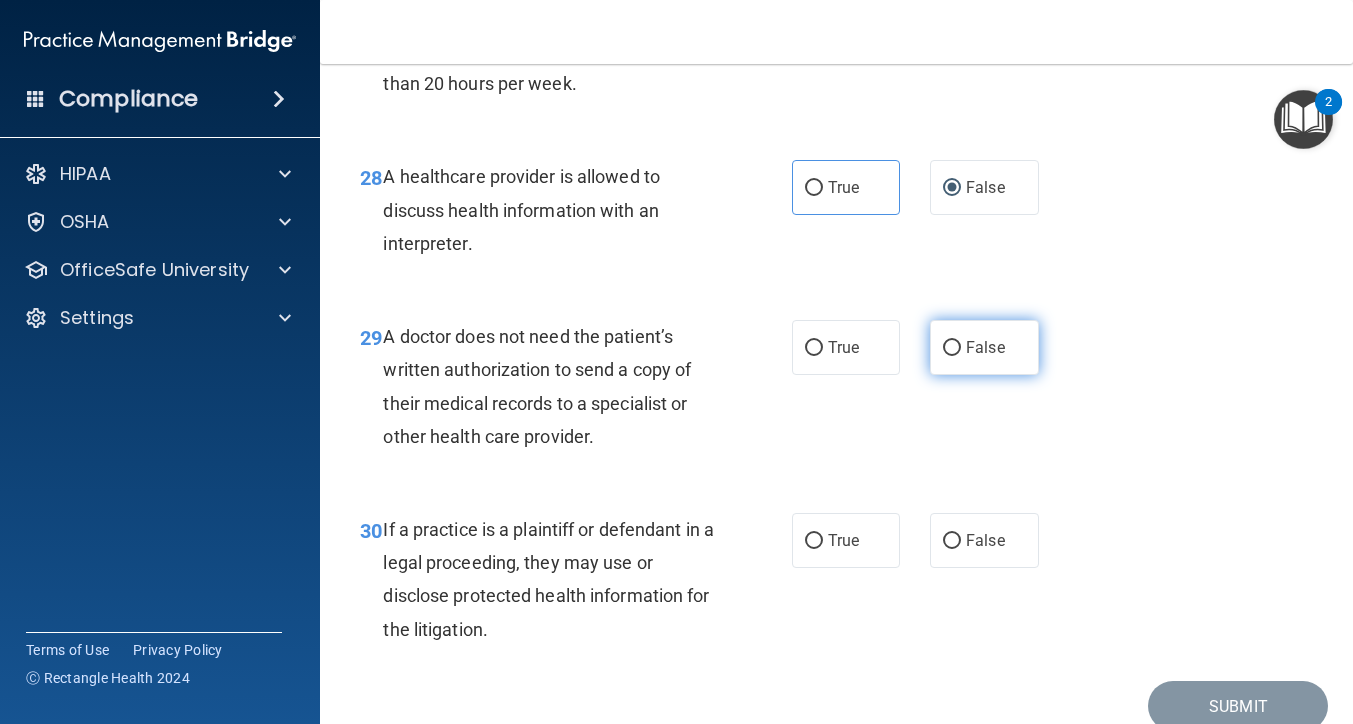 click on "False" at bounding box center (984, 347) 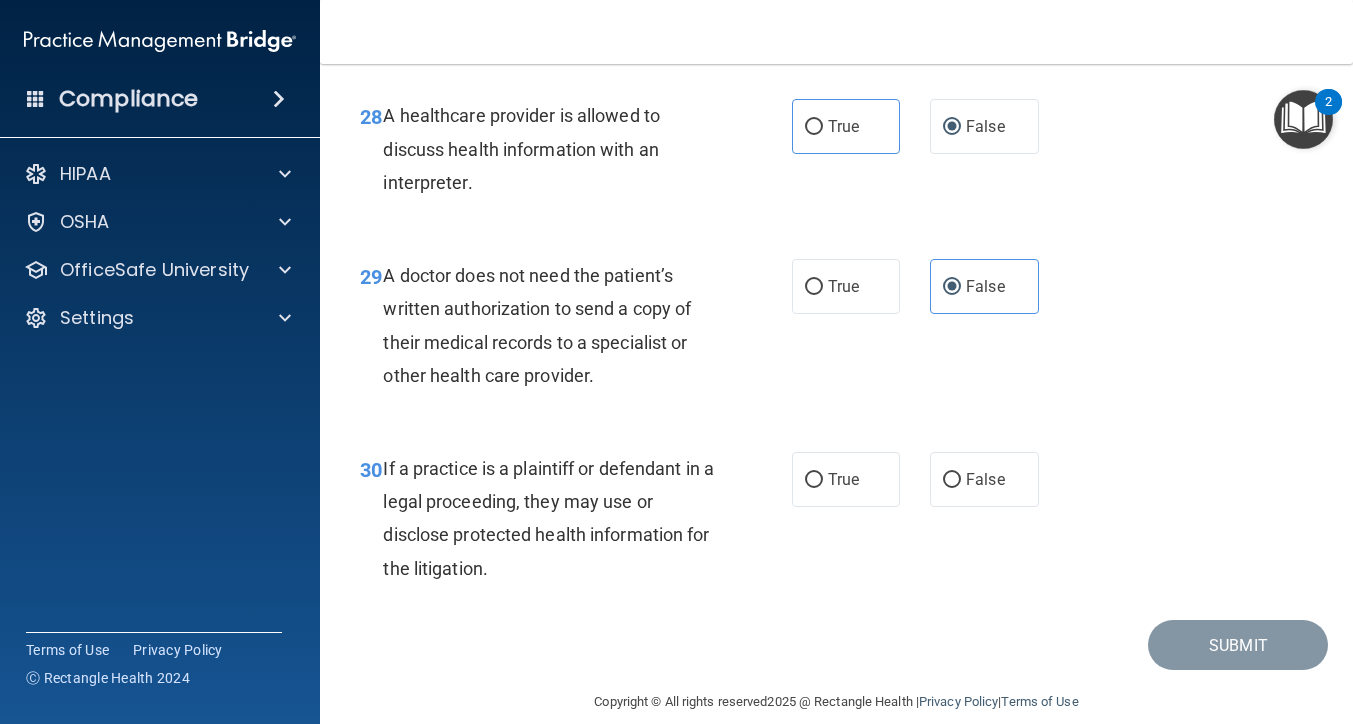 scroll, scrollTop: 5332, scrollLeft: 0, axis: vertical 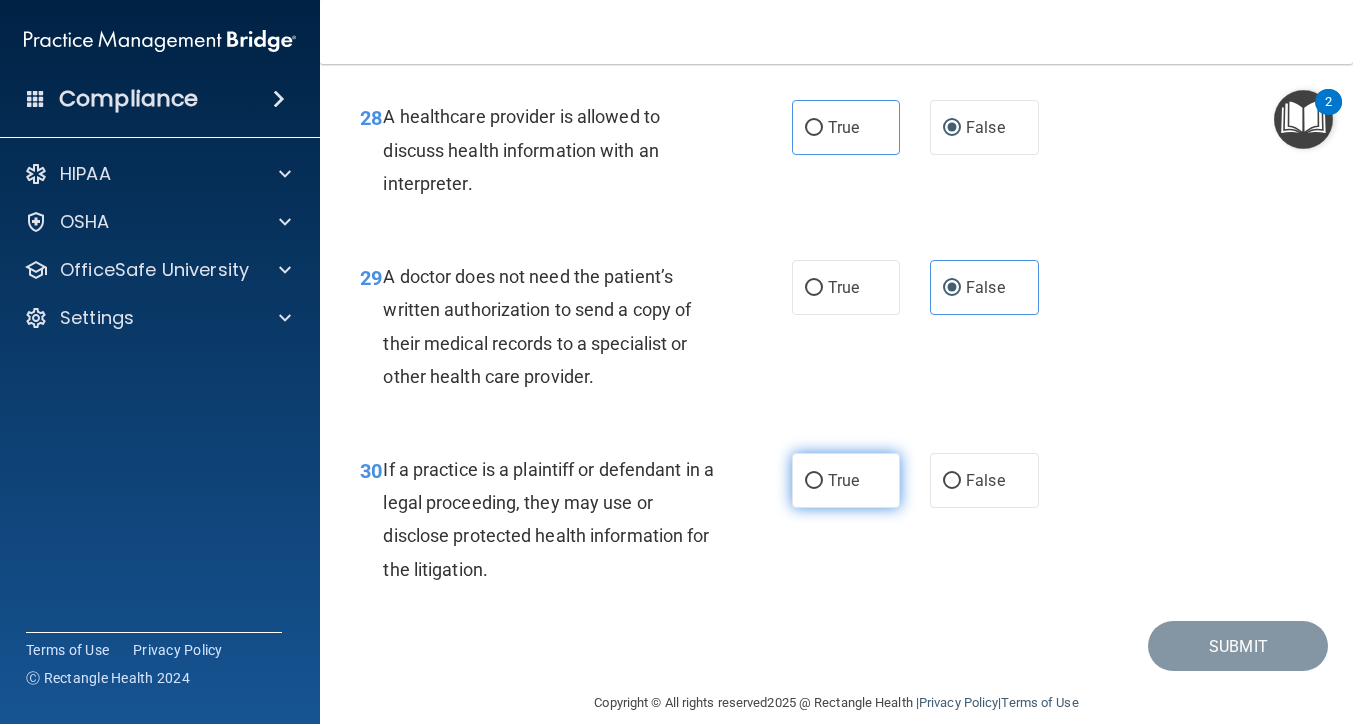 click on "True" at bounding box center [846, 480] 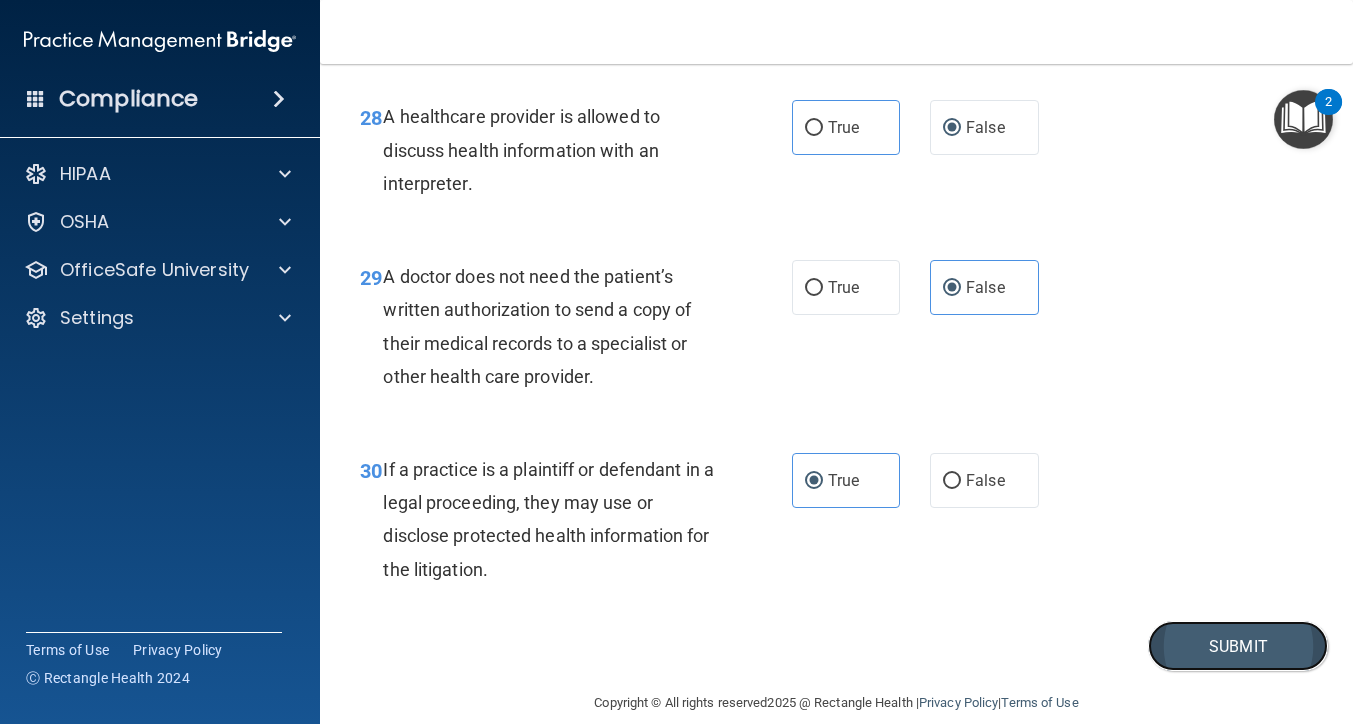 click on "Submit" at bounding box center (1238, 646) 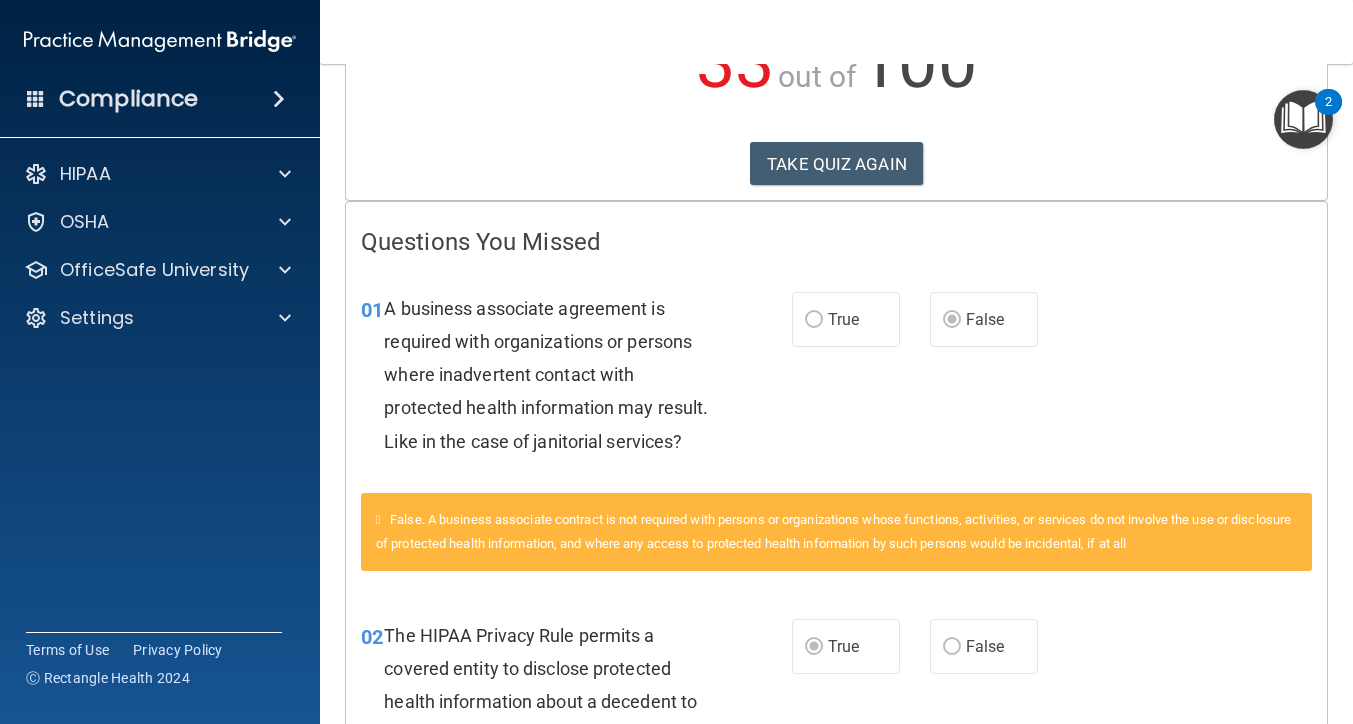 scroll, scrollTop: 0, scrollLeft: 0, axis: both 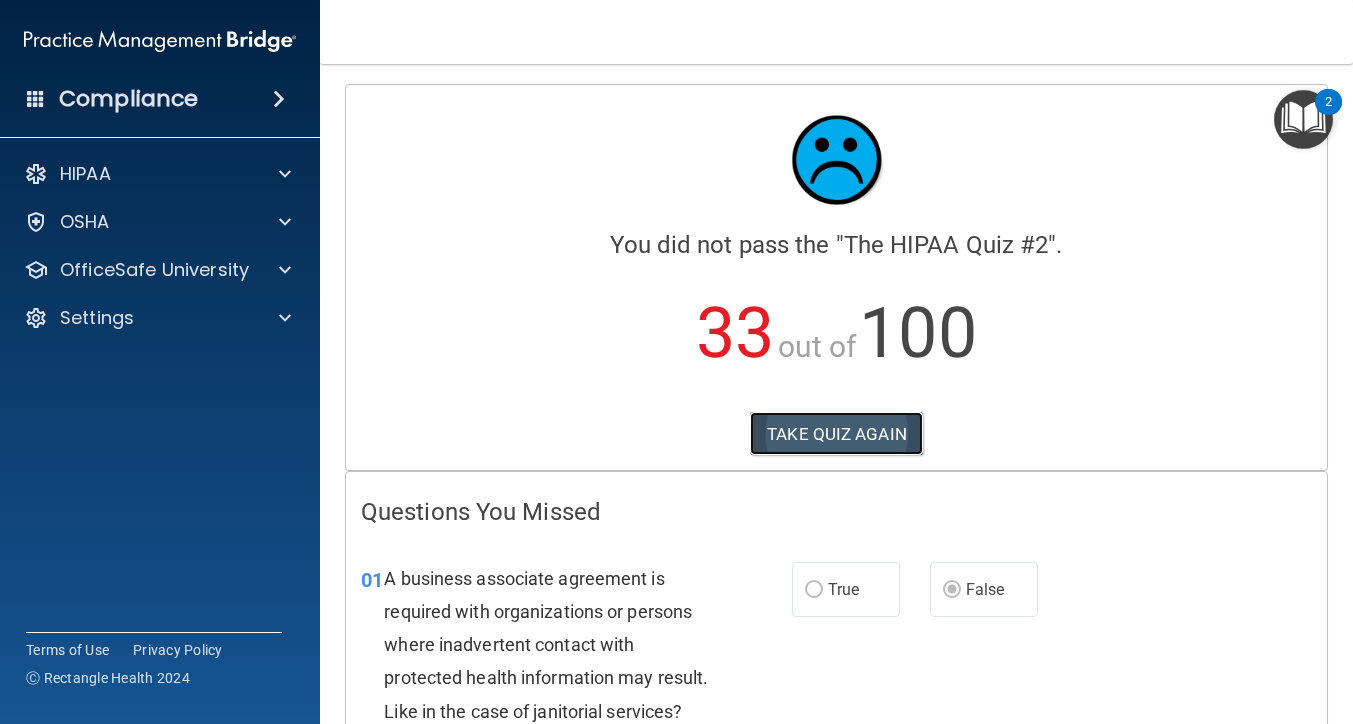 click on "TAKE QUIZ AGAIN" at bounding box center [836, 434] 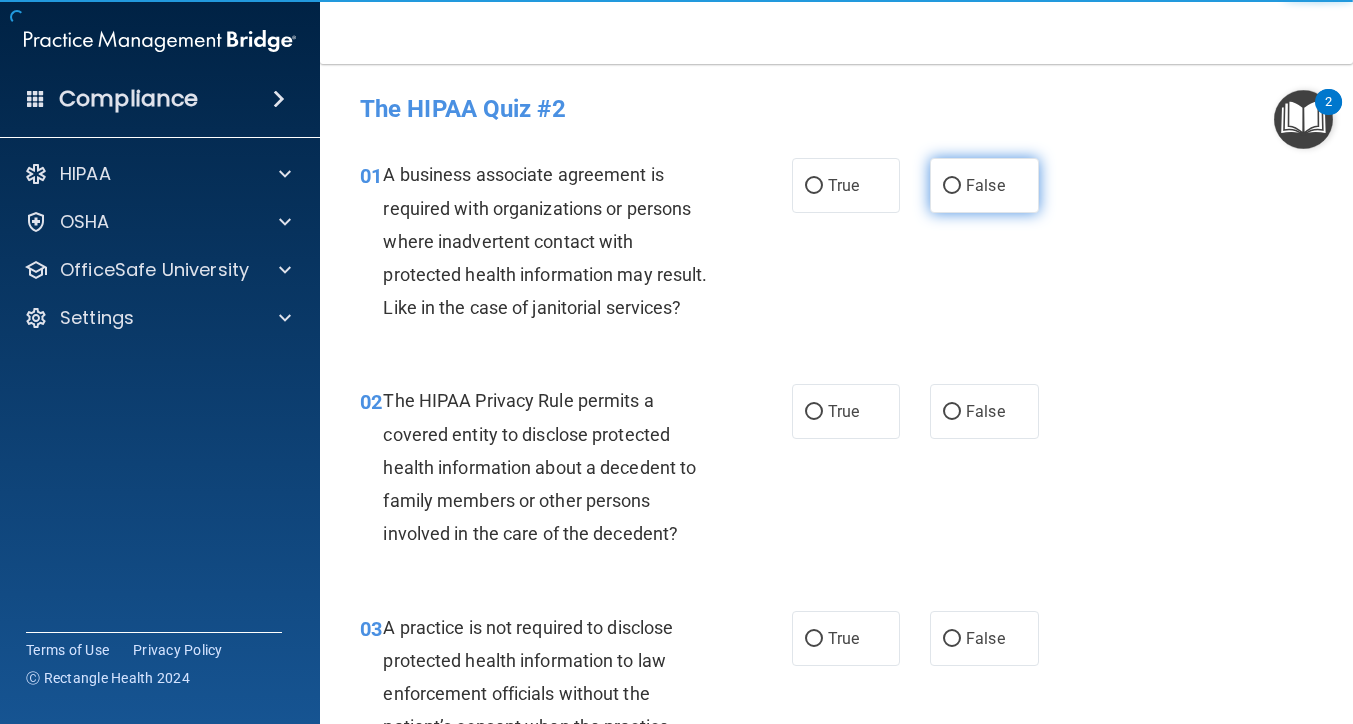 click on "False" at bounding box center (985, 185) 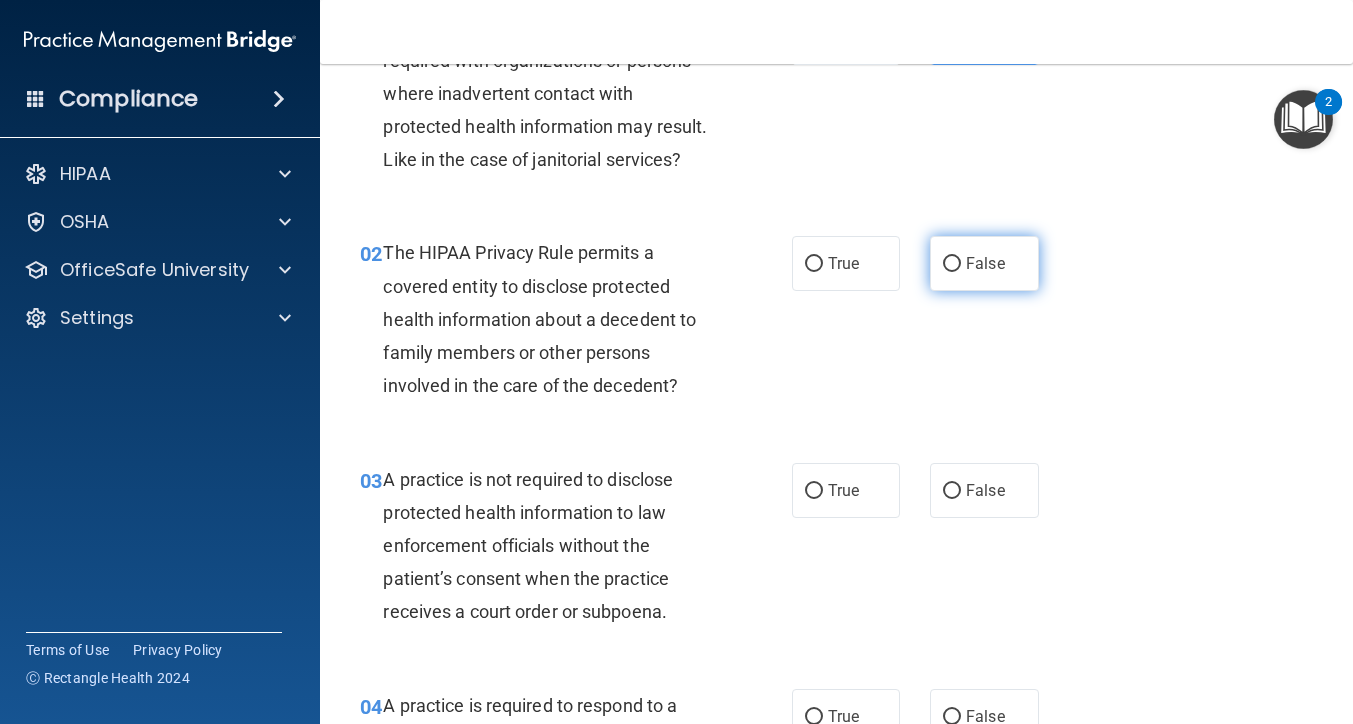 scroll, scrollTop: 151, scrollLeft: 0, axis: vertical 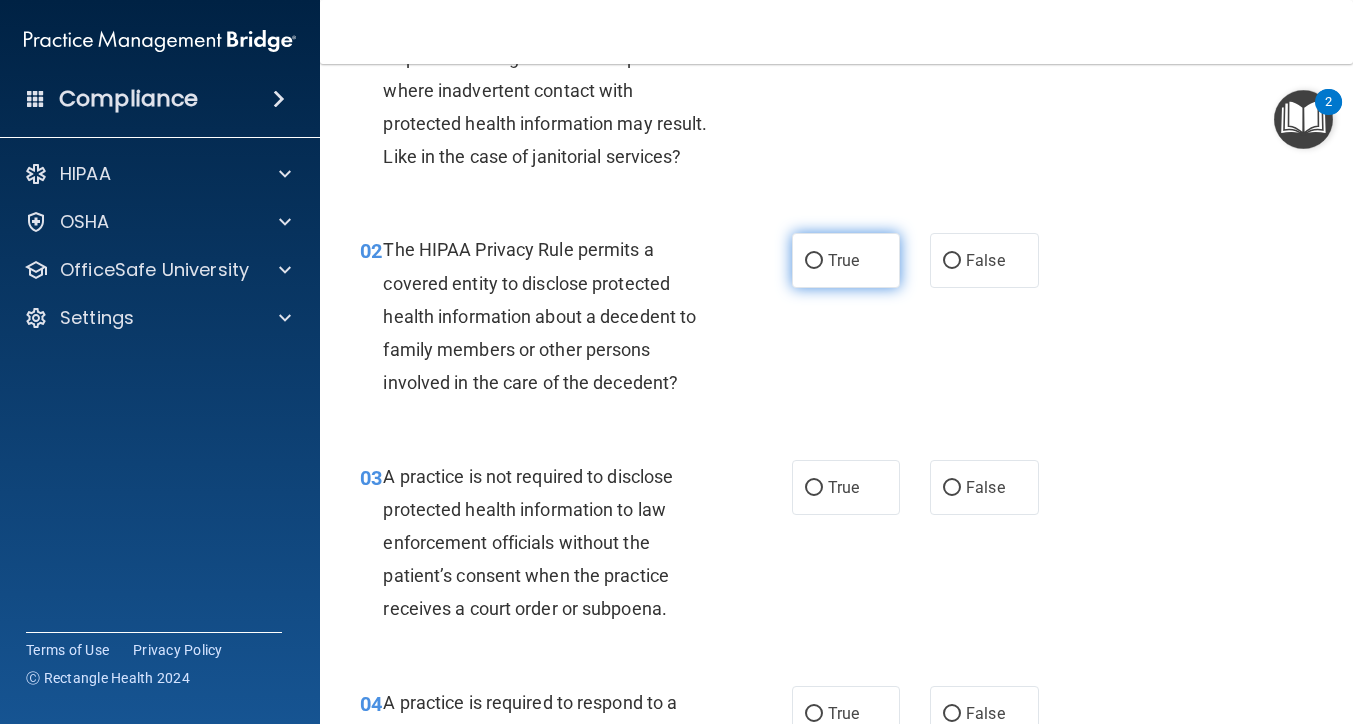 click on "True" at bounding box center [846, 260] 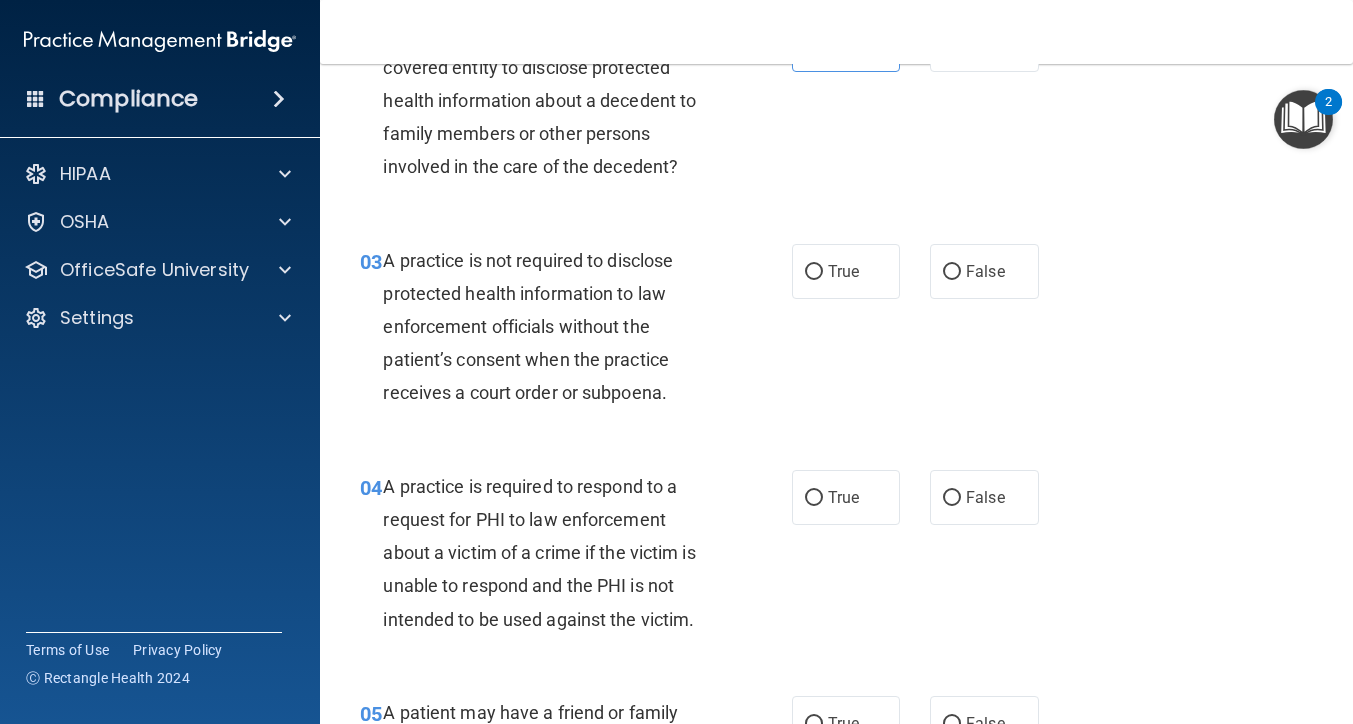 scroll, scrollTop: 368, scrollLeft: 0, axis: vertical 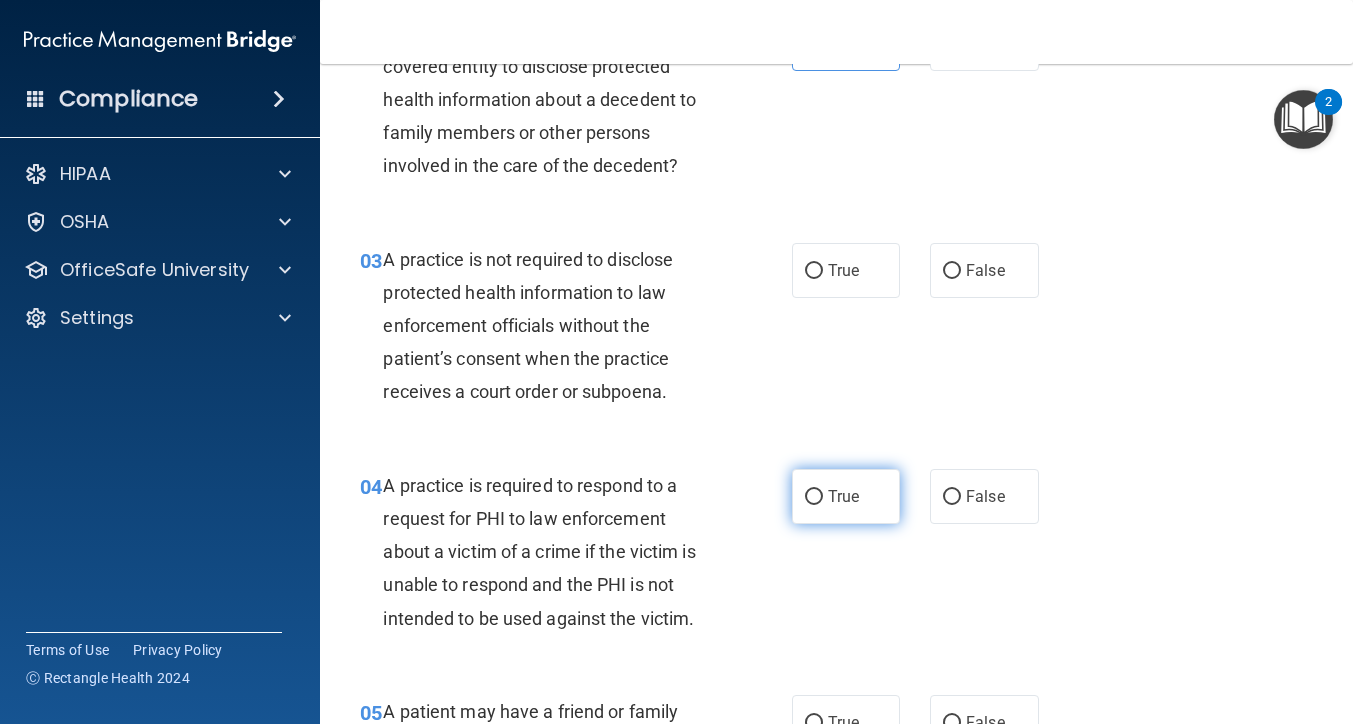 click on "True" at bounding box center [843, 496] 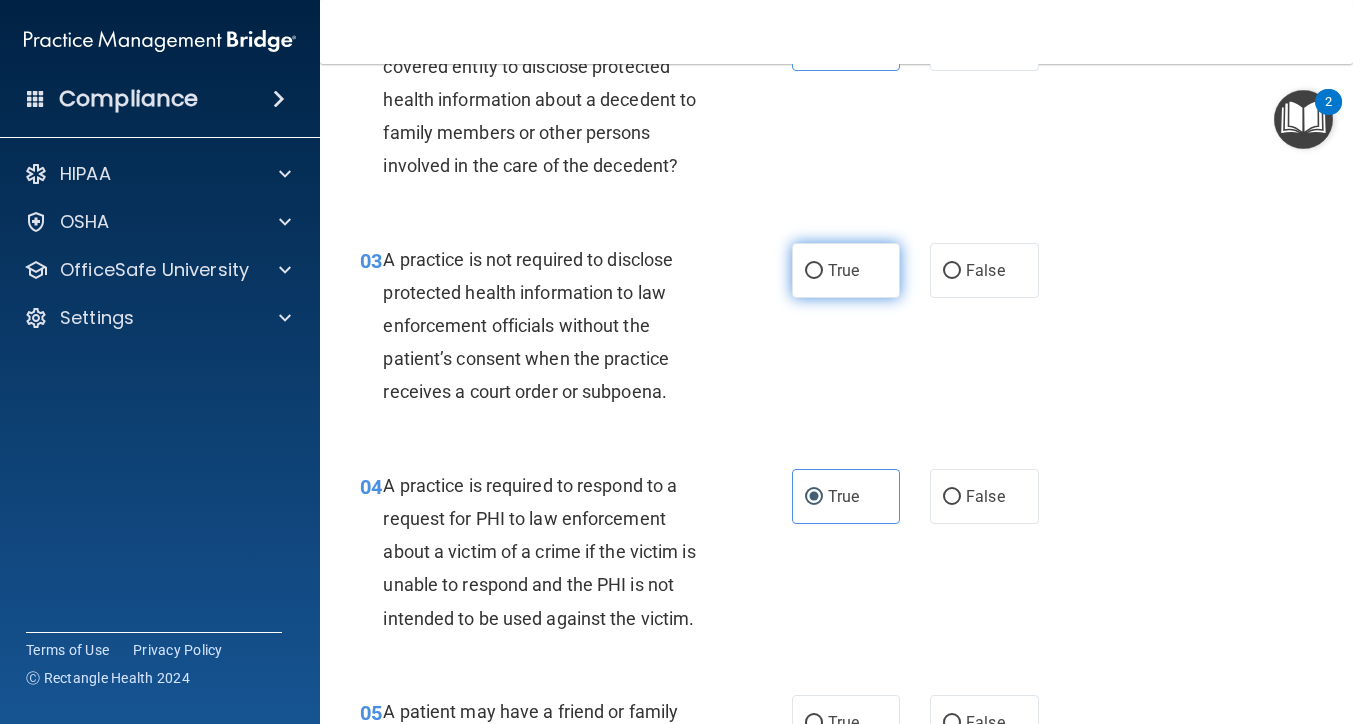 click on "True" at bounding box center (846, 270) 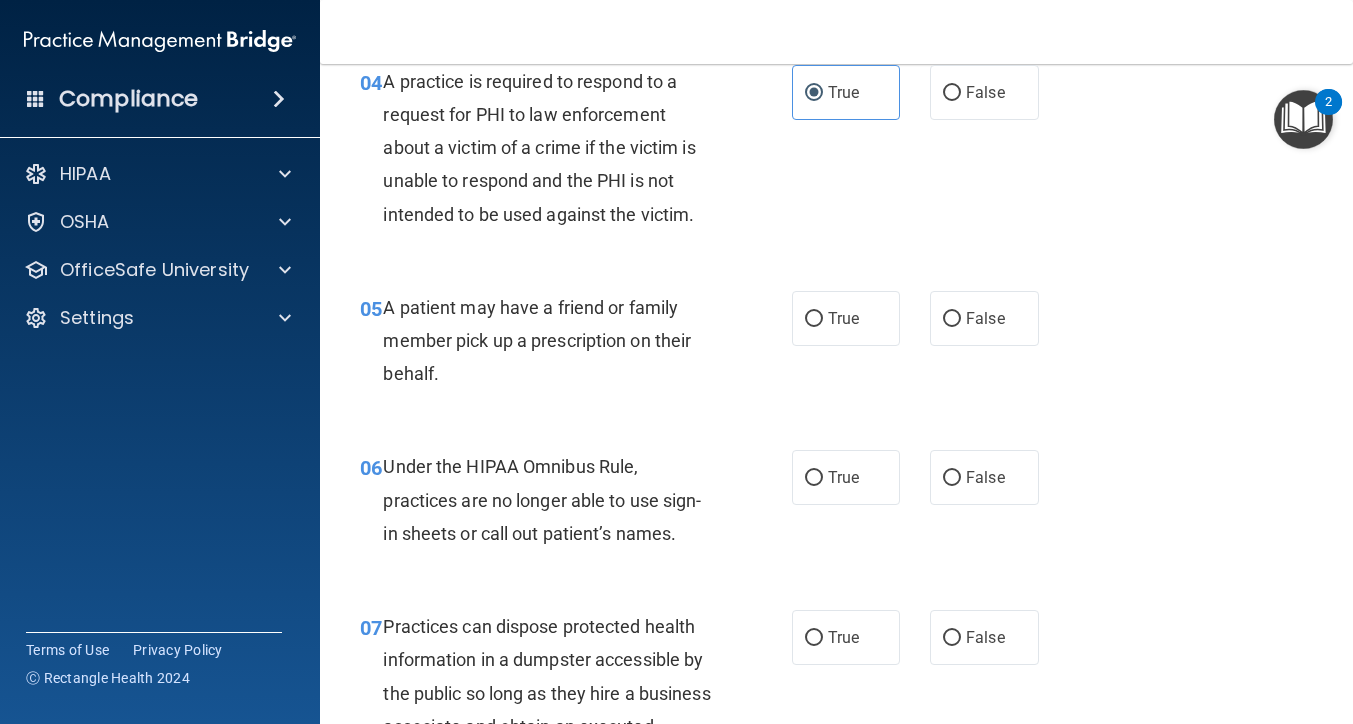 scroll, scrollTop: 813, scrollLeft: 0, axis: vertical 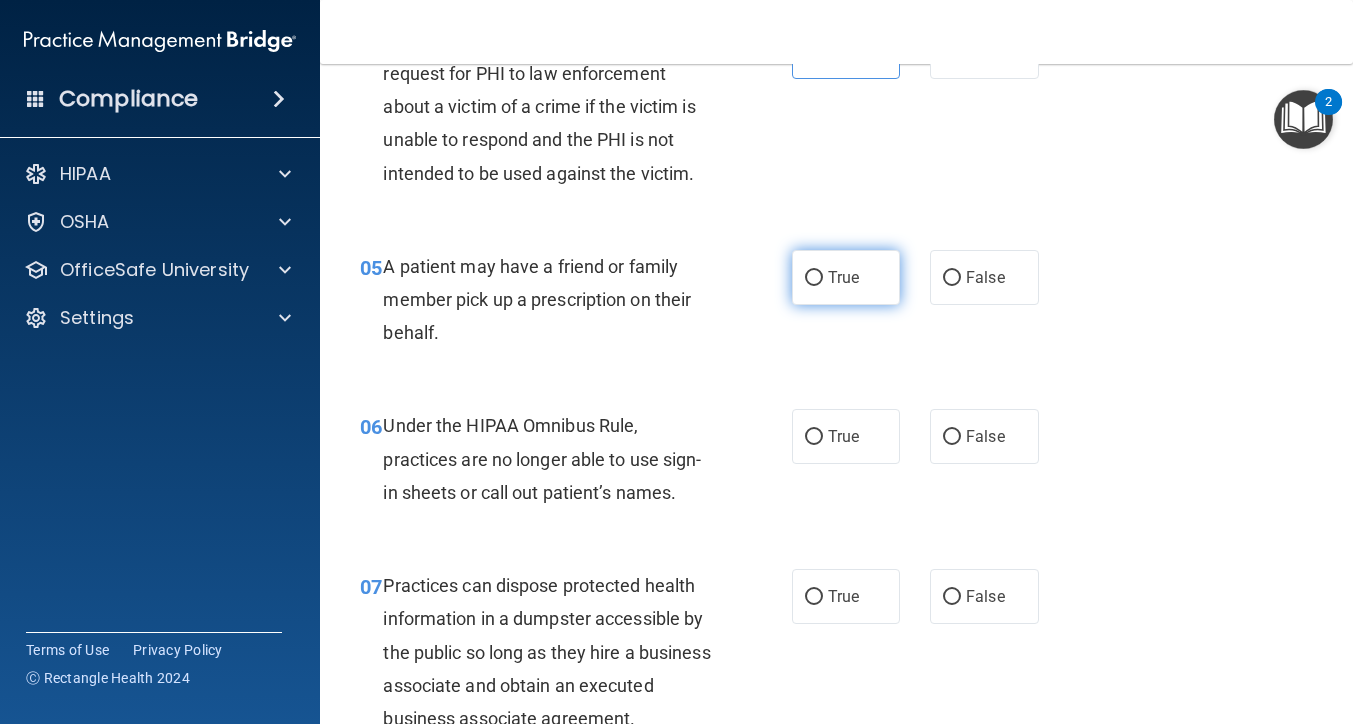 click on "True" at bounding box center [843, 277] 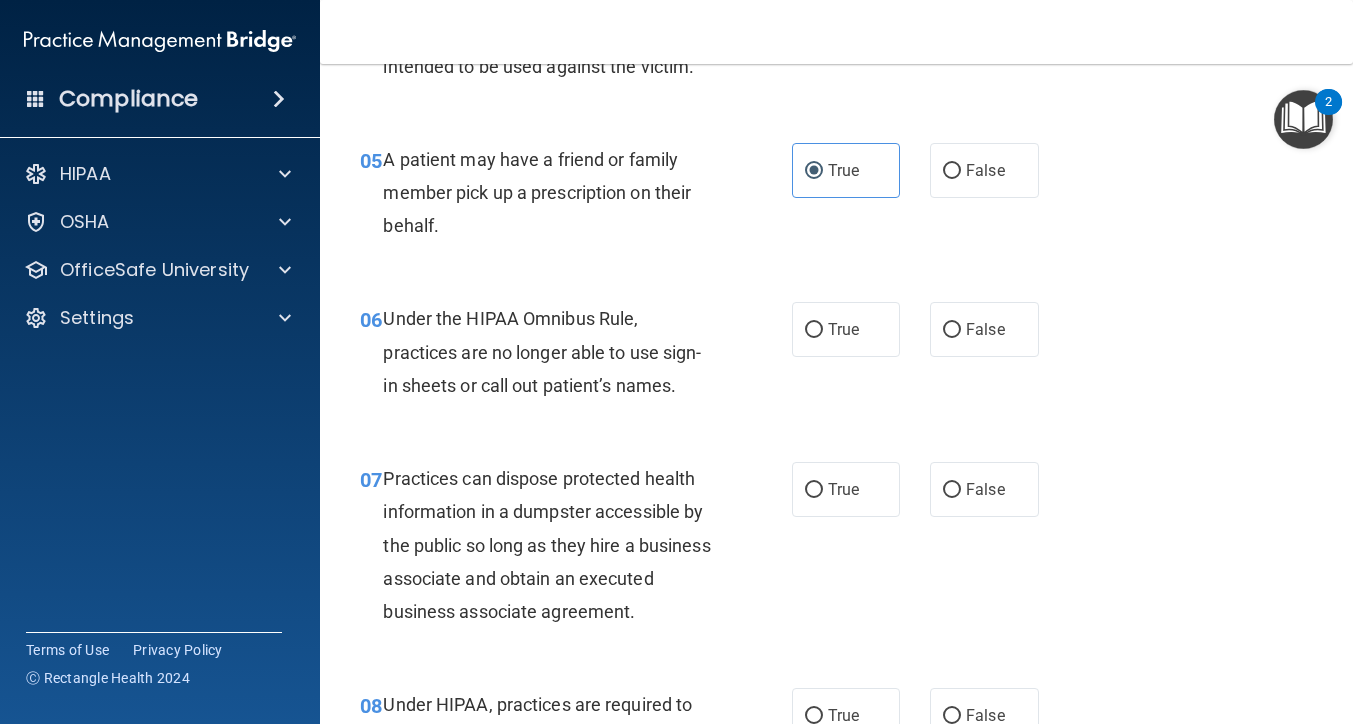 scroll, scrollTop: 921, scrollLeft: 0, axis: vertical 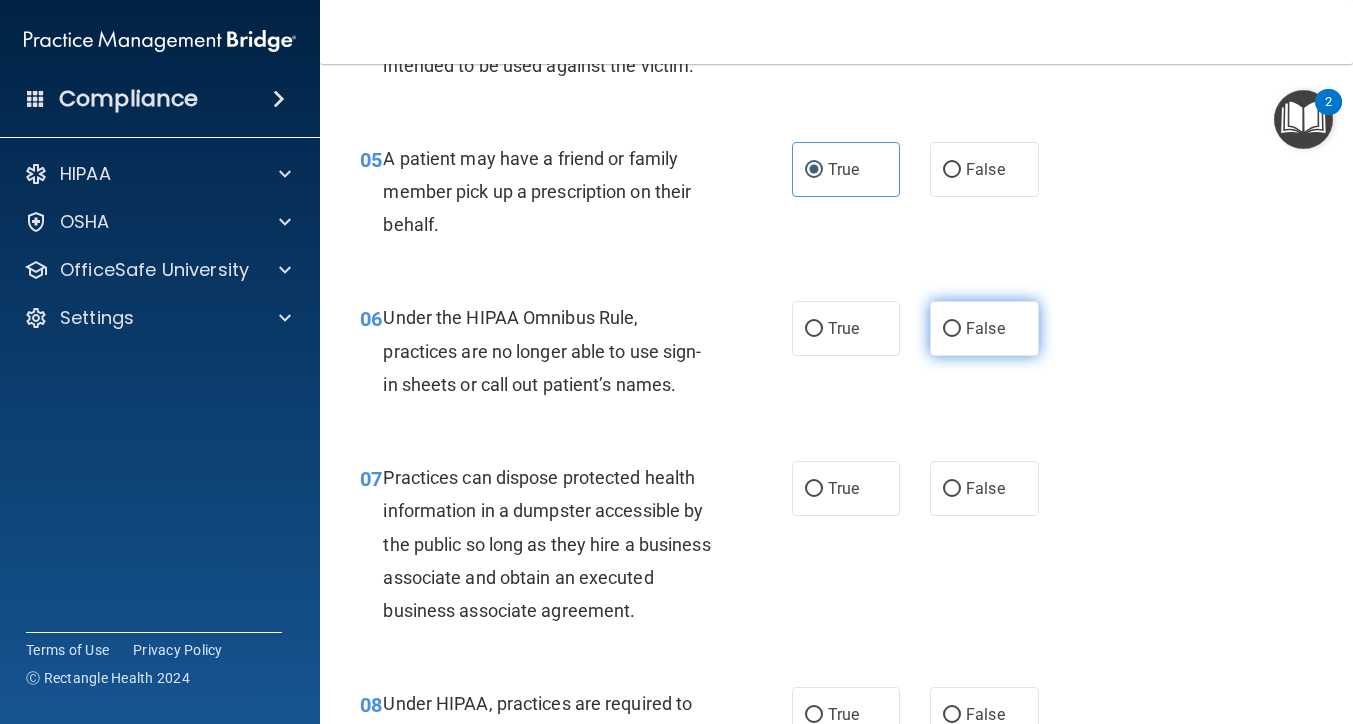 click on "False" at bounding box center (984, 328) 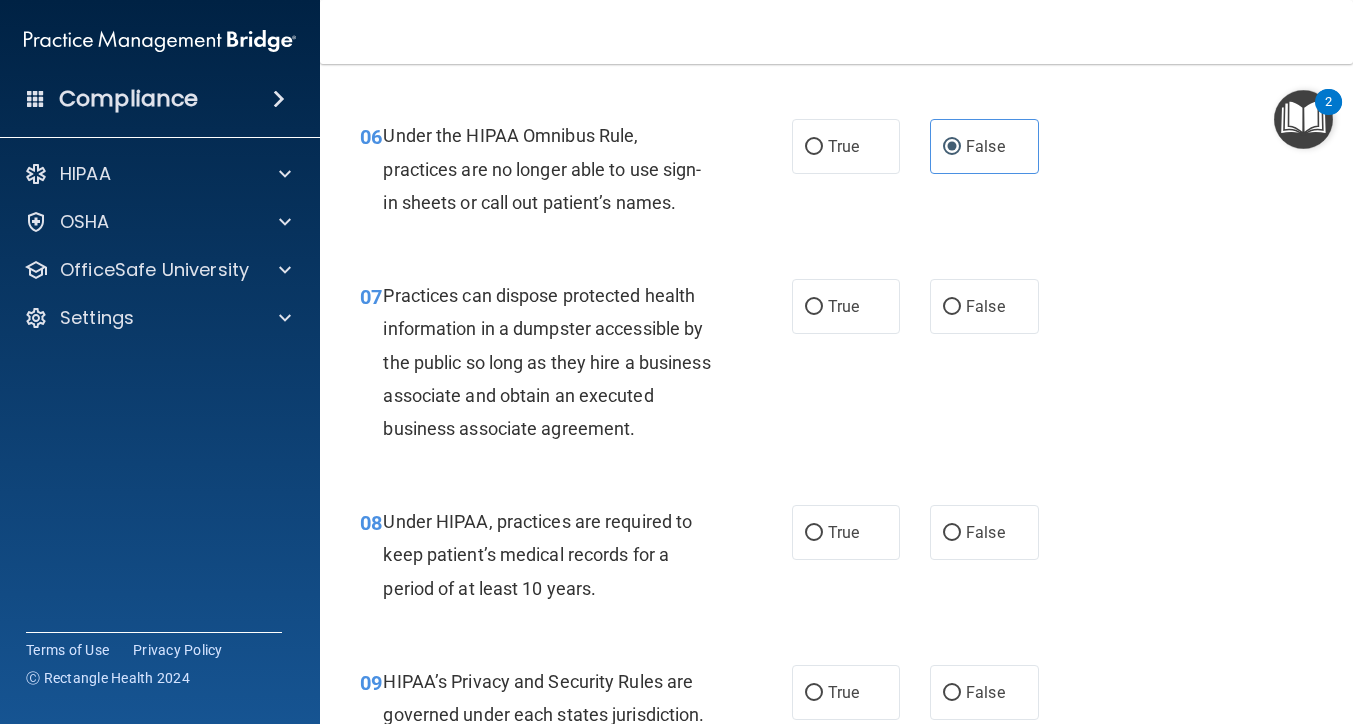 scroll, scrollTop: 1123, scrollLeft: 0, axis: vertical 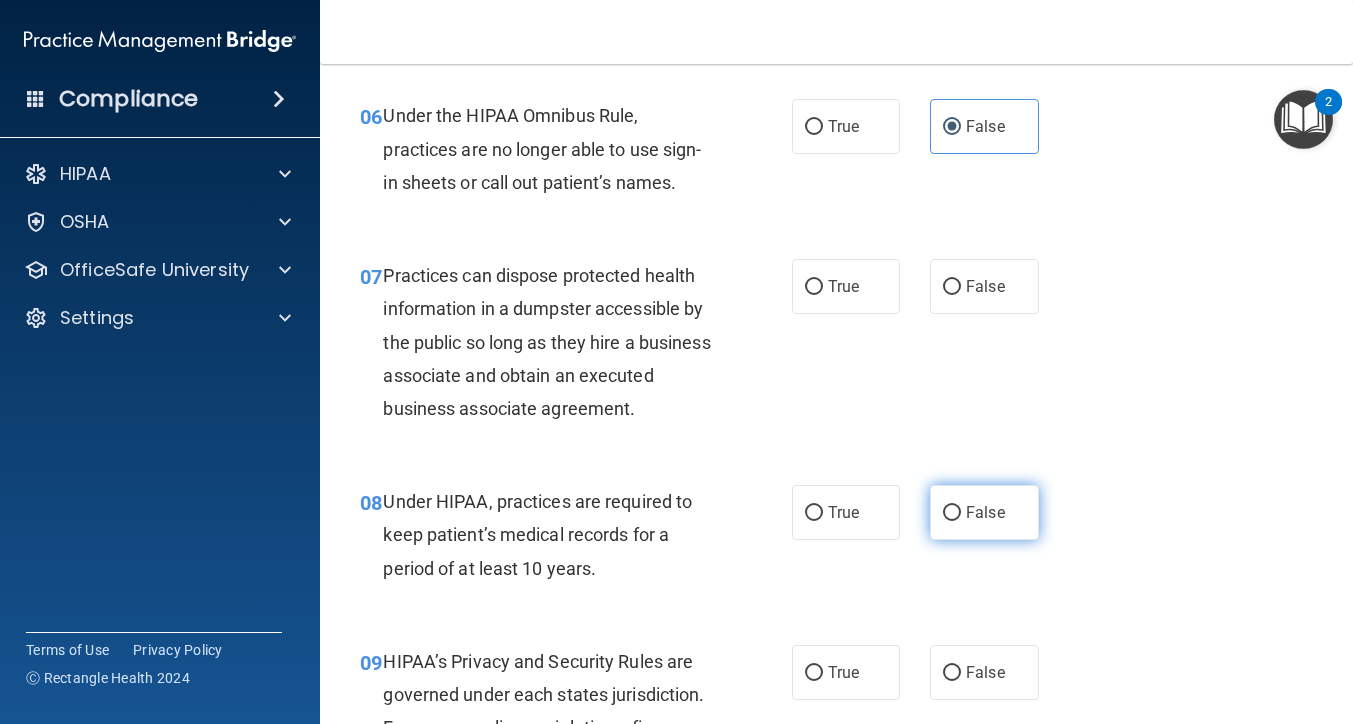 click on "False" at bounding box center (984, 512) 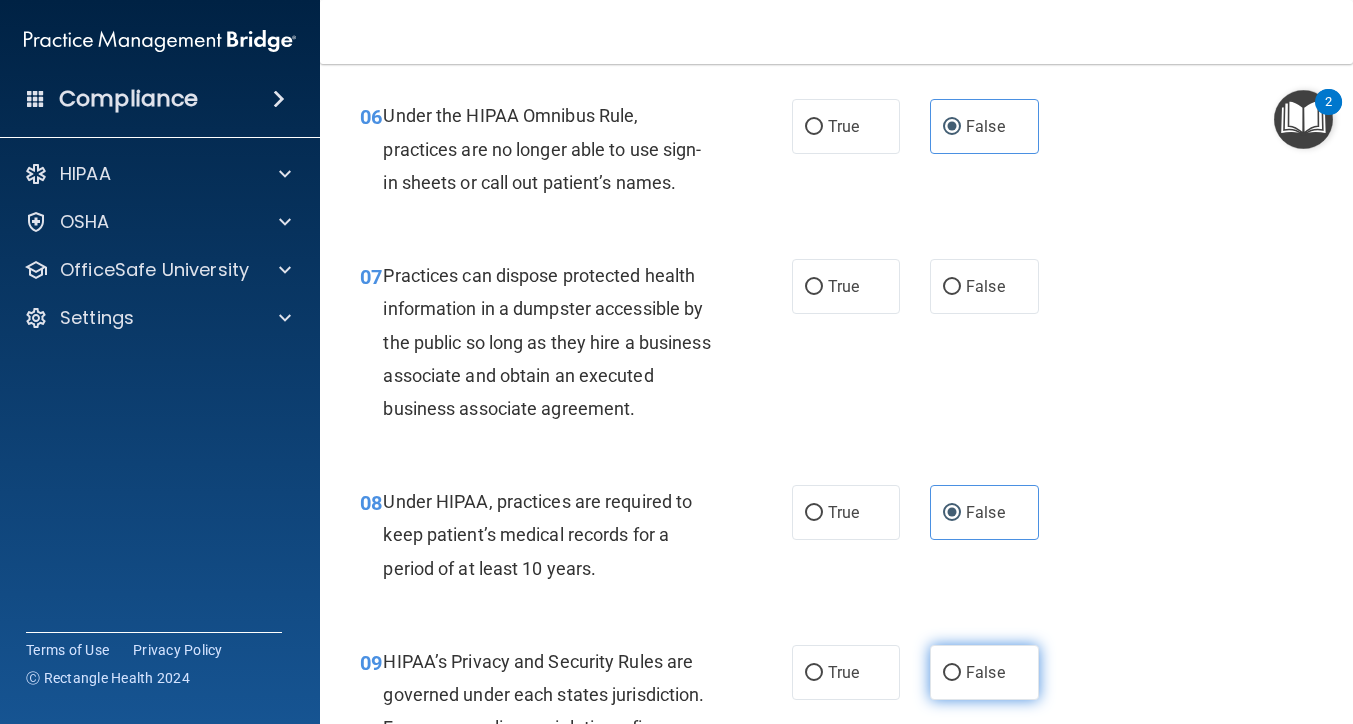 click on "False" at bounding box center [985, 672] 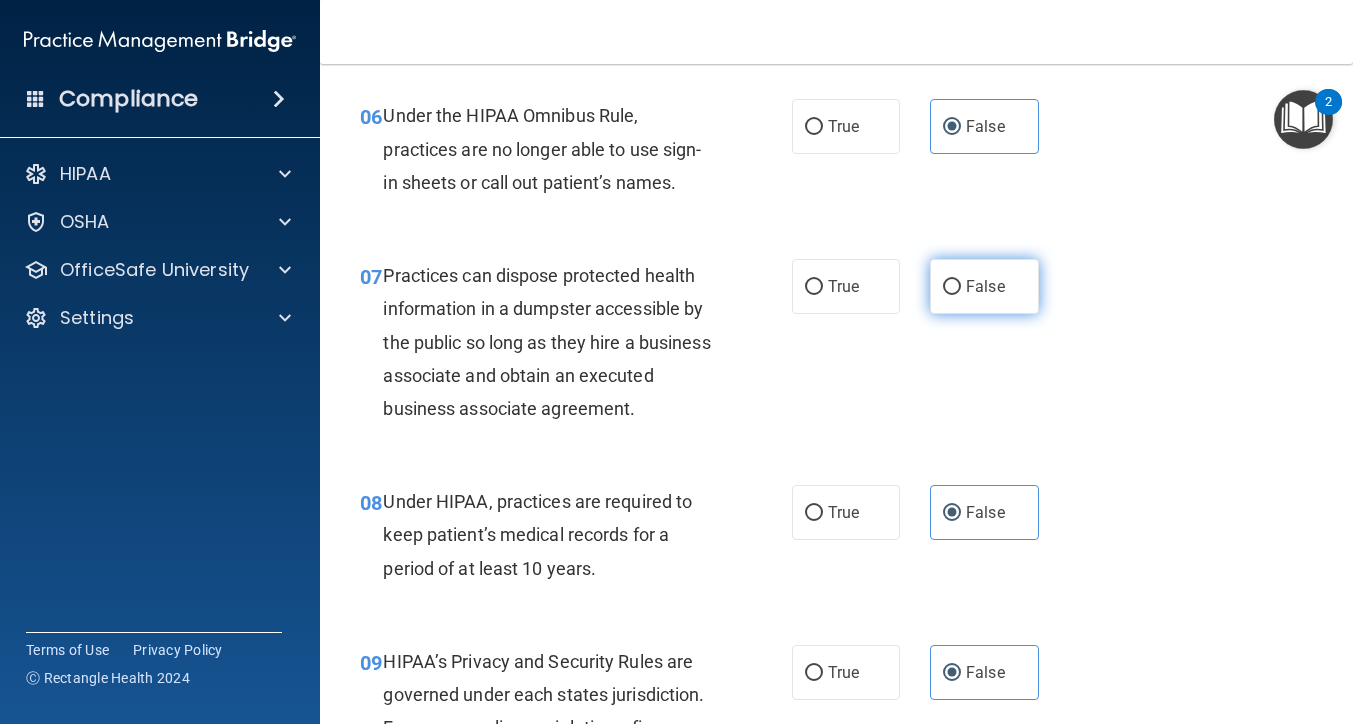 click on "False" at bounding box center (985, 286) 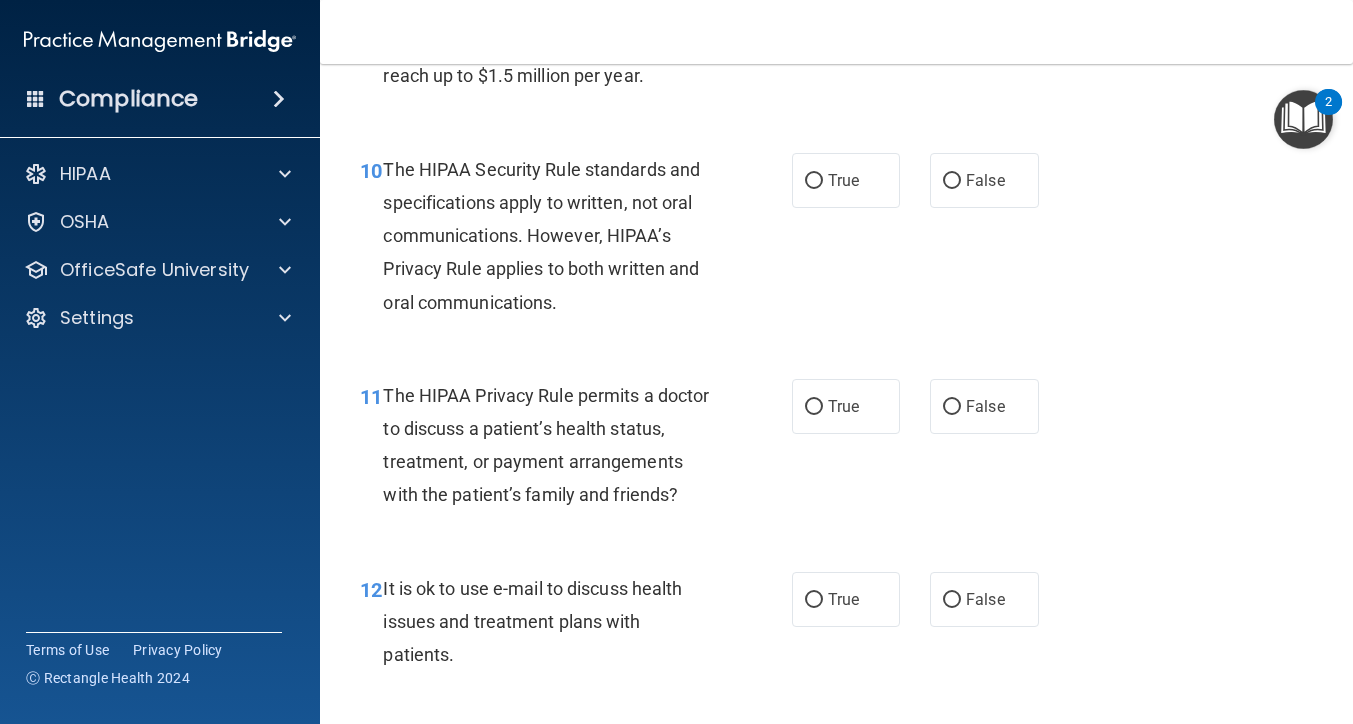 scroll, scrollTop: 1826, scrollLeft: 0, axis: vertical 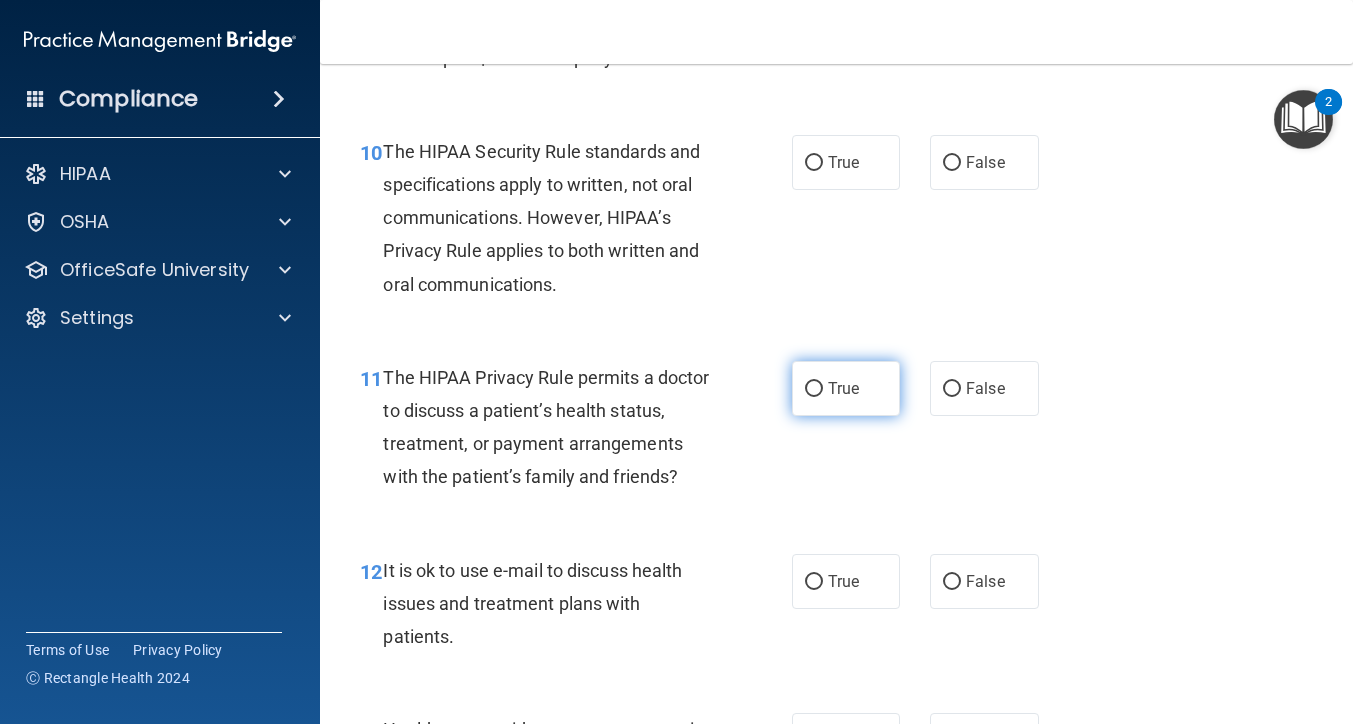 click on "True" at bounding box center (846, 388) 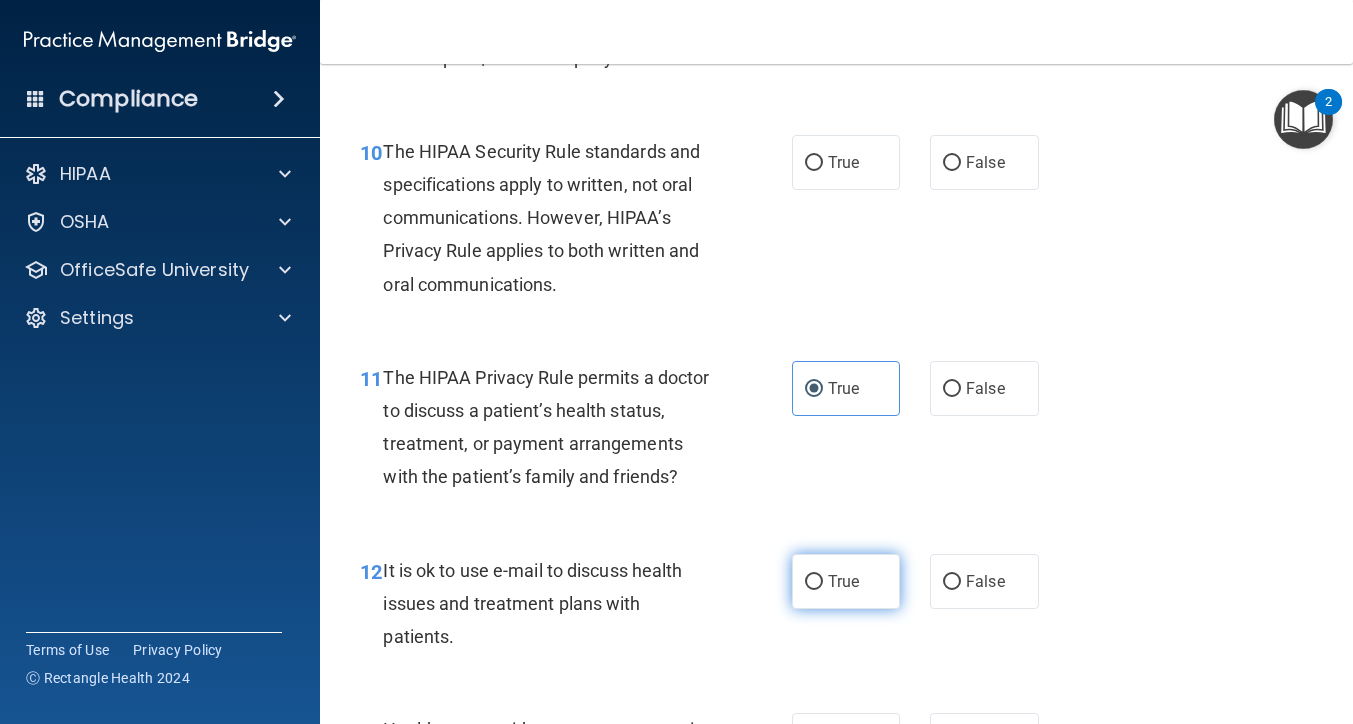 click on "True" at bounding box center [814, 582] 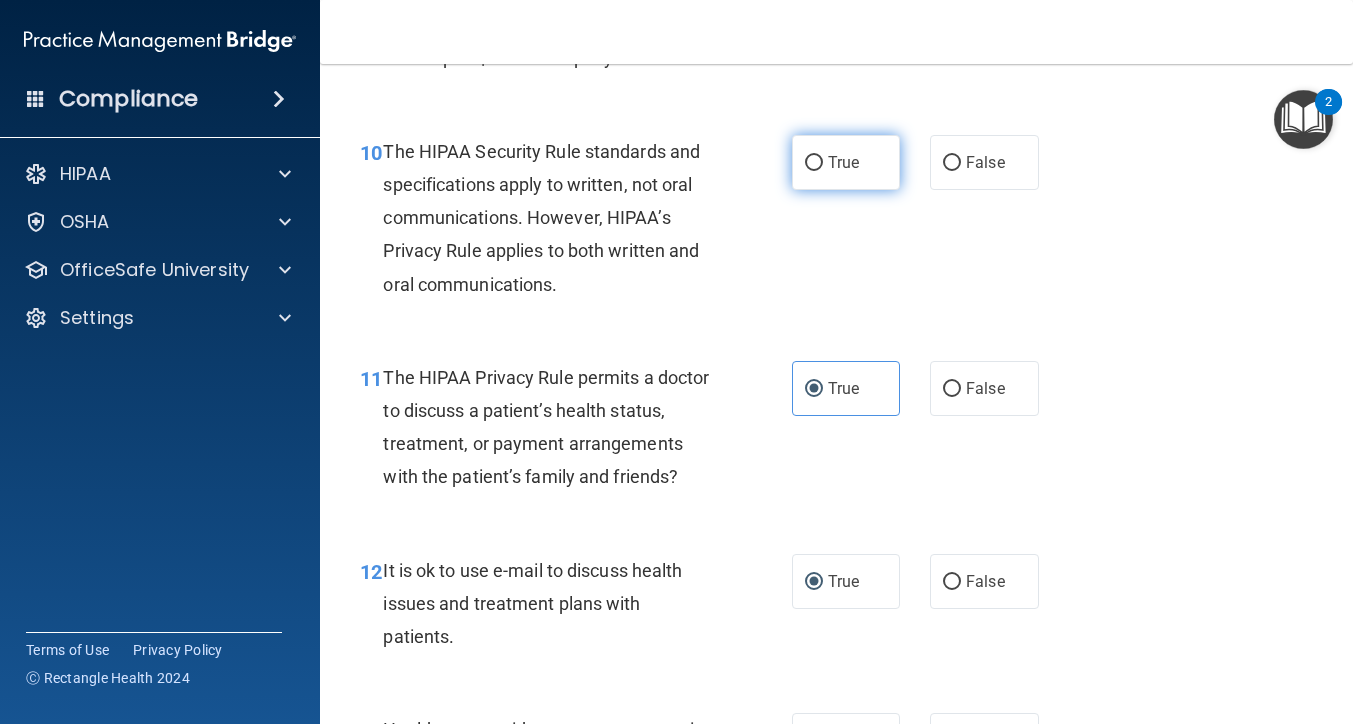click on "True" at bounding box center (843, 162) 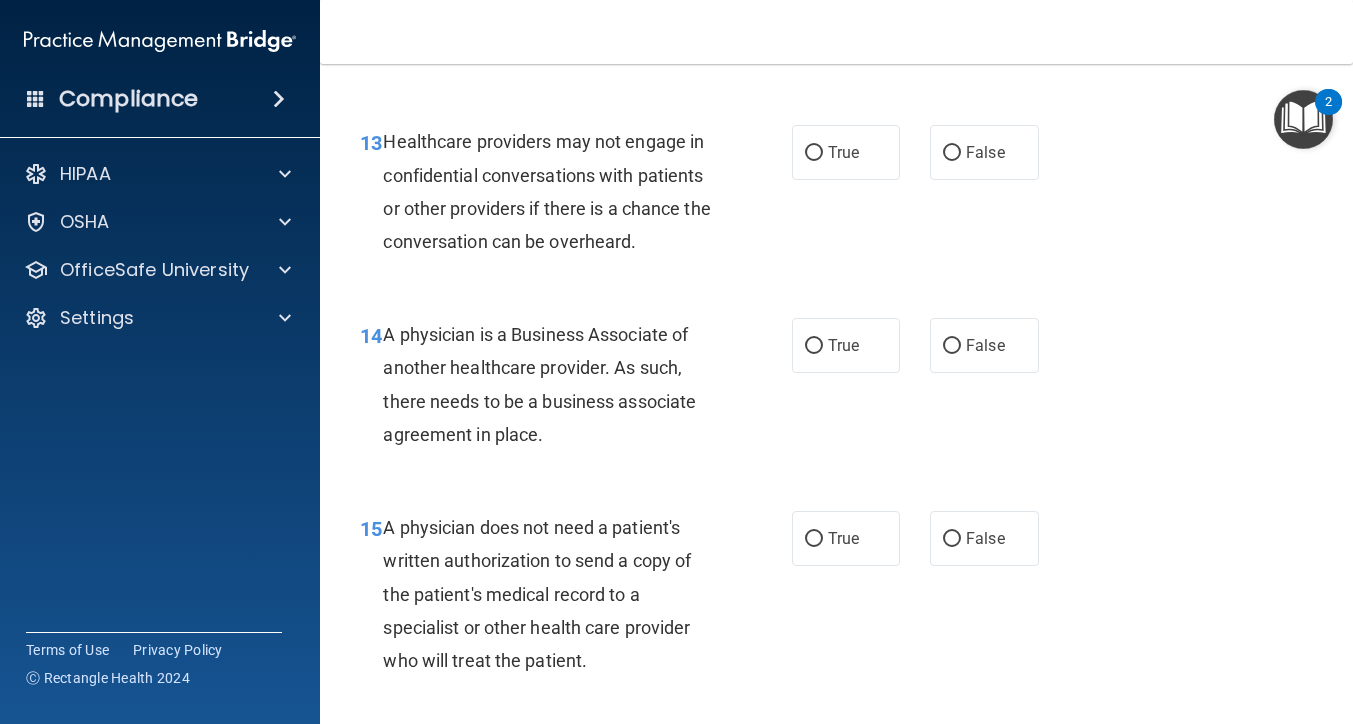 scroll, scrollTop: 2416, scrollLeft: 0, axis: vertical 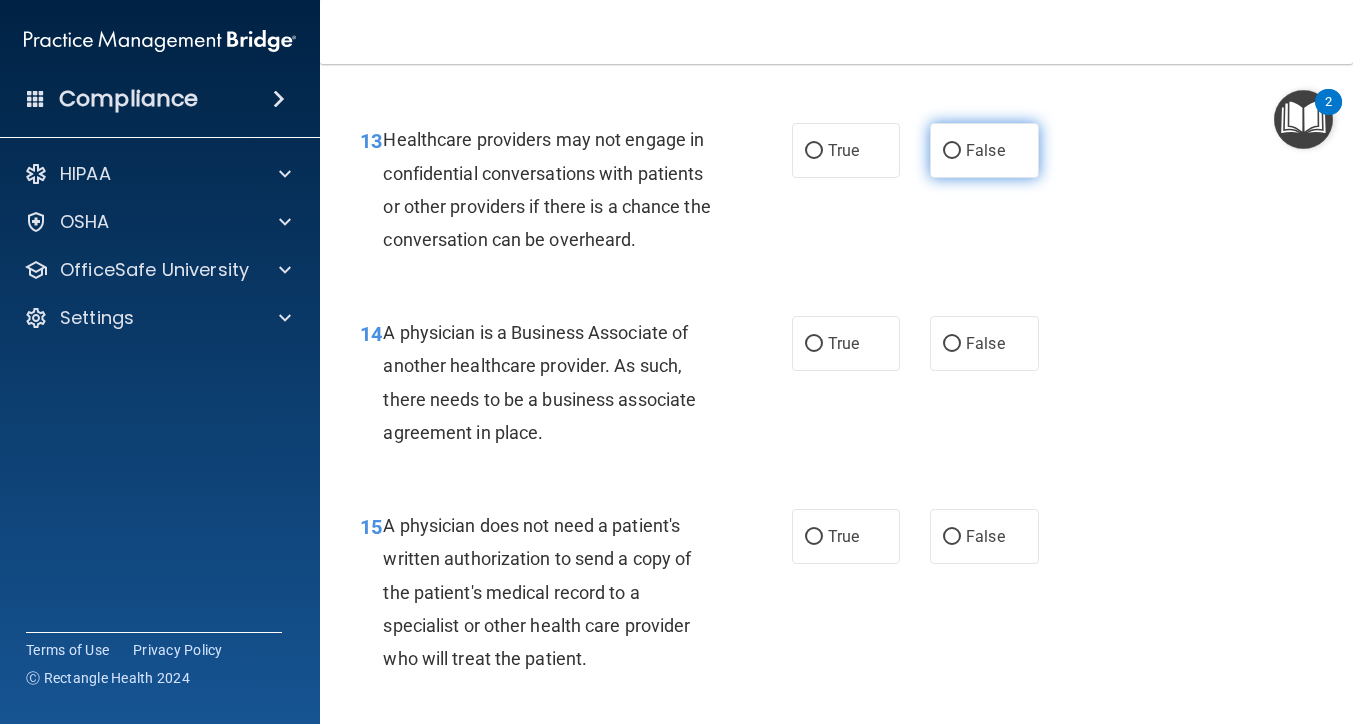 click on "False" at bounding box center (985, 150) 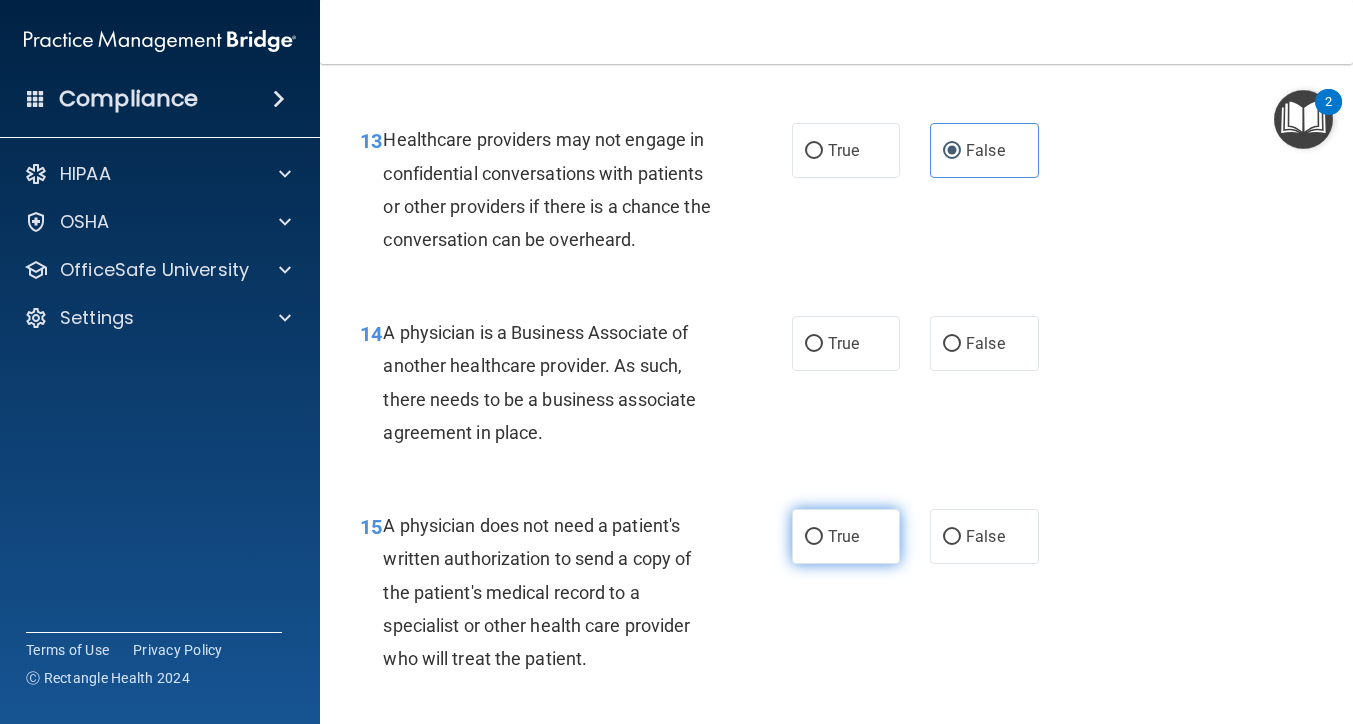 click on "True" at bounding box center [814, 537] 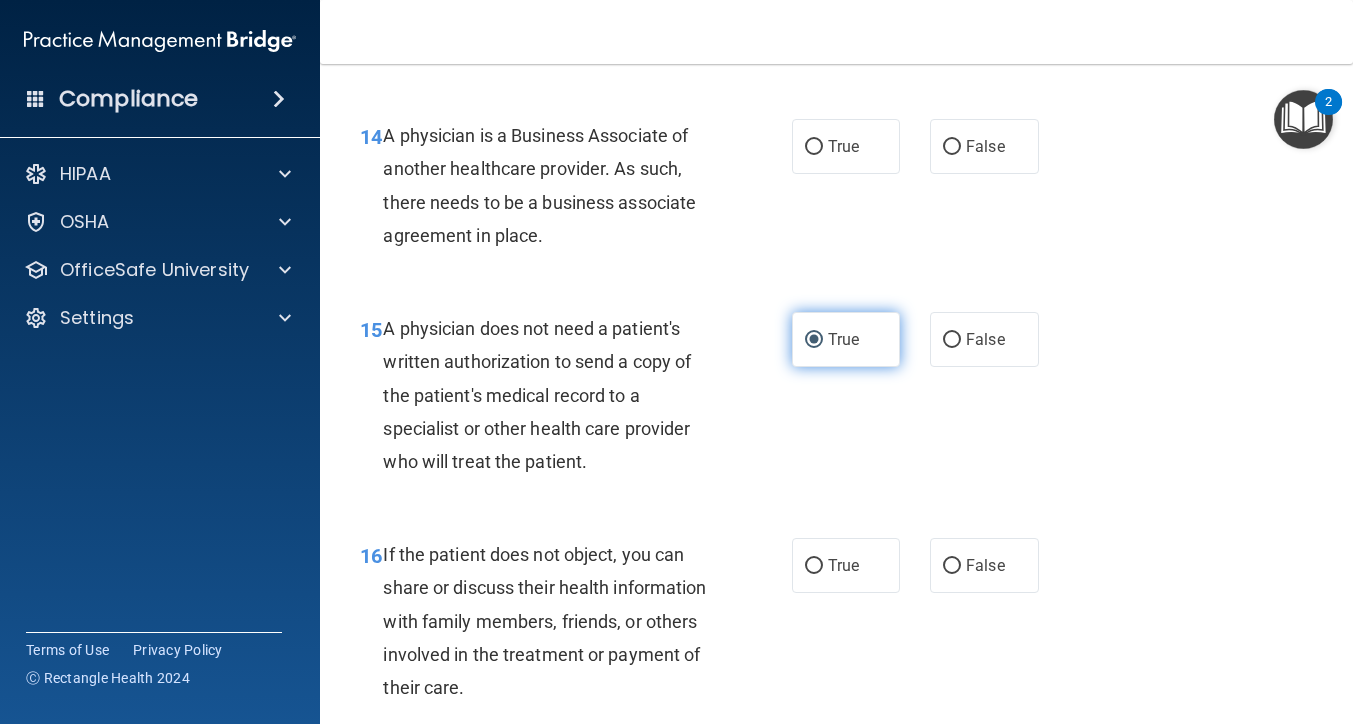 scroll, scrollTop: 2617, scrollLeft: 0, axis: vertical 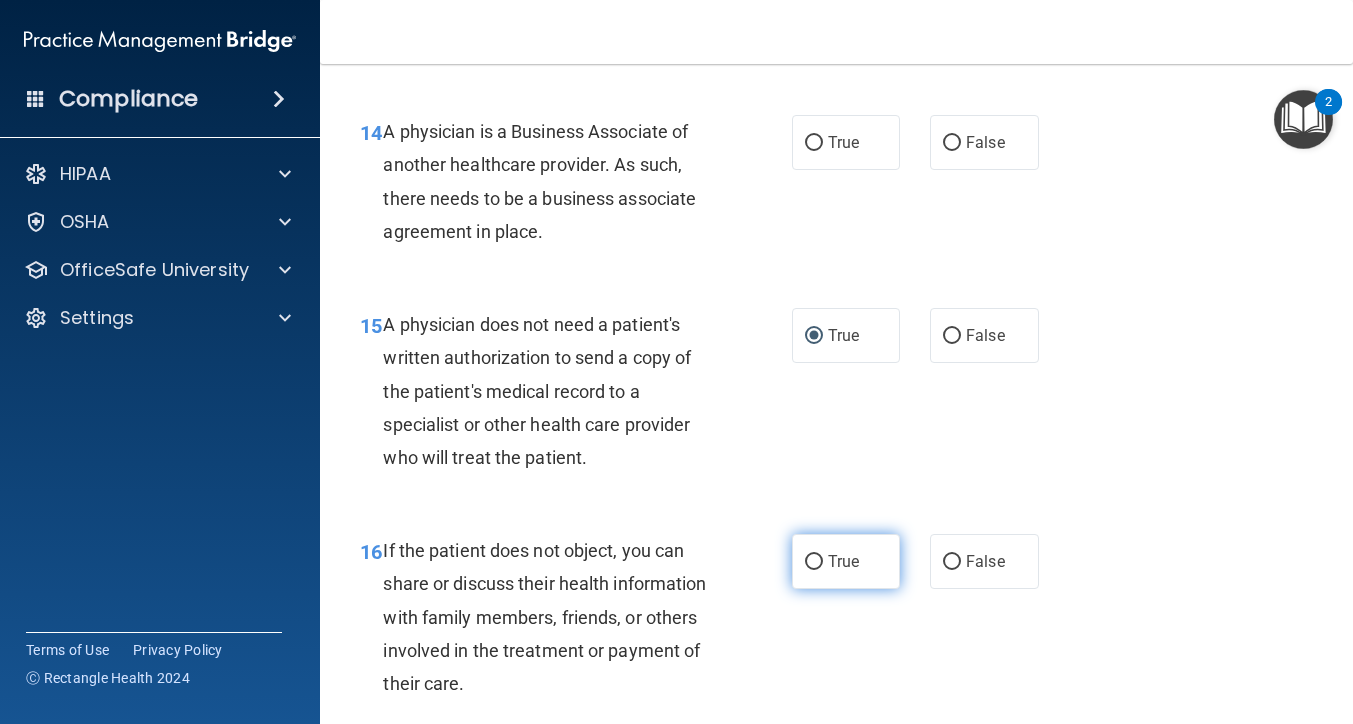 click on "True" at bounding box center (843, 561) 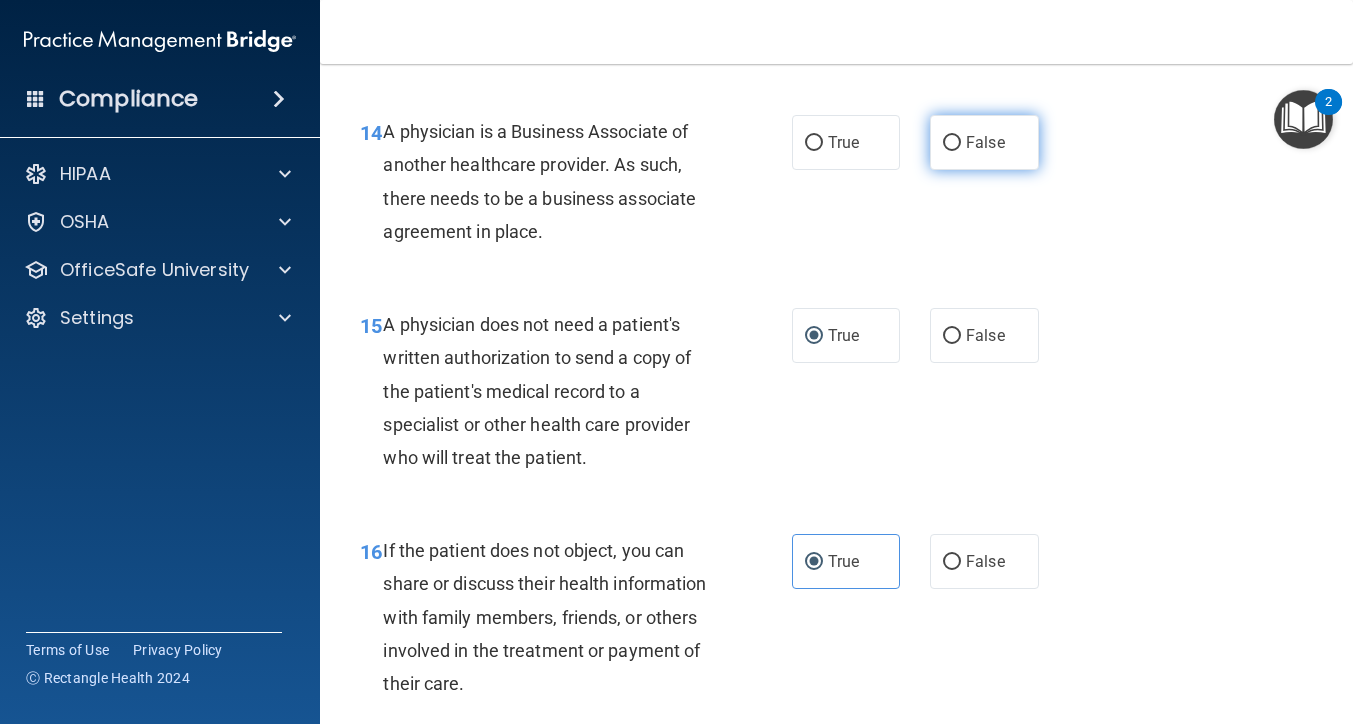 click on "False" at bounding box center [984, 142] 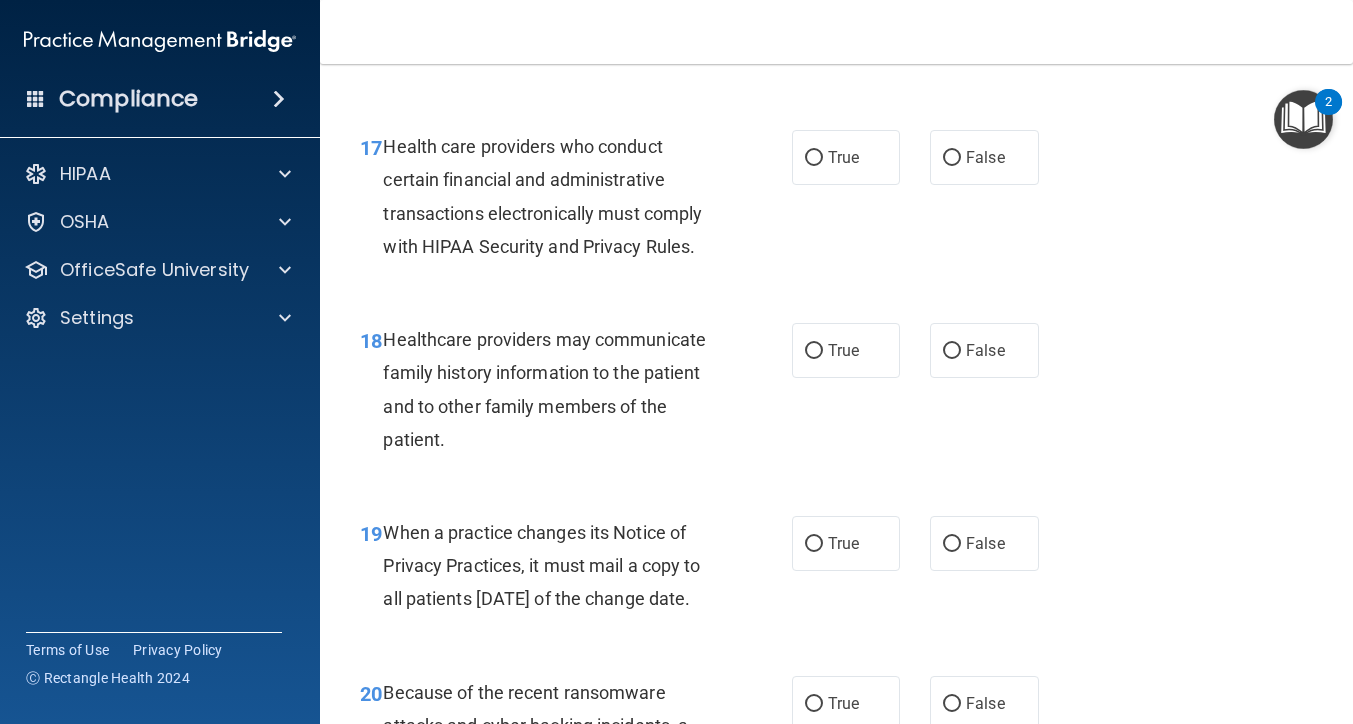 scroll, scrollTop: 3253, scrollLeft: 0, axis: vertical 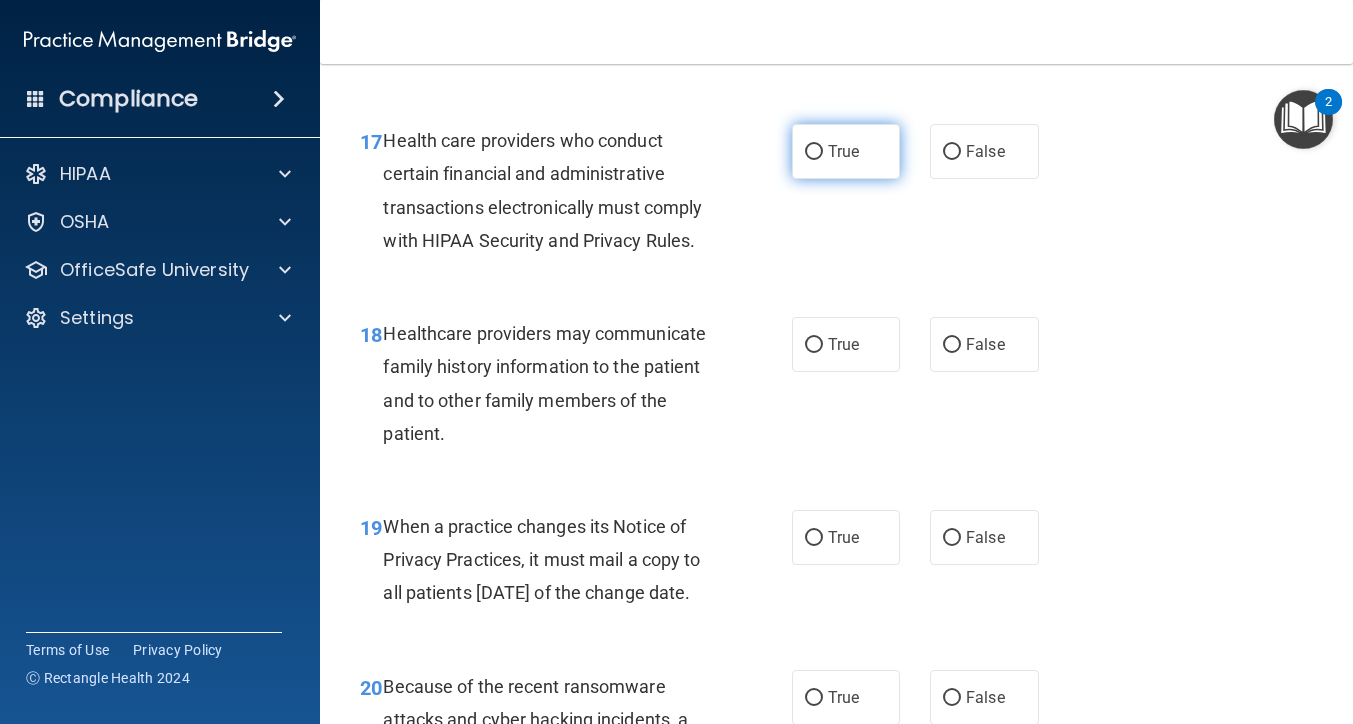 click on "True" at bounding box center [814, 152] 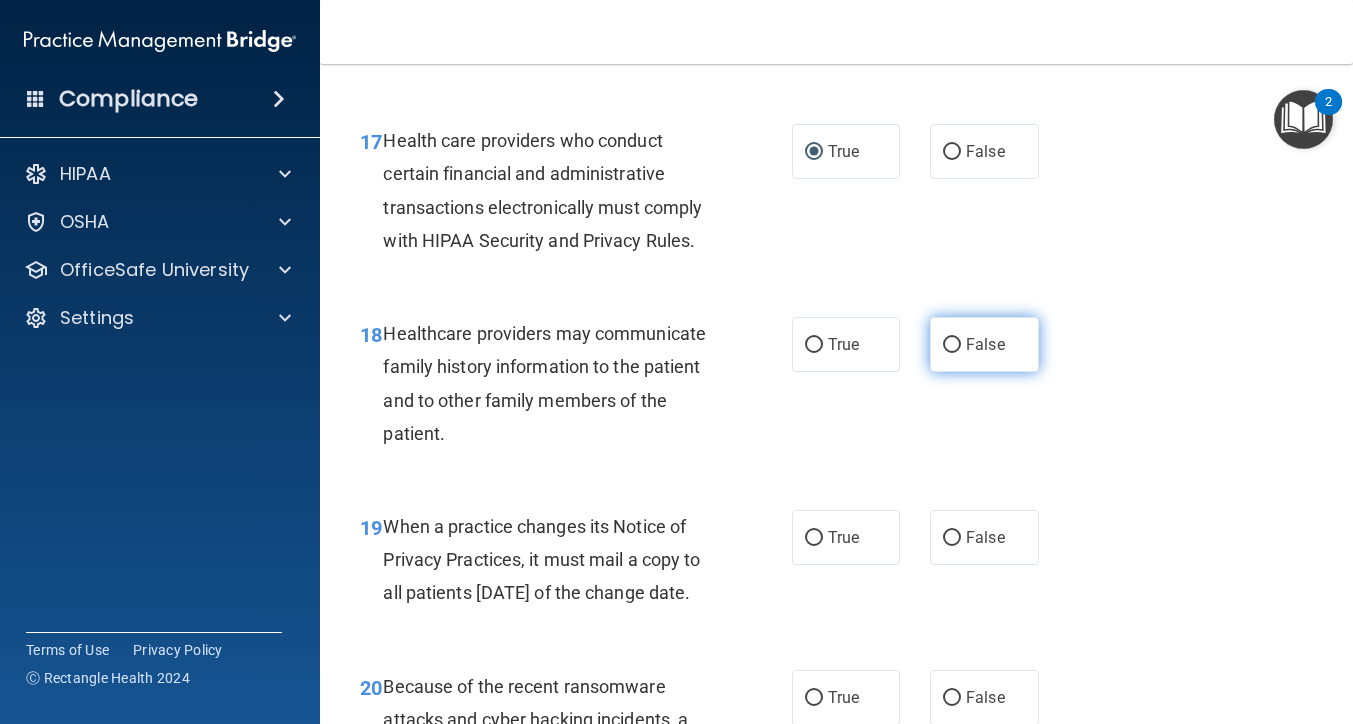 click on "False" at bounding box center [984, 344] 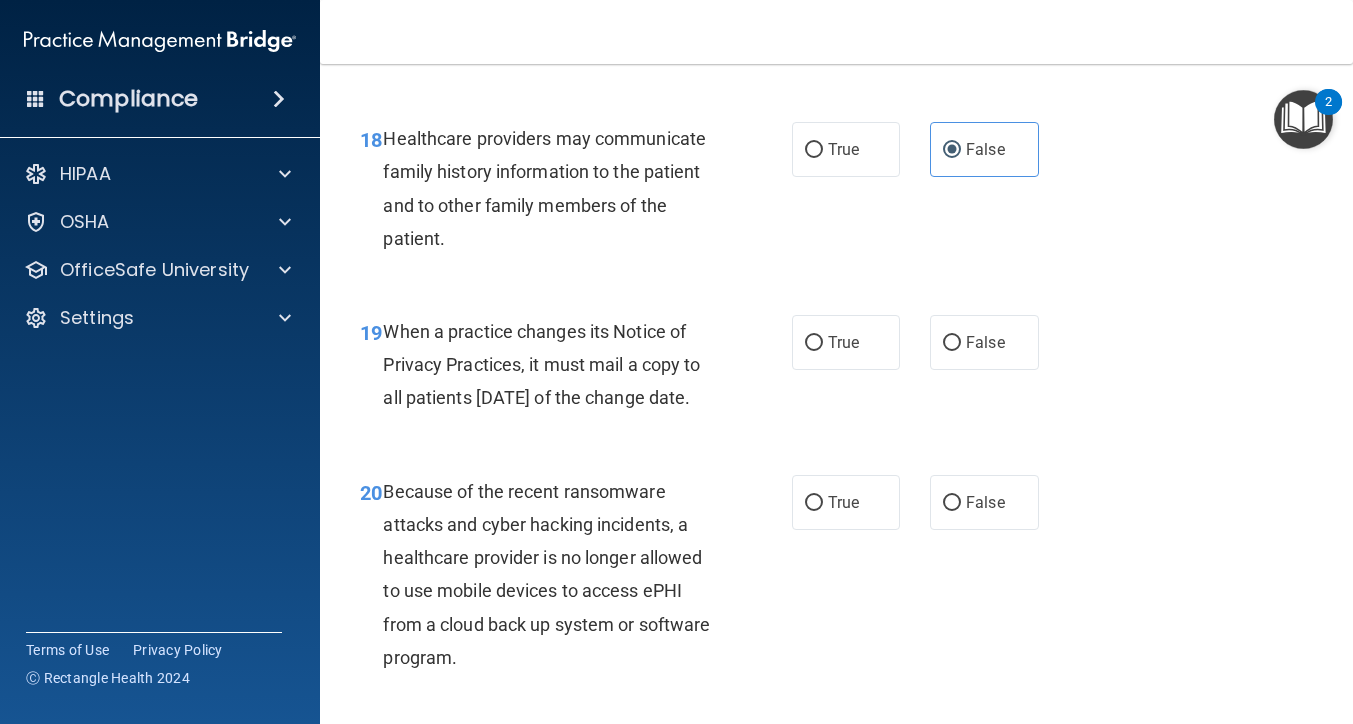 scroll, scrollTop: 3449, scrollLeft: 0, axis: vertical 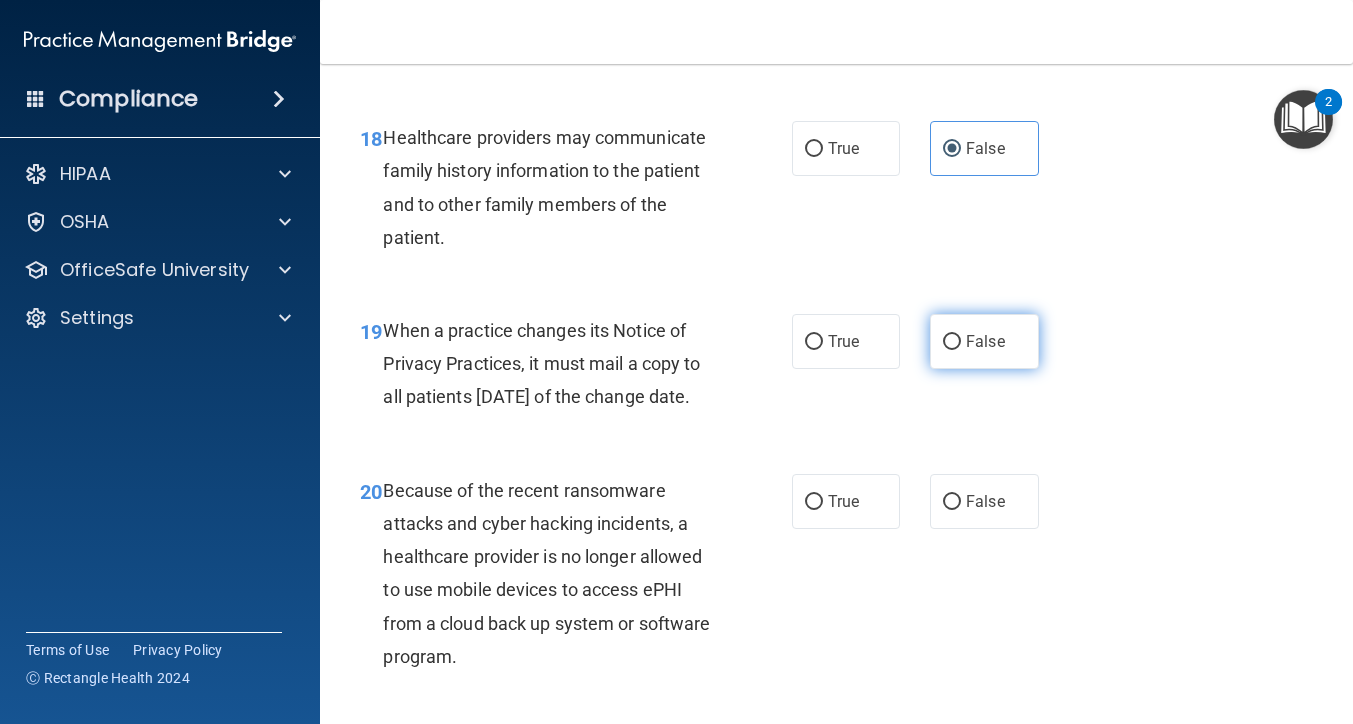 click on "False" at bounding box center [984, 341] 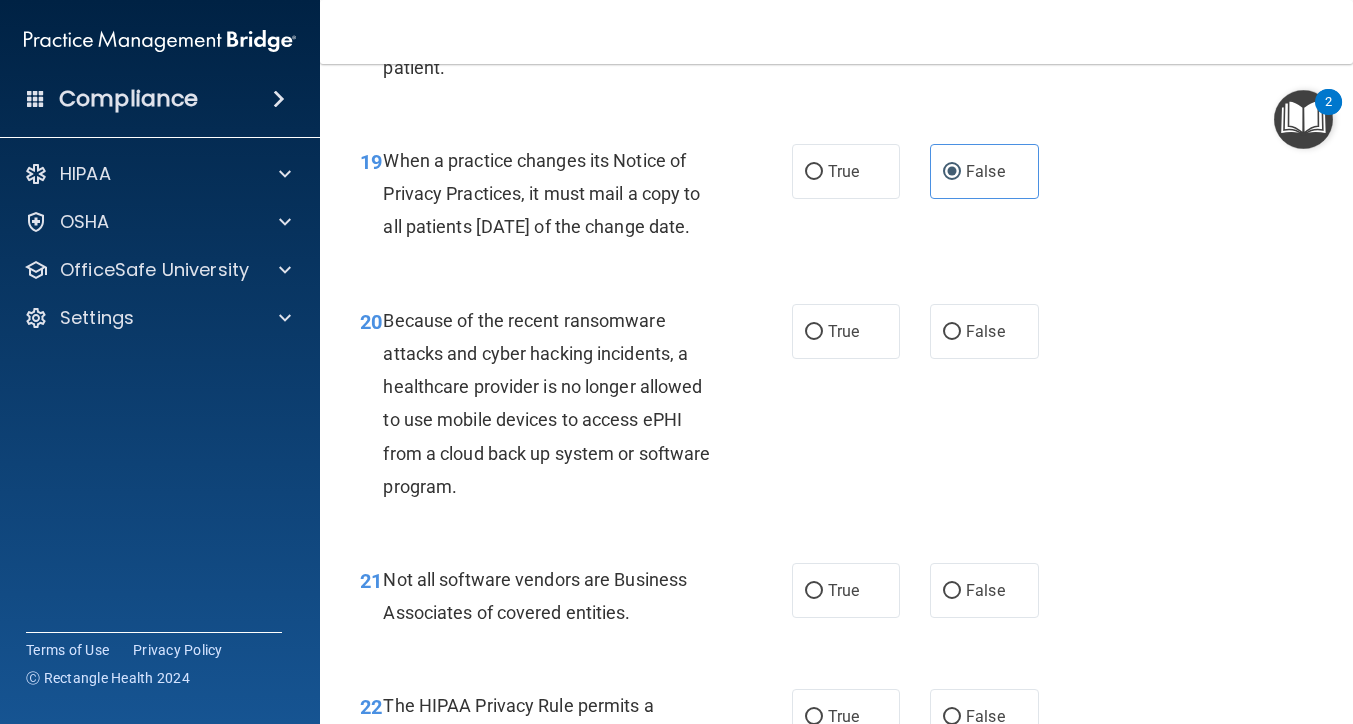 scroll, scrollTop: 3639, scrollLeft: 0, axis: vertical 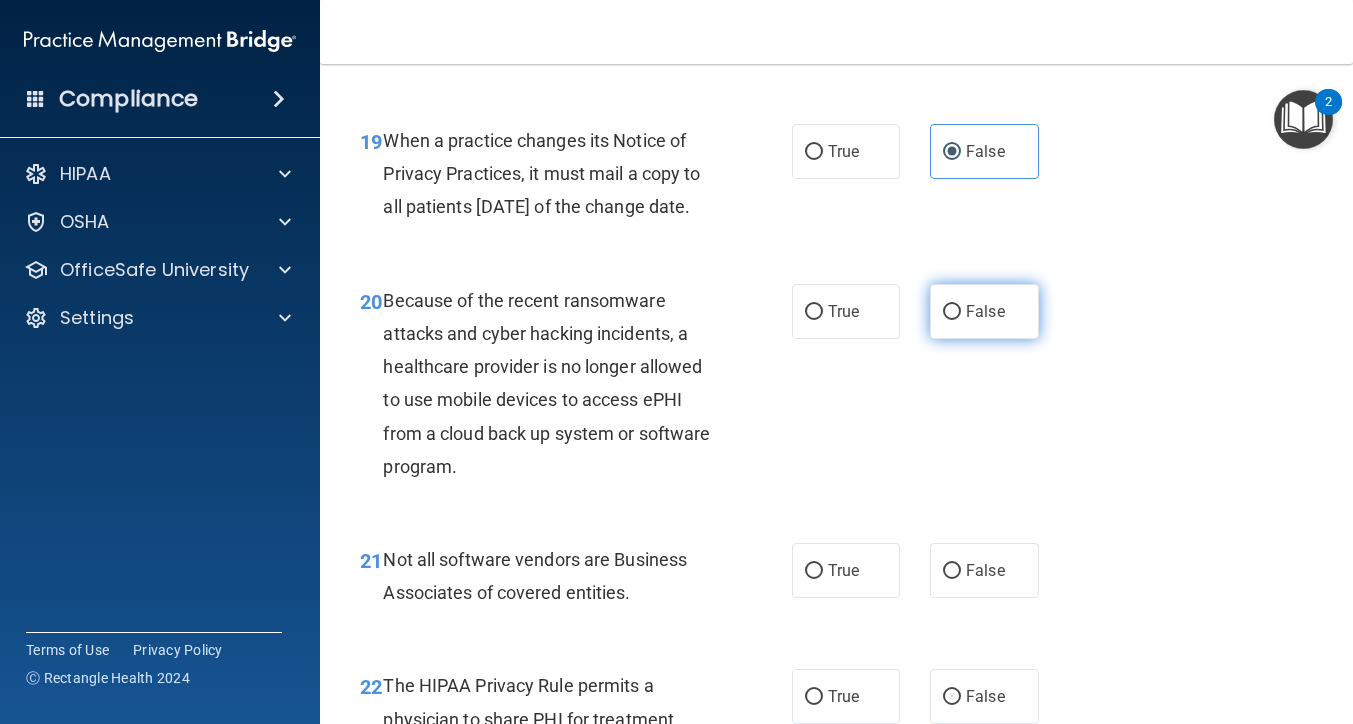 click on "False" at bounding box center (984, 311) 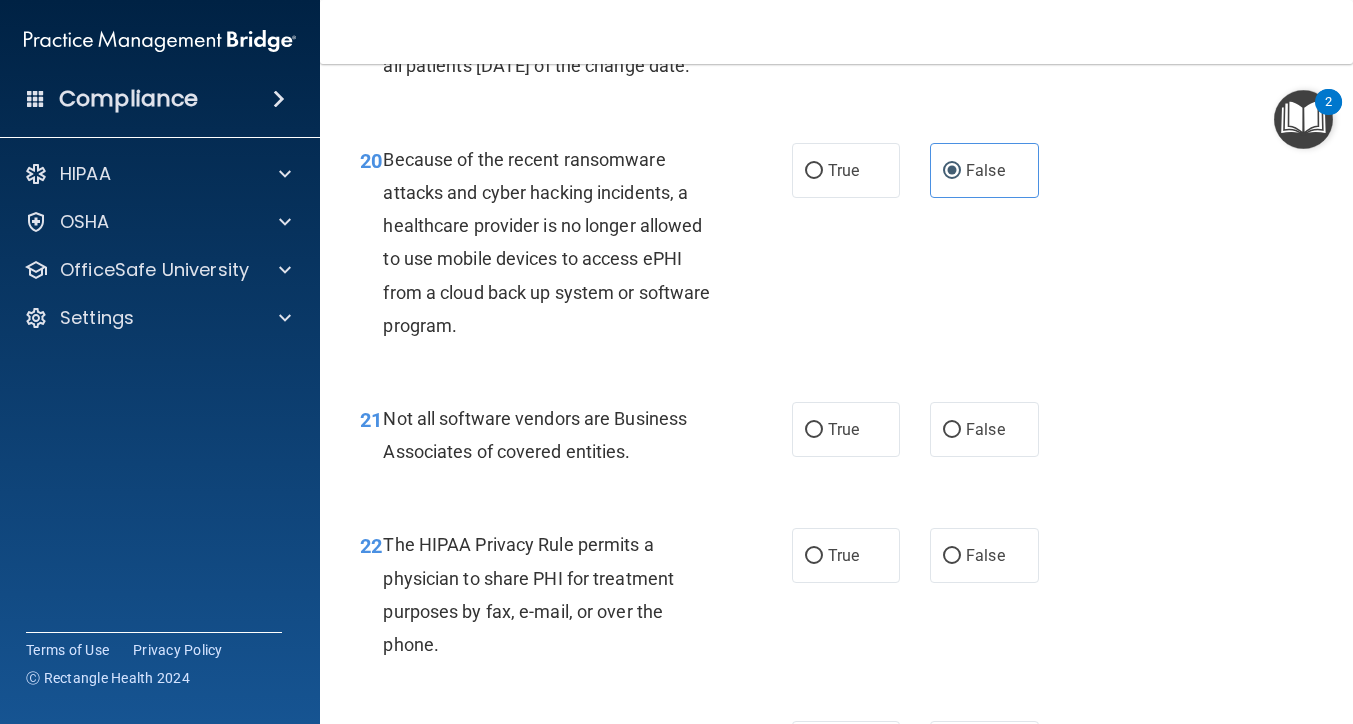 scroll, scrollTop: 3789, scrollLeft: 0, axis: vertical 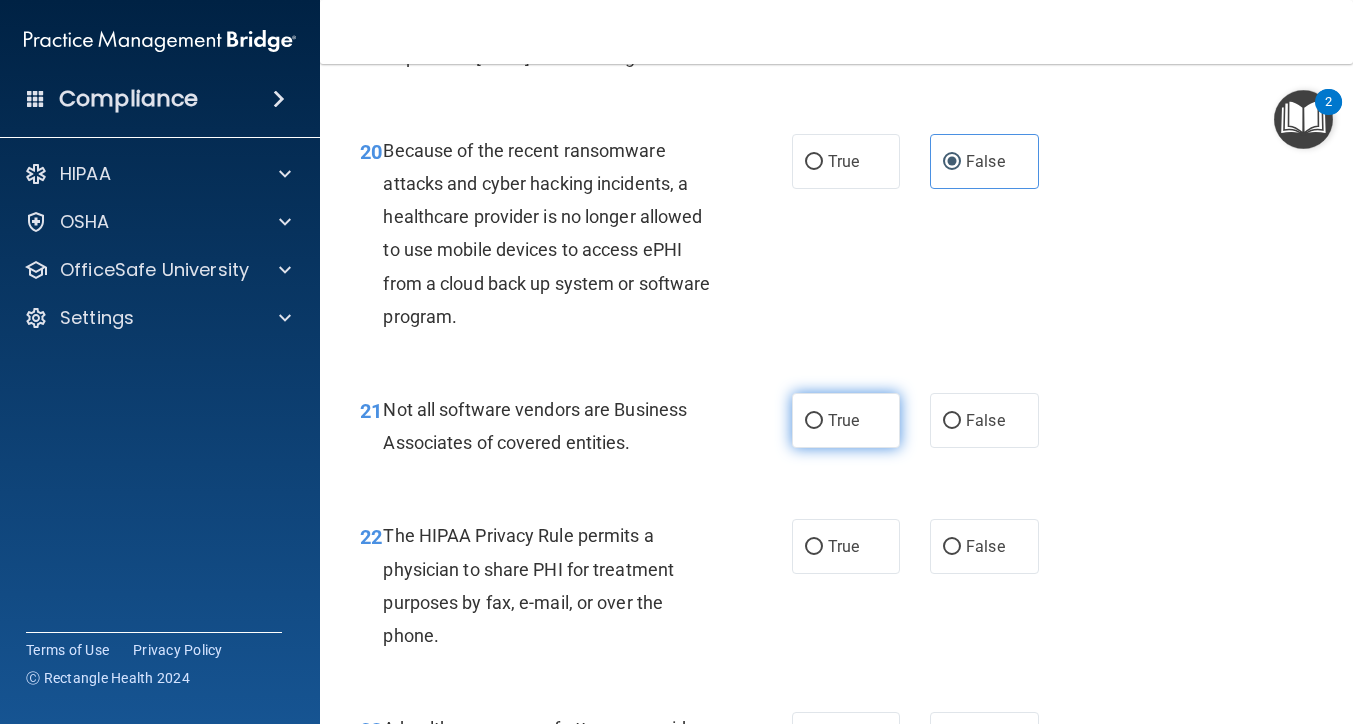click on "True" at bounding box center (846, 420) 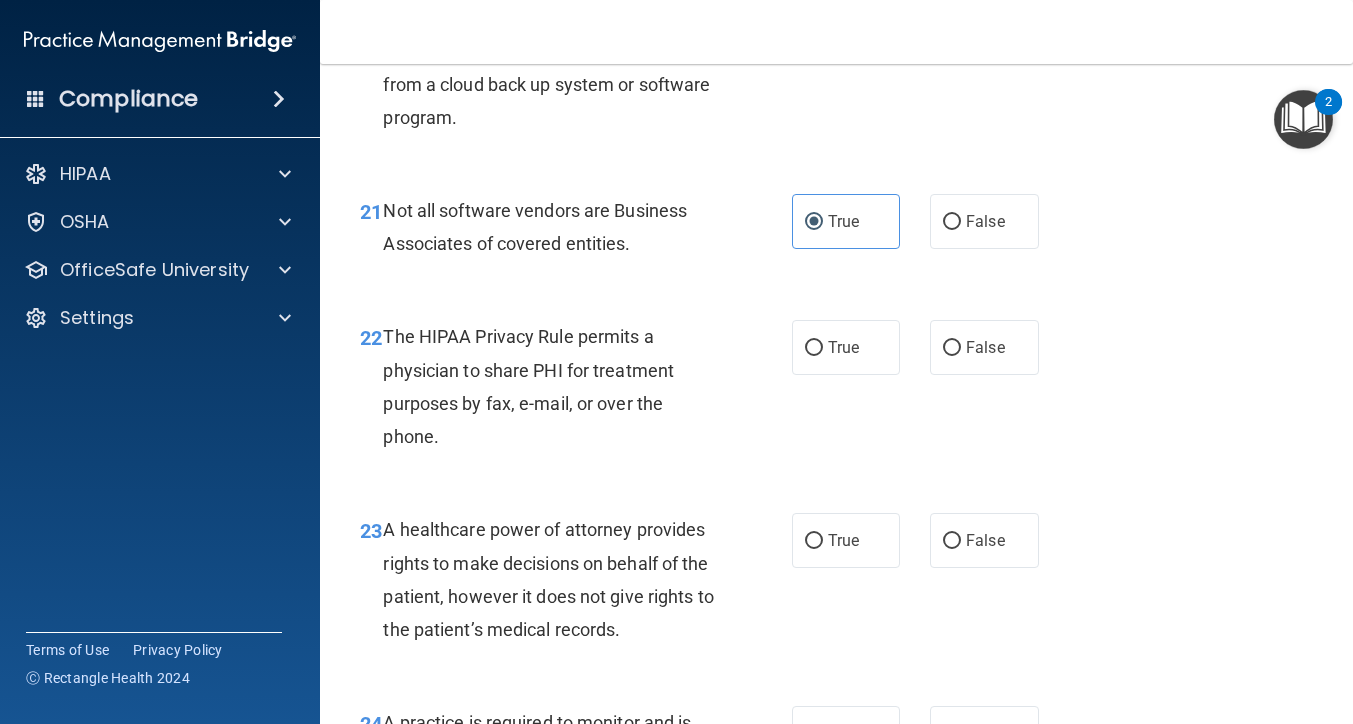 scroll, scrollTop: 3989, scrollLeft: 0, axis: vertical 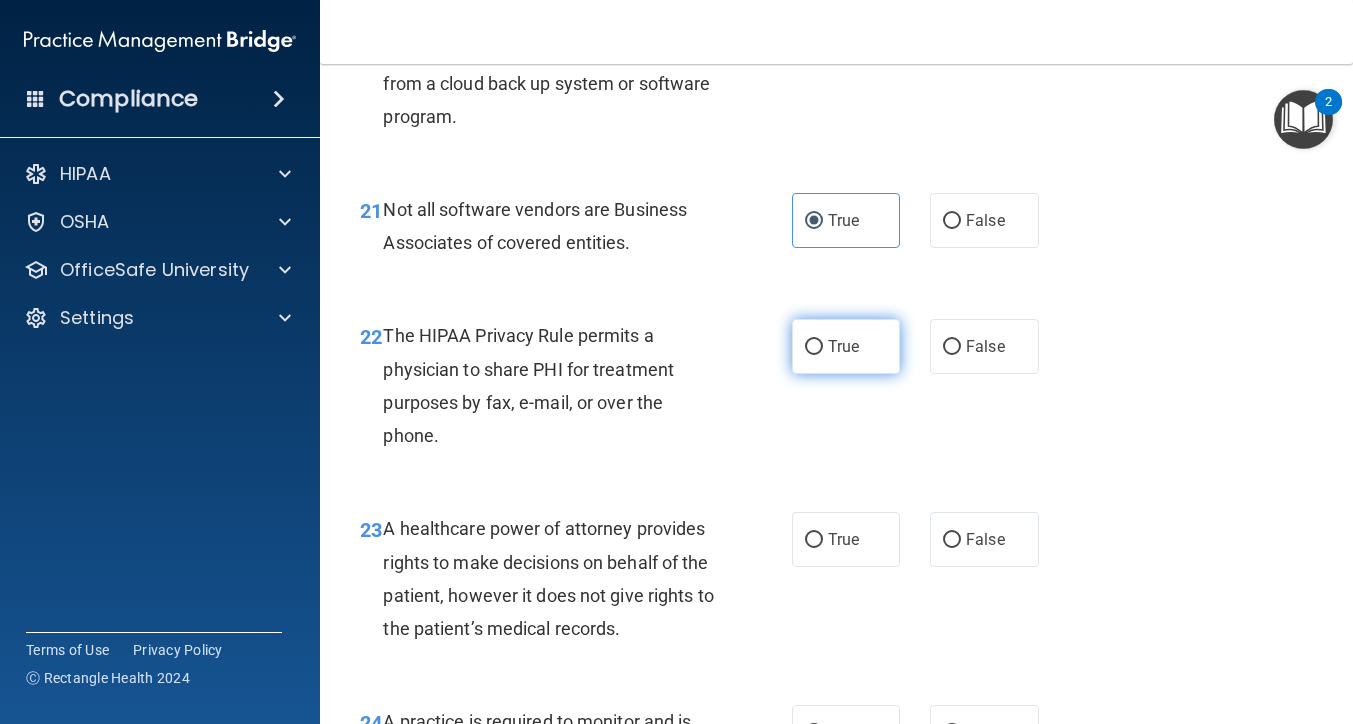 click on "True" at bounding box center (846, 346) 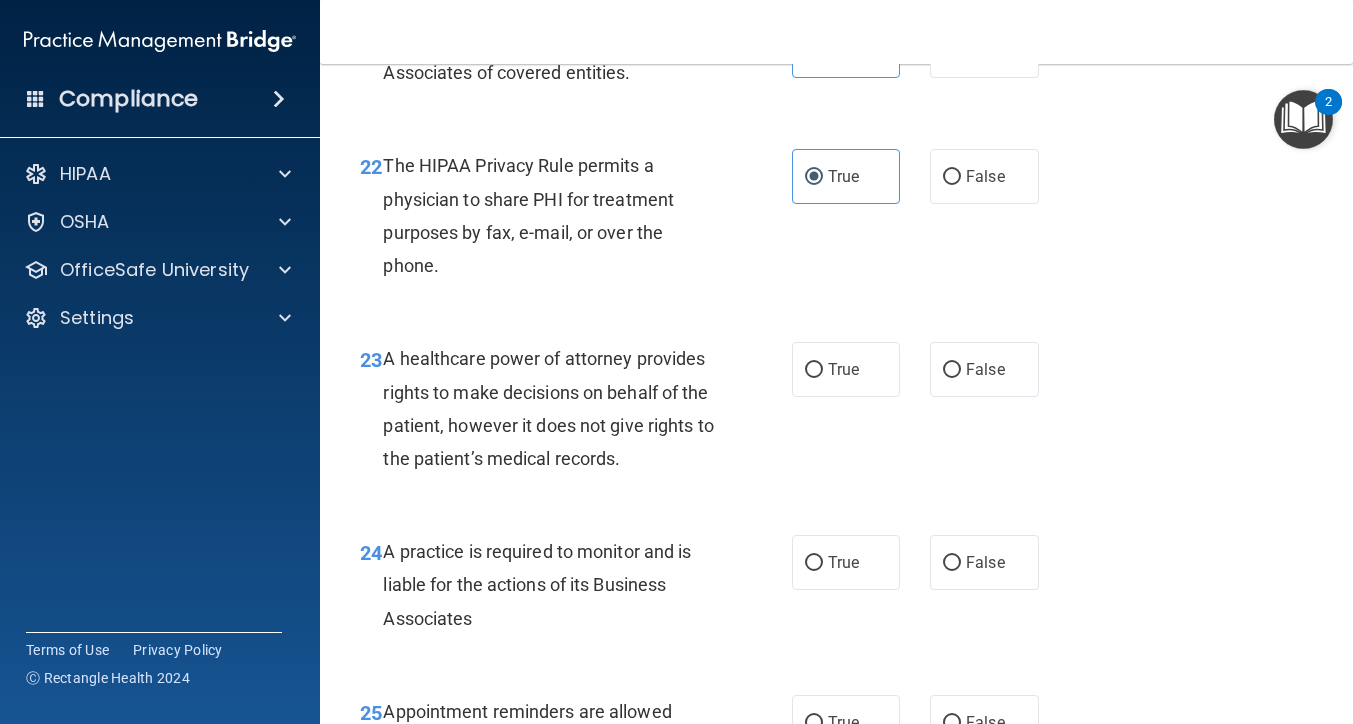 scroll, scrollTop: 4160, scrollLeft: 0, axis: vertical 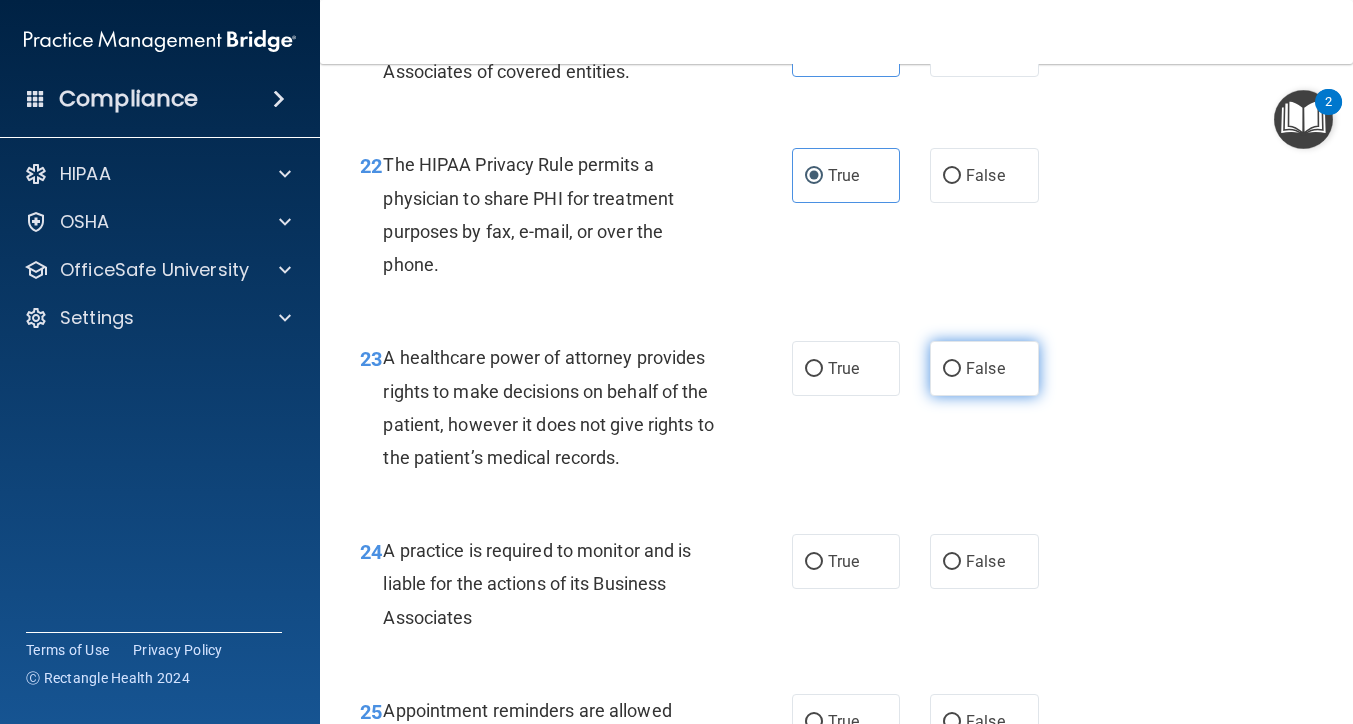 click on "False" at bounding box center (984, 368) 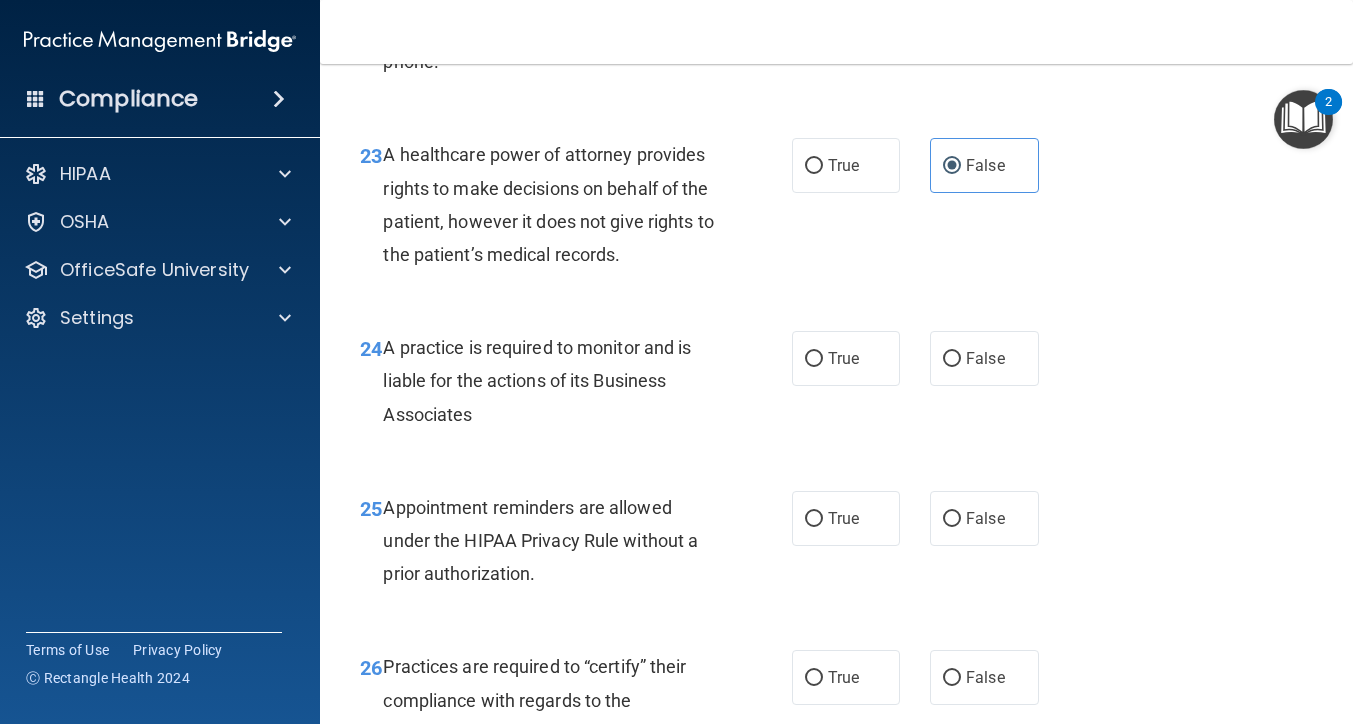 scroll, scrollTop: 4424, scrollLeft: 0, axis: vertical 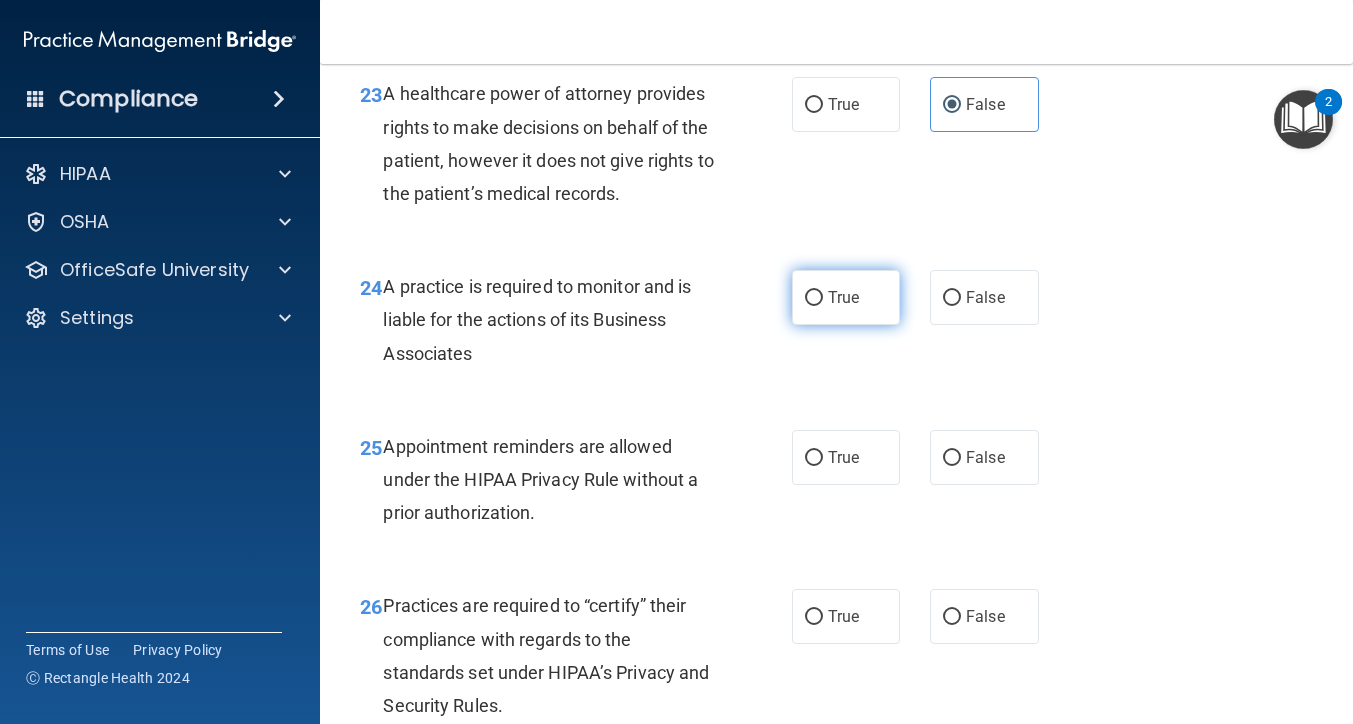 click on "True" at bounding box center [843, 297] 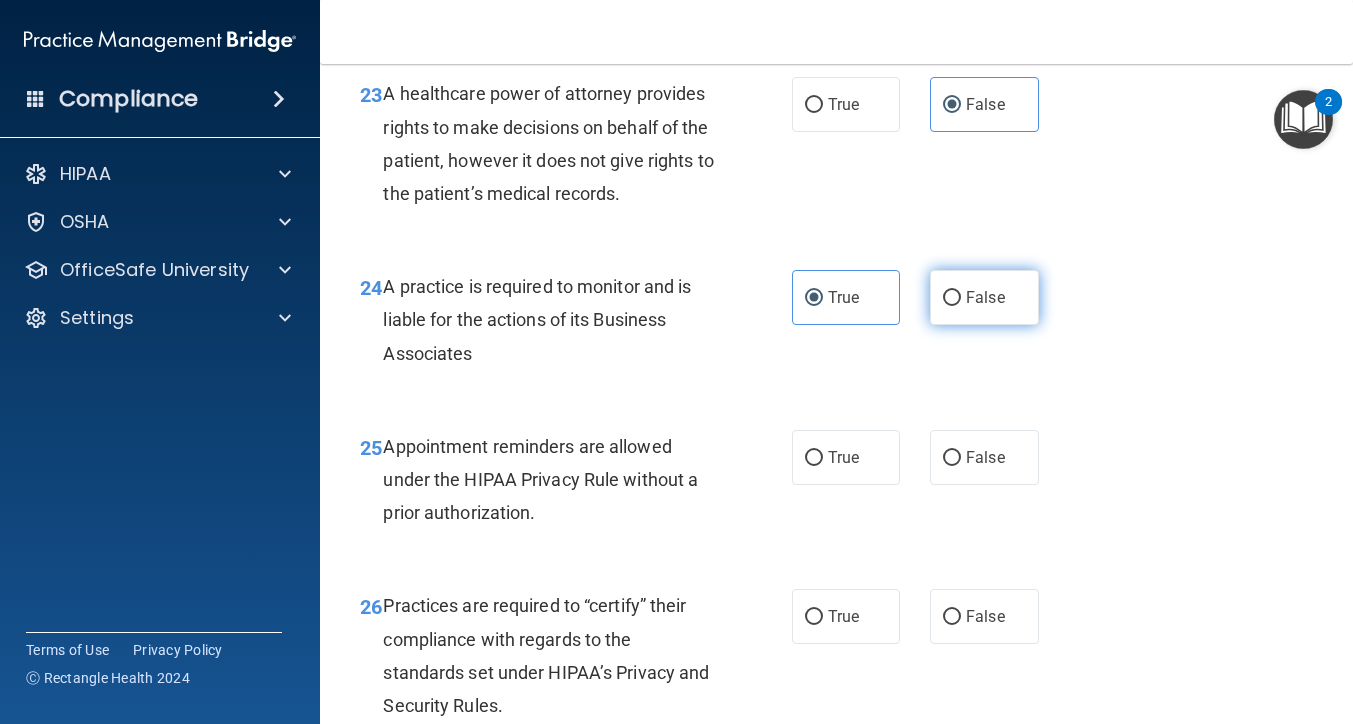 click on "False" at bounding box center [985, 297] 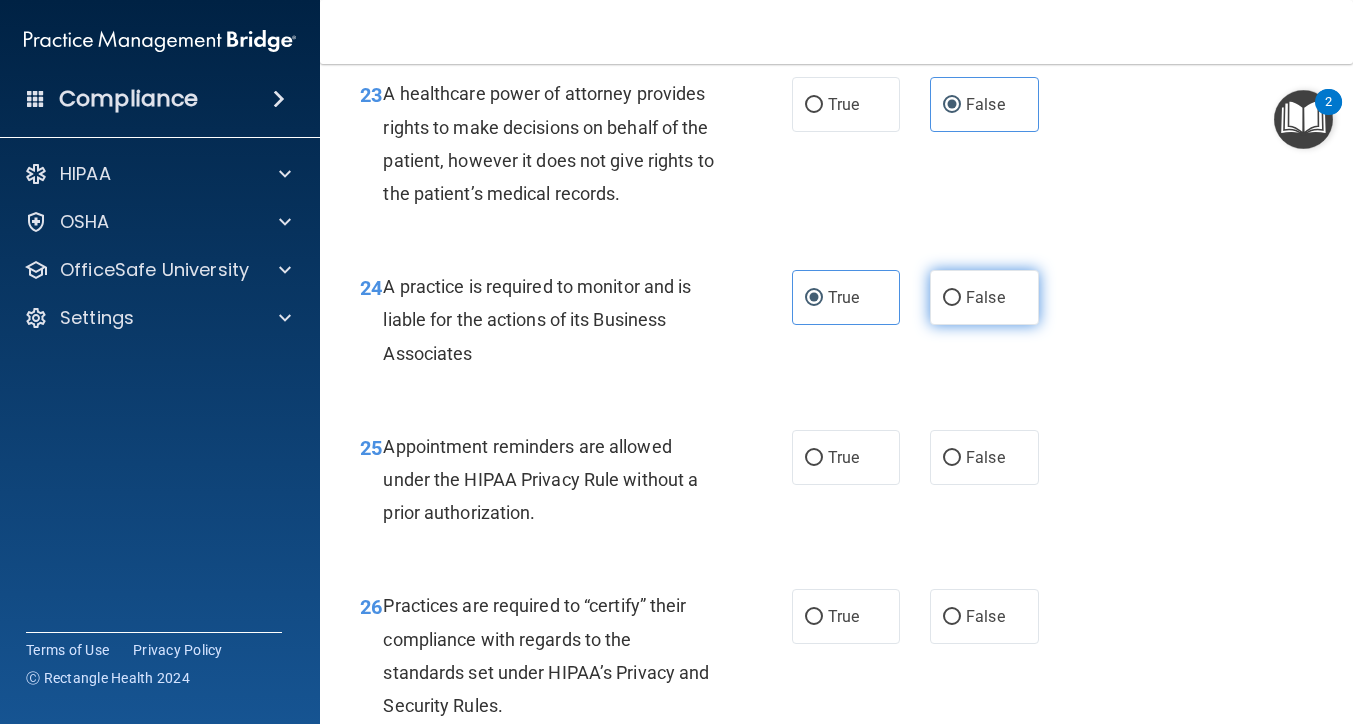 radio on "true" 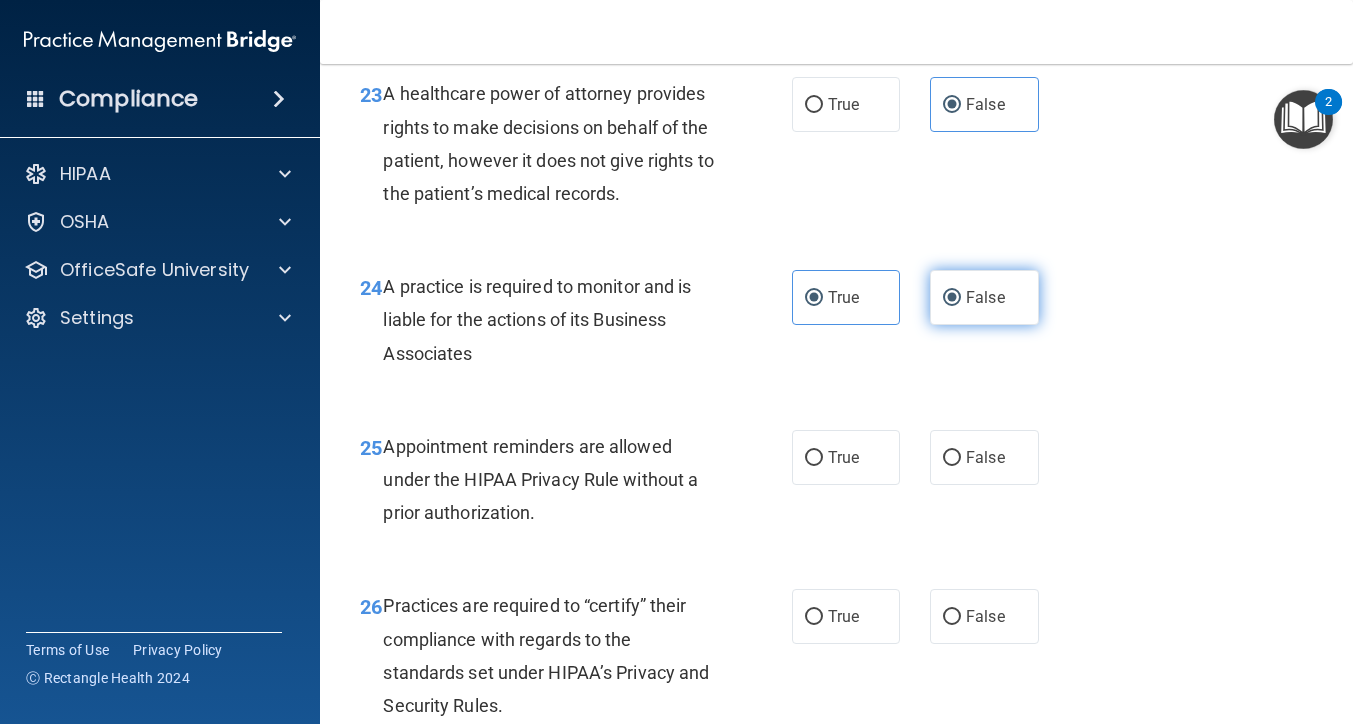 radio on "false" 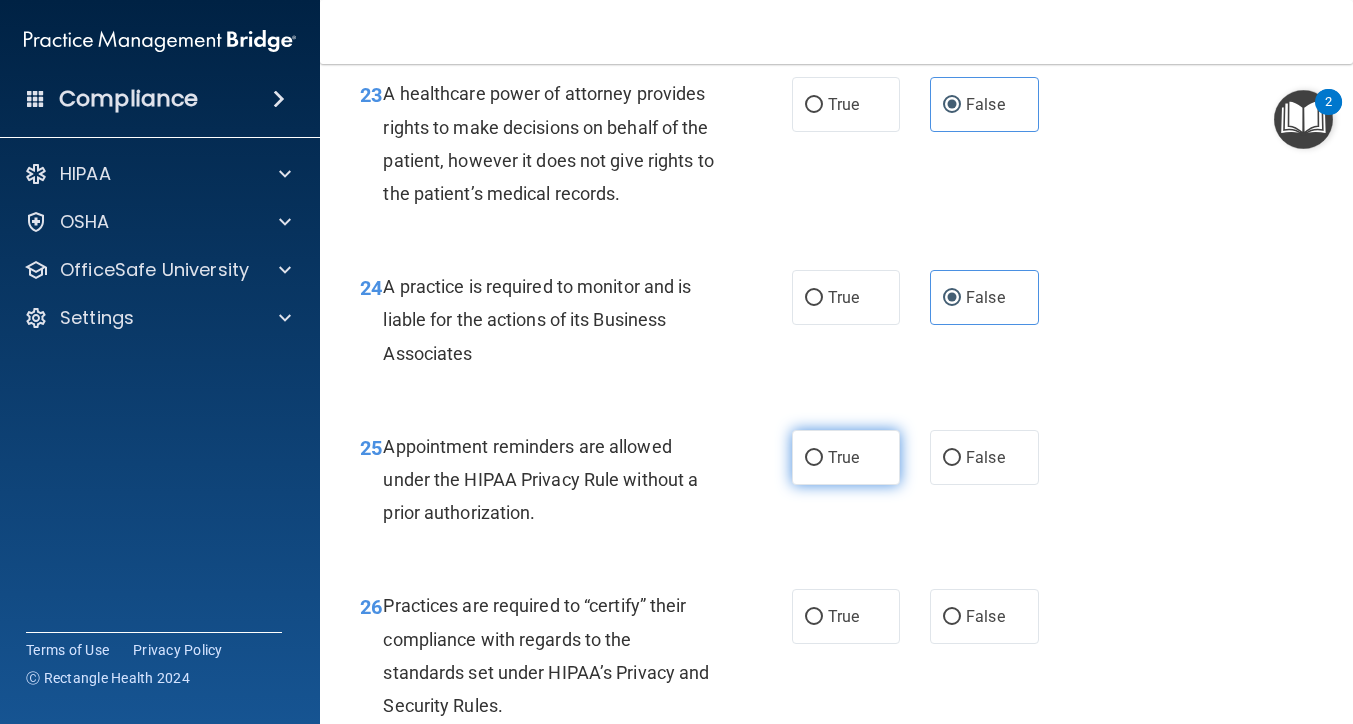 click on "True" at bounding box center [846, 457] 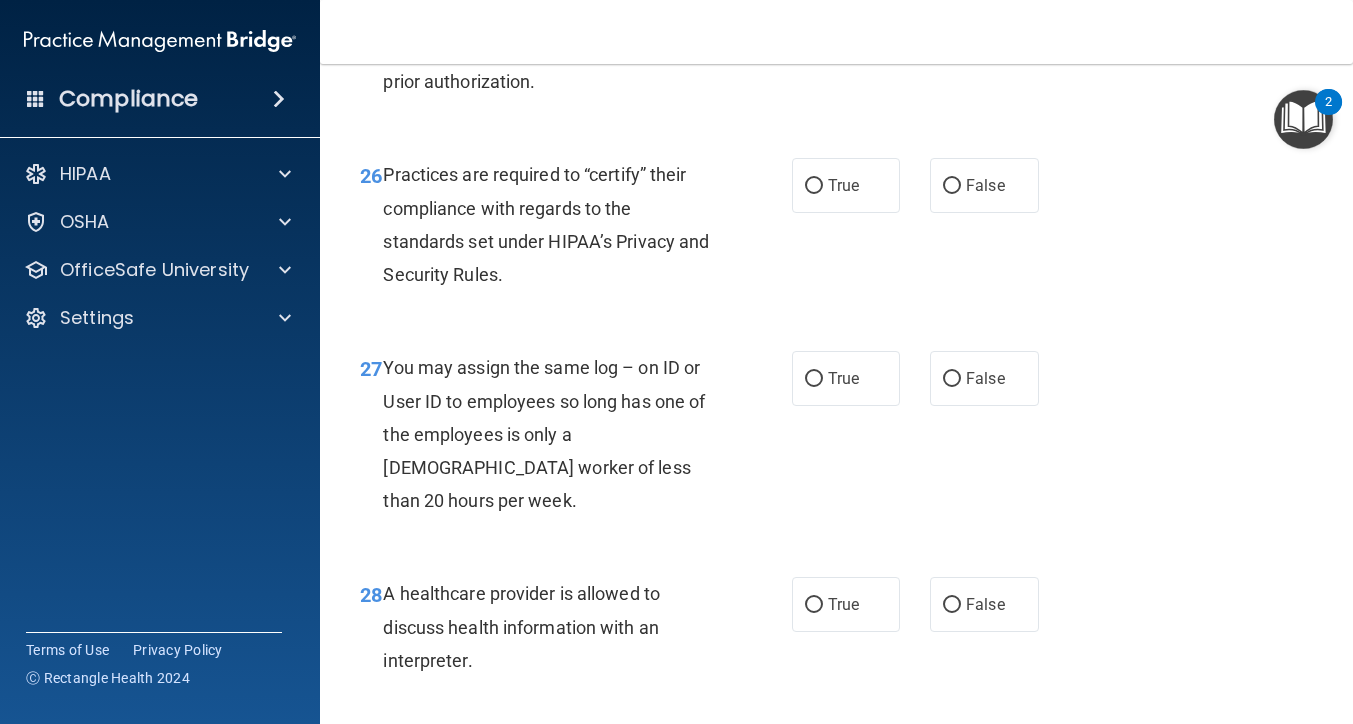 scroll, scrollTop: 4853, scrollLeft: 0, axis: vertical 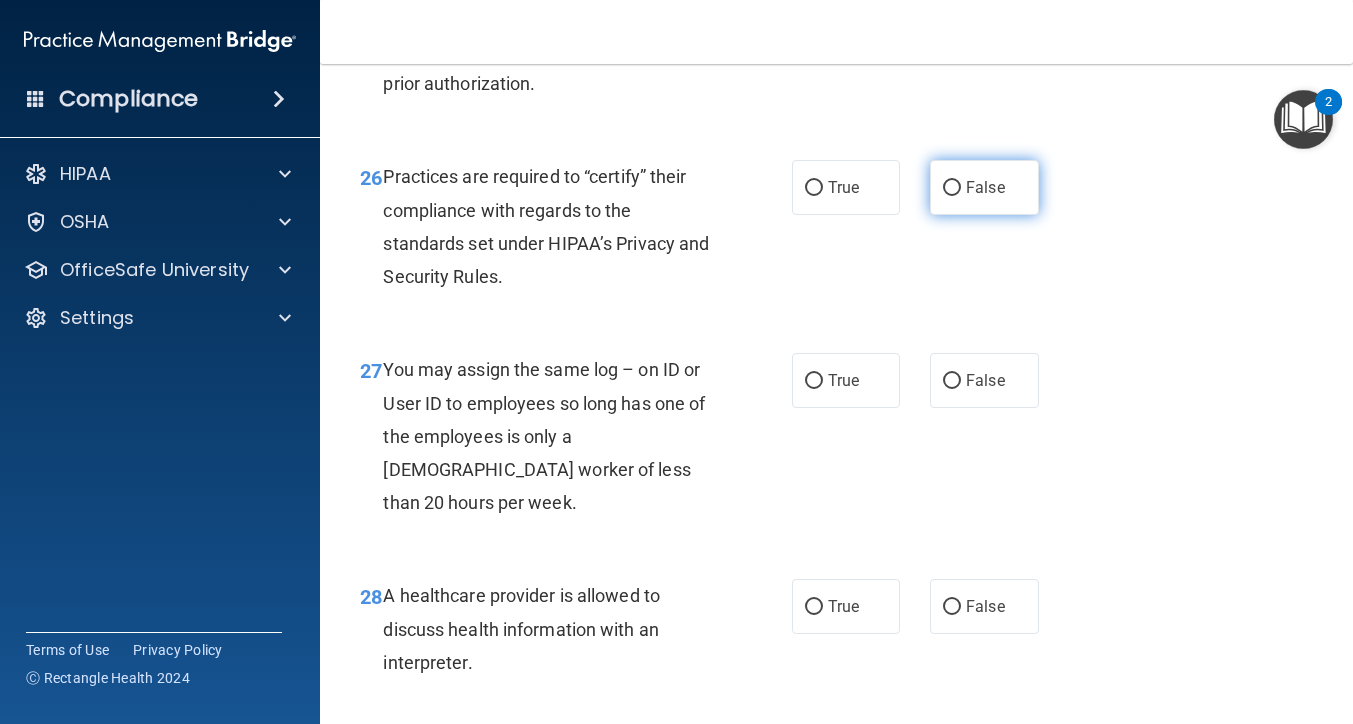 click on "False" at bounding box center [984, 187] 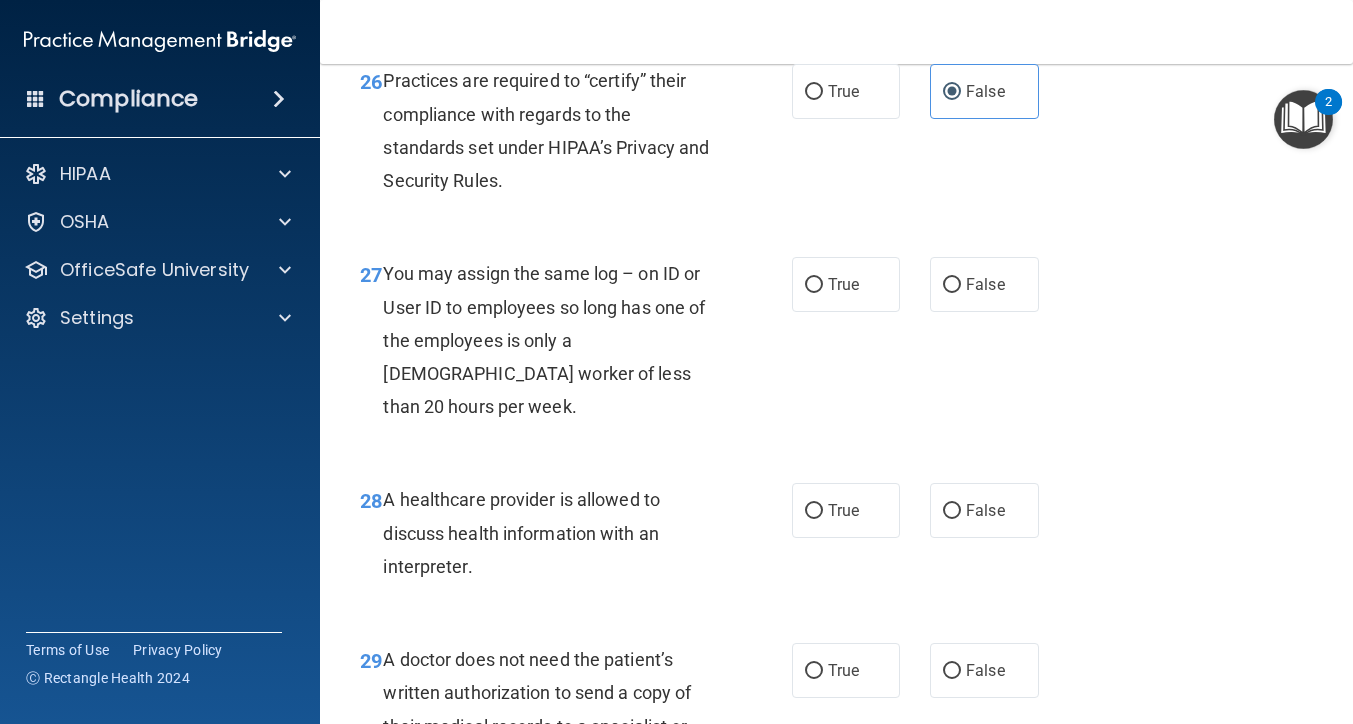 scroll, scrollTop: 4952, scrollLeft: 0, axis: vertical 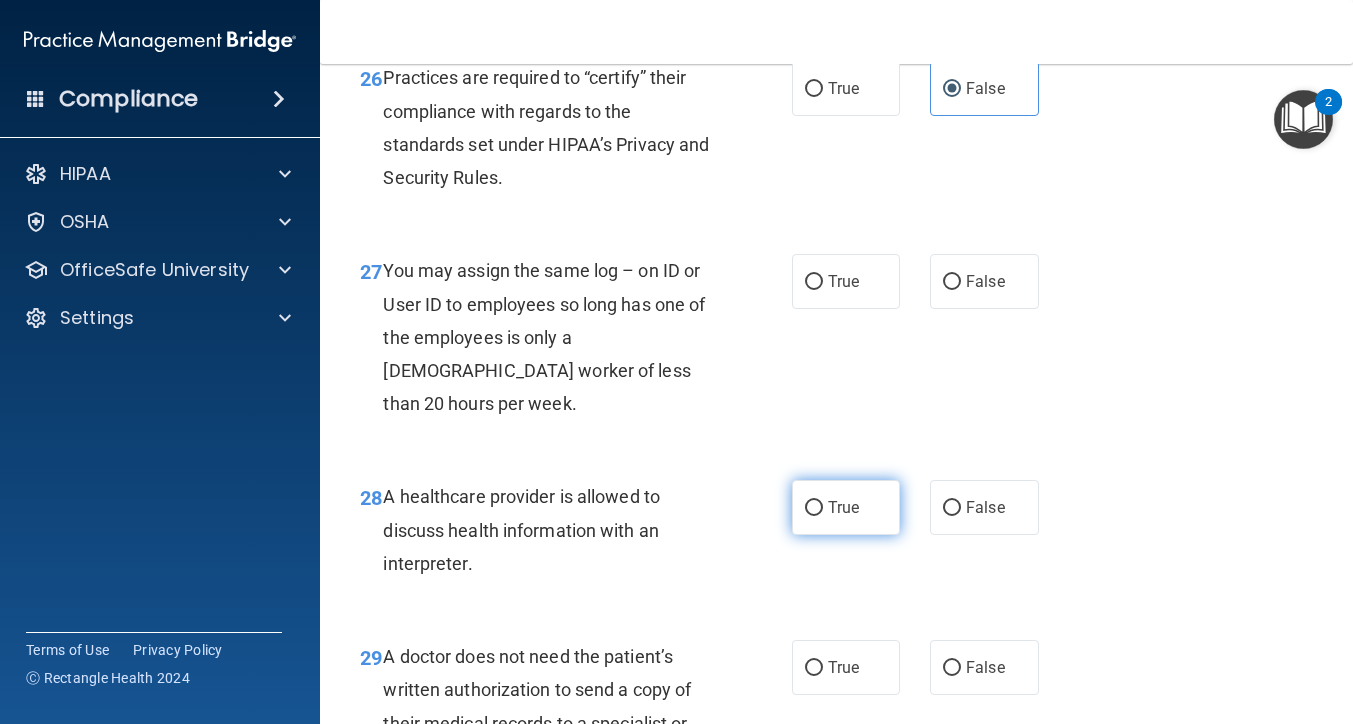 click on "True" at bounding box center (846, 507) 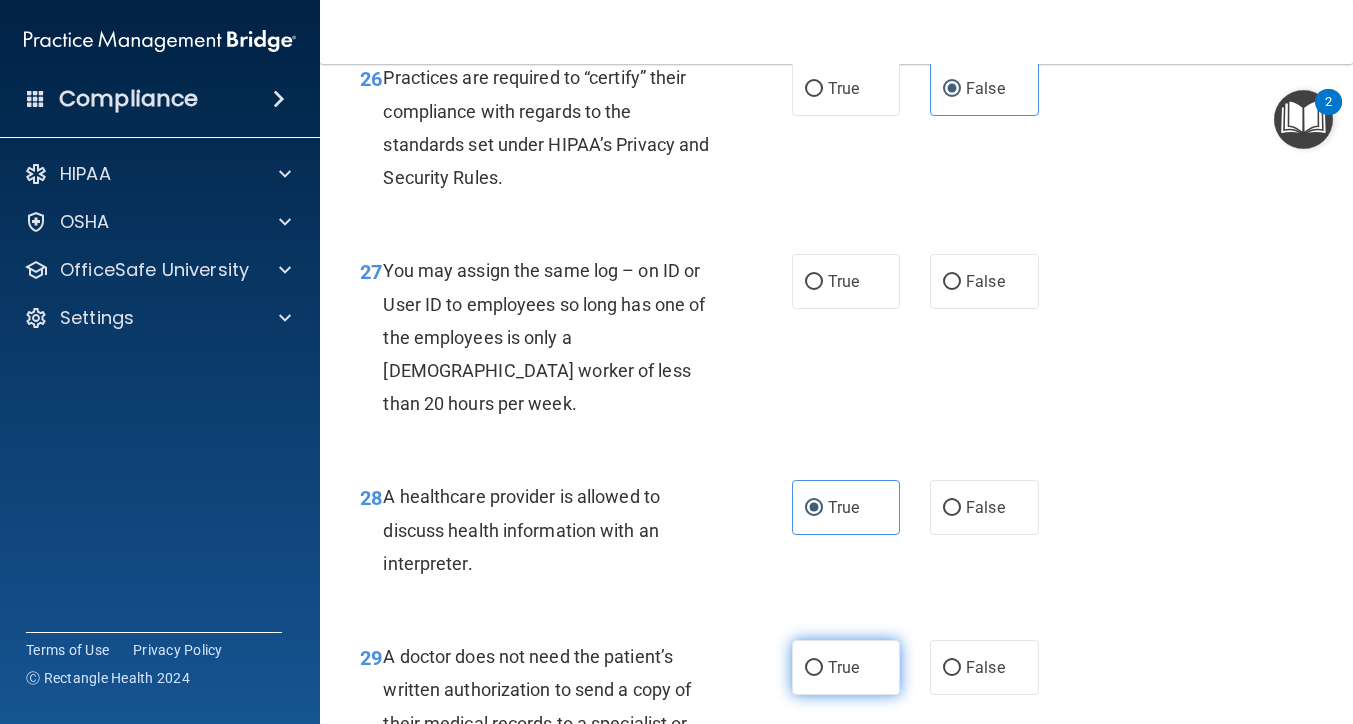click on "True" at bounding box center (814, 668) 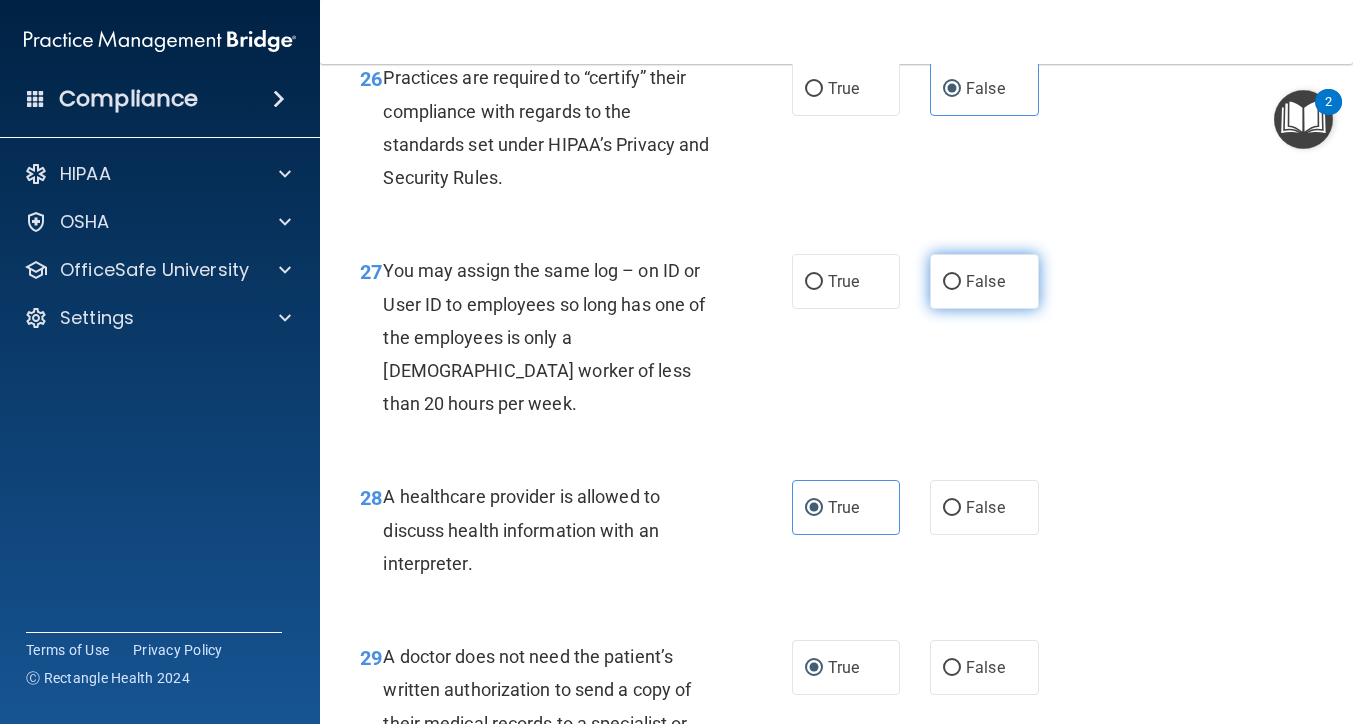 click on "False" at bounding box center (984, 281) 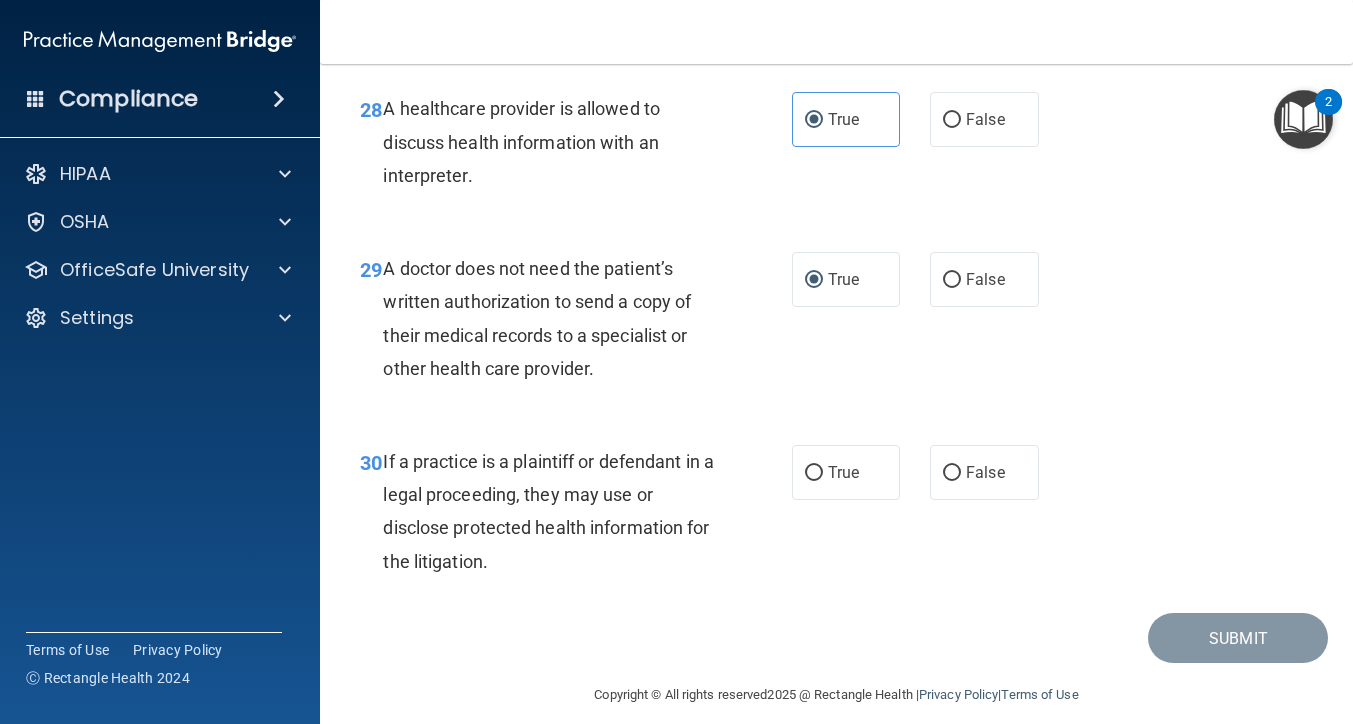 scroll, scrollTop: 5341, scrollLeft: 0, axis: vertical 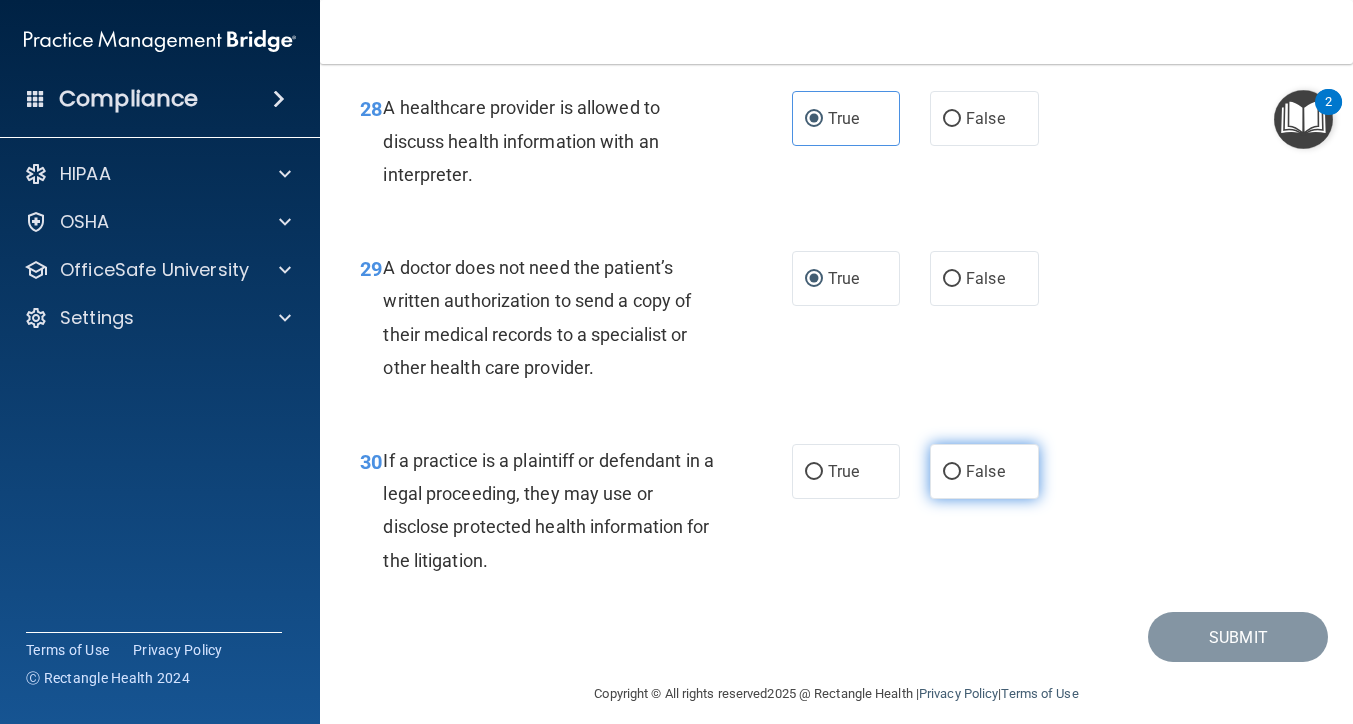 click on "False" at bounding box center [952, 472] 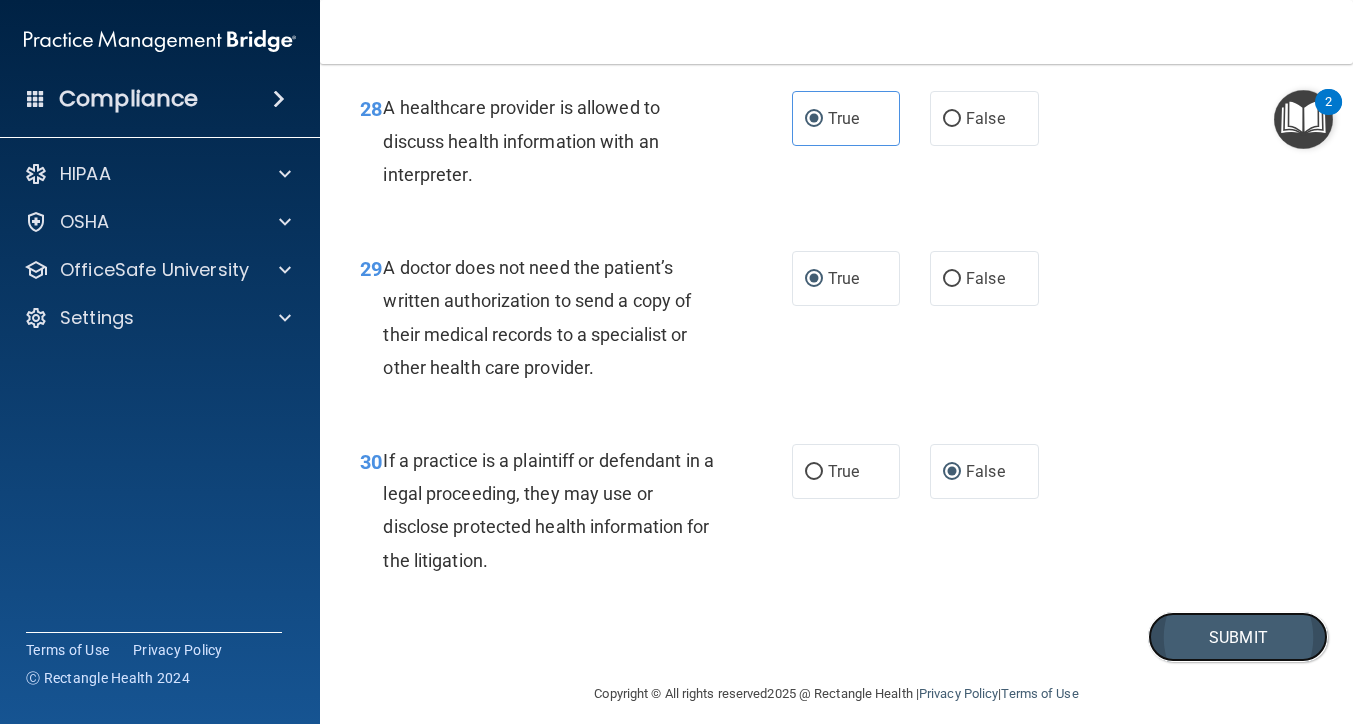 click on "Submit" at bounding box center [1238, 637] 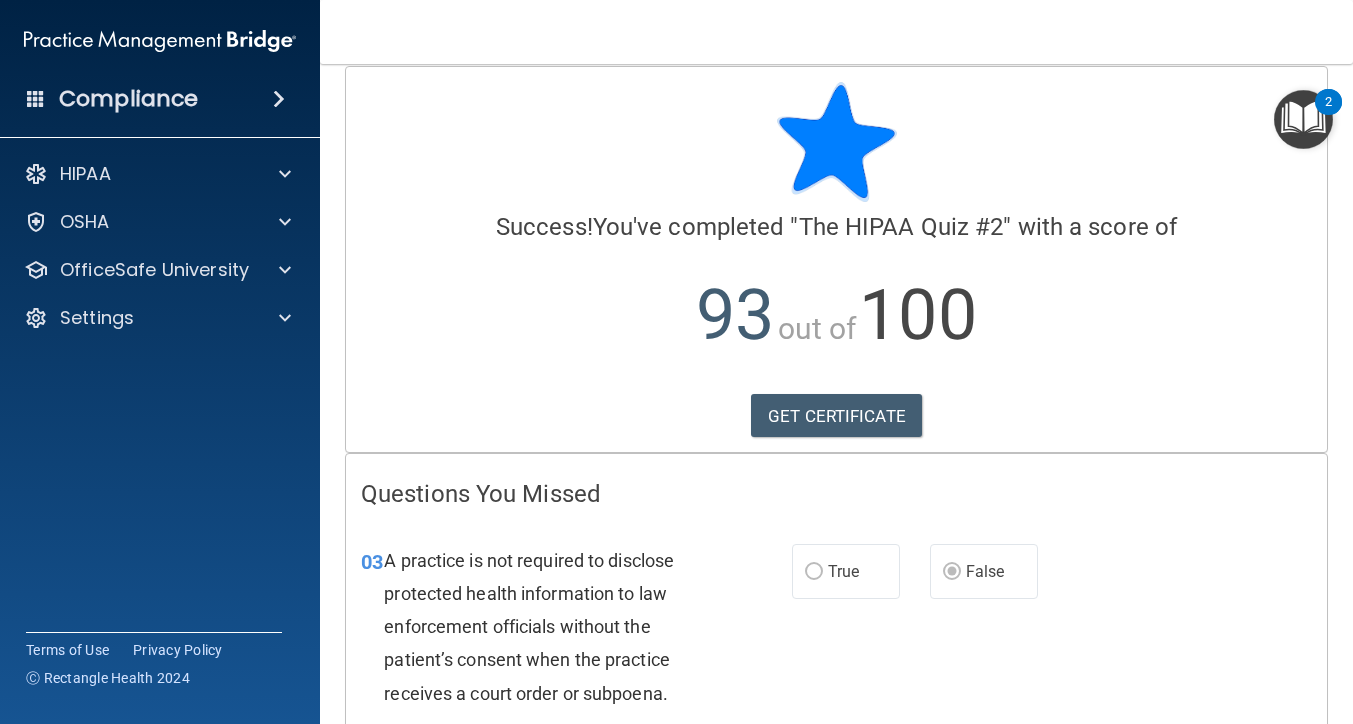 scroll, scrollTop: 0, scrollLeft: 0, axis: both 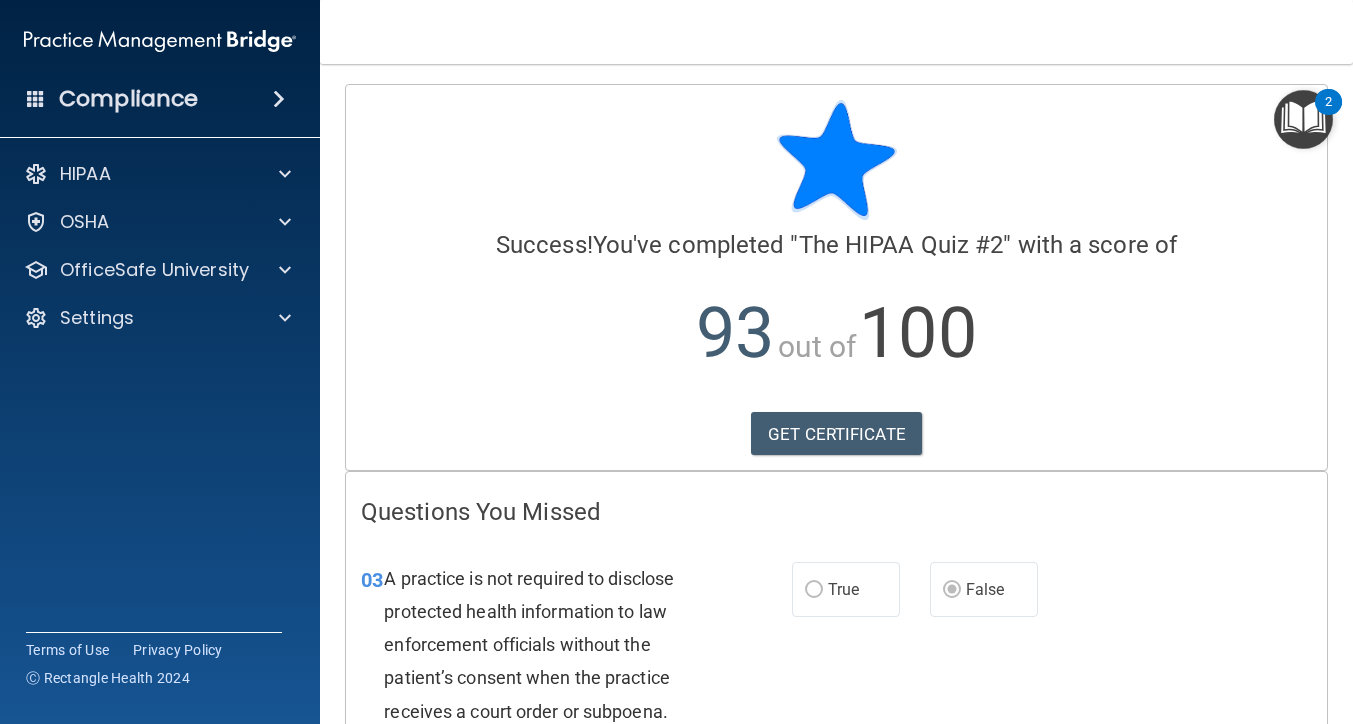 click on "Calculating your score....                     Success!  You've completed " The HIPAA Quiz #2 " with a score of            93     out of     100       GET CERTIFICATE" at bounding box center [836, 277] 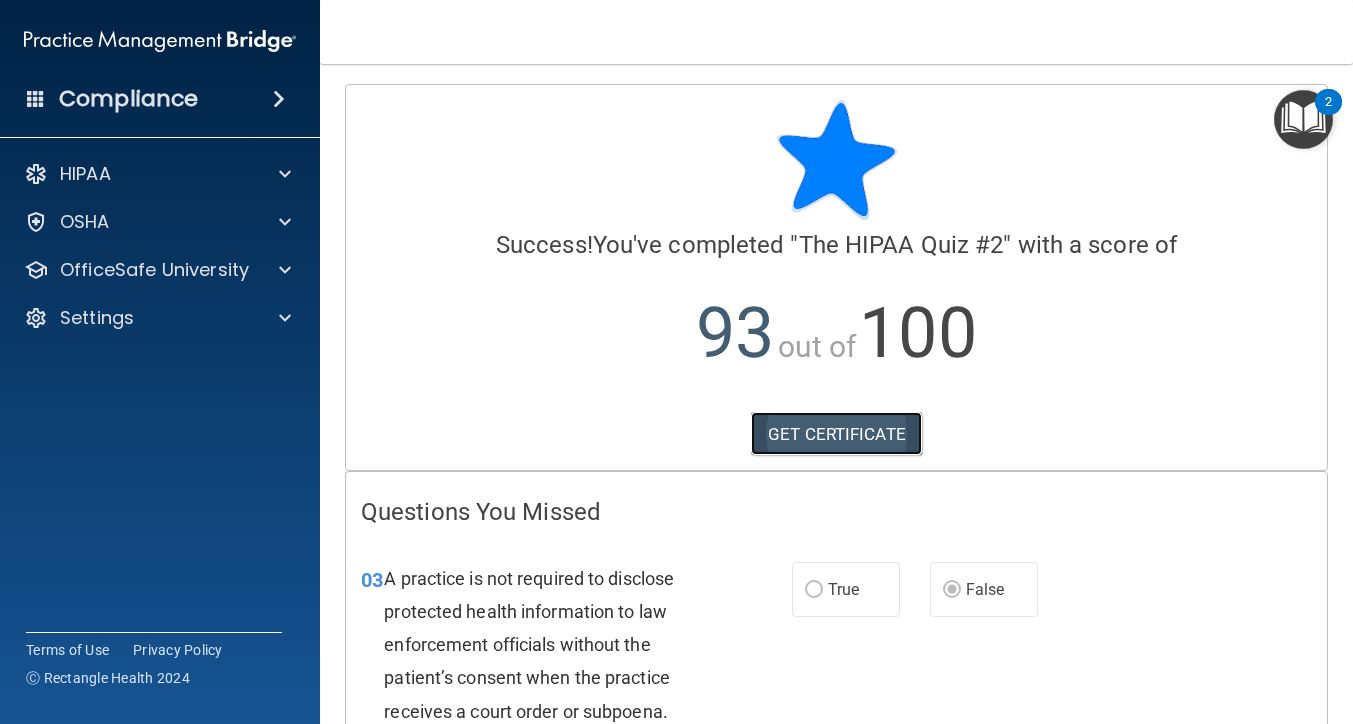 click on "GET CERTIFICATE" at bounding box center [836, 434] 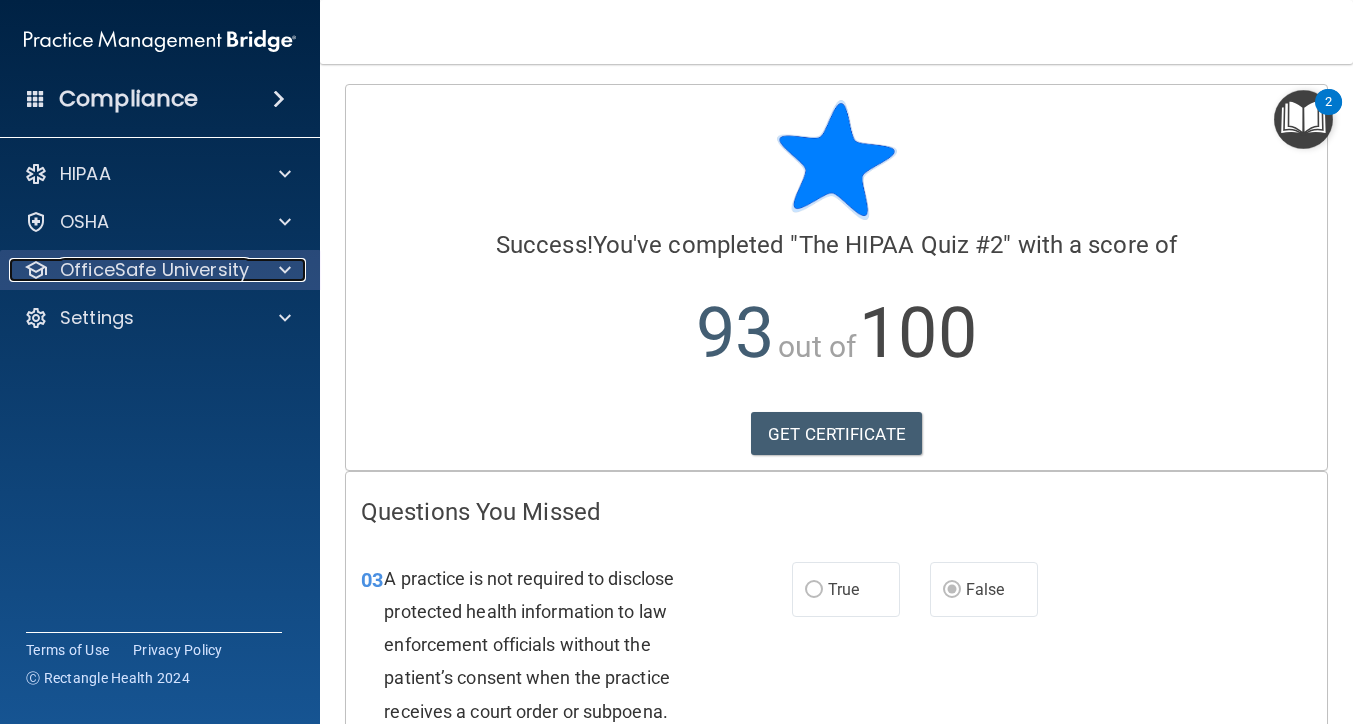 click on "OfficeSafe University" at bounding box center (154, 270) 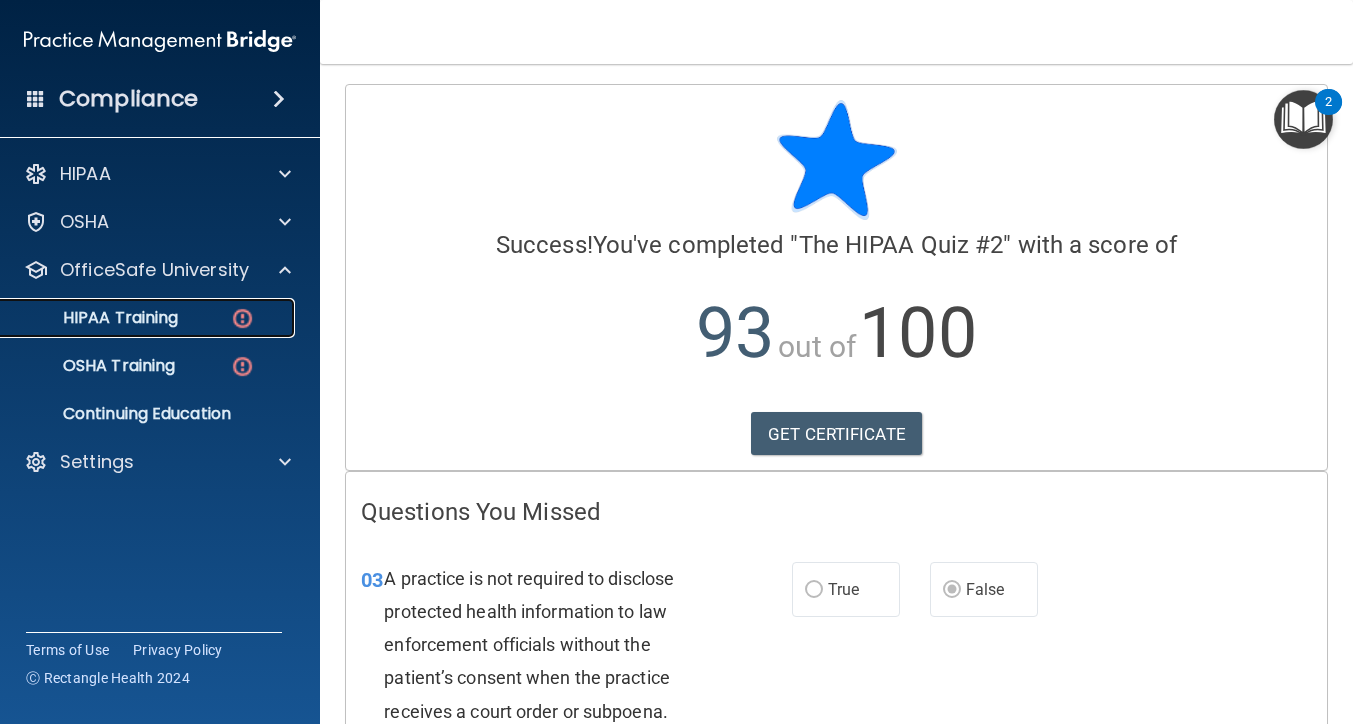 click on "HIPAA Training" at bounding box center (95, 318) 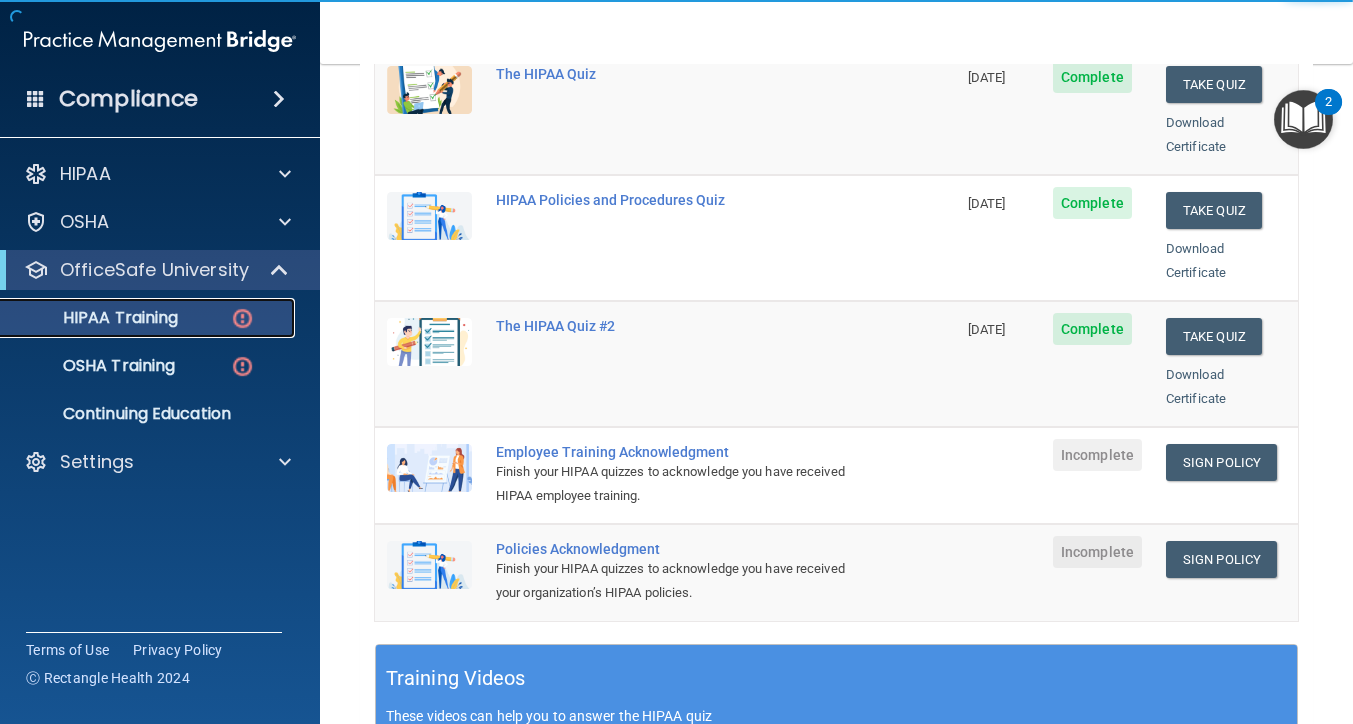 scroll, scrollTop: 342, scrollLeft: 0, axis: vertical 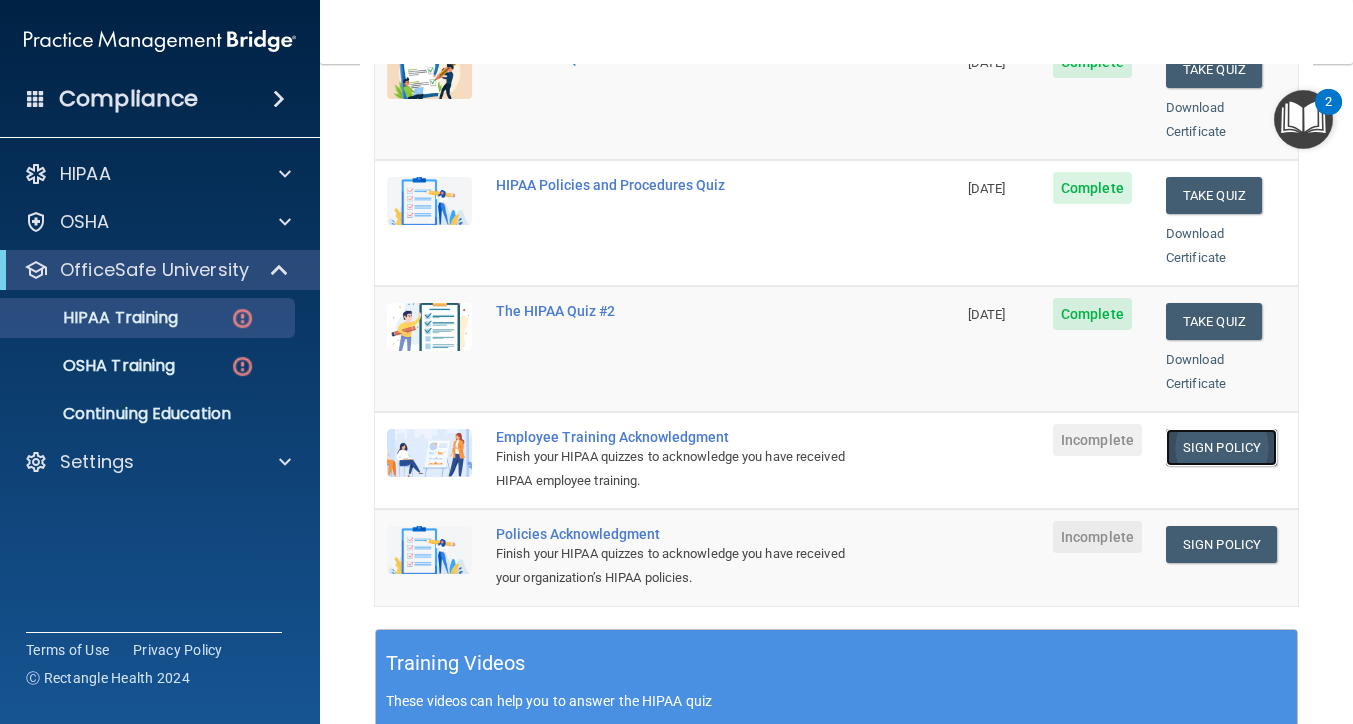 click on "Sign Policy" at bounding box center [1221, 447] 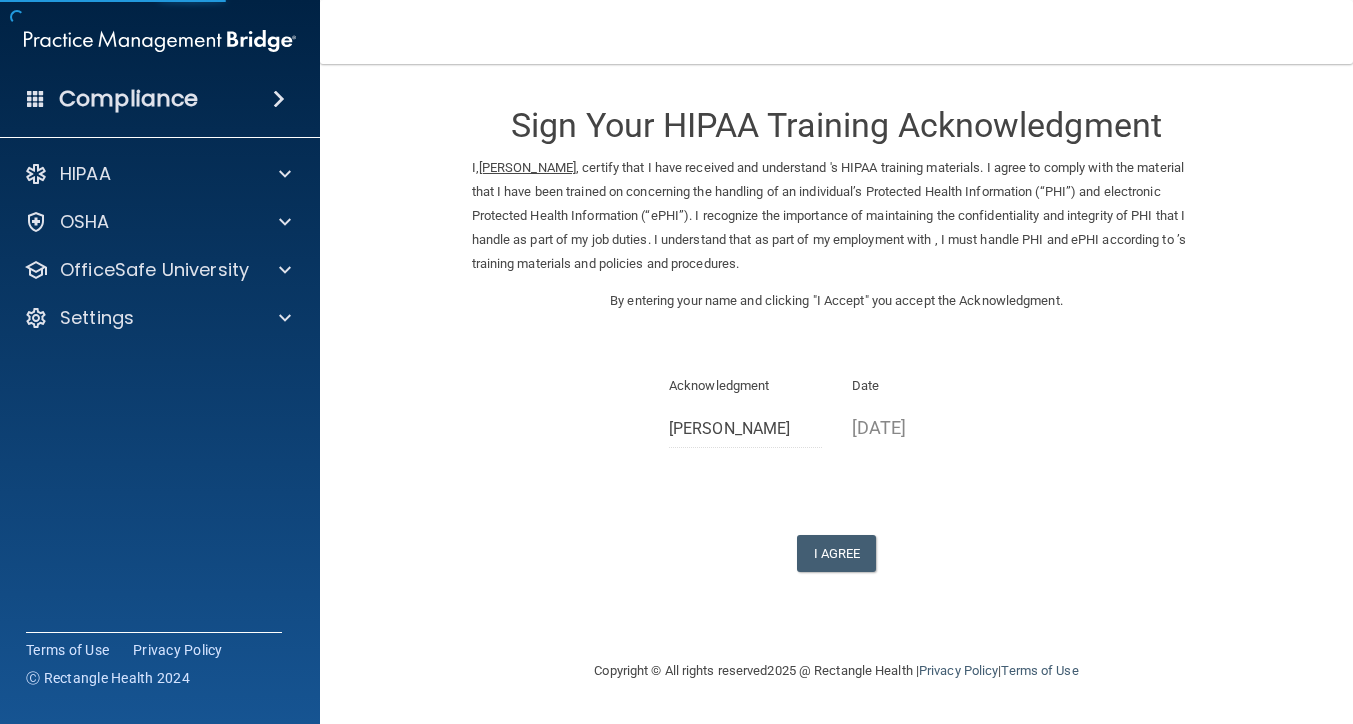scroll, scrollTop: 0, scrollLeft: 0, axis: both 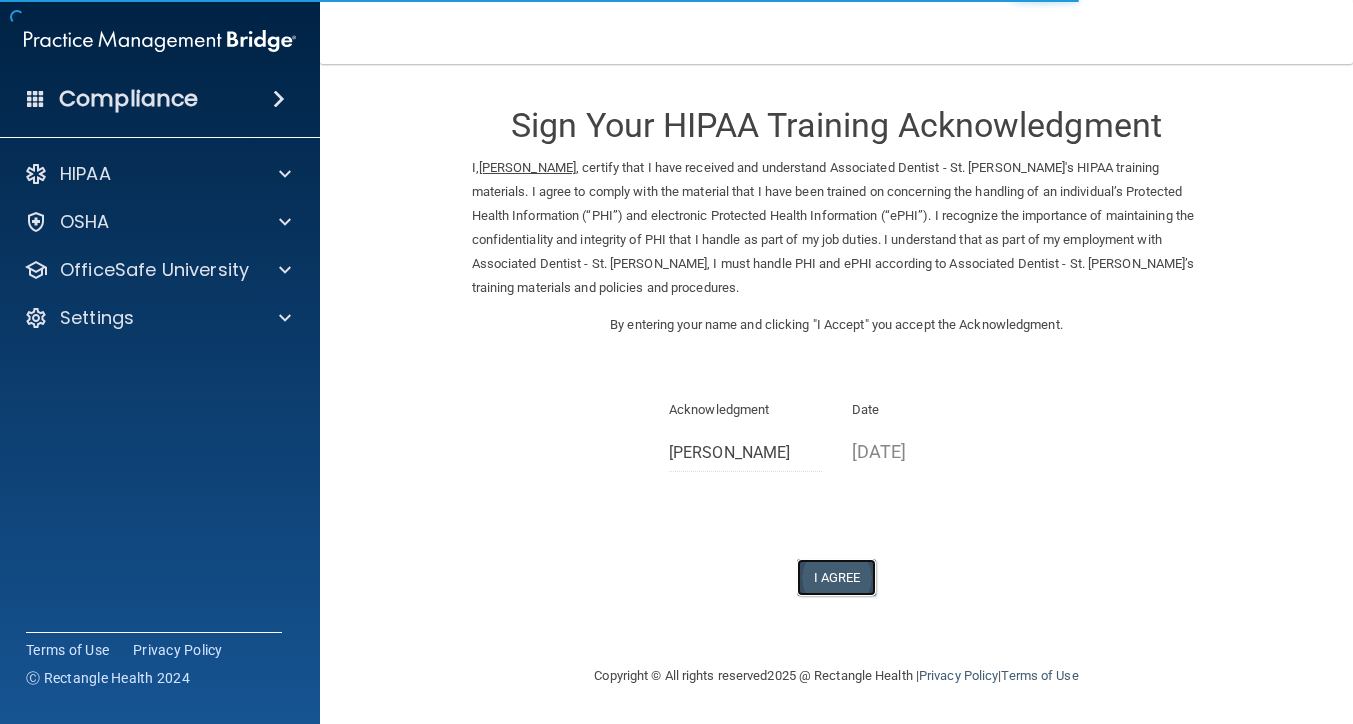 click on "I Agree" at bounding box center [837, 577] 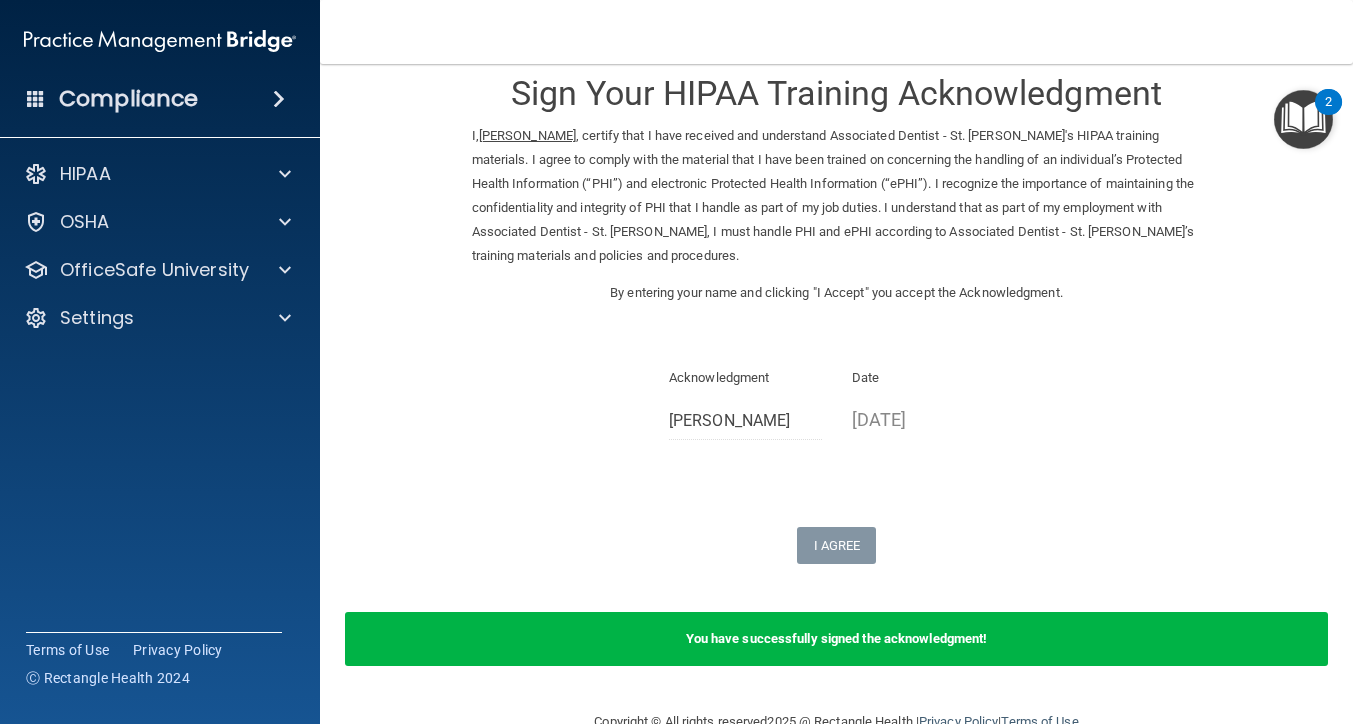 scroll, scrollTop: 0, scrollLeft: 0, axis: both 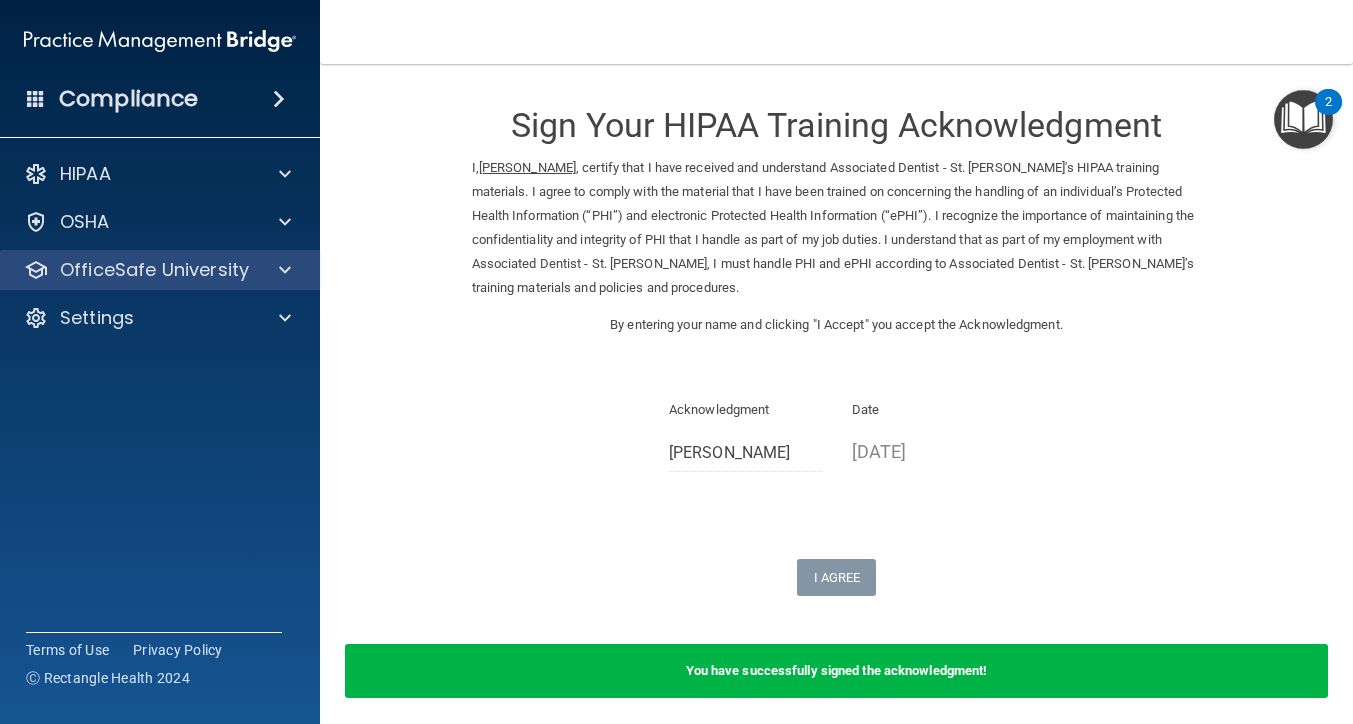 click on "OfficeSafe University" at bounding box center (160, 270) 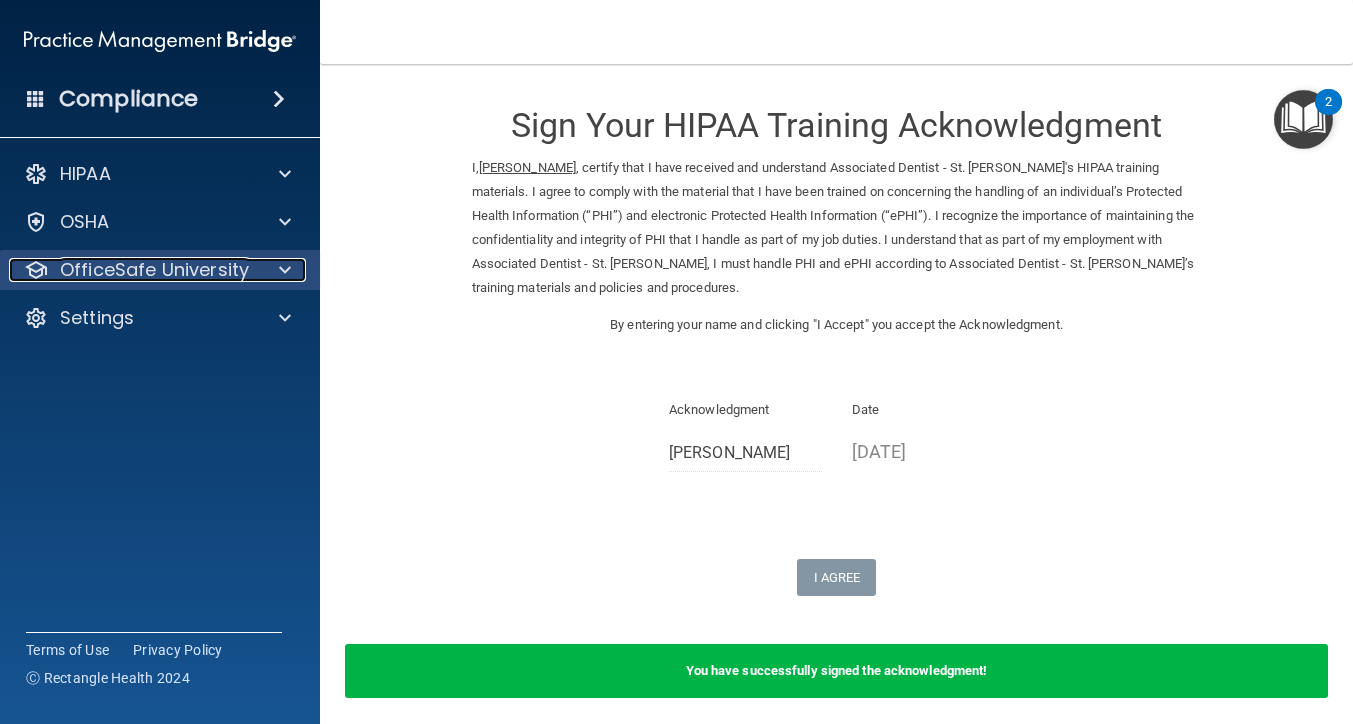 click at bounding box center (285, 270) 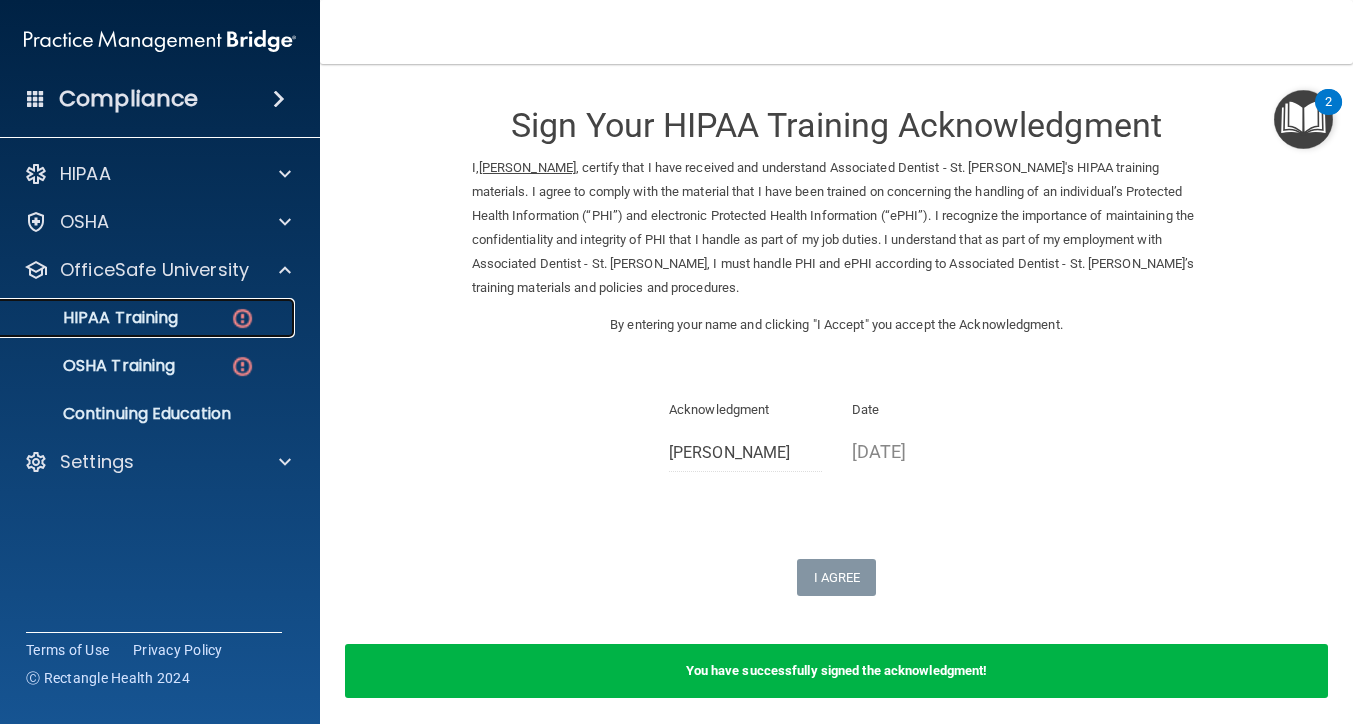 click on "HIPAA Training" at bounding box center [149, 318] 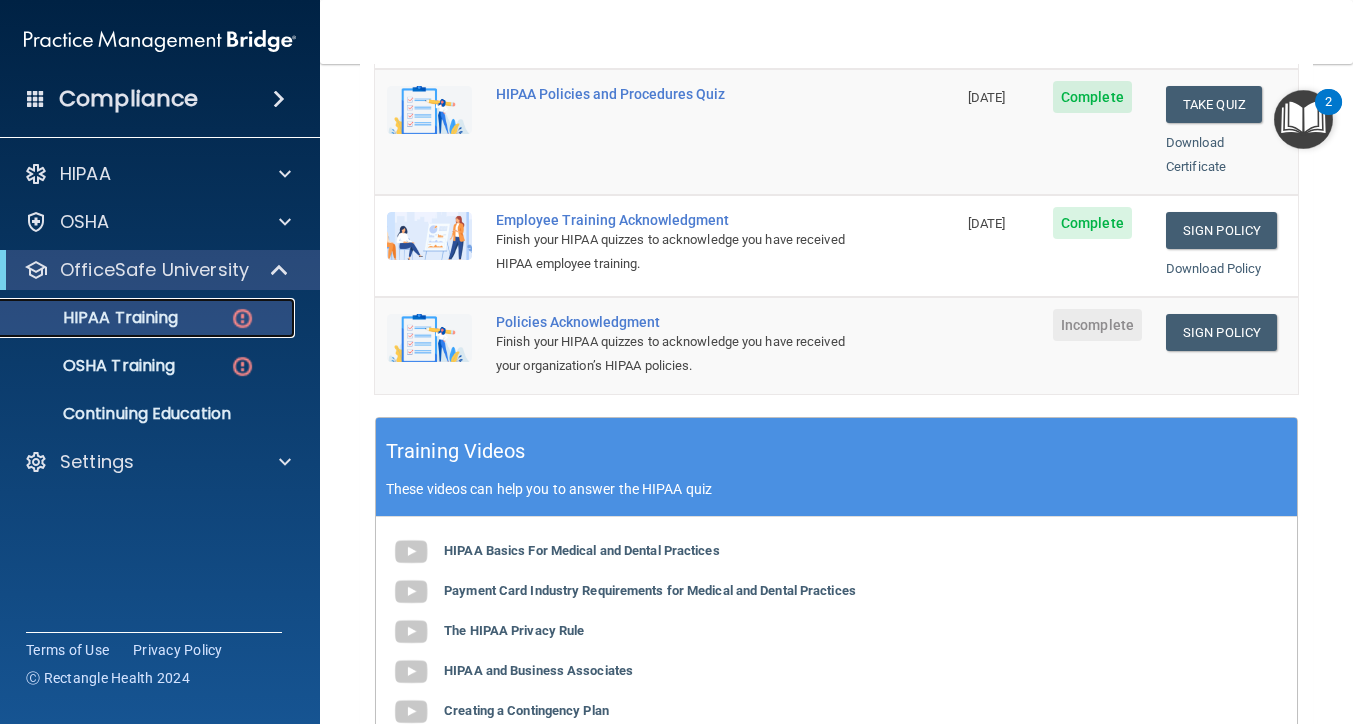 scroll, scrollTop: 564, scrollLeft: 0, axis: vertical 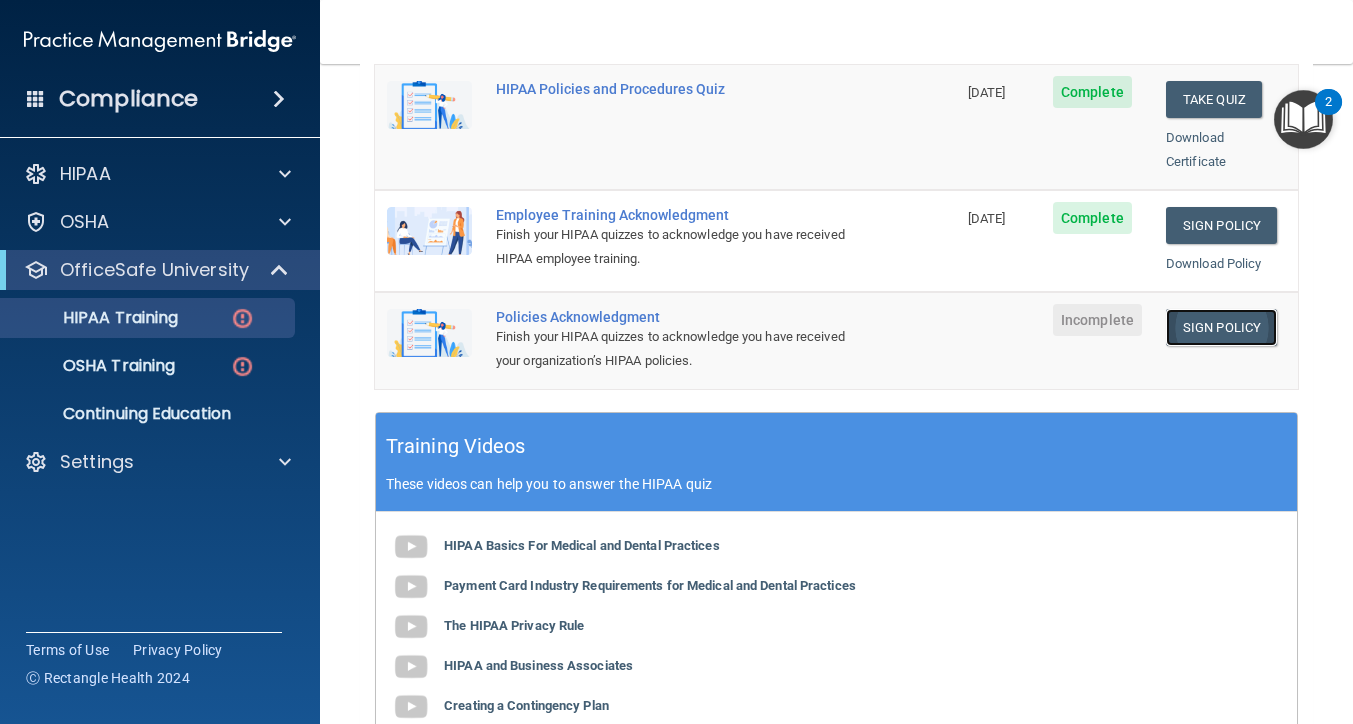 click on "Sign Policy" at bounding box center (1221, 327) 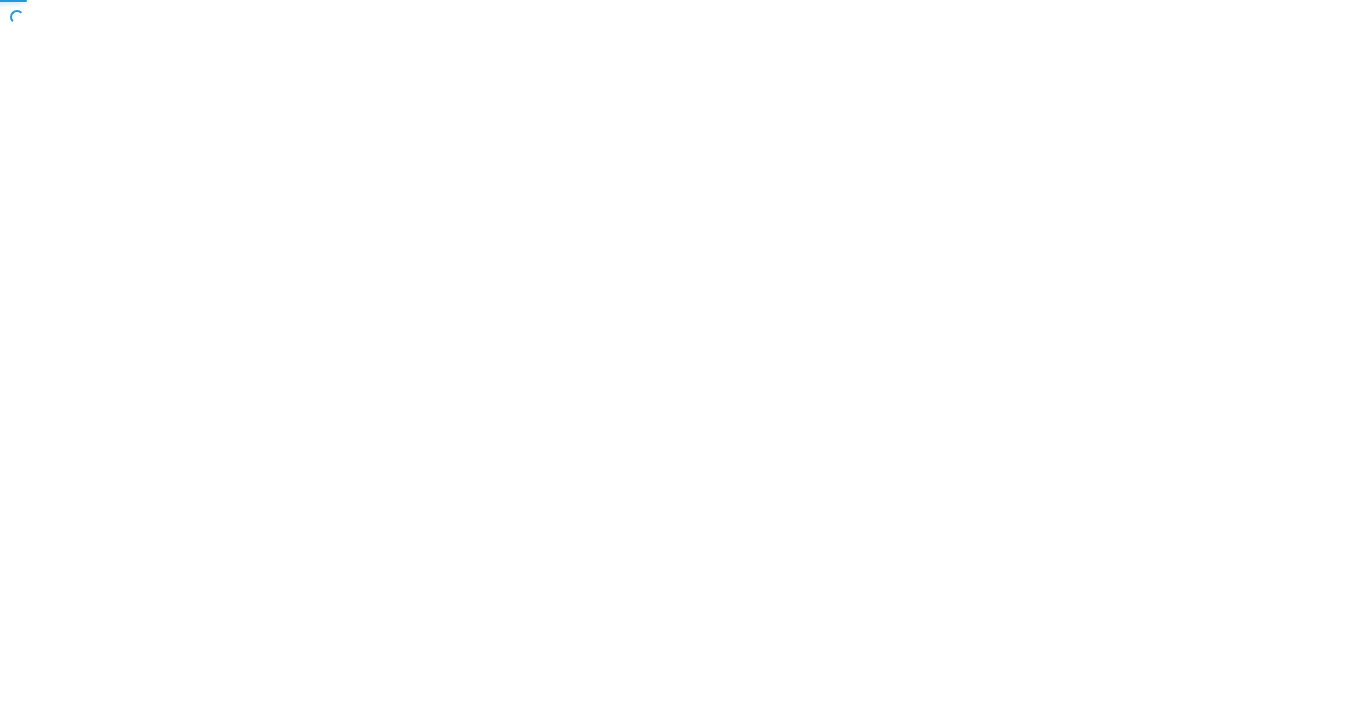 scroll, scrollTop: 0, scrollLeft: 0, axis: both 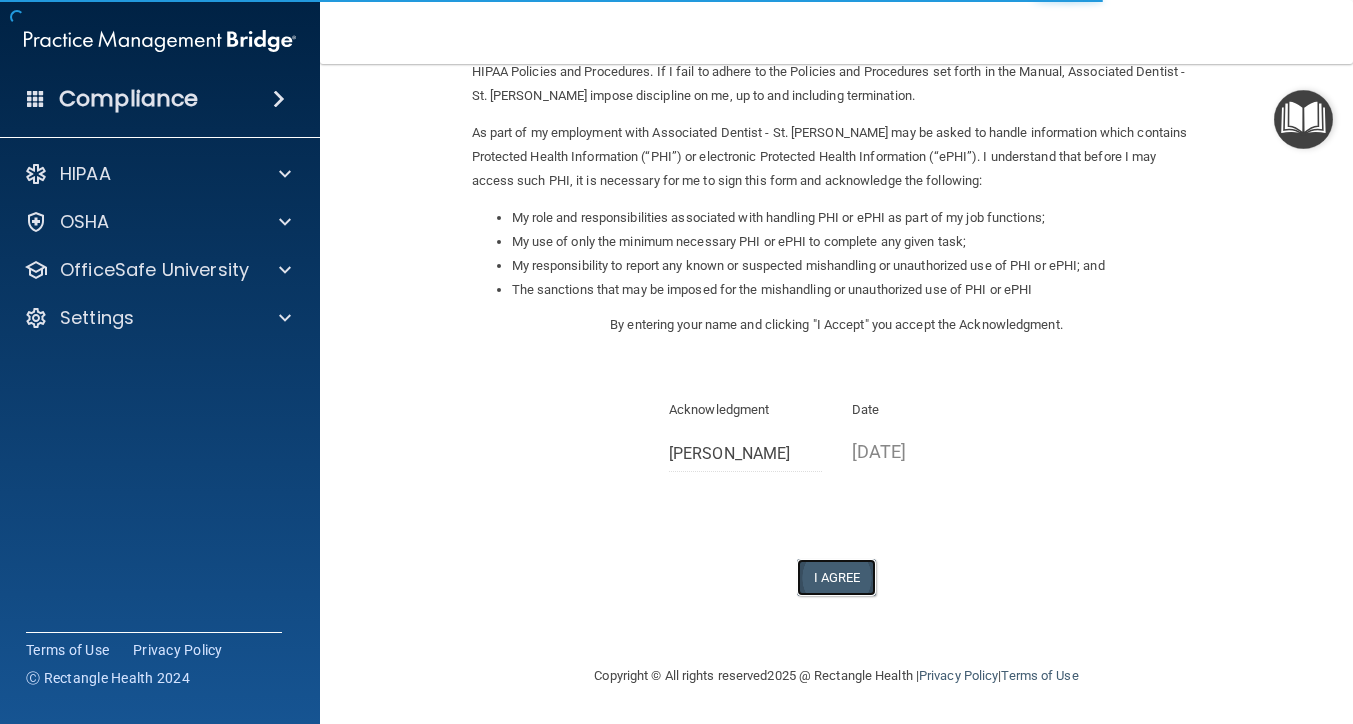 click on "I Agree" at bounding box center [837, 577] 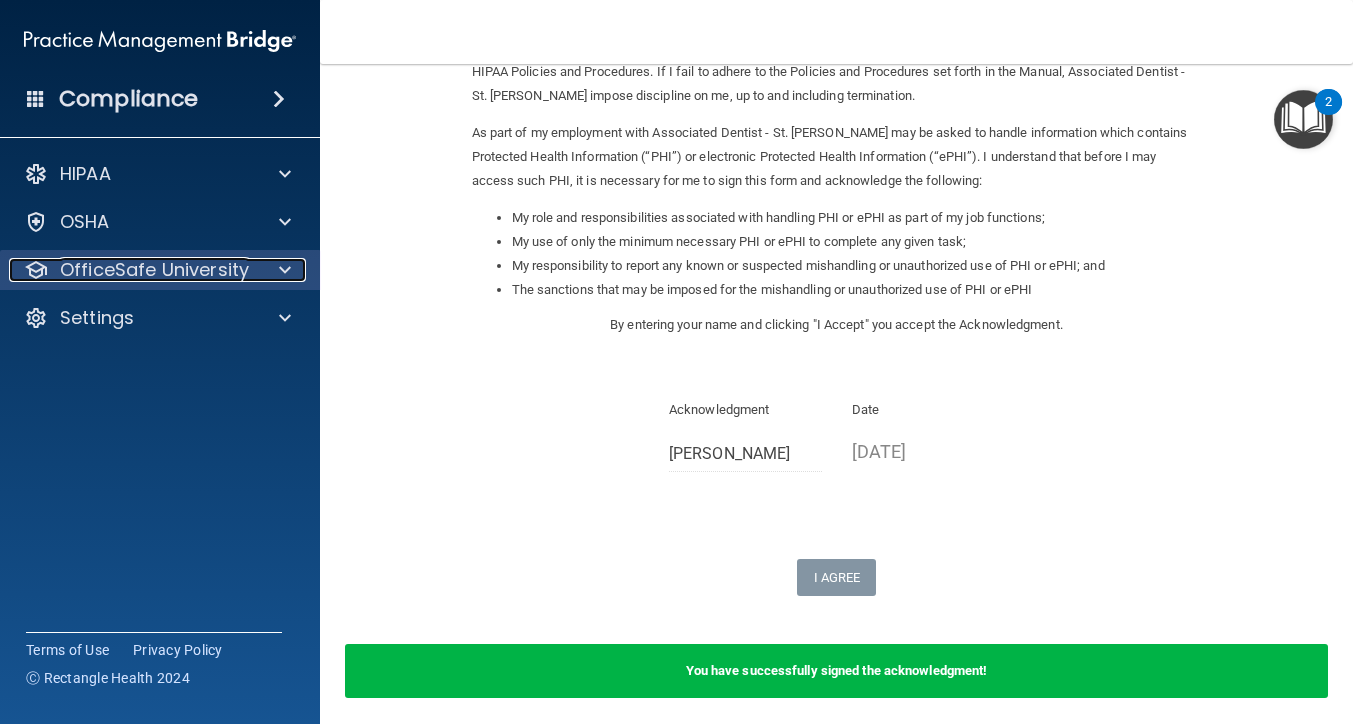 click at bounding box center (285, 270) 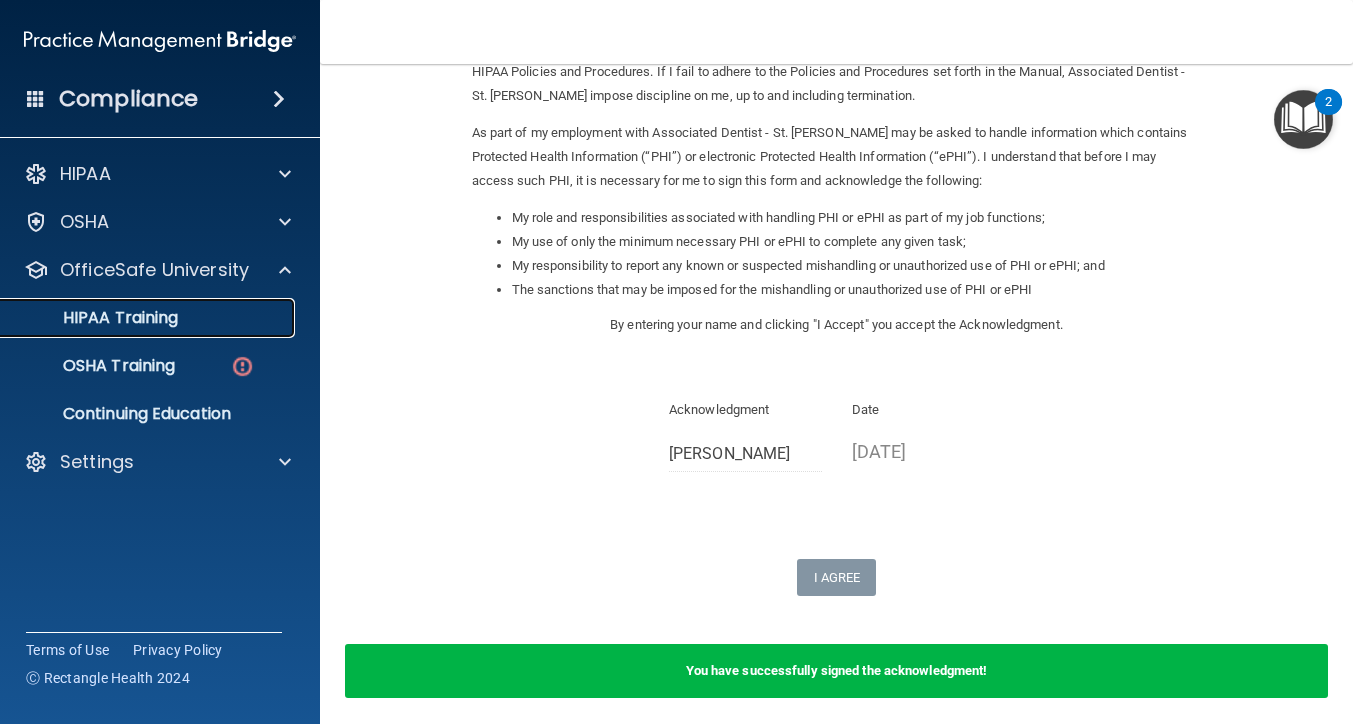 click on "HIPAA Training" at bounding box center [149, 318] 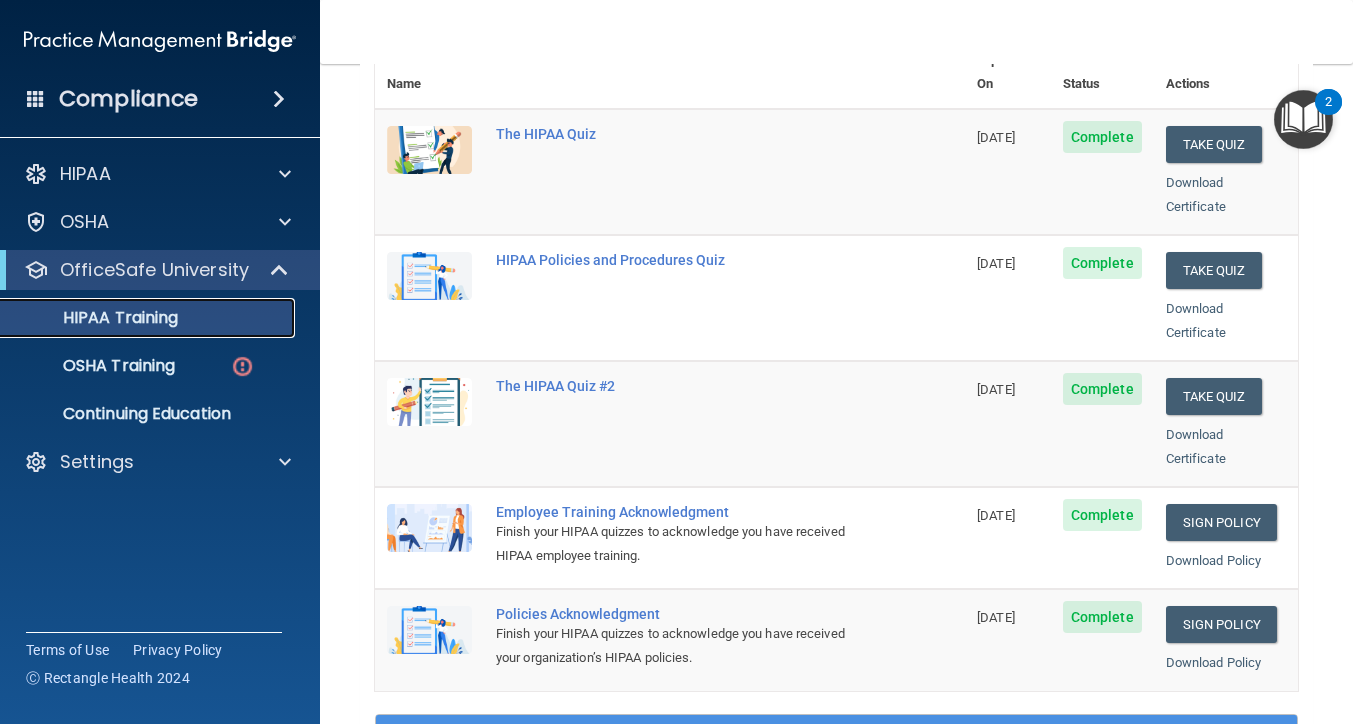 scroll, scrollTop: 0, scrollLeft: 0, axis: both 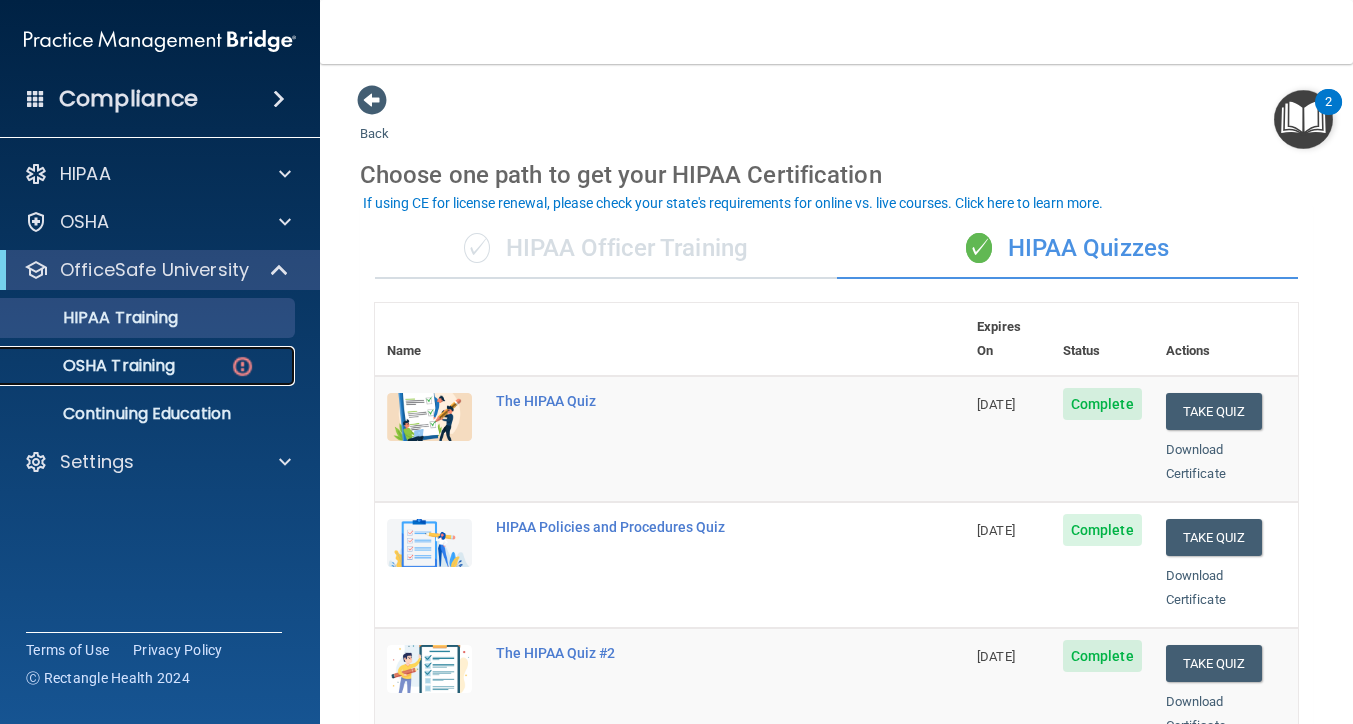 click on "OSHA Training" at bounding box center (94, 366) 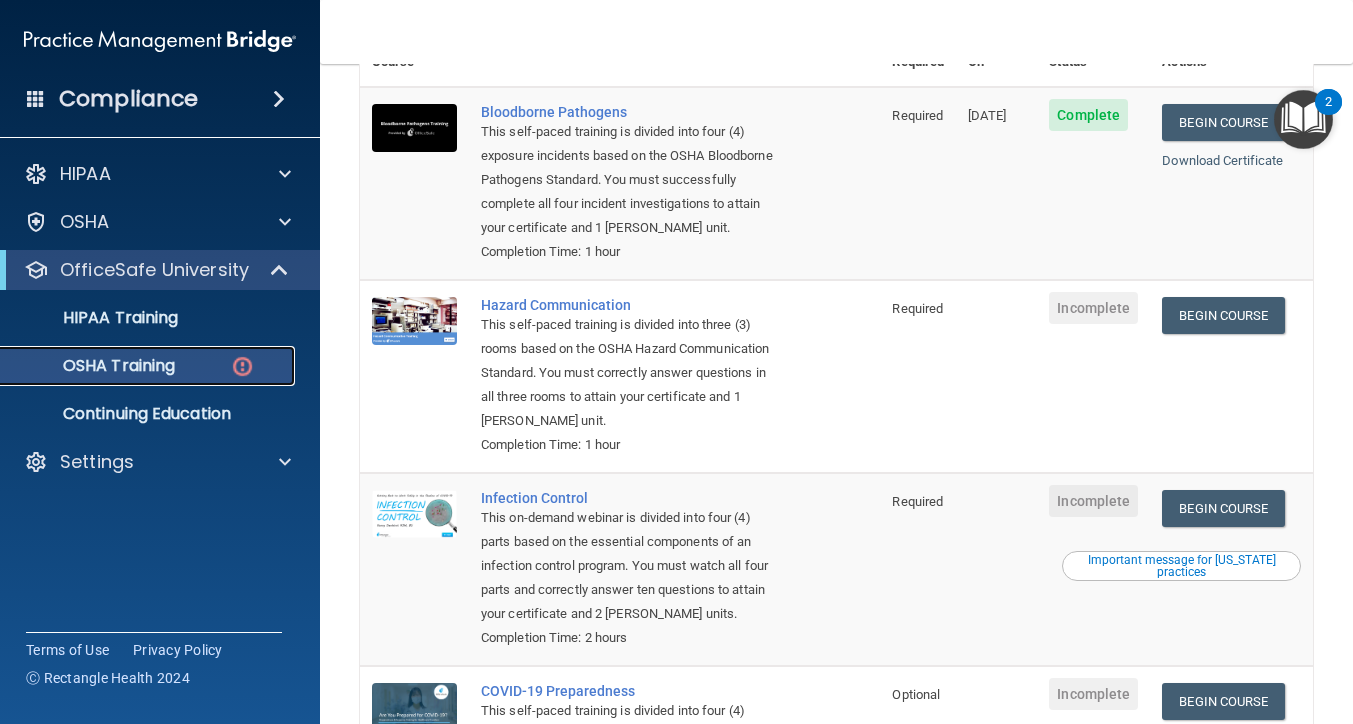 scroll, scrollTop: 219, scrollLeft: 0, axis: vertical 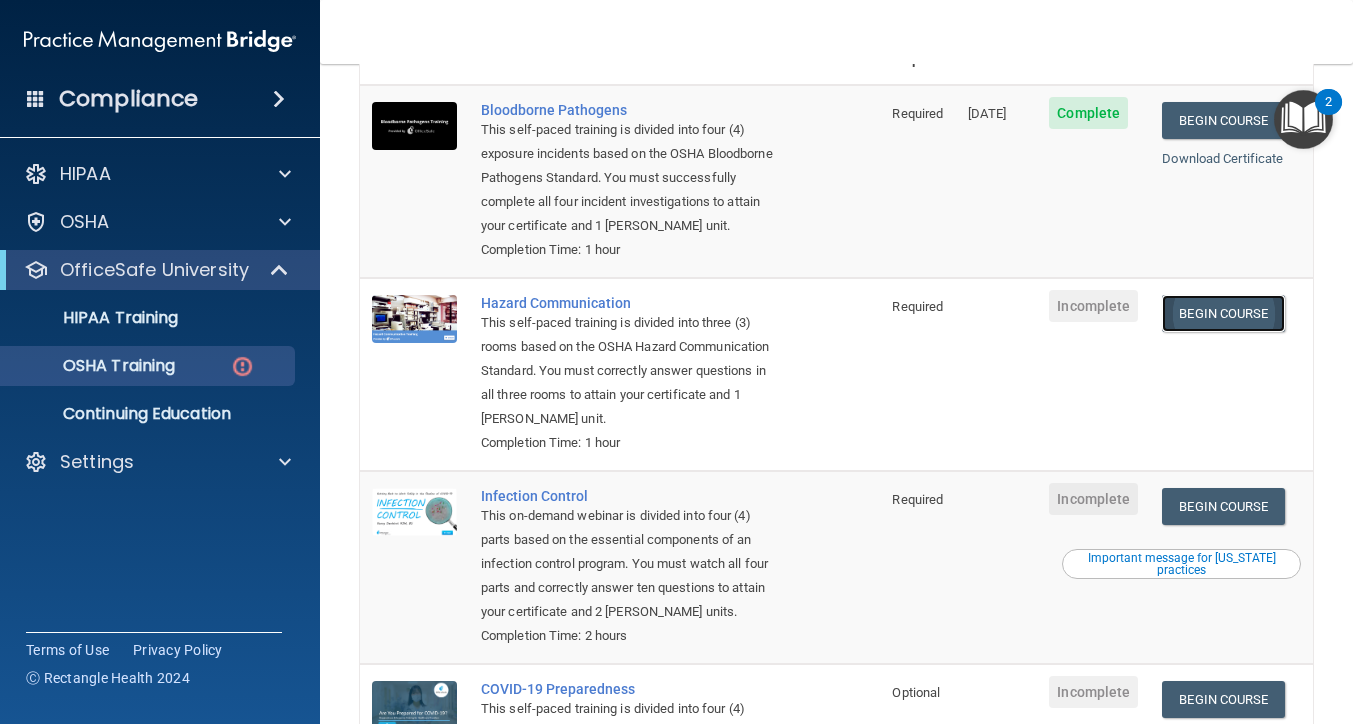 click on "Begin Course" at bounding box center [1223, 313] 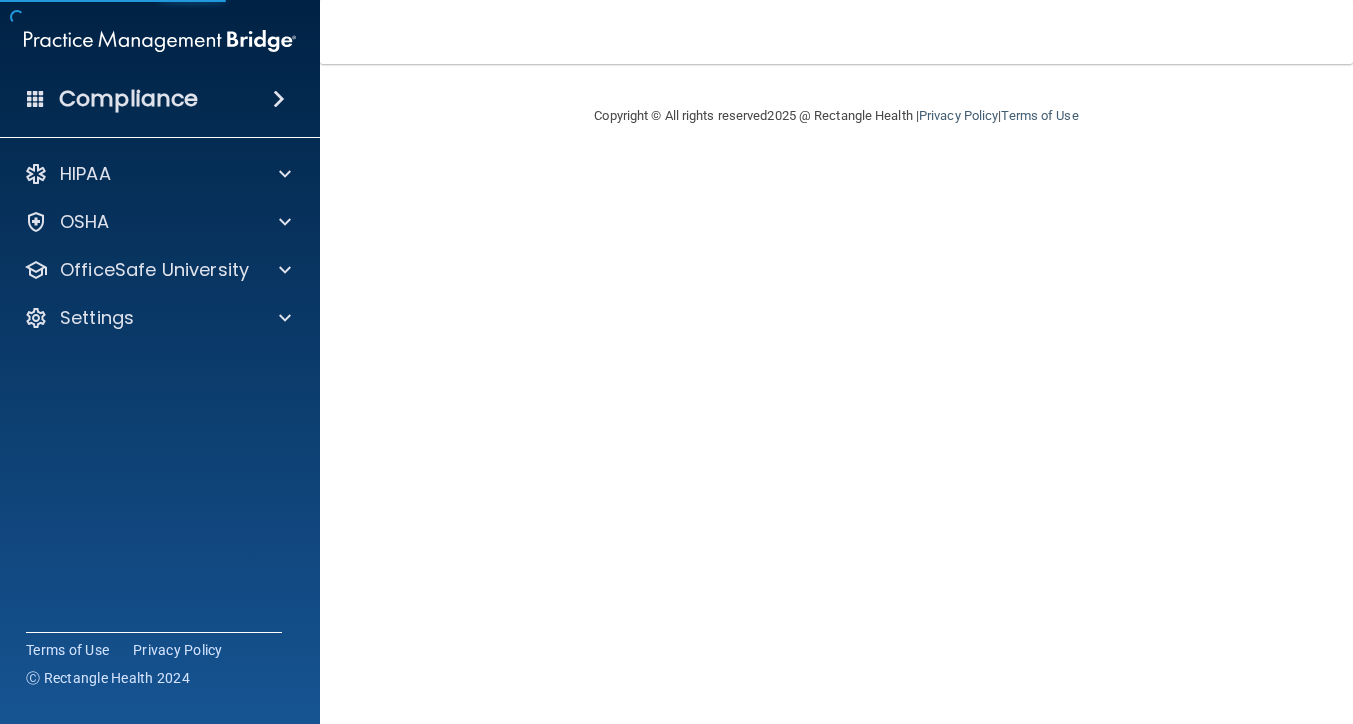 scroll, scrollTop: 0, scrollLeft: 0, axis: both 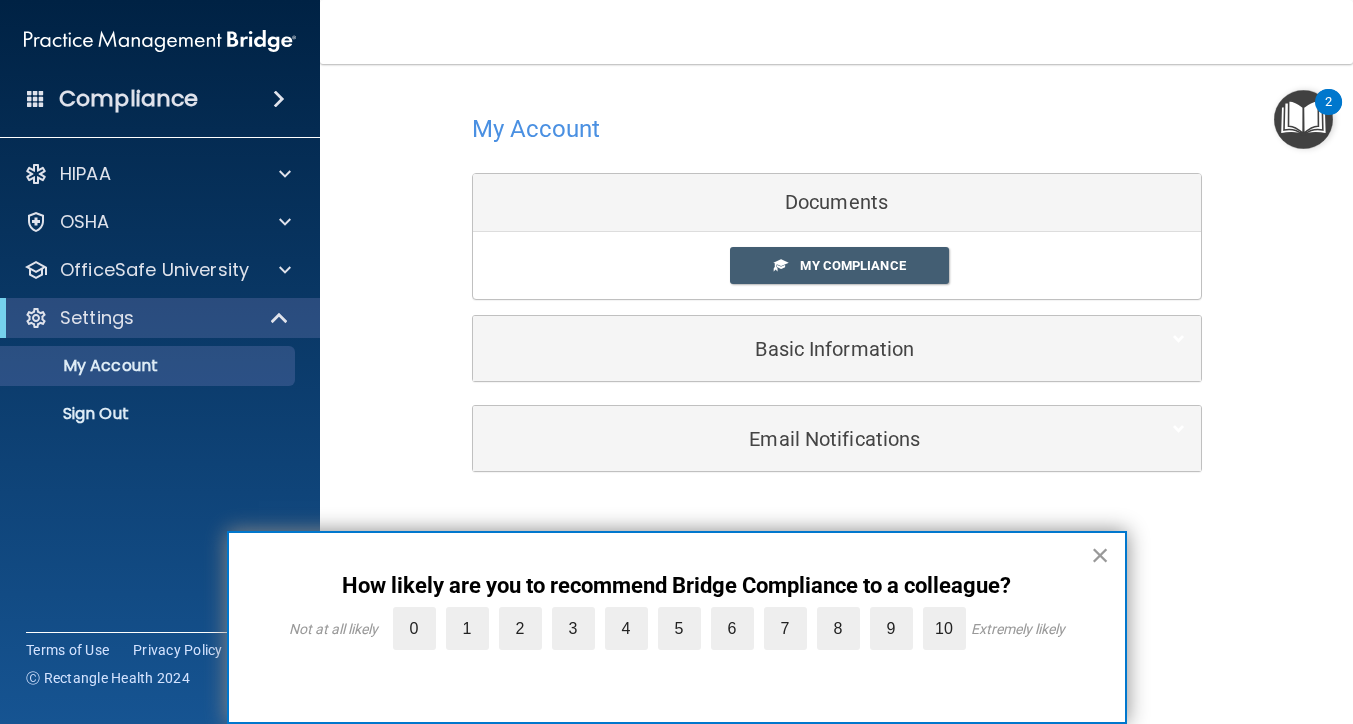click on "×" at bounding box center [1100, 555] 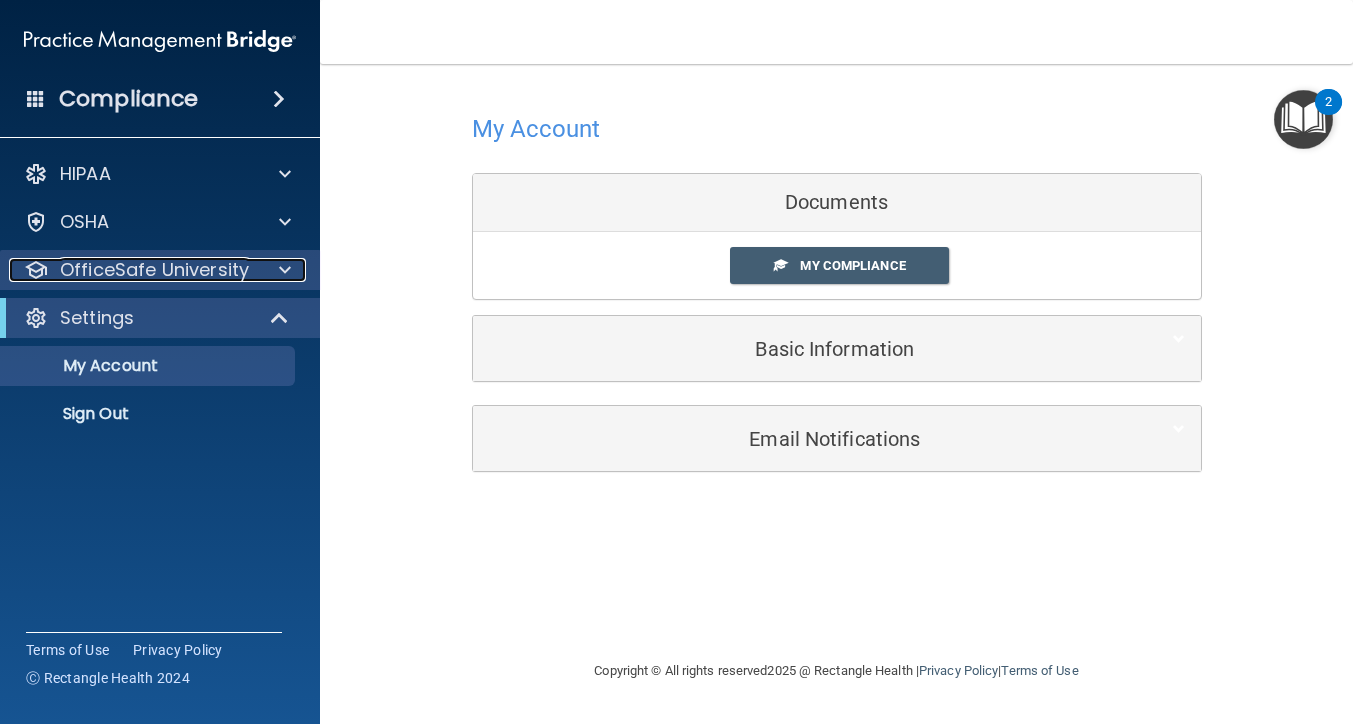 click at bounding box center [282, 270] 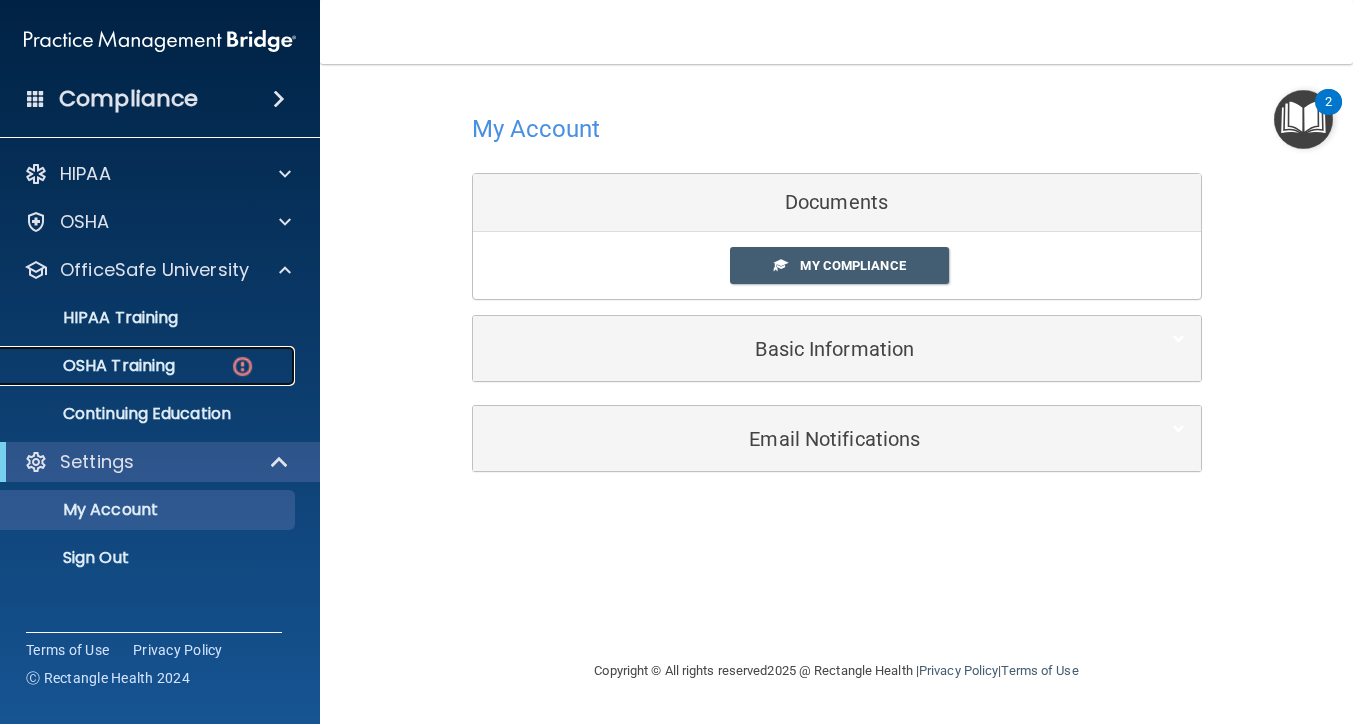 click on "OSHA Training" at bounding box center [94, 366] 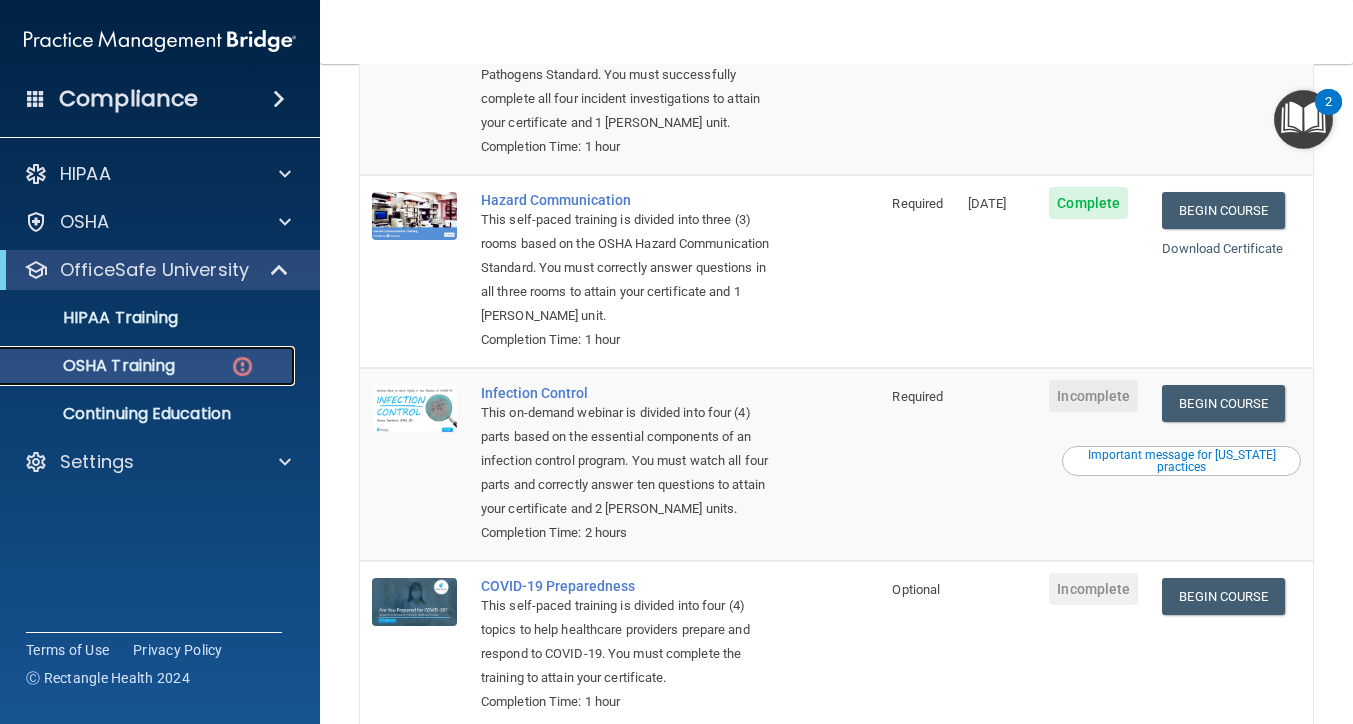 scroll, scrollTop: 433, scrollLeft: 0, axis: vertical 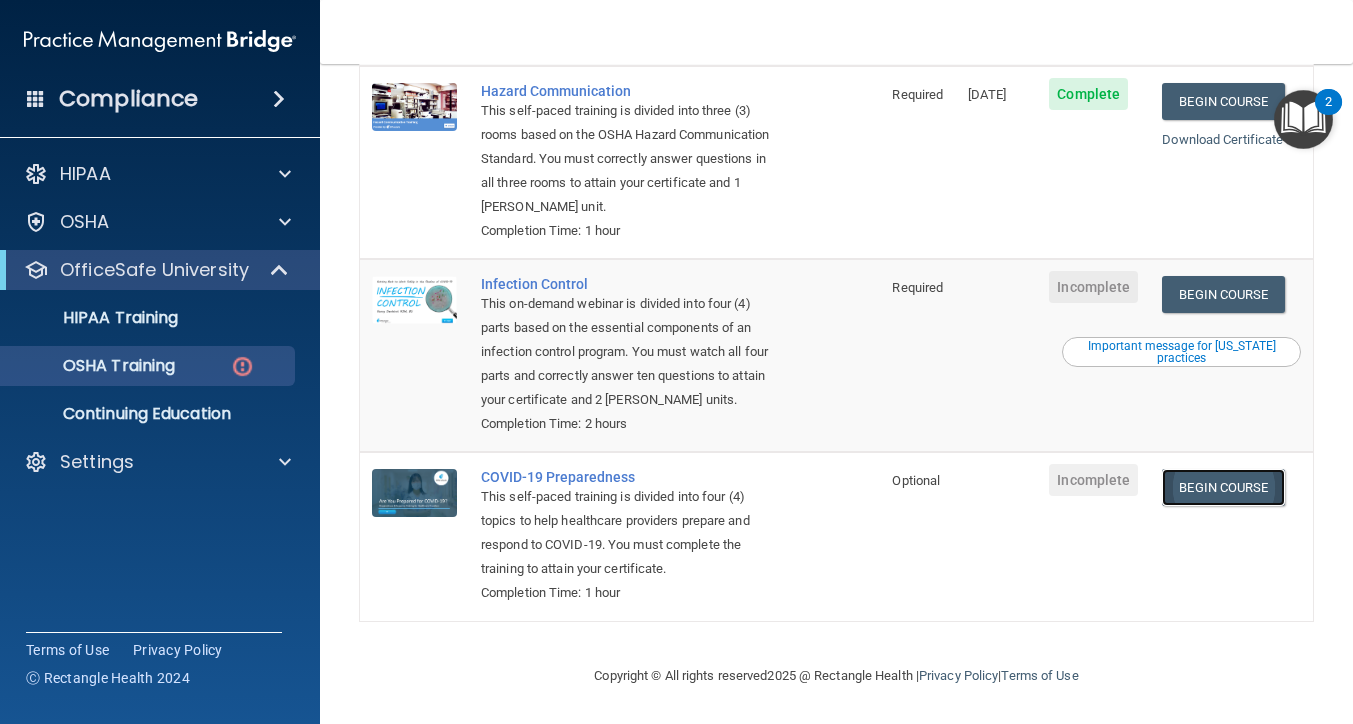 click on "Begin Course" at bounding box center (1223, 487) 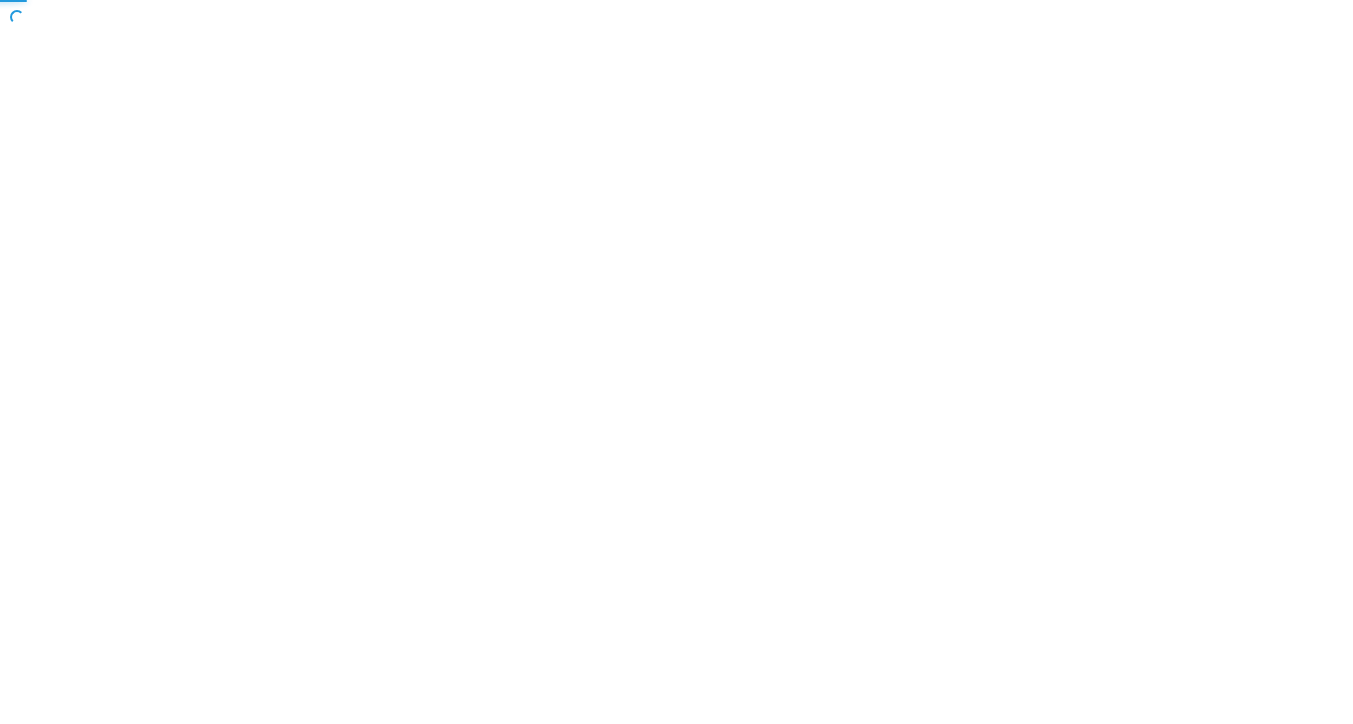 scroll, scrollTop: 0, scrollLeft: 0, axis: both 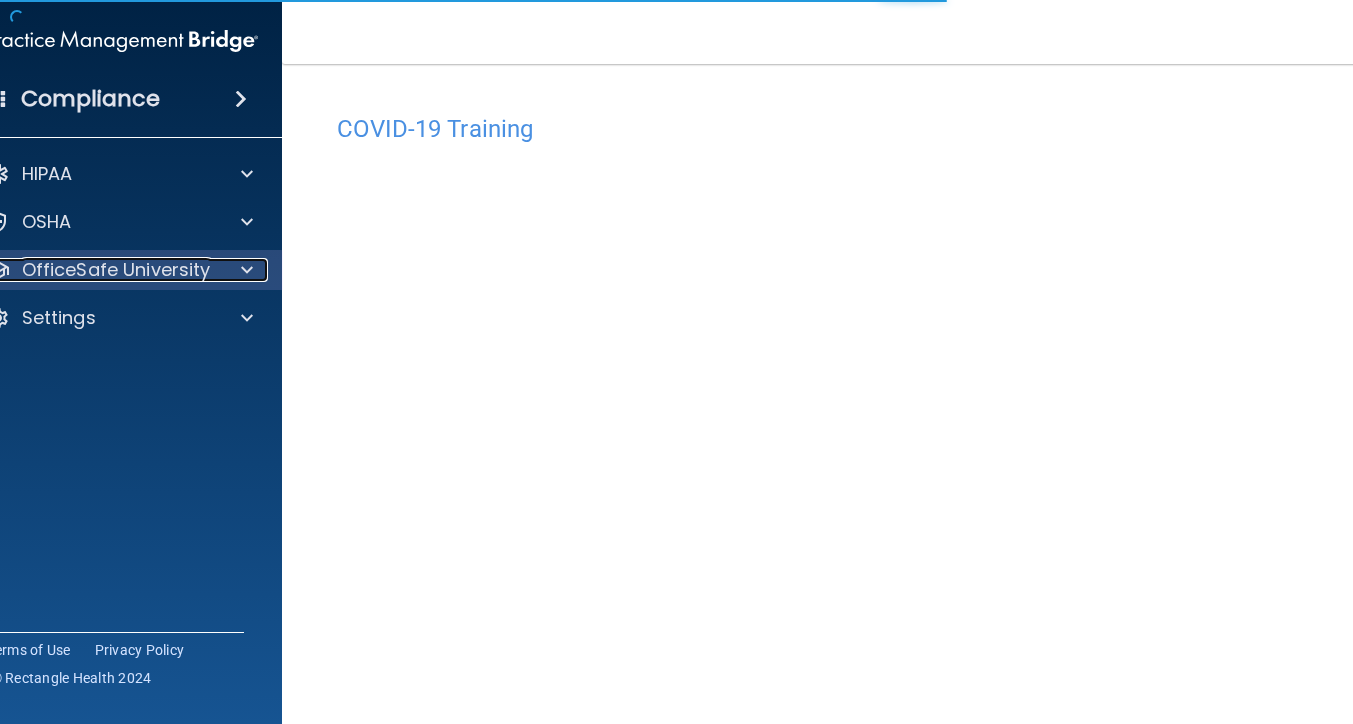 click at bounding box center (243, 270) 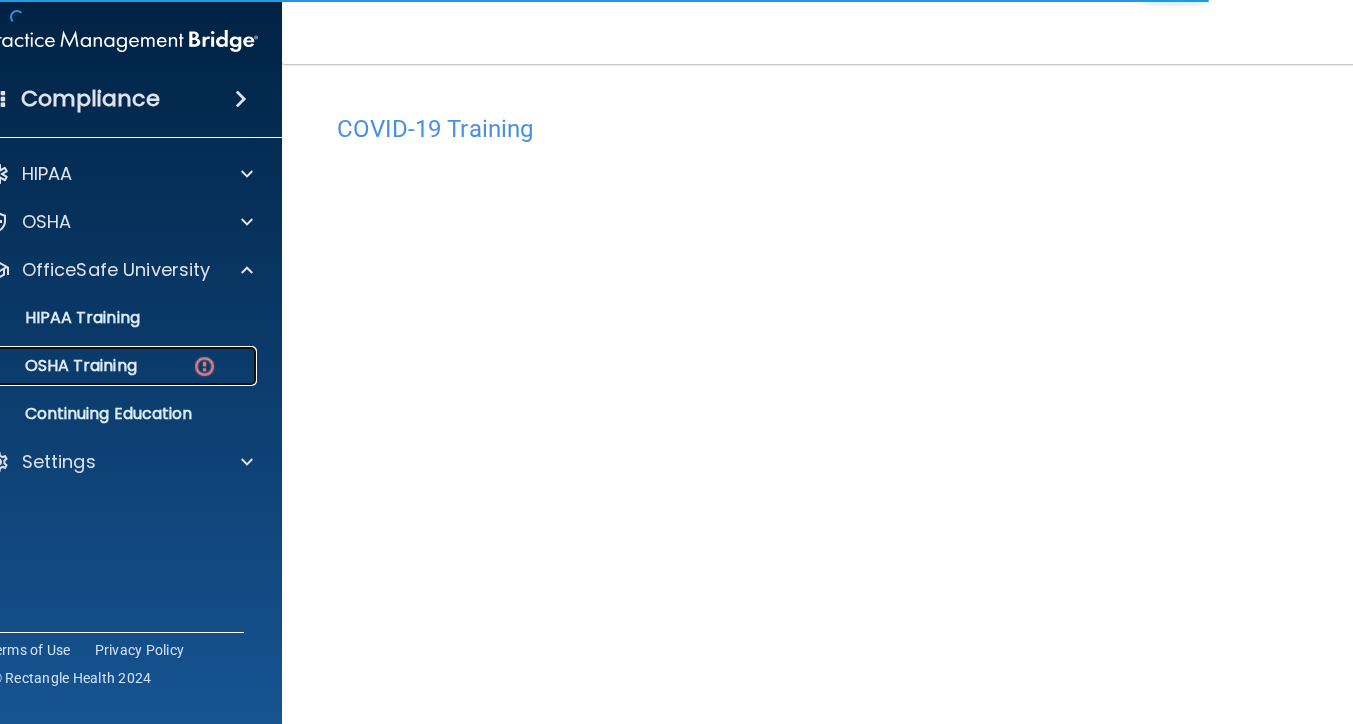 click on "OSHA Training" at bounding box center (111, 366) 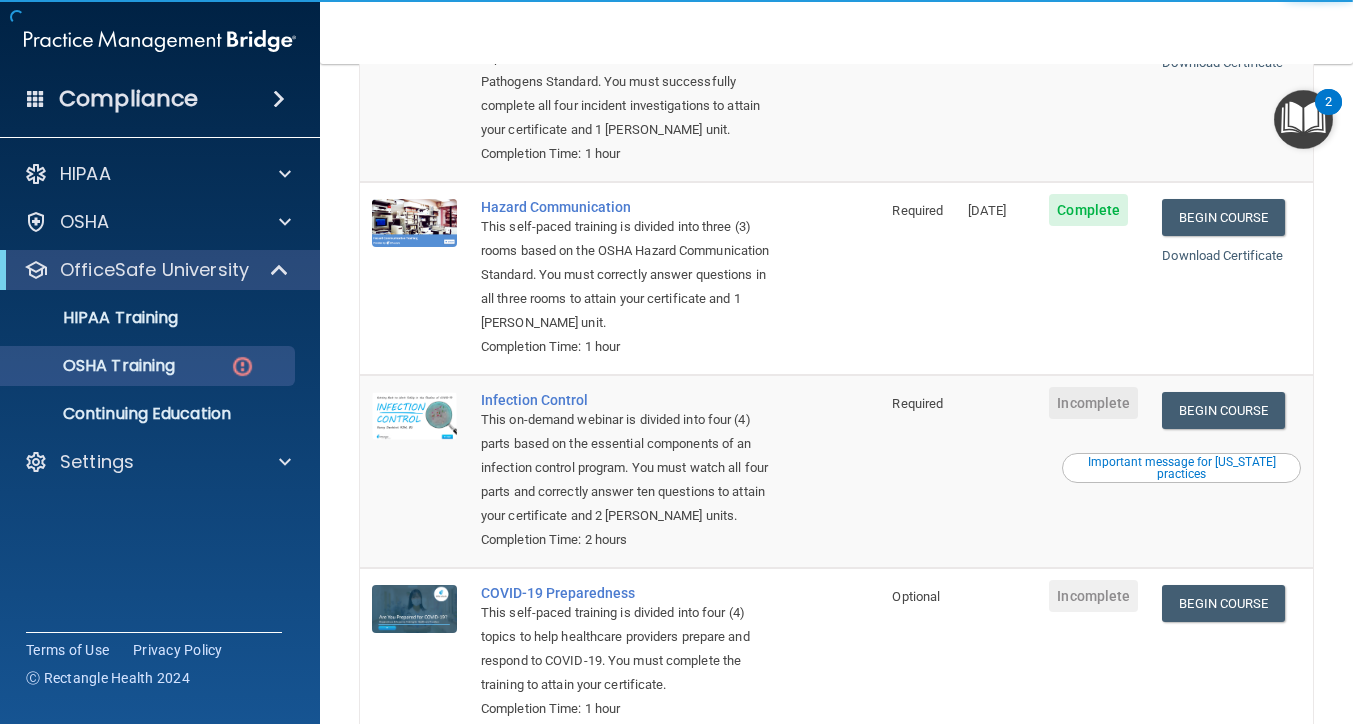 scroll, scrollTop: 328, scrollLeft: 0, axis: vertical 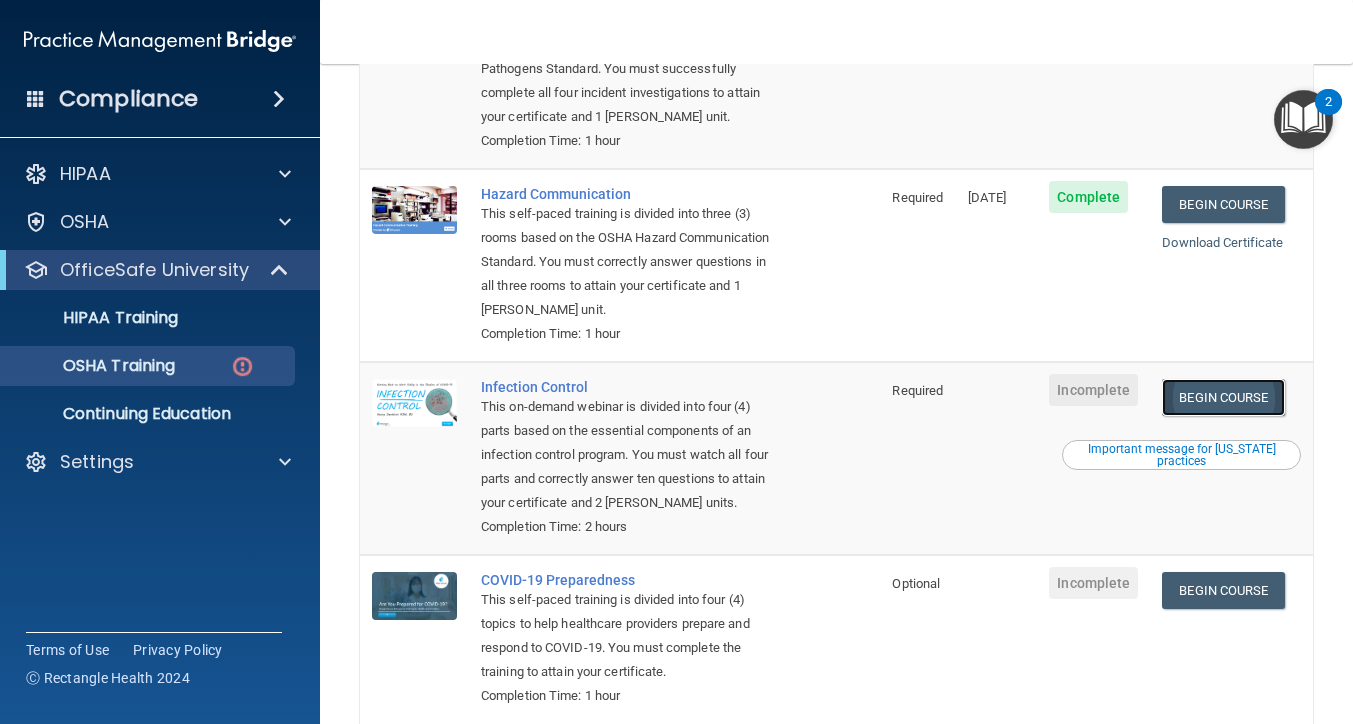 click on "Begin Course" at bounding box center (1223, 397) 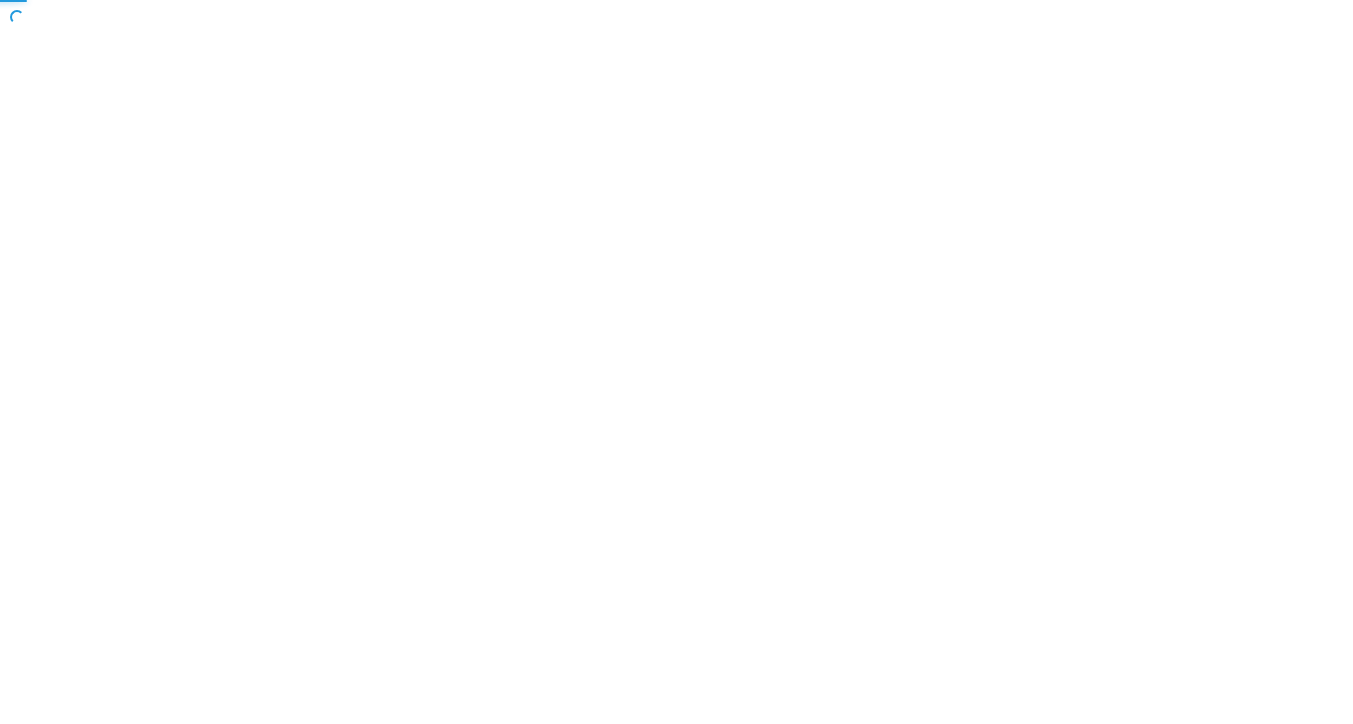 scroll, scrollTop: 0, scrollLeft: 0, axis: both 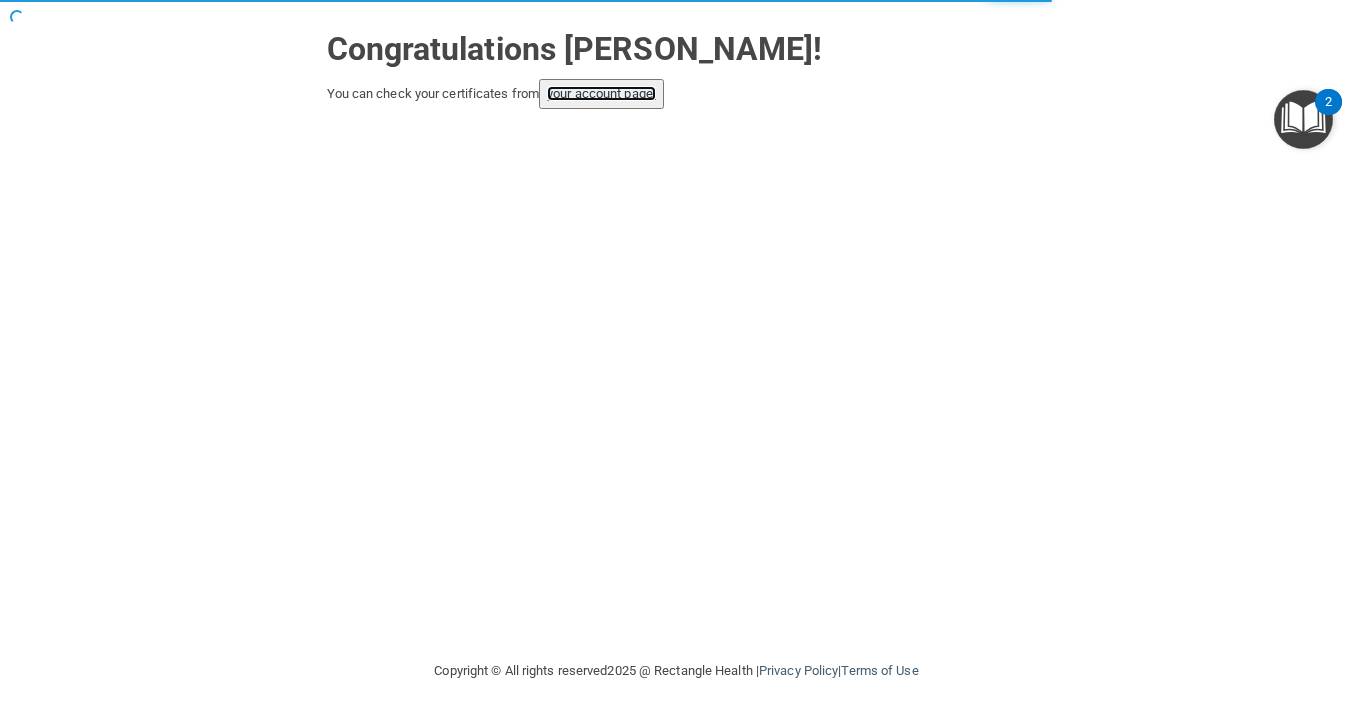 click on "your account page!" at bounding box center [601, 93] 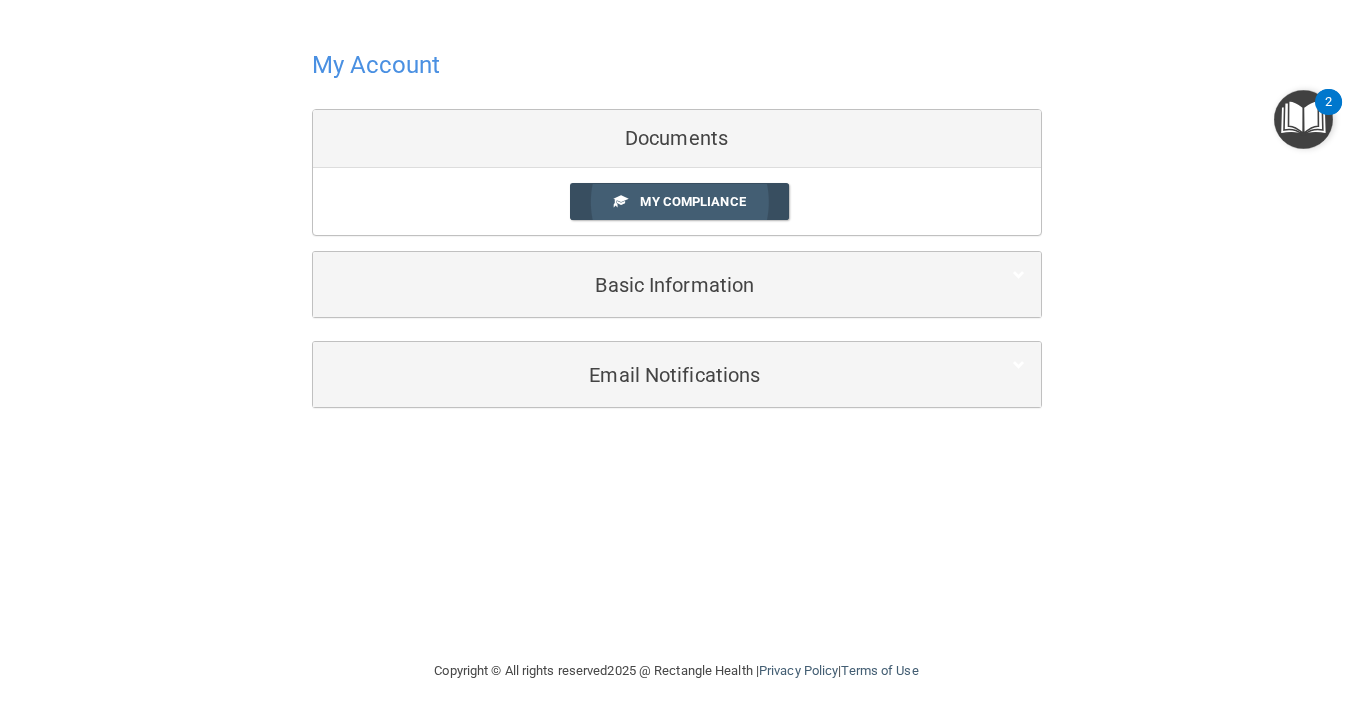 click on "My Compliance" at bounding box center [692, 201] 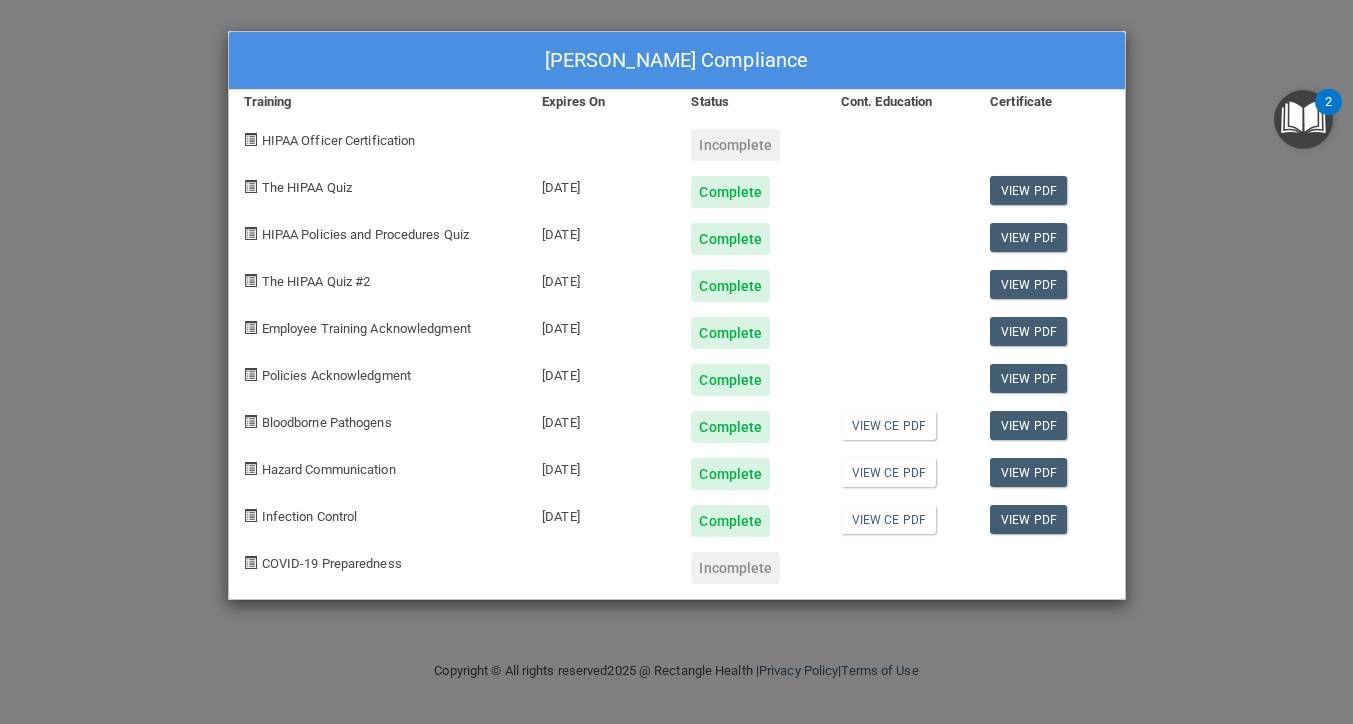 click on "[PERSON_NAME] Compliance      Training   Expires On   Status   Cont. Education   Certificate         HIPAA Officer Certification             Incomplete                      The HIPAA Quiz      [DATE]       Complete              View PDF         HIPAA Policies and Procedures Quiz      [DATE]       Complete              View PDF         The HIPAA Quiz #2      [DATE]       Complete              View PDF         Employee Training Acknowledgment      [DATE]       Complete              View PDF         Policies Acknowledgment      [DATE]       Complete              View PDF         Bloodborne Pathogens      [DATE]       Complete        View CE PDF       View PDF         Hazard Communication      [DATE]       Complete        View CE PDF       View PDF         Infection Control      [DATE]       Complete        View CE PDF       View PDF         COVID-19 Preparedness             Incomplete" at bounding box center (676, 362) 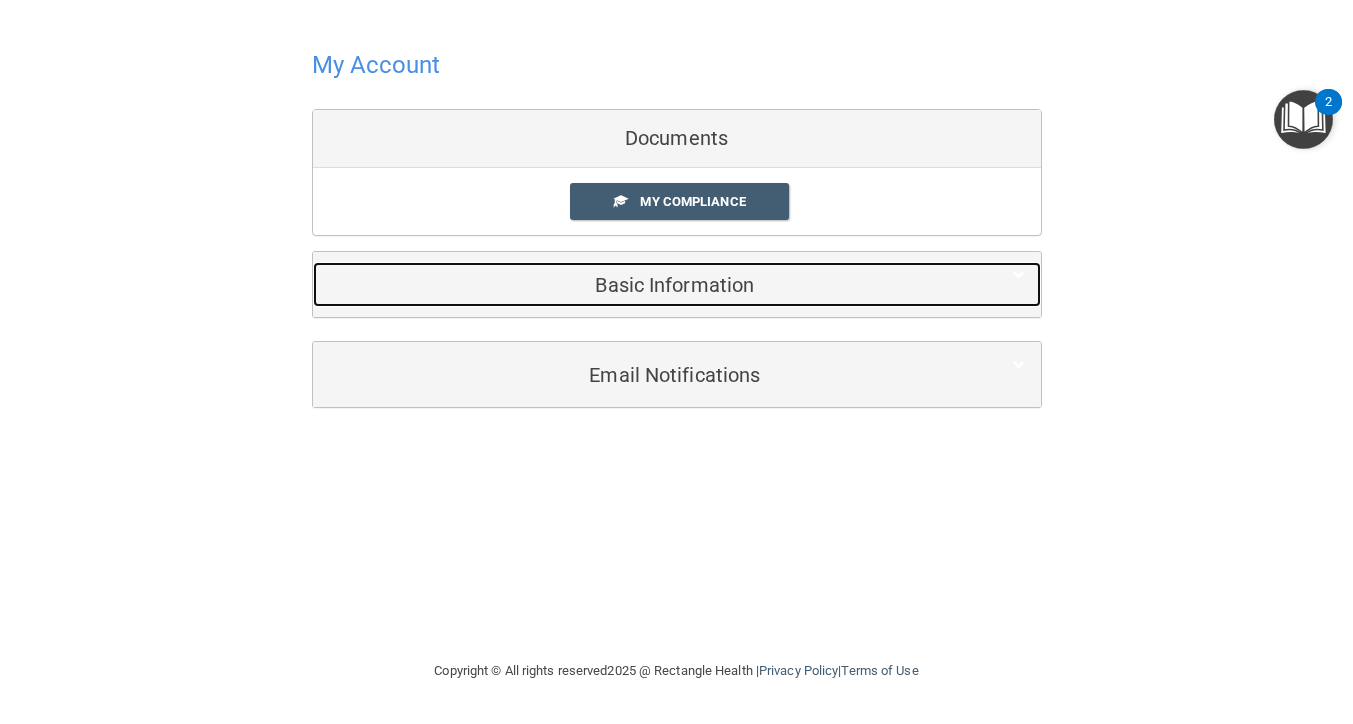 click on "Basic Information" at bounding box center [646, 285] 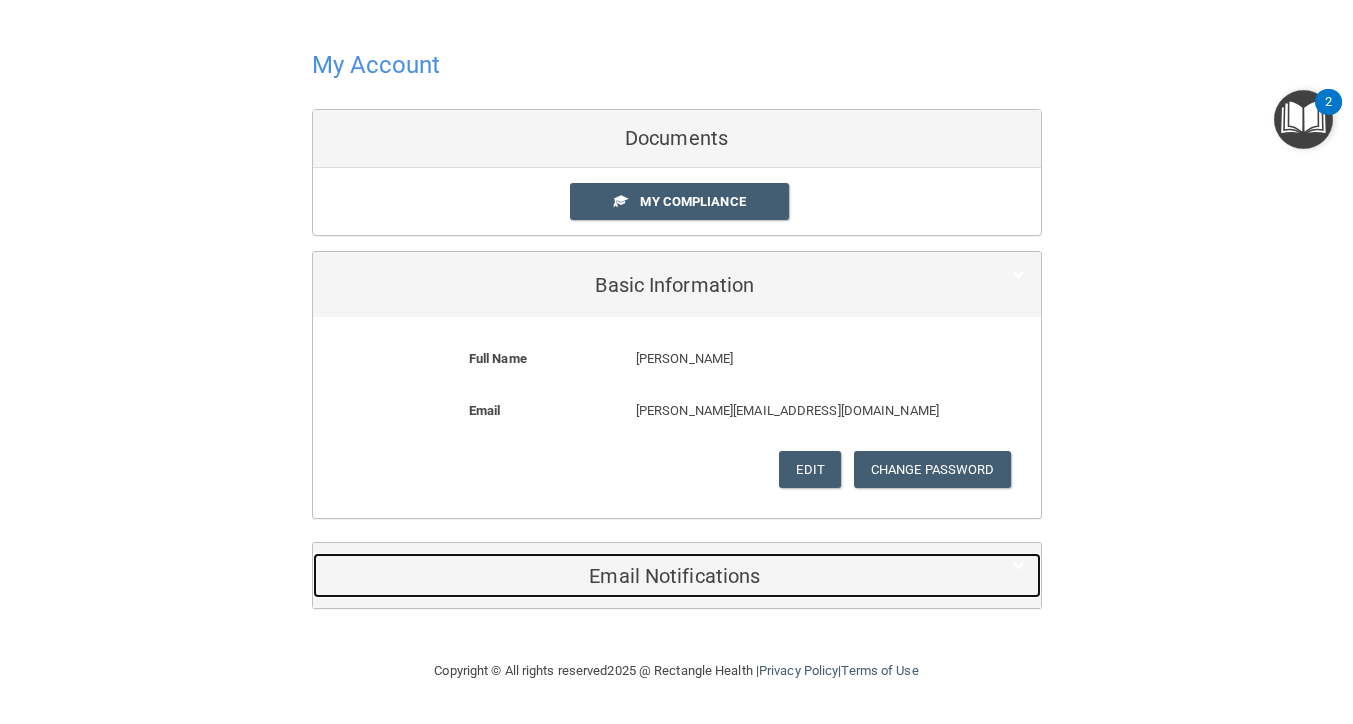 click on "Email Notifications" at bounding box center (646, 576) 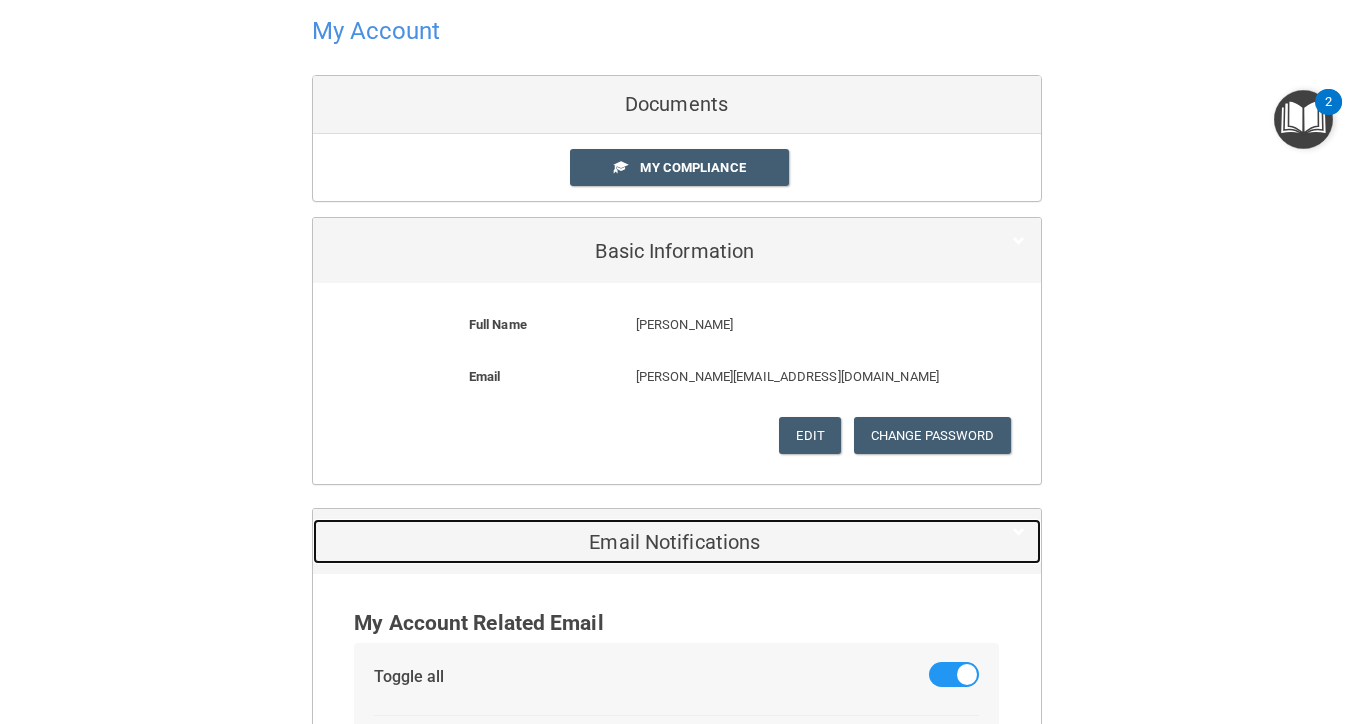 scroll, scrollTop: 0, scrollLeft: 0, axis: both 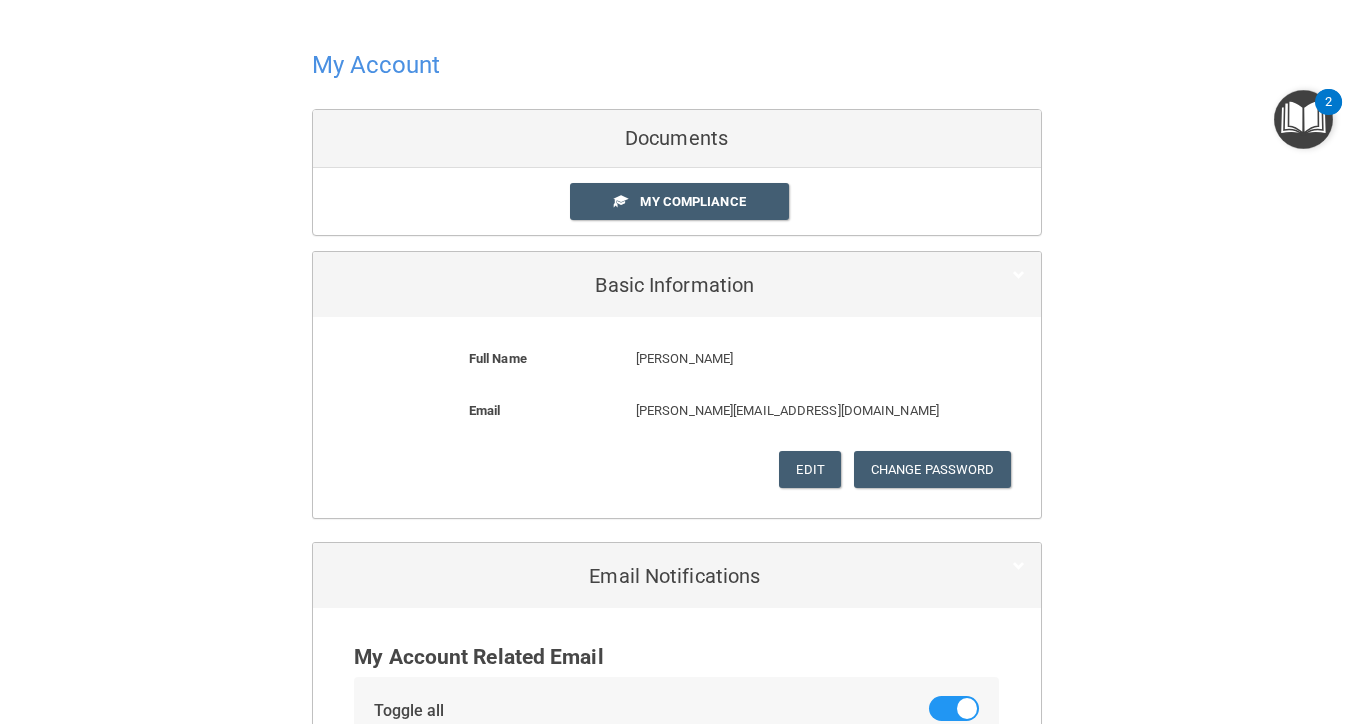 click on "My Account" at bounding box center [376, 65] 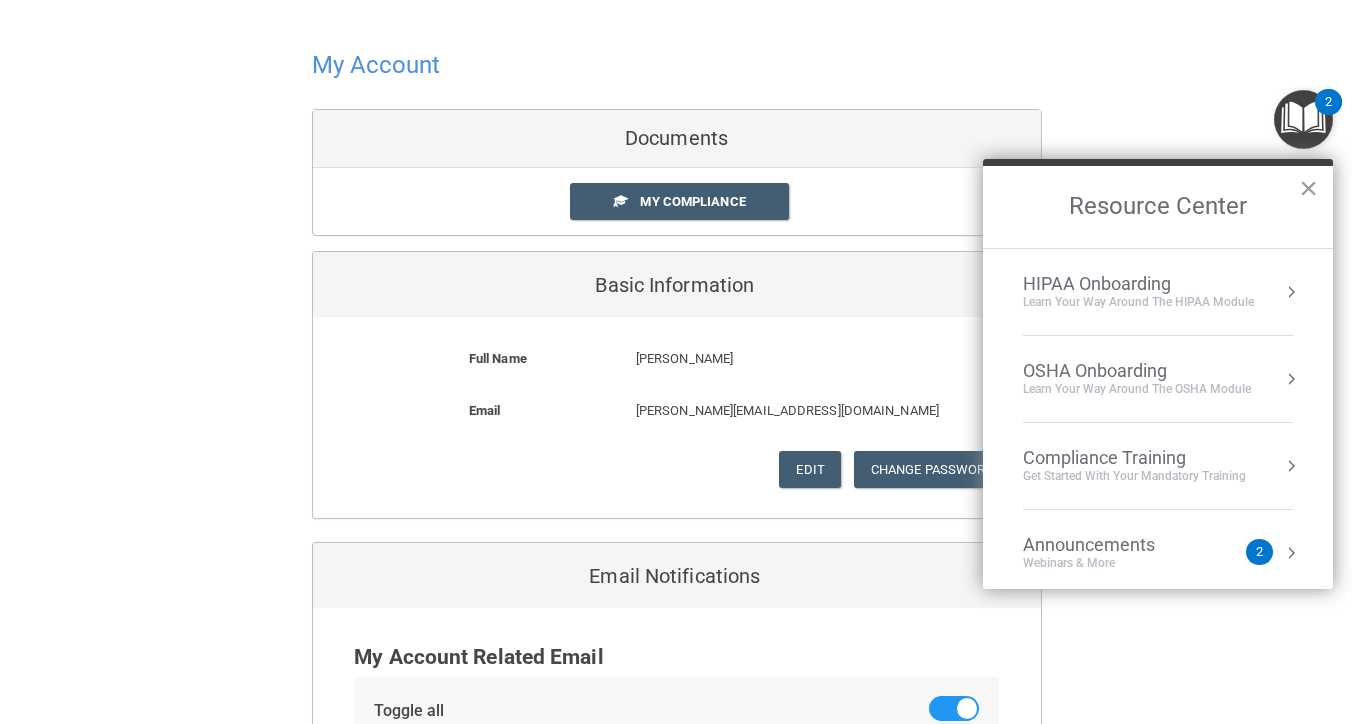 click on "OSHA Onboarding" at bounding box center [1137, 371] 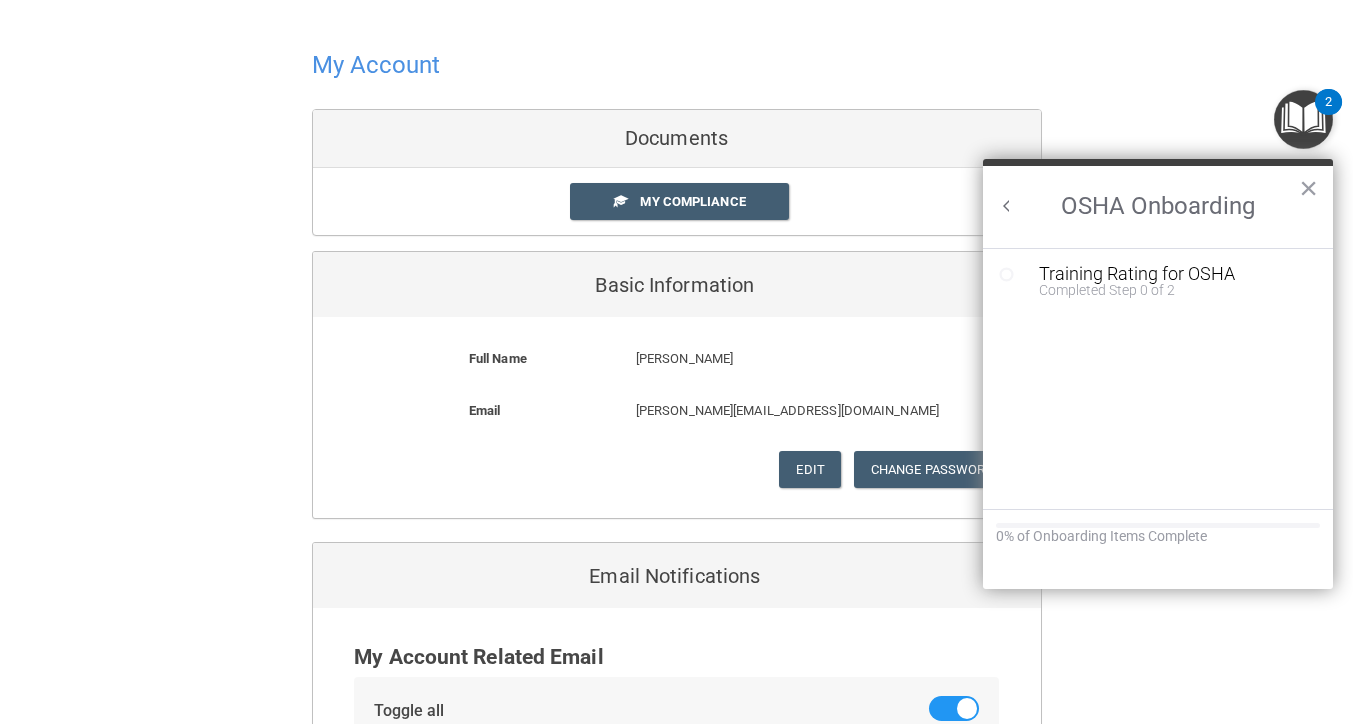 scroll, scrollTop: 0, scrollLeft: 0, axis: both 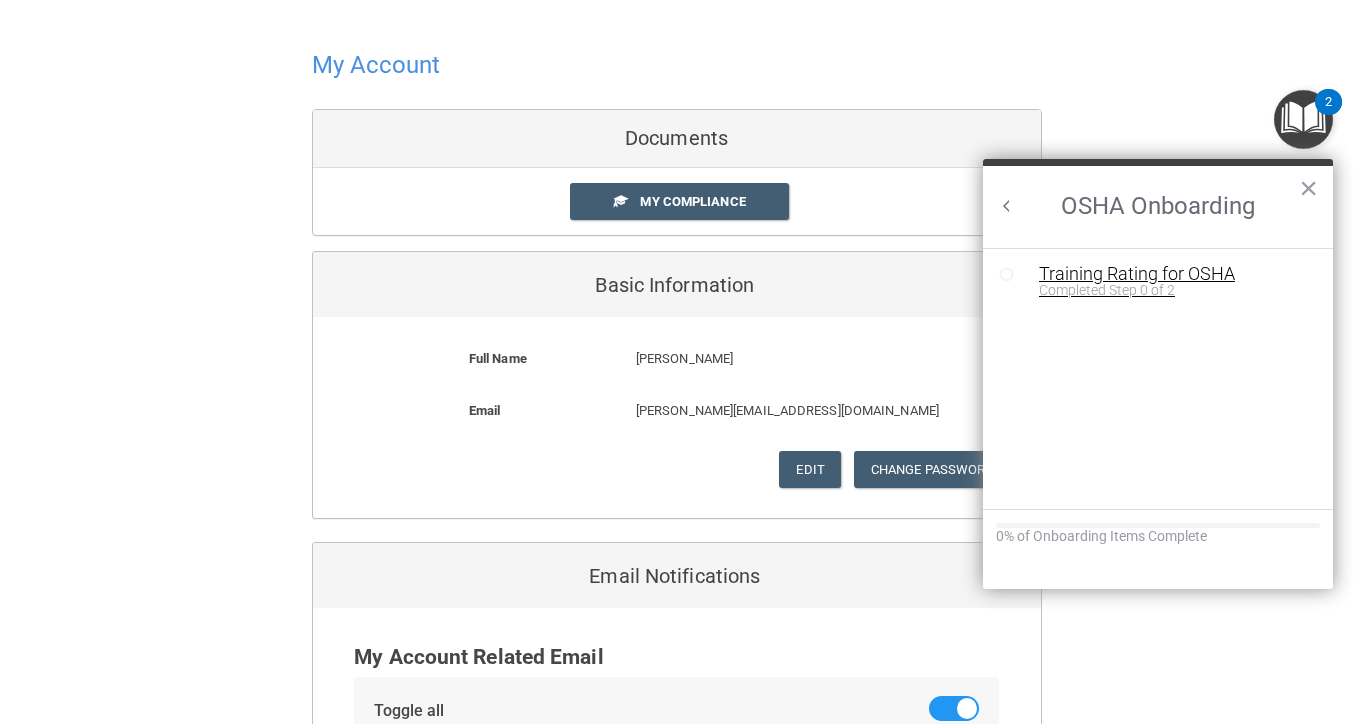 click on "Training Rating for OSHA" at bounding box center (1173, 274) 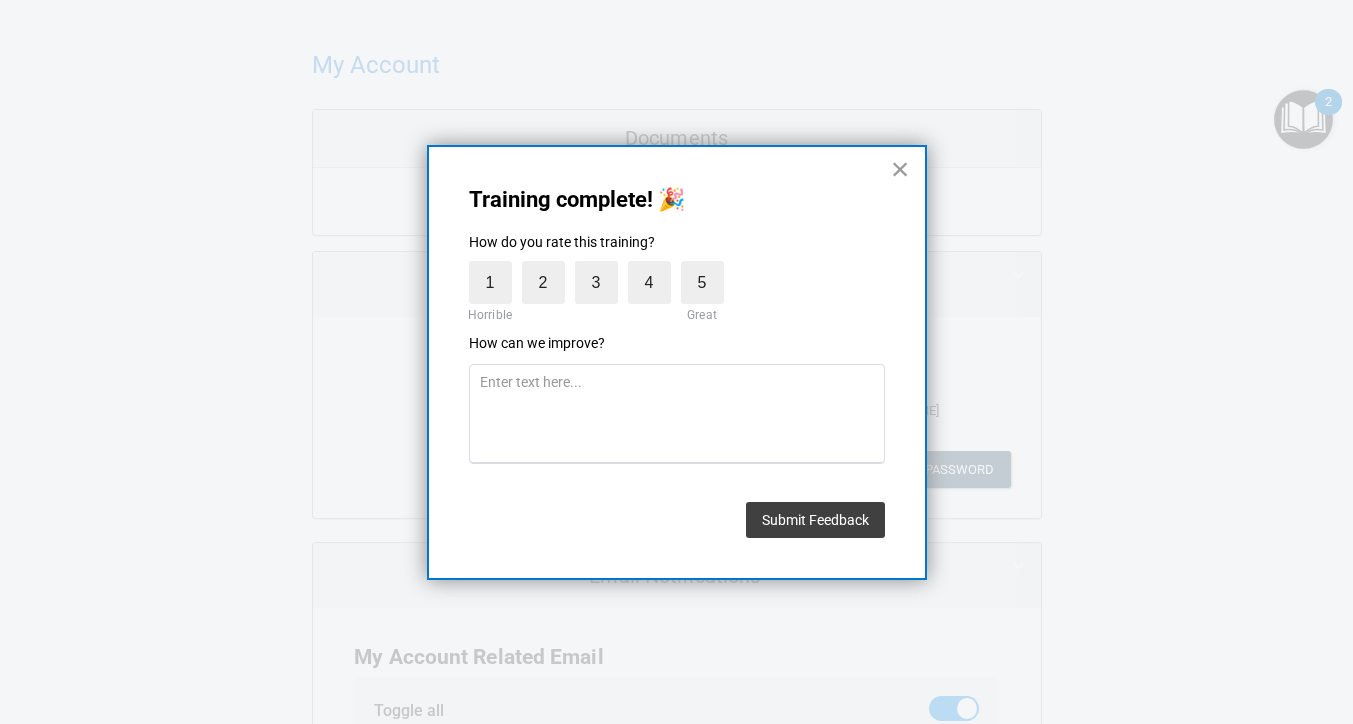 click on "×" at bounding box center [900, 169] 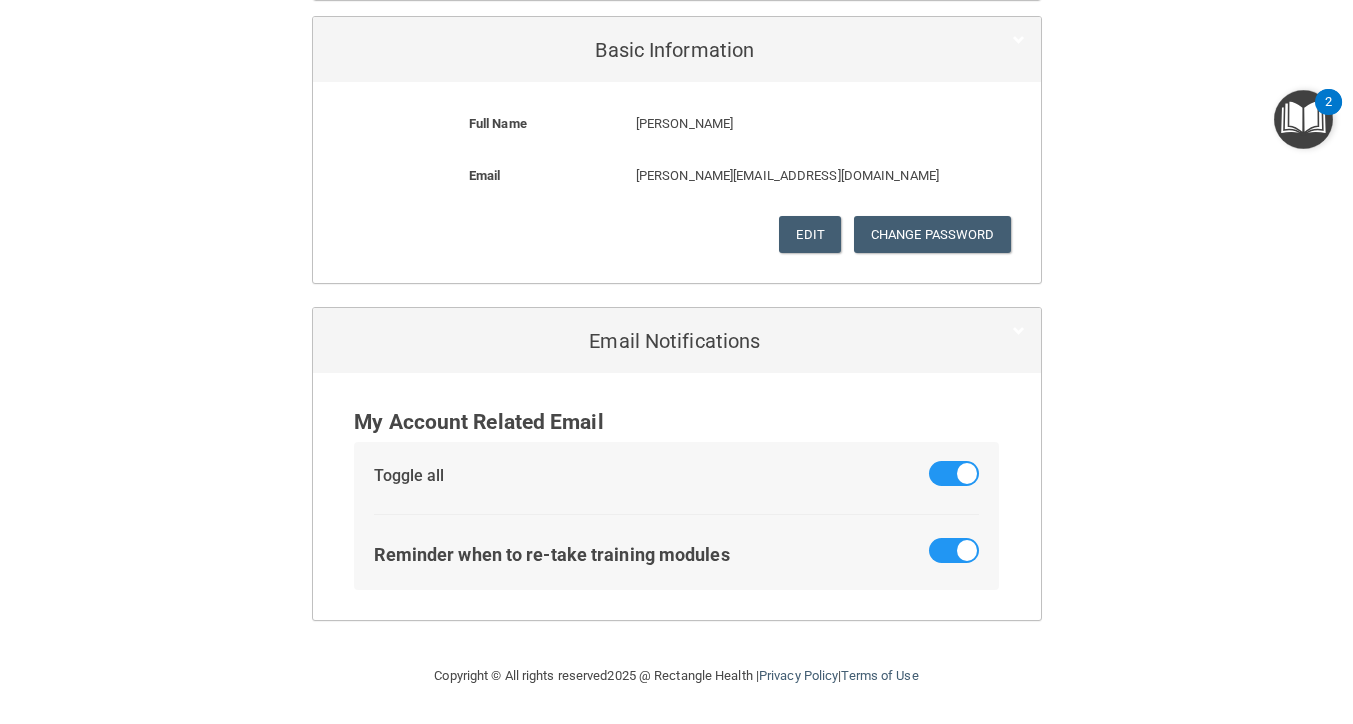 scroll, scrollTop: 0, scrollLeft: 0, axis: both 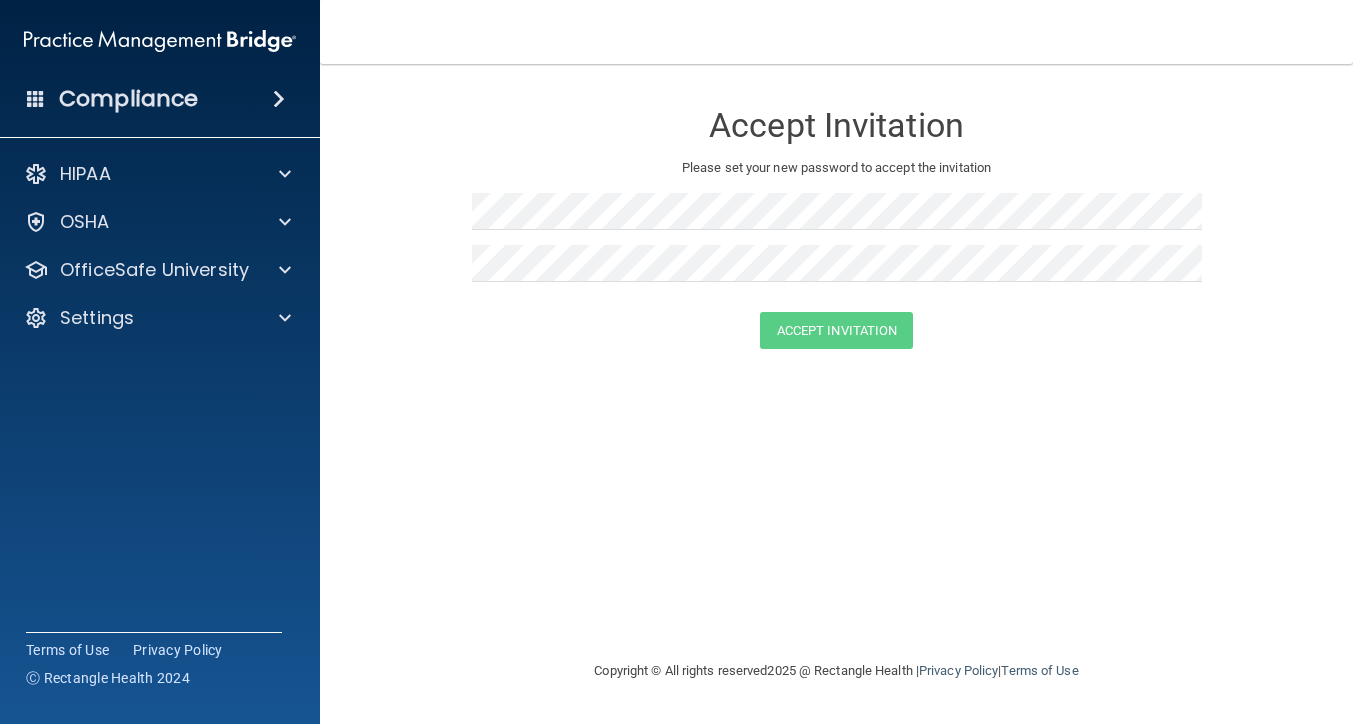 click on "Compliance" at bounding box center [128, 99] 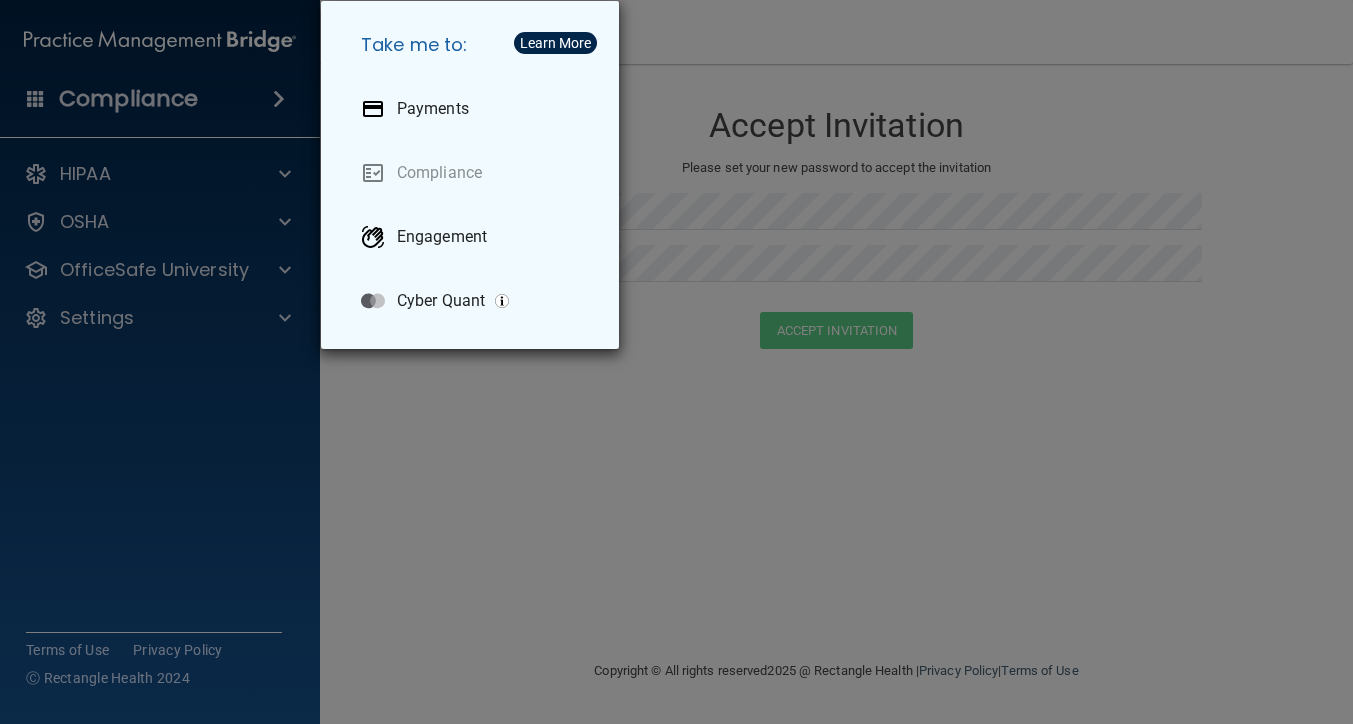 click on "Take me to:             Payments                   Compliance                     Engagement                     Cyber Quant" at bounding box center (676, 362) 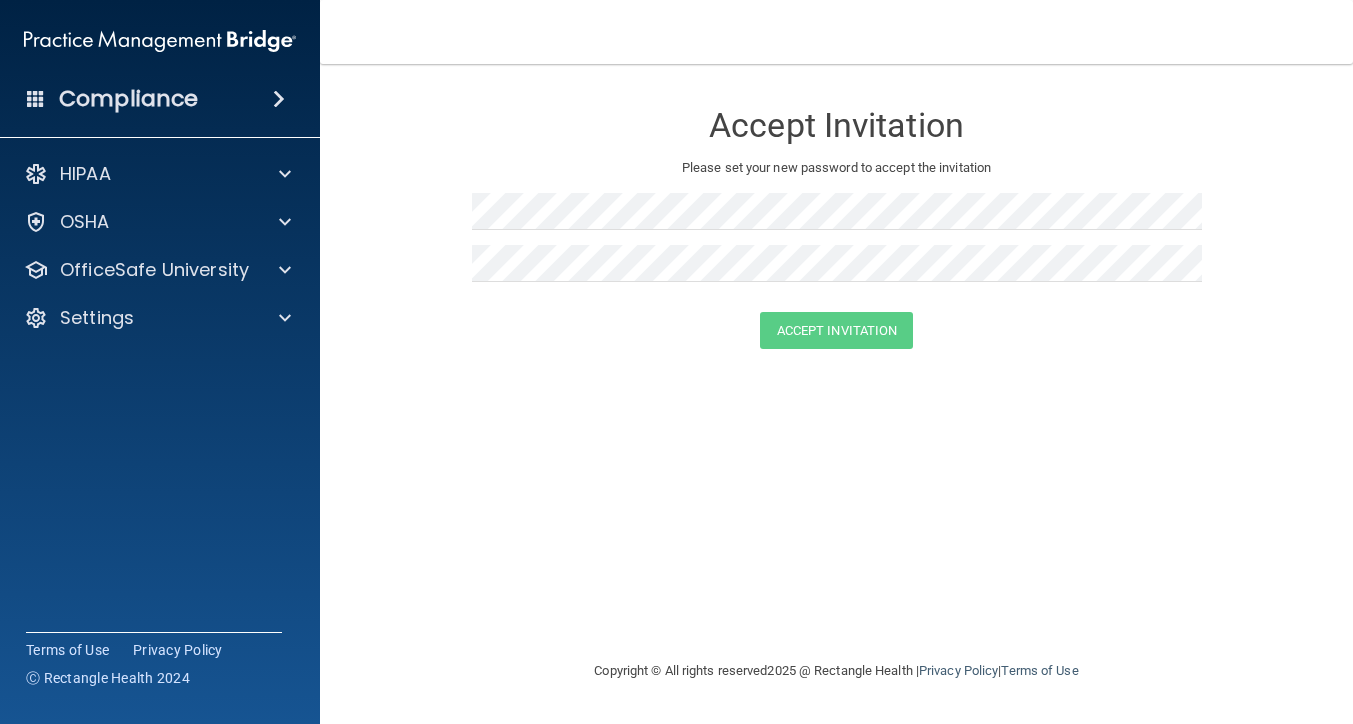click on "Accept Invitation     Please set your new password to accept the invitation                                                 Accept Invitation              You have successfully accepted the invitation!   Click here to login ." at bounding box center (836, 361) 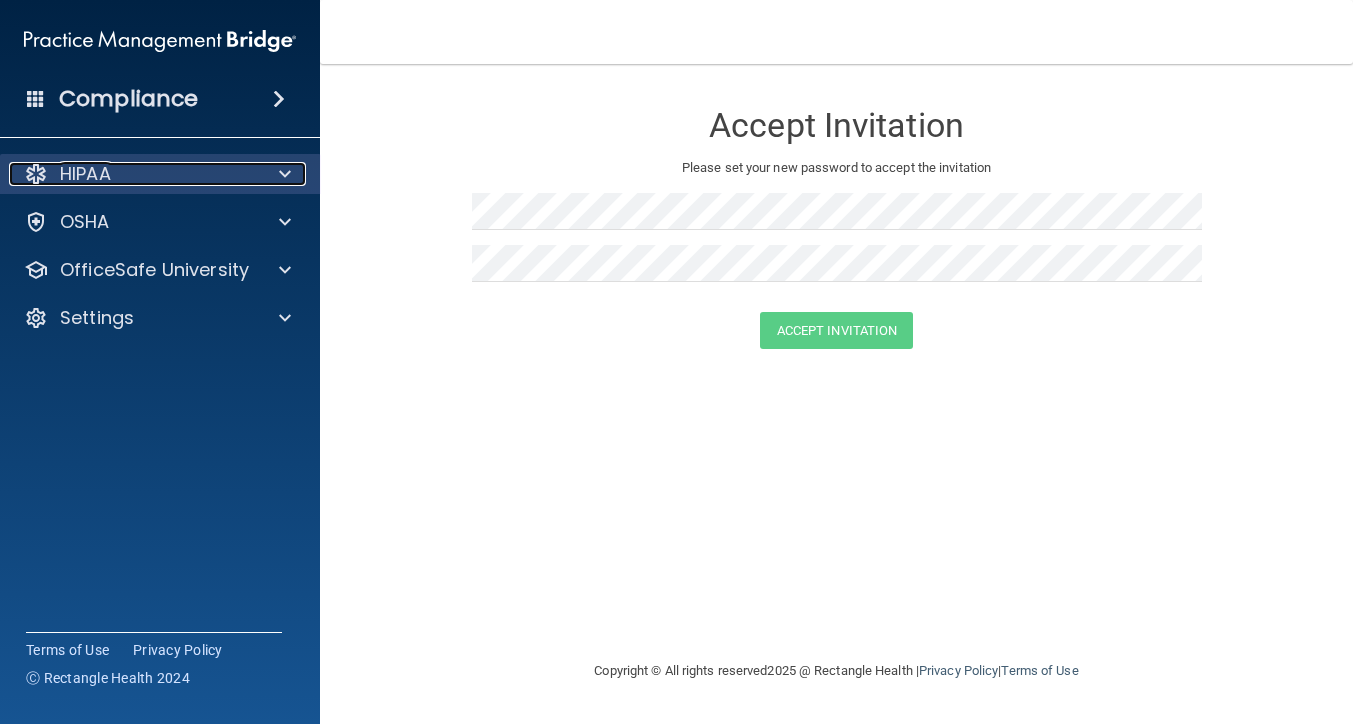 click on "HIPAA" at bounding box center [133, 174] 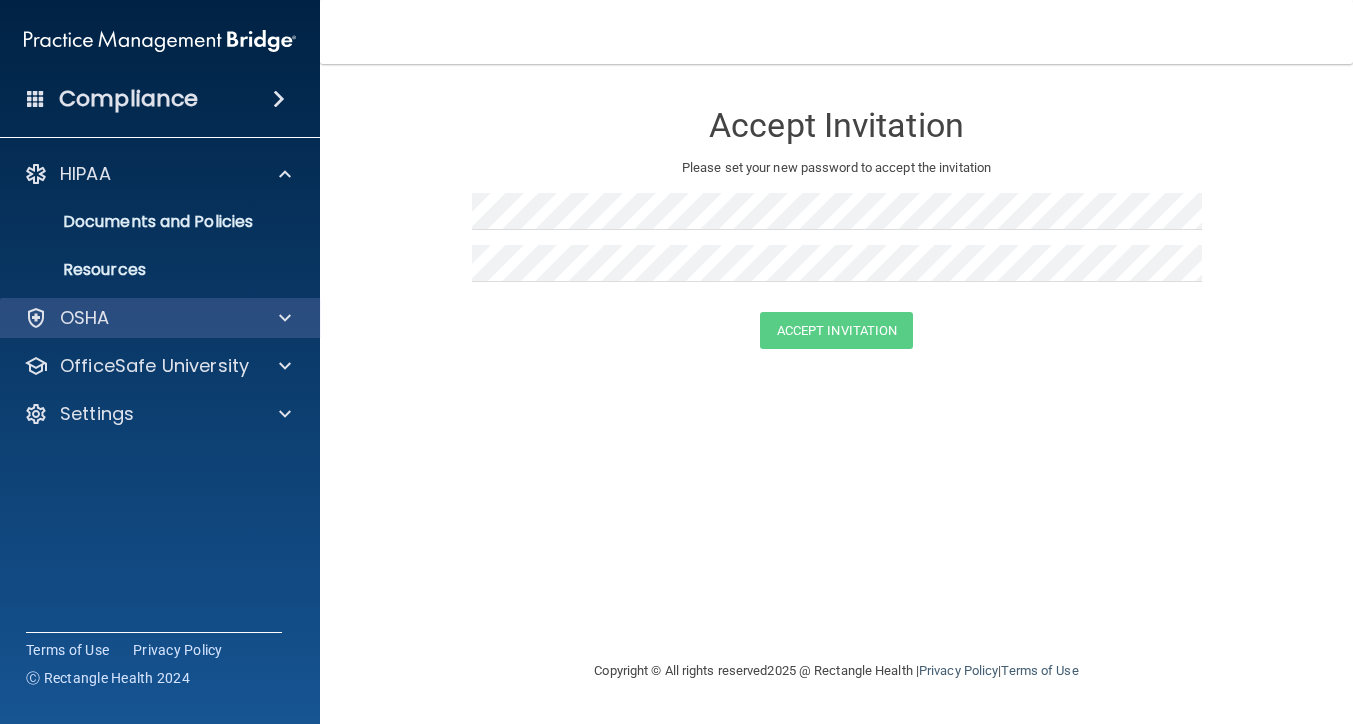 click on "OSHA" at bounding box center [160, 318] 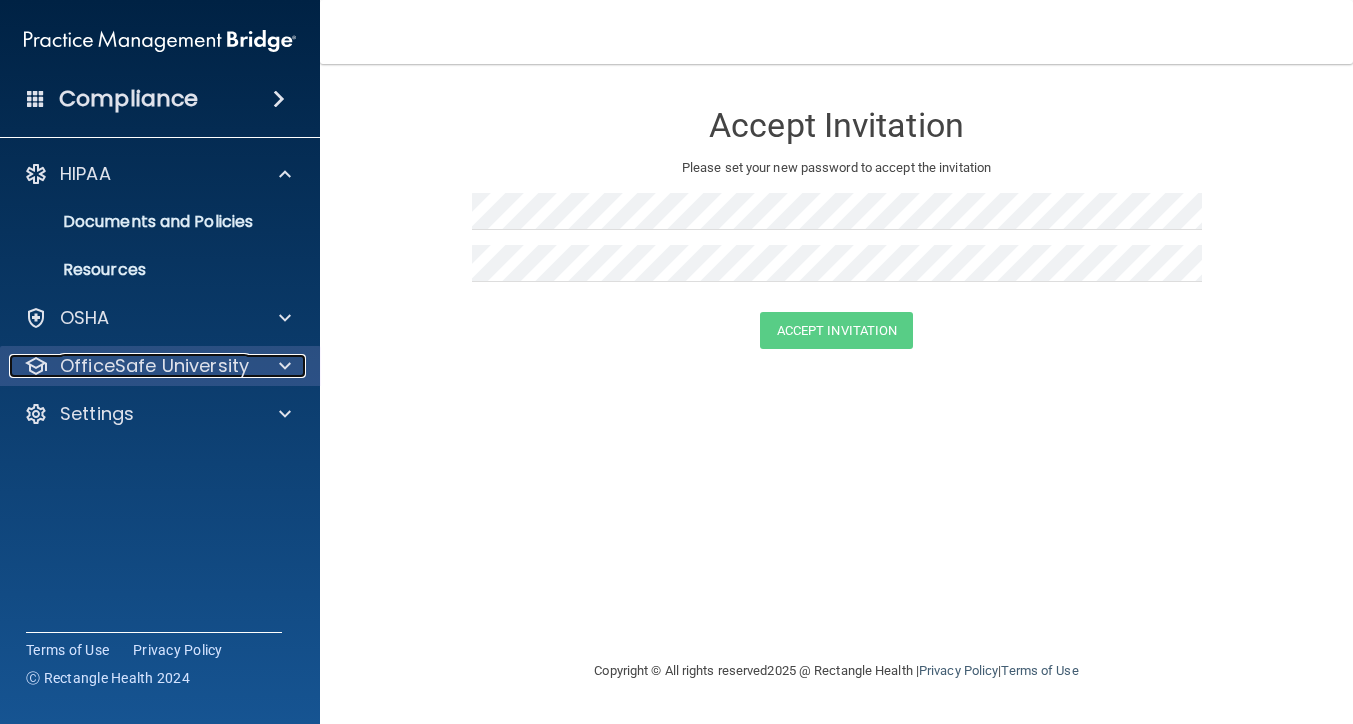 click on "OfficeSafe University" at bounding box center [133, 366] 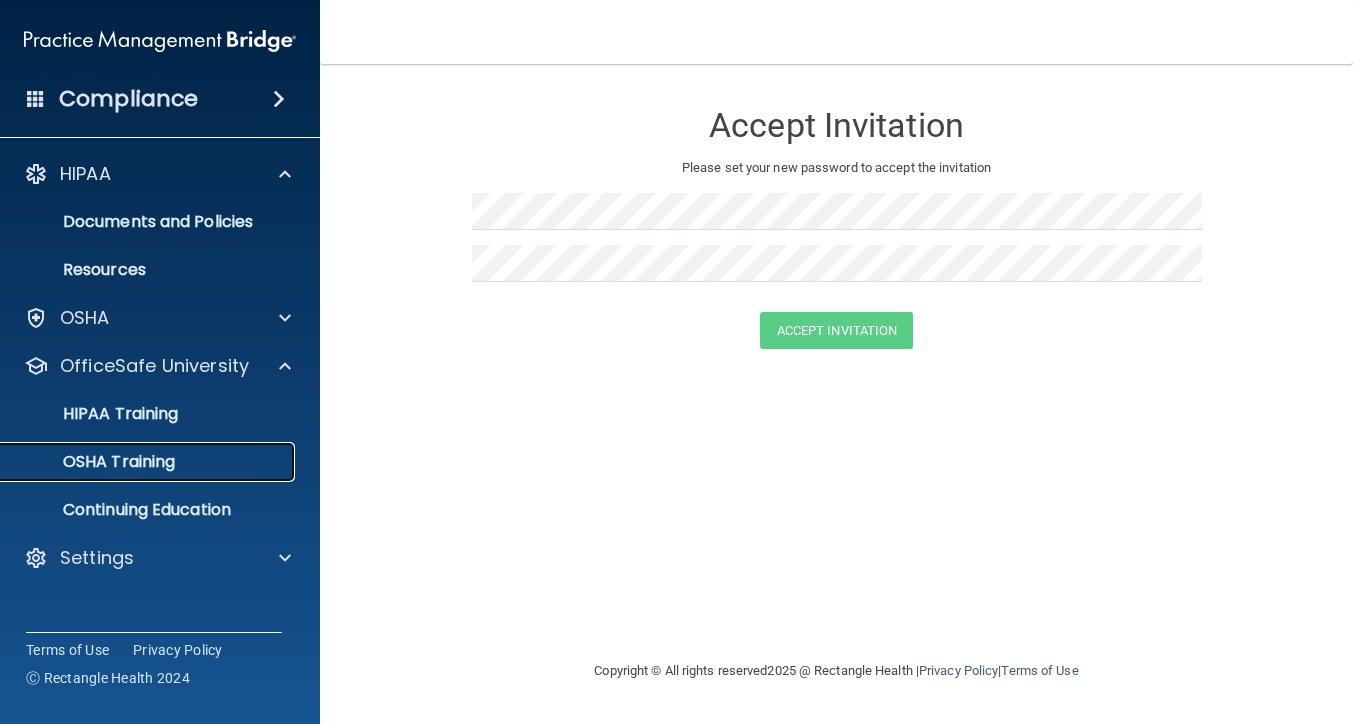 click on "OSHA Training" at bounding box center (94, 462) 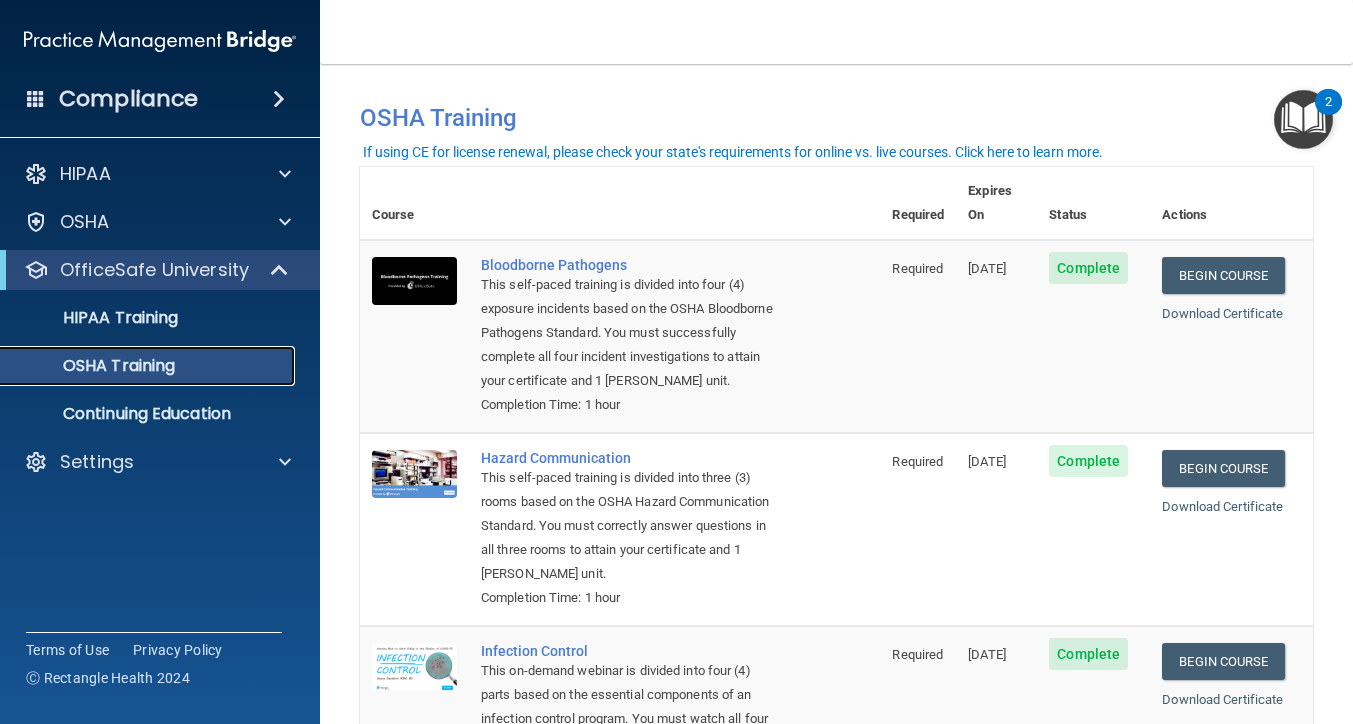 scroll, scrollTop: 0, scrollLeft: 0, axis: both 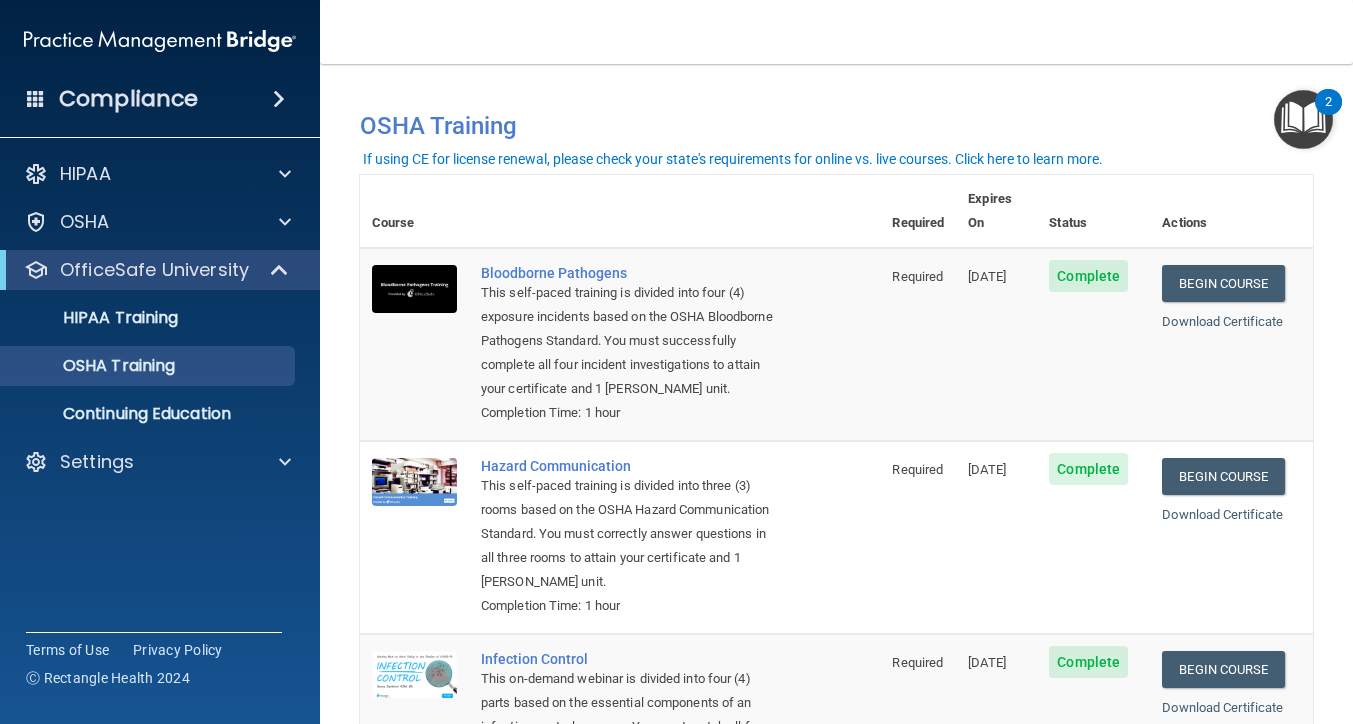 click at bounding box center [279, 99] 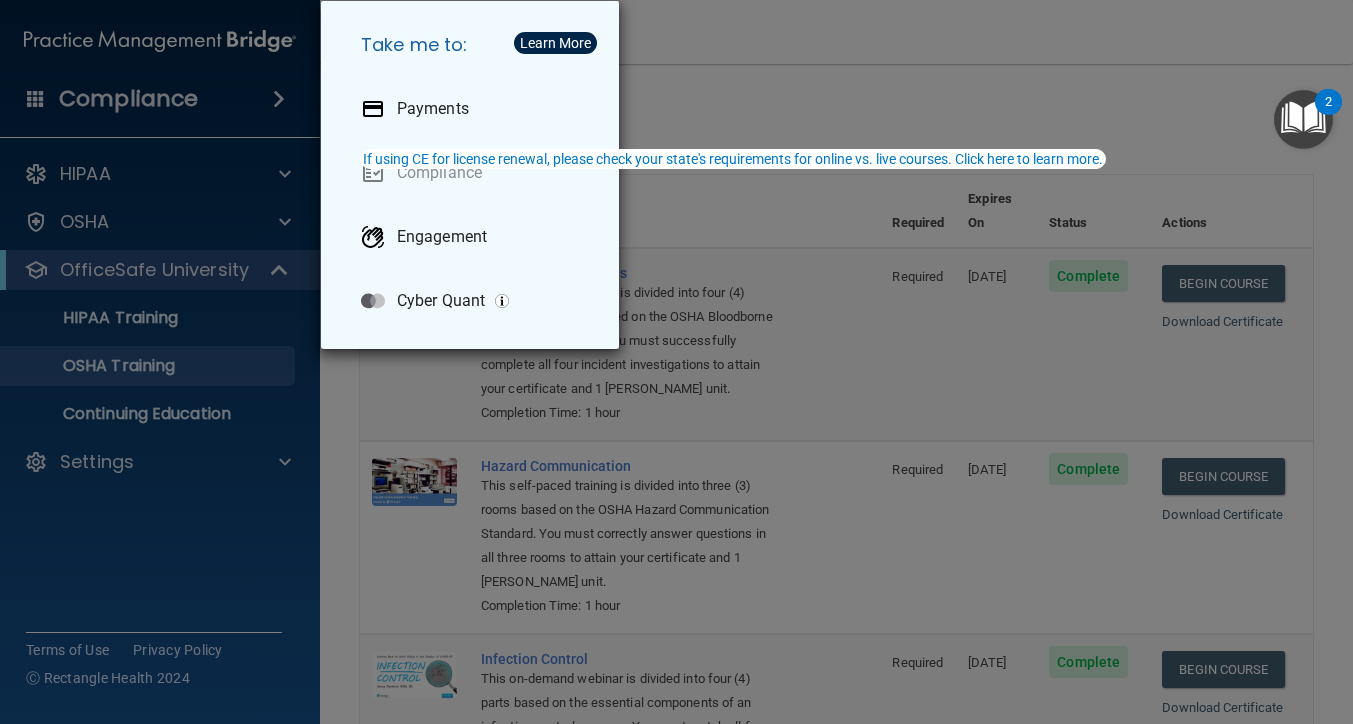 click on "Take me to:             Payments                   Compliance                     Engagement                     Cyber Quant" at bounding box center (676, 362) 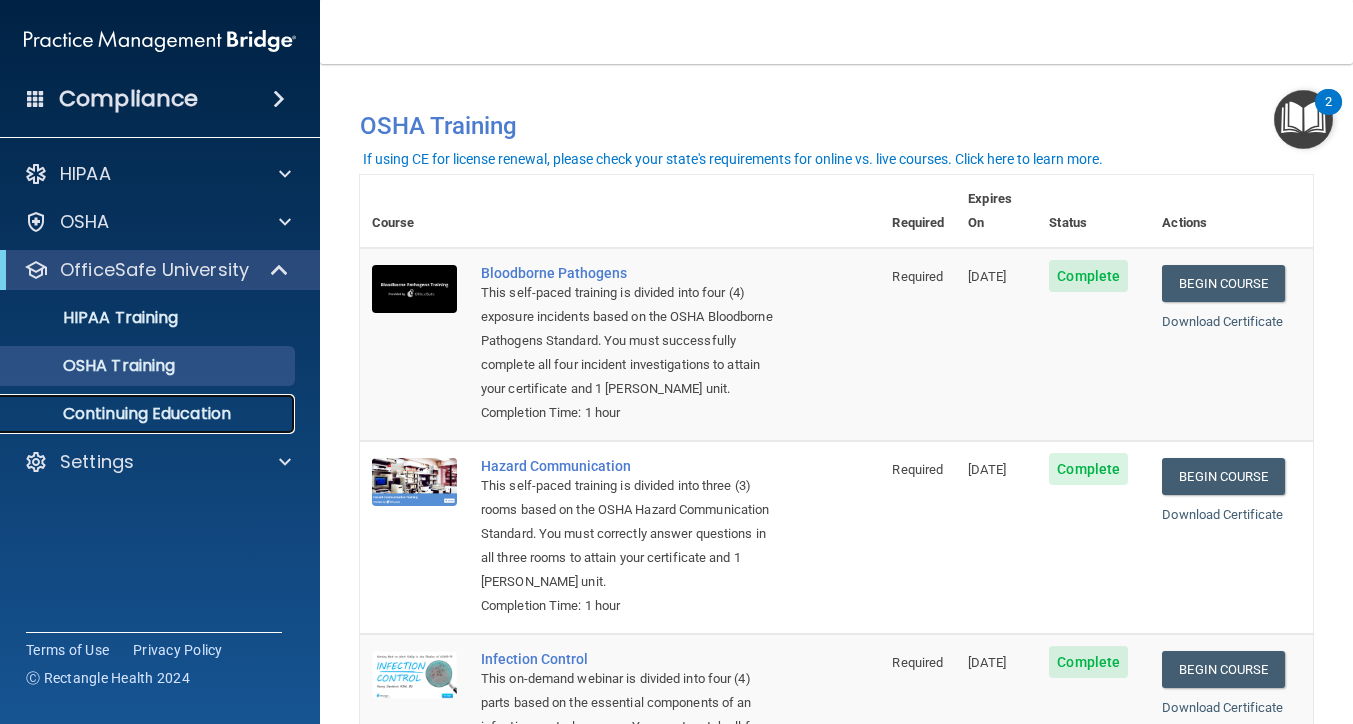 click on "Continuing Education" at bounding box center (149, 414) 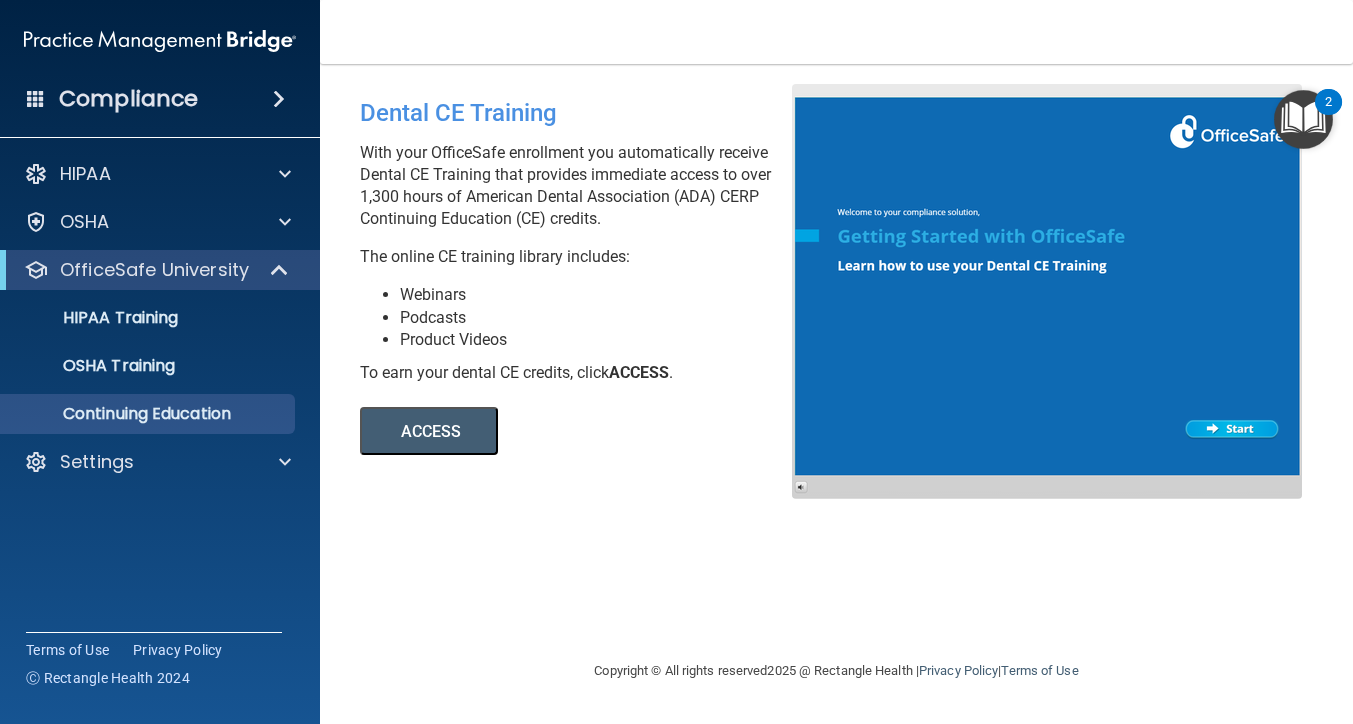 click on "ACCESS" at bounding box center (429, 431) 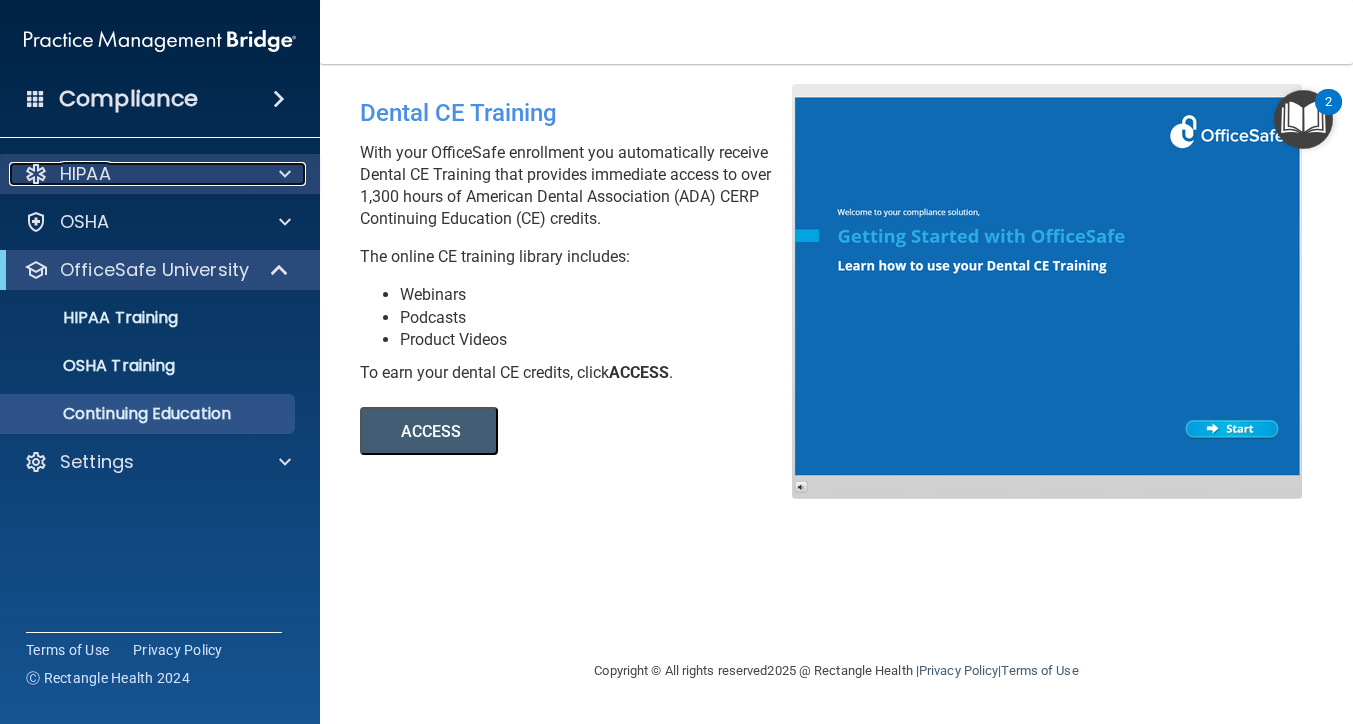 click on "HIPAA" at bounding box center (133, 174) 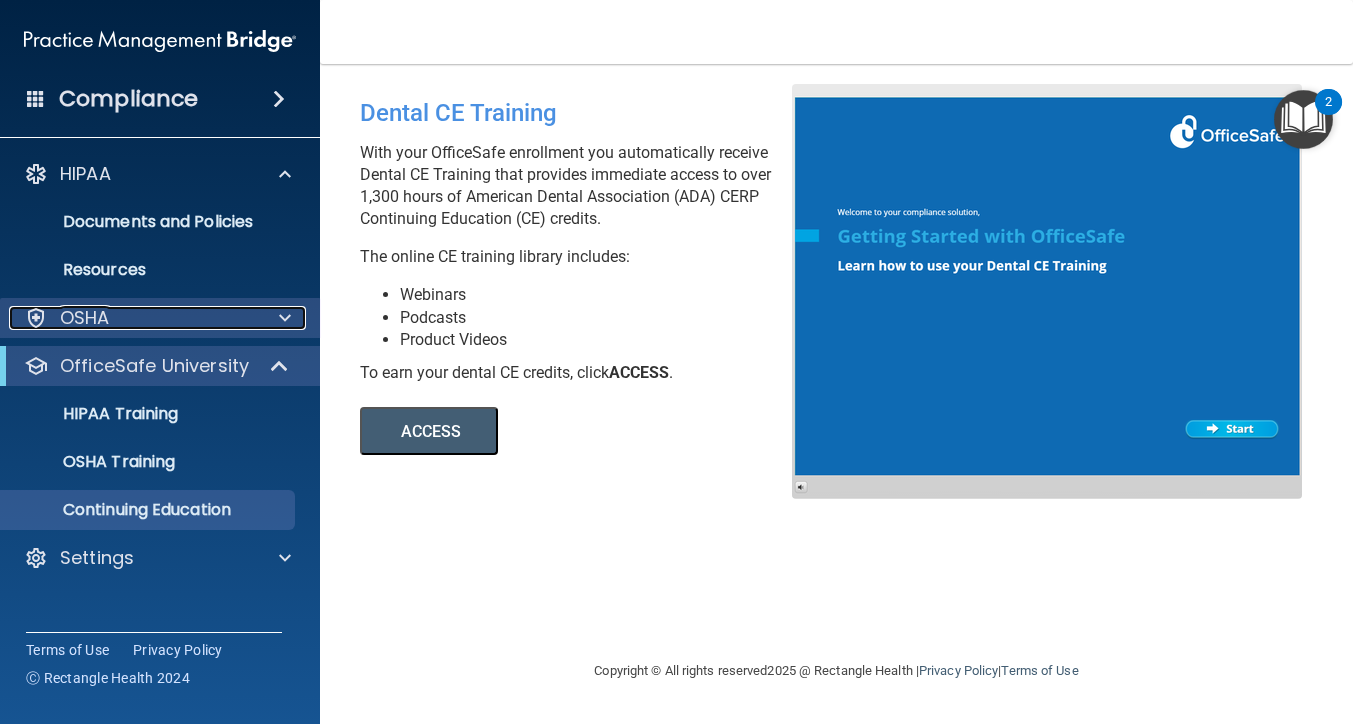 click on "OSHA" at bounding box center (133, 318) 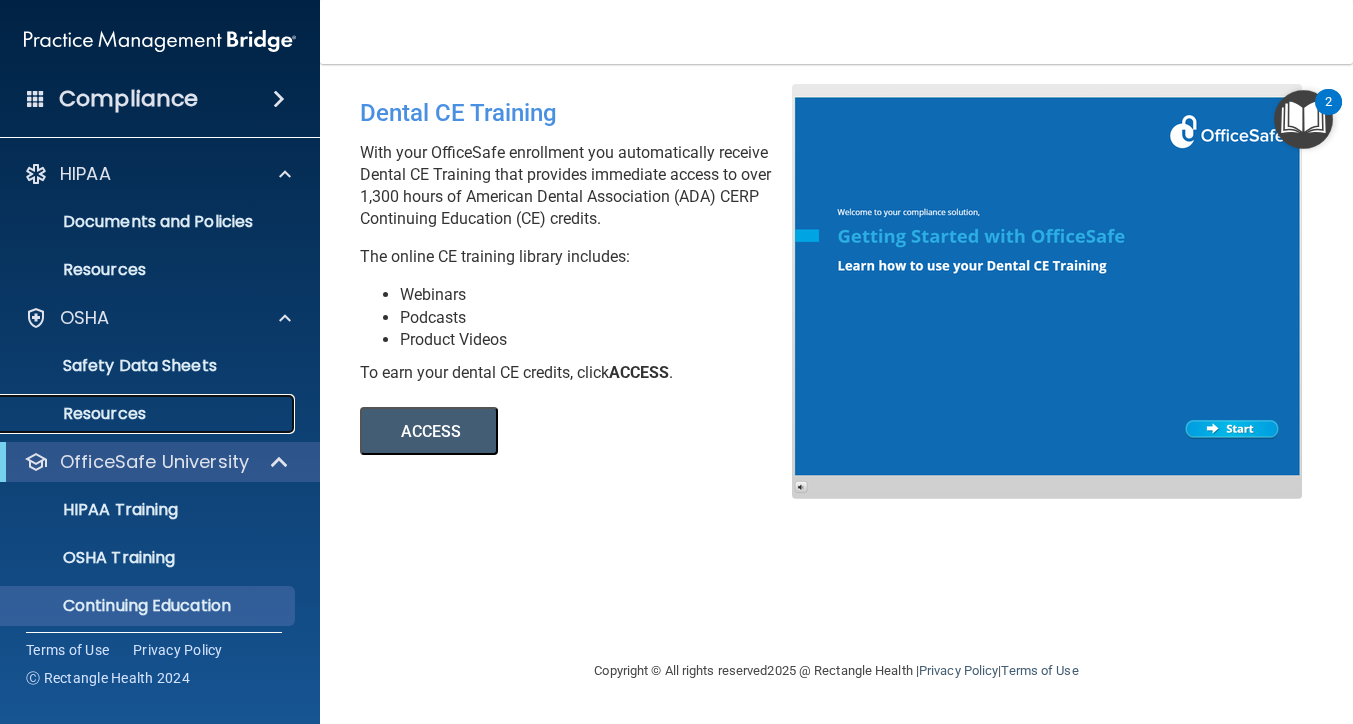 click on "Resources" at bounding box center [137, 414] 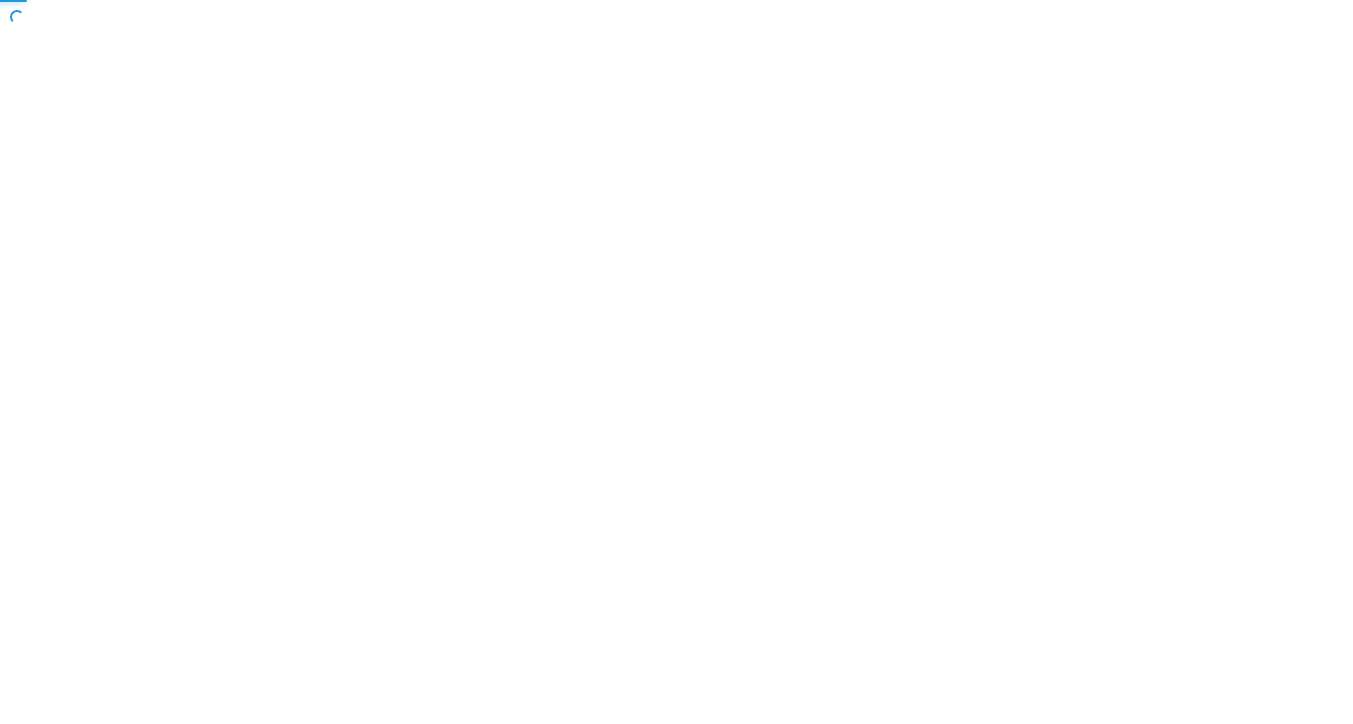 scroll, scrollTop: 0, scrollLeft: 0, axis: both 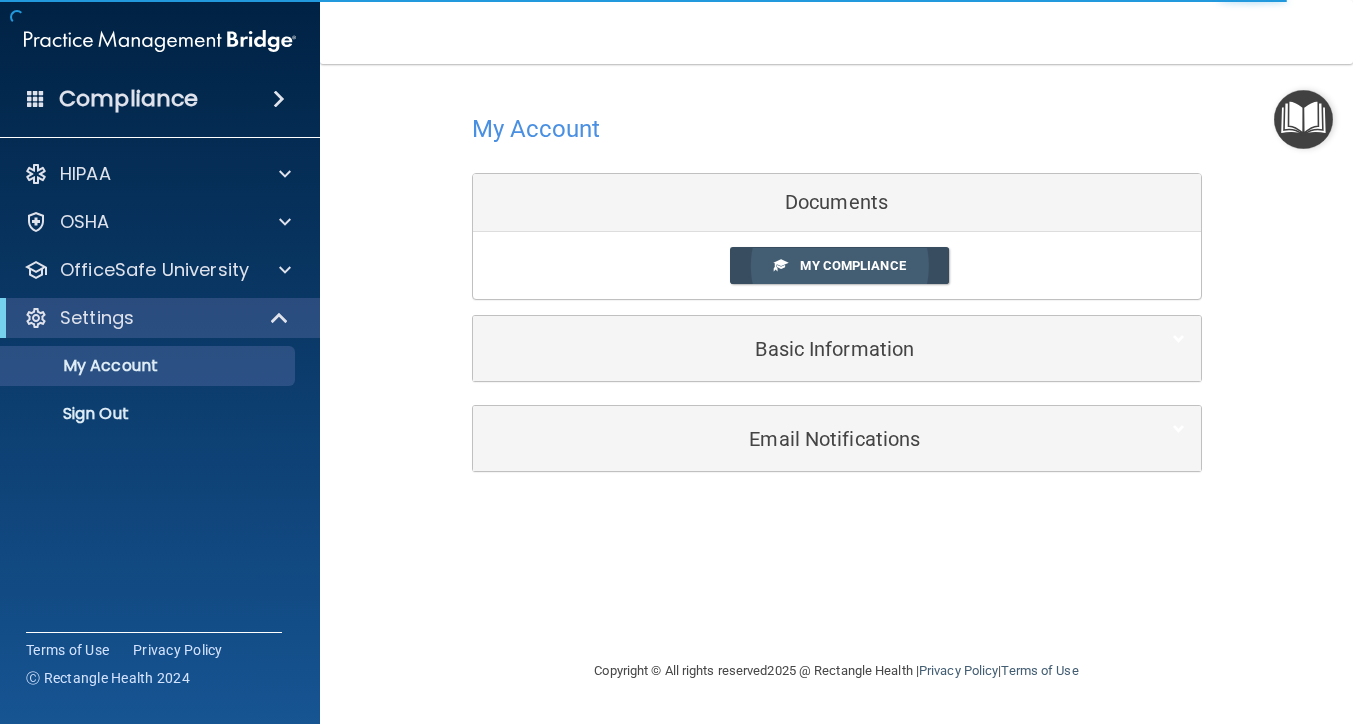 click on "My Compliance" at bounding box center [852, 265] 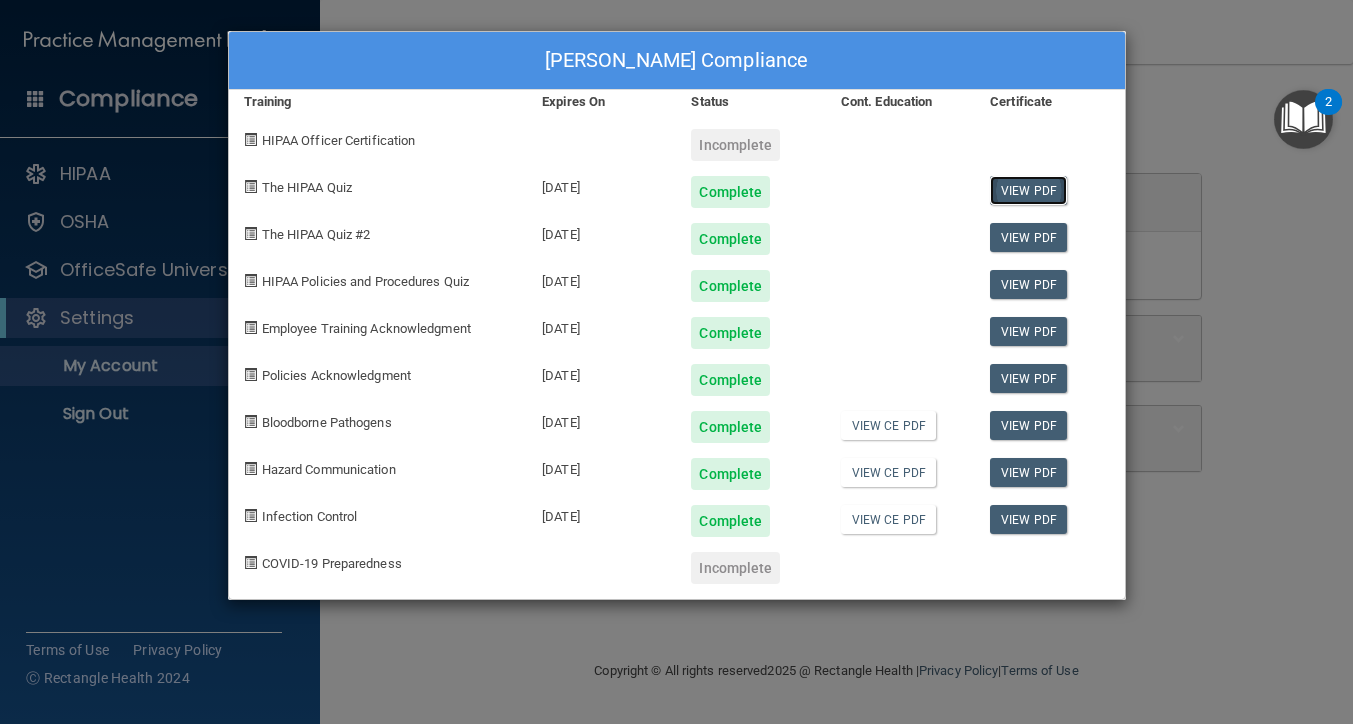 click on "View PDF" at bounding box center (1028, 190) 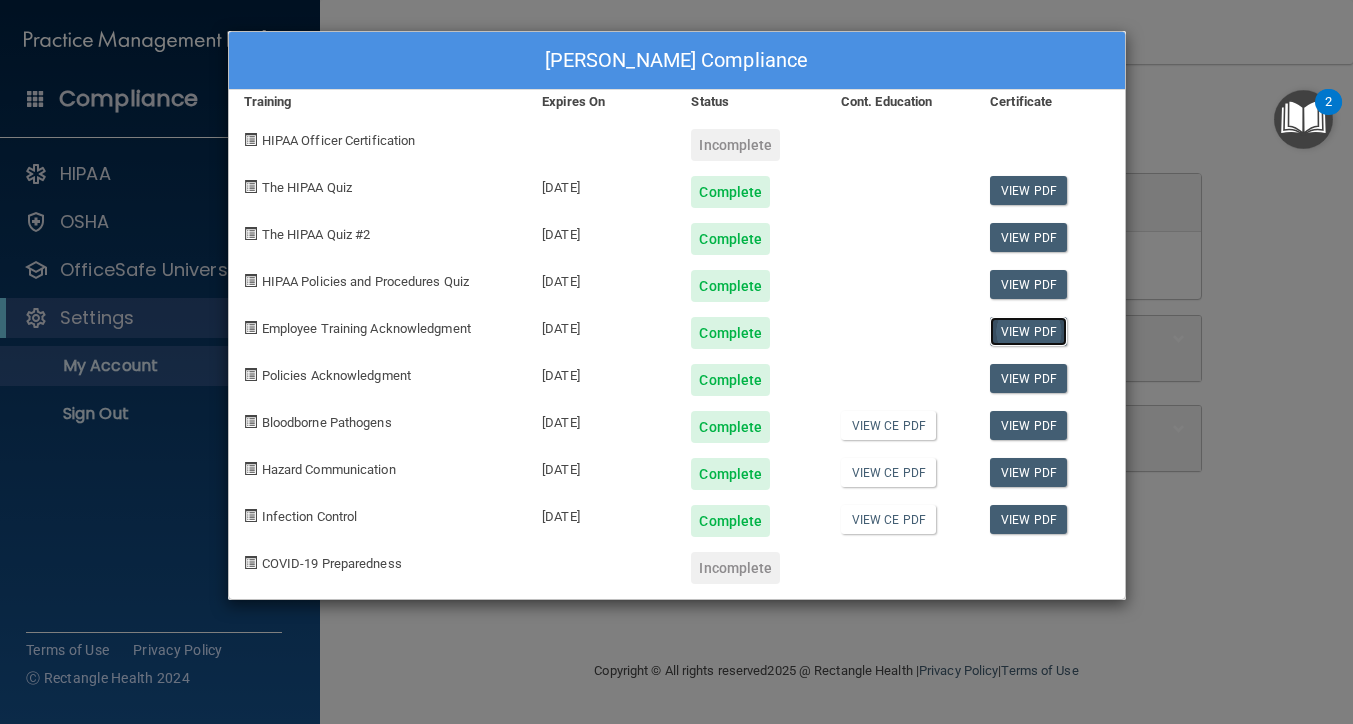 click on "View PDF" at bounding box center [1028, 331] 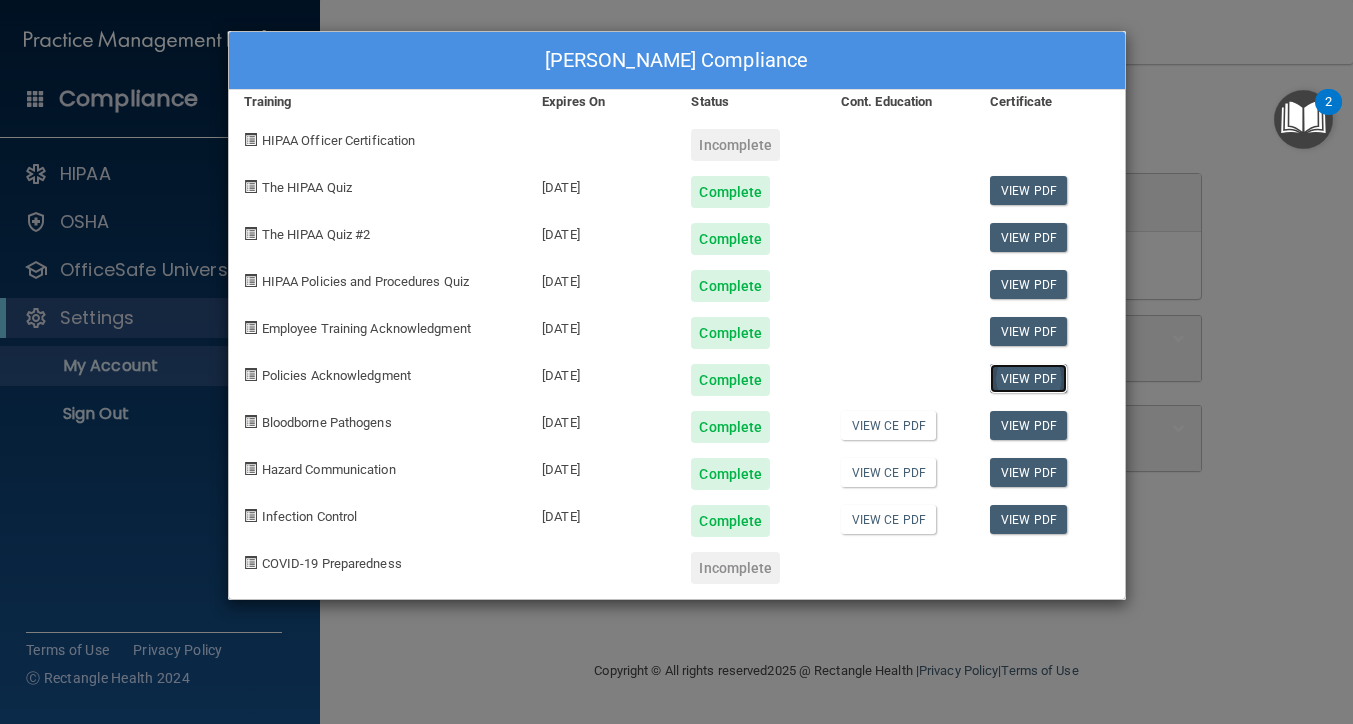 click on "View PDF" at bounding box center (1028, 378) 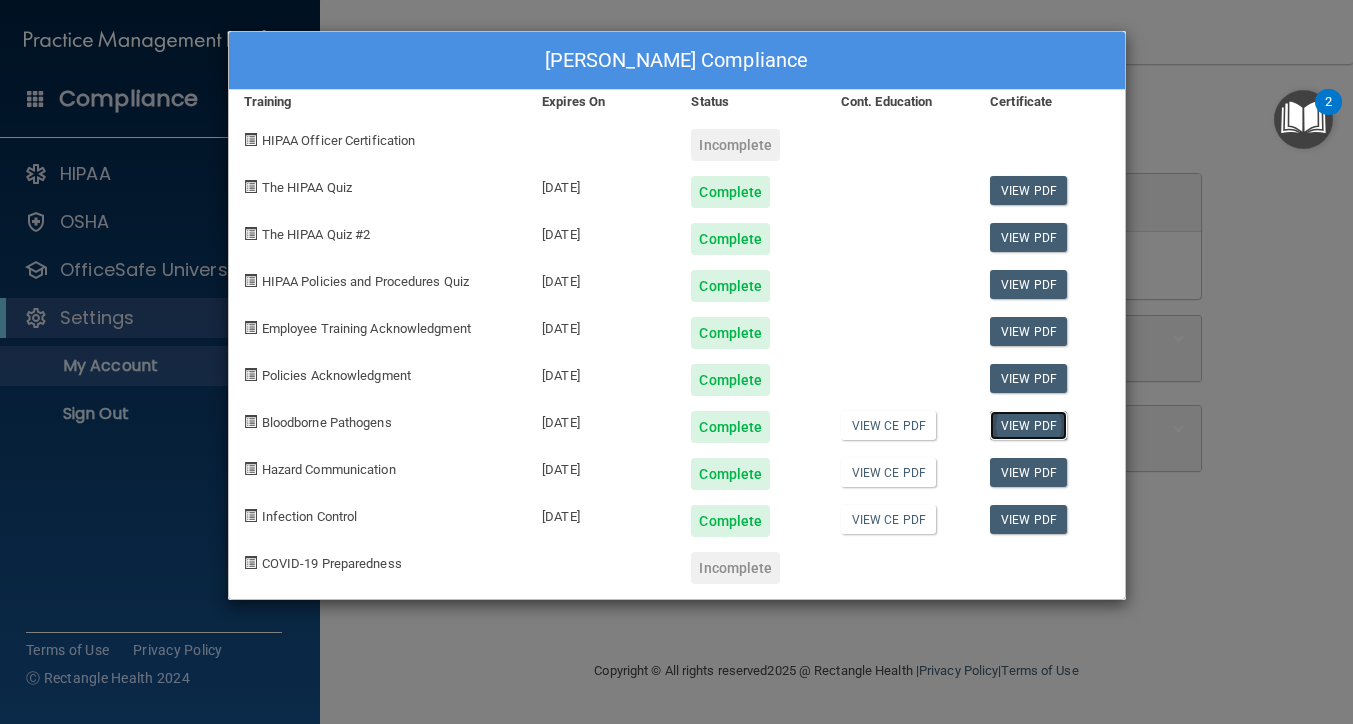 click on "View PDF" at bounding box center (1028, 425) 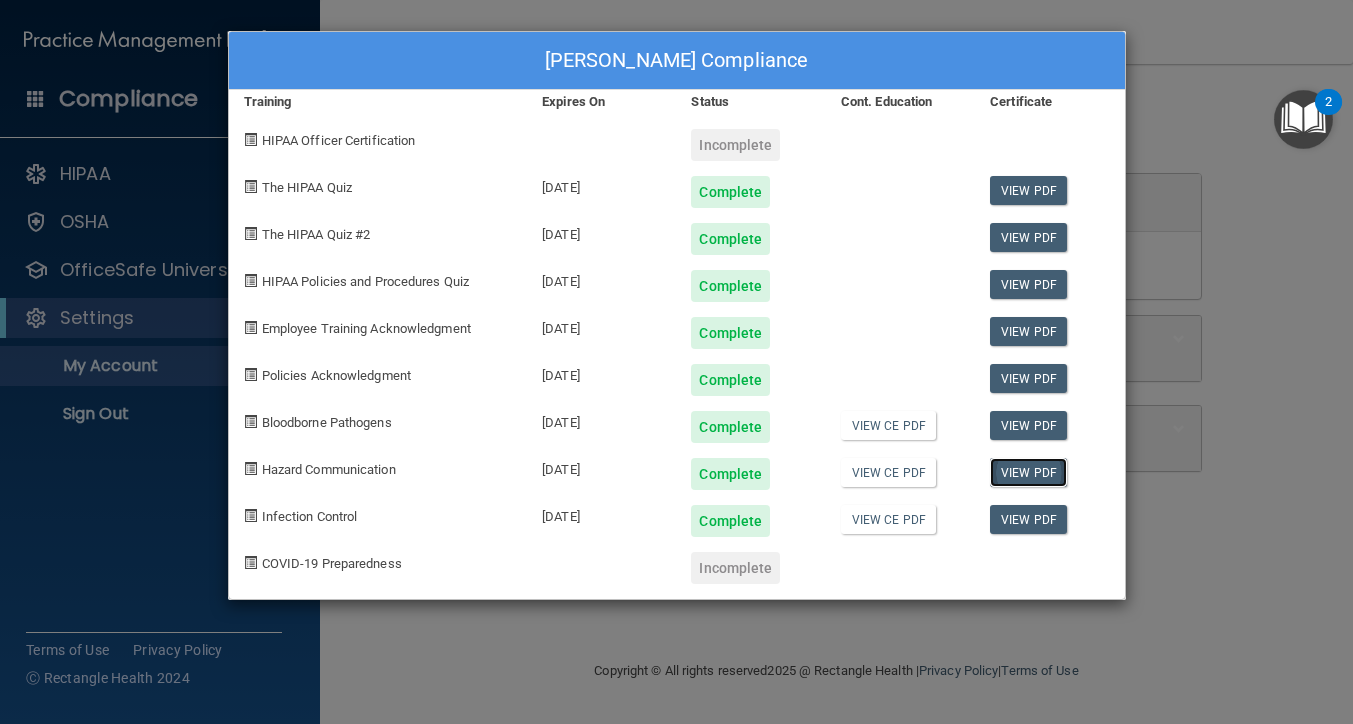click on "View PDF" at bounding box center (1028, 472) 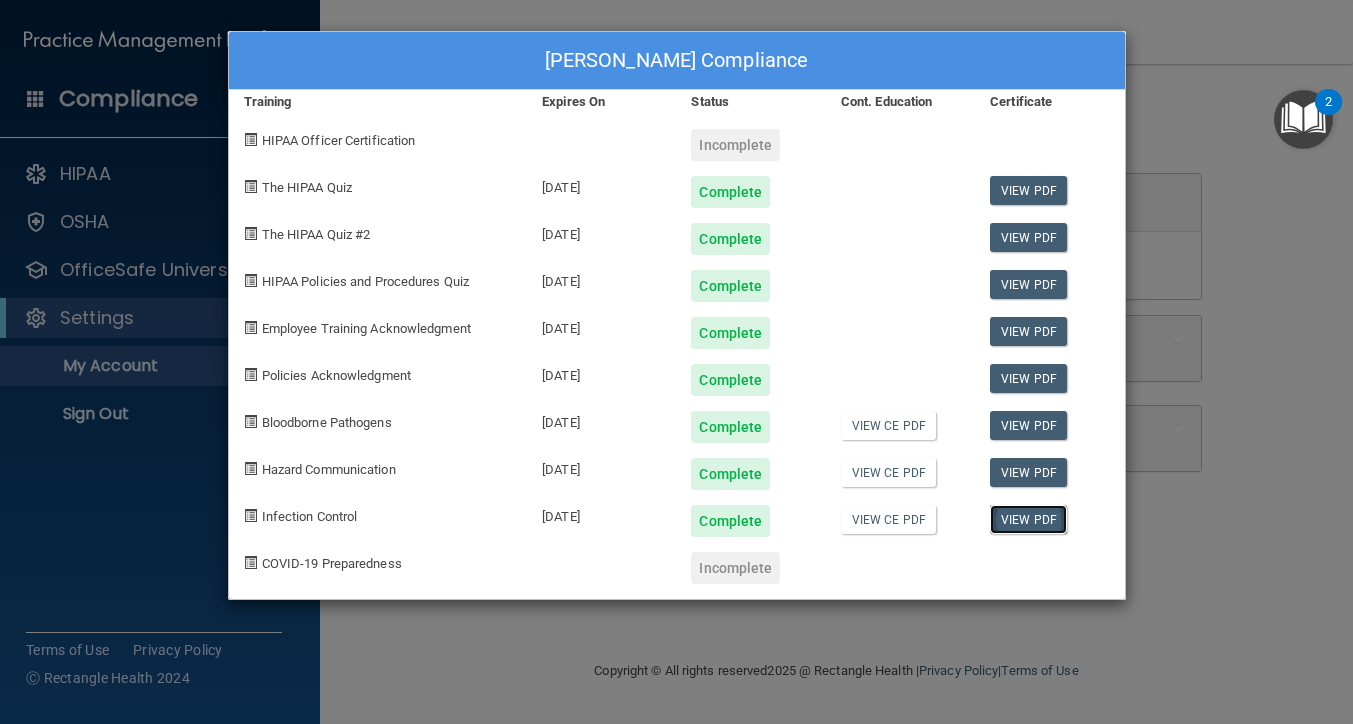 click on "View PDF" at bounding box center [1028, 519] 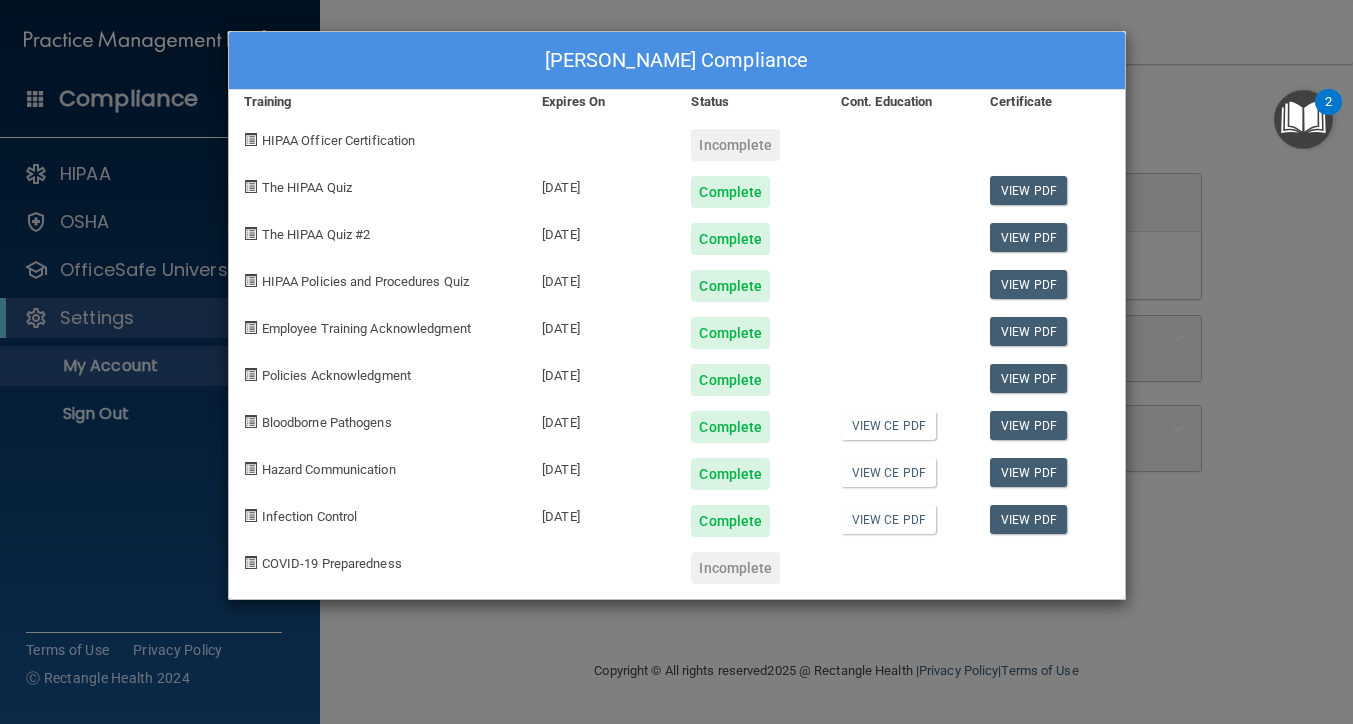 click on "McKenzie Wallace's Compliance      Training   Expires On   Status   Cont. Education   Certificate         HIPAA Officer Certification             Incomplete                      The HIPAA Quiz      07/23/2026       Complete              View PDF         The HIPAA Quiz #2      07/23/2026       Complete              View PDF         HIPAA Policies and Procedures Quiz      07/23/2026       Complete              View PDF         Employee Training Acknowledgment      07/23/2026       Complete              View PDF         Policies Acknowledgment      07/23/2026       Complete              View PDF         Bloodborne Pathogens      07/23/2026       Complete        View CE PDF       View PDF         Hazard Communication      07/23/2026       Complete        View CE PDF       View PDF         Infection Control      07/23/2026       Complete        View CE PDF       View PDF         COVID-19 Preparedness             Incomplete" at bounding box center (676, 362) 